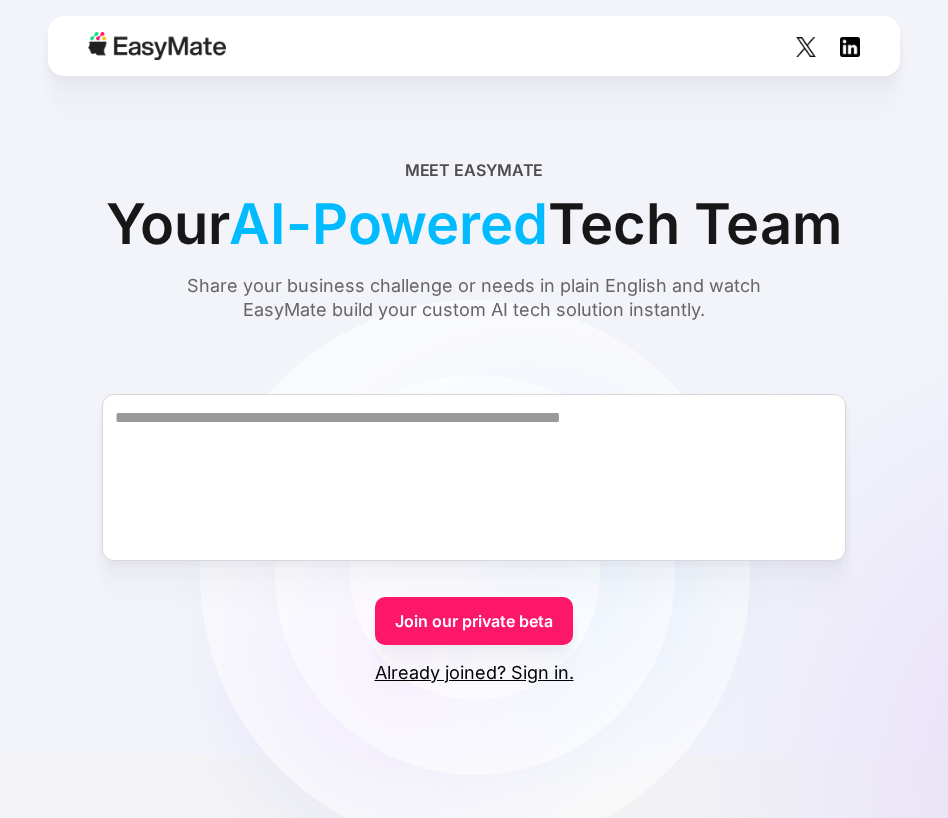 scroll, scrollTop: 0, scrollLeft: 0, axis: both 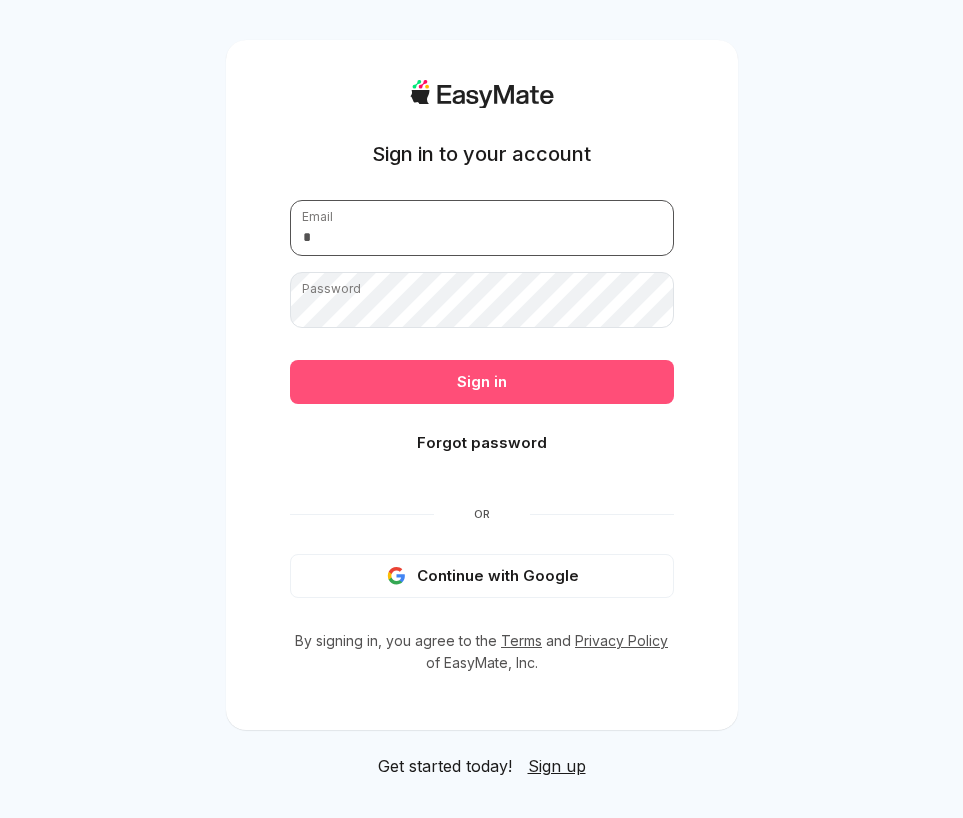 type on "**********" 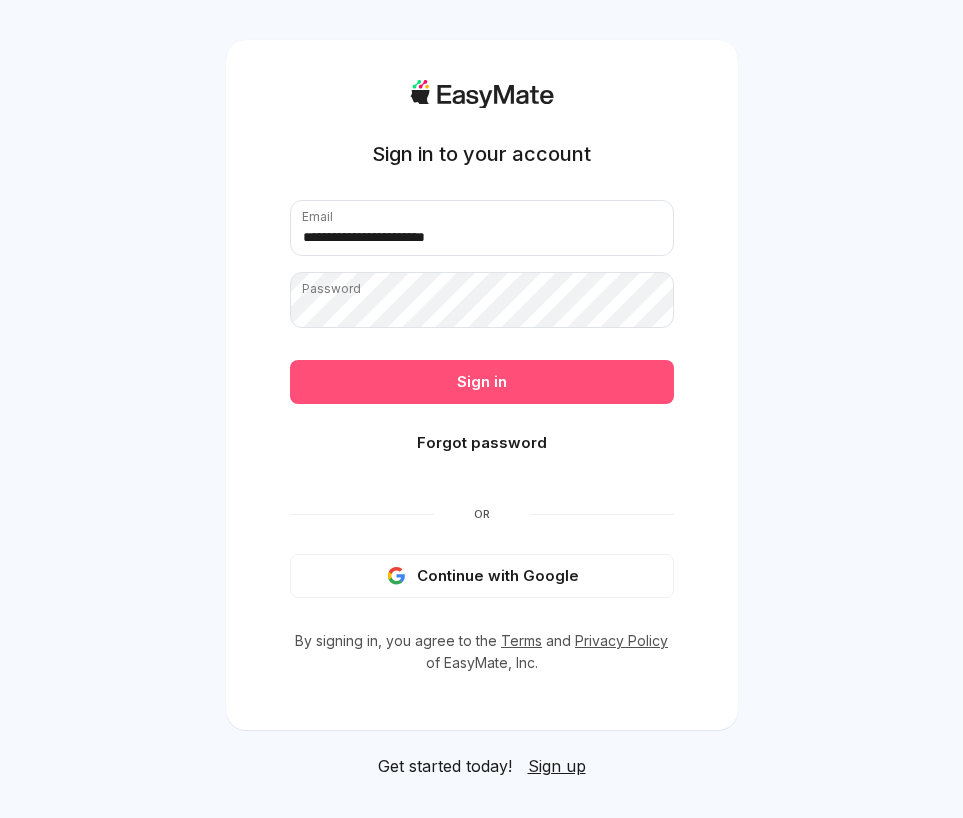 click on "Sign in" at bounding box center (482, 382) 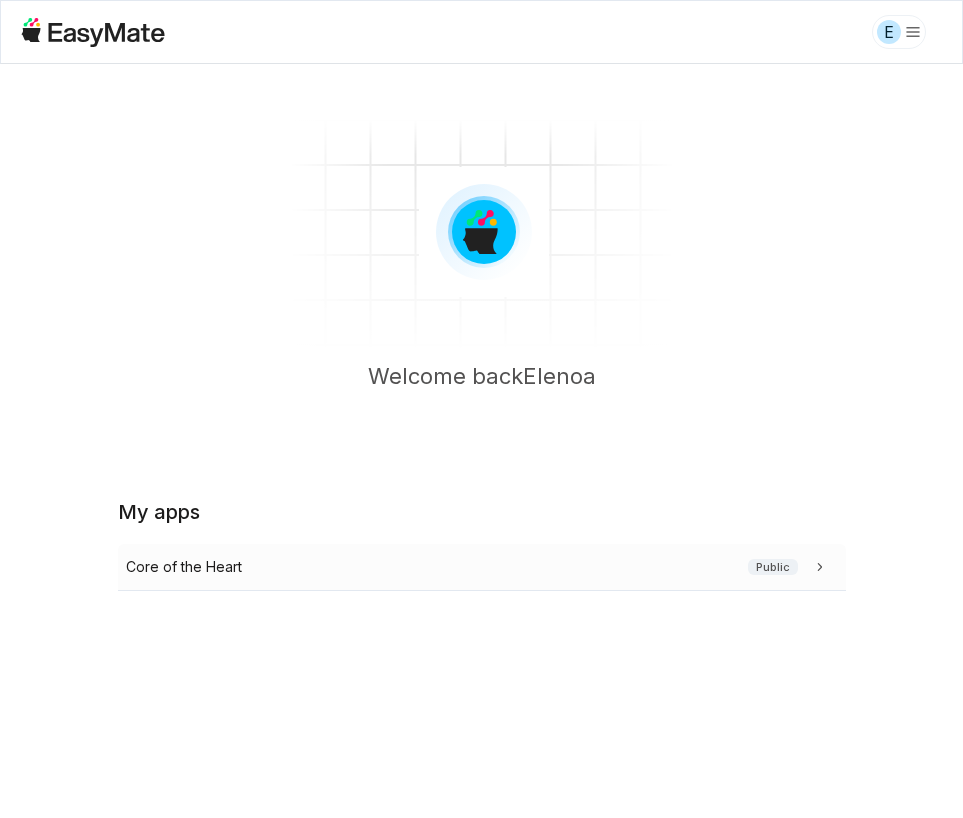 click on "Core of the Heart" at bounding box center (184, 567) 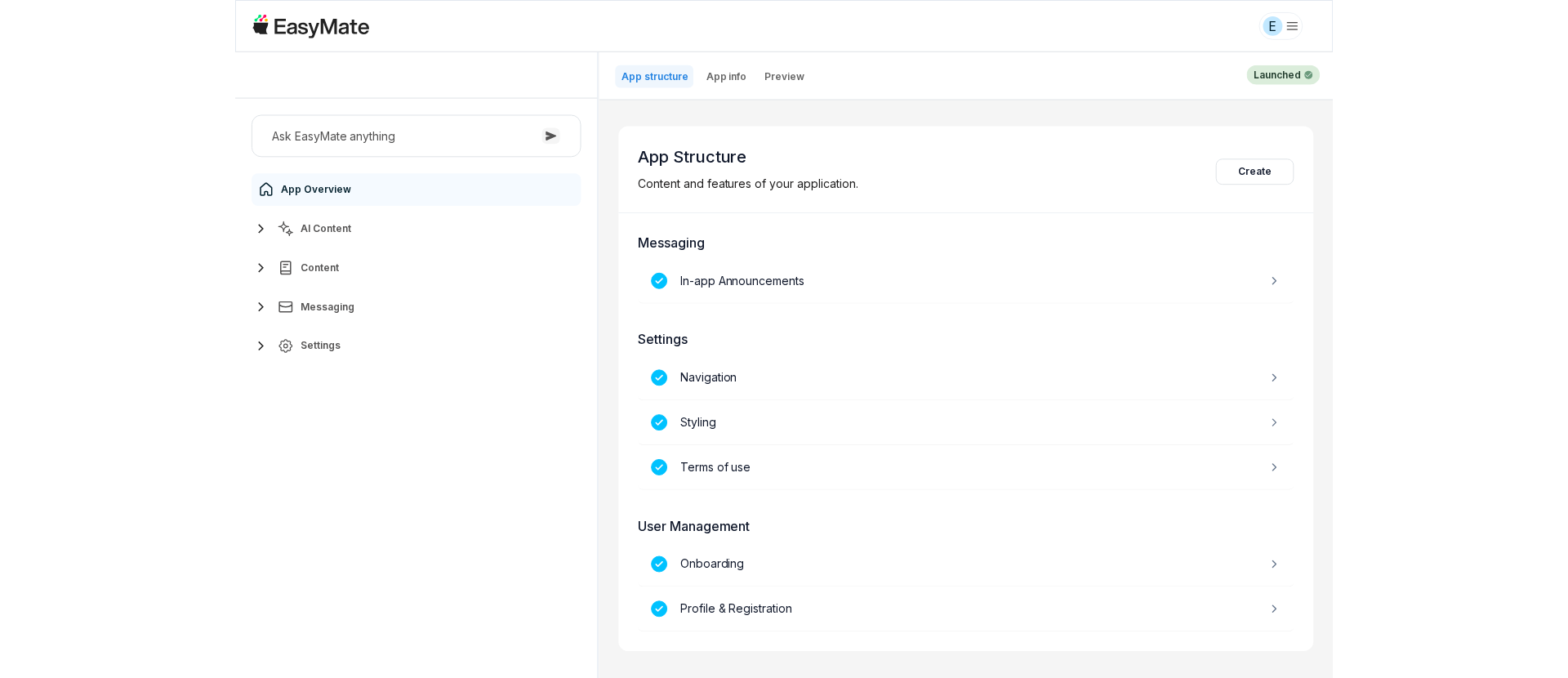 scroll, scrollTop: 105, scrollLeft: 0, axis: vertical 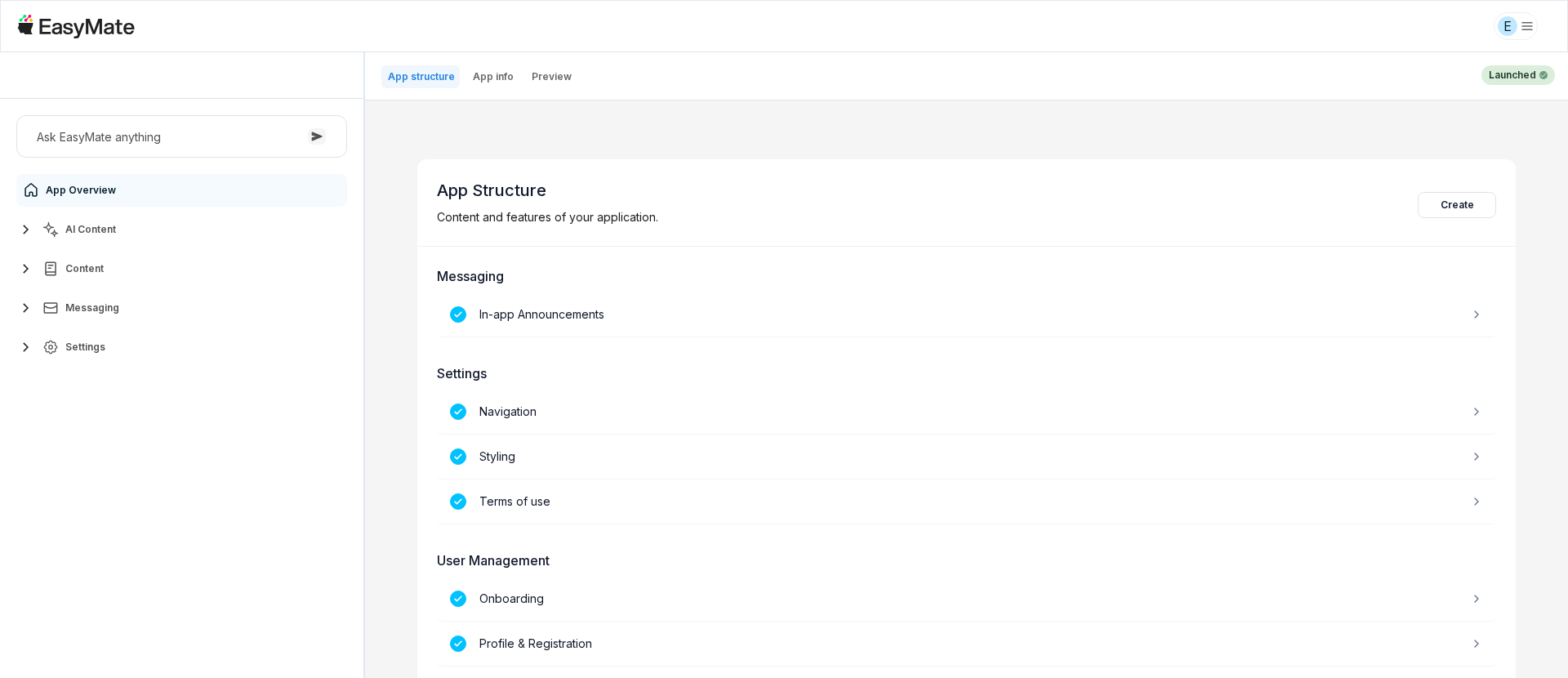 click 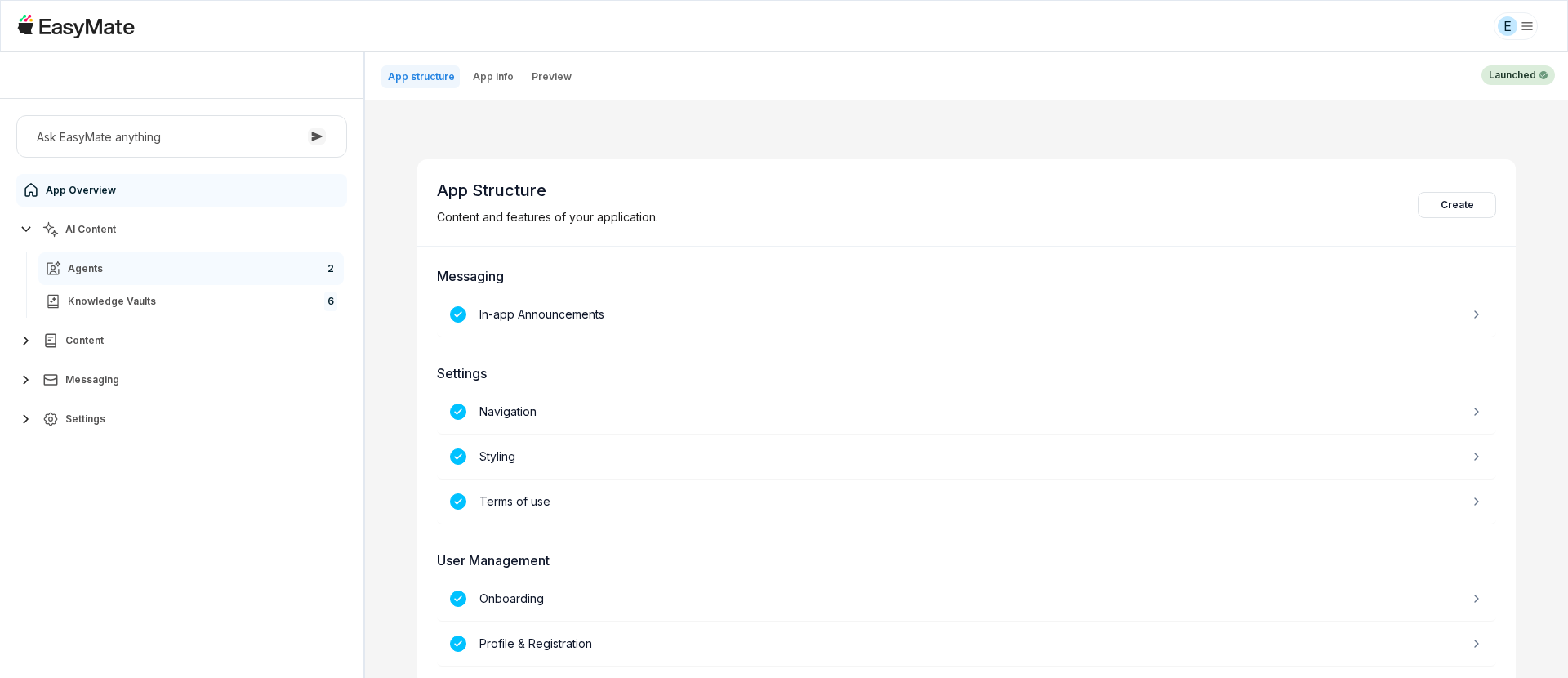 click on "Agents" at bounding box center (85, 269) 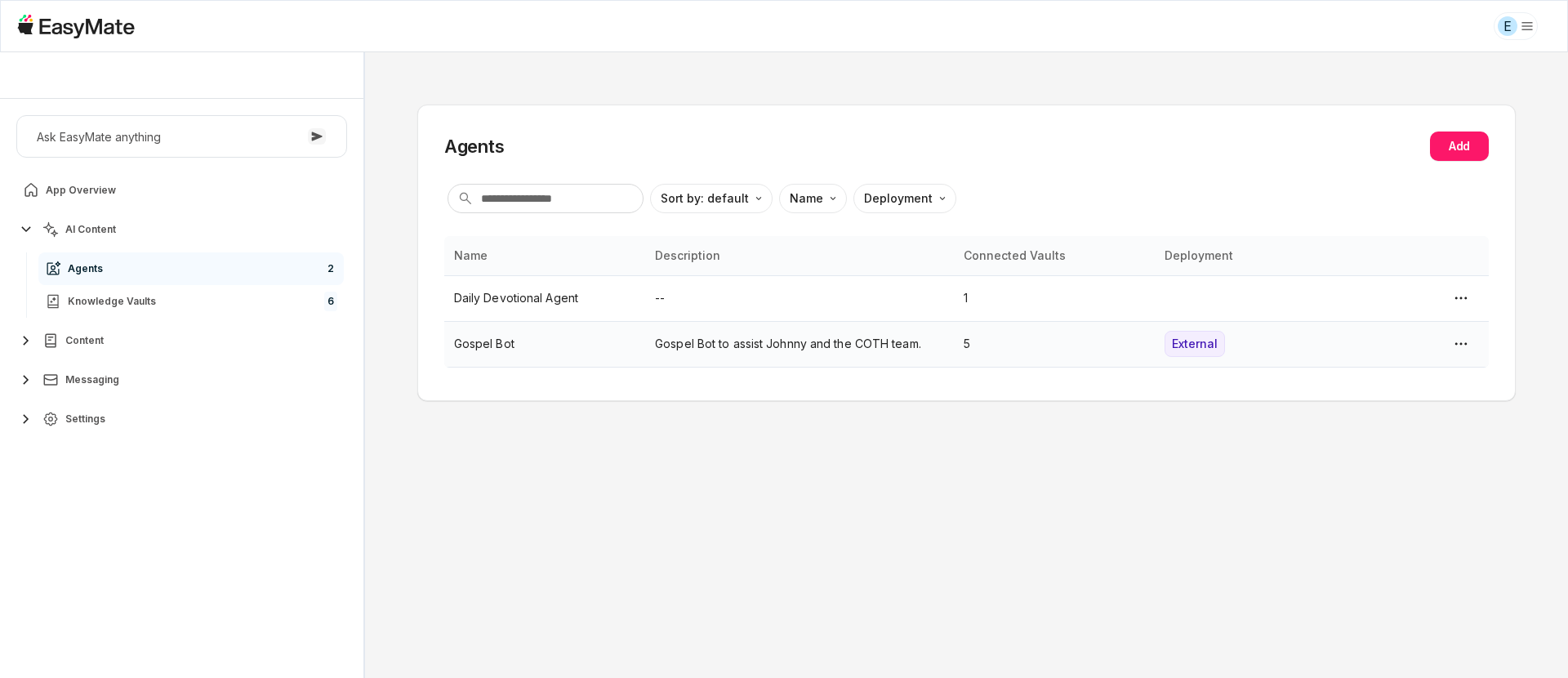 click on "Gospel Bot" at bounding box center (545, 344) 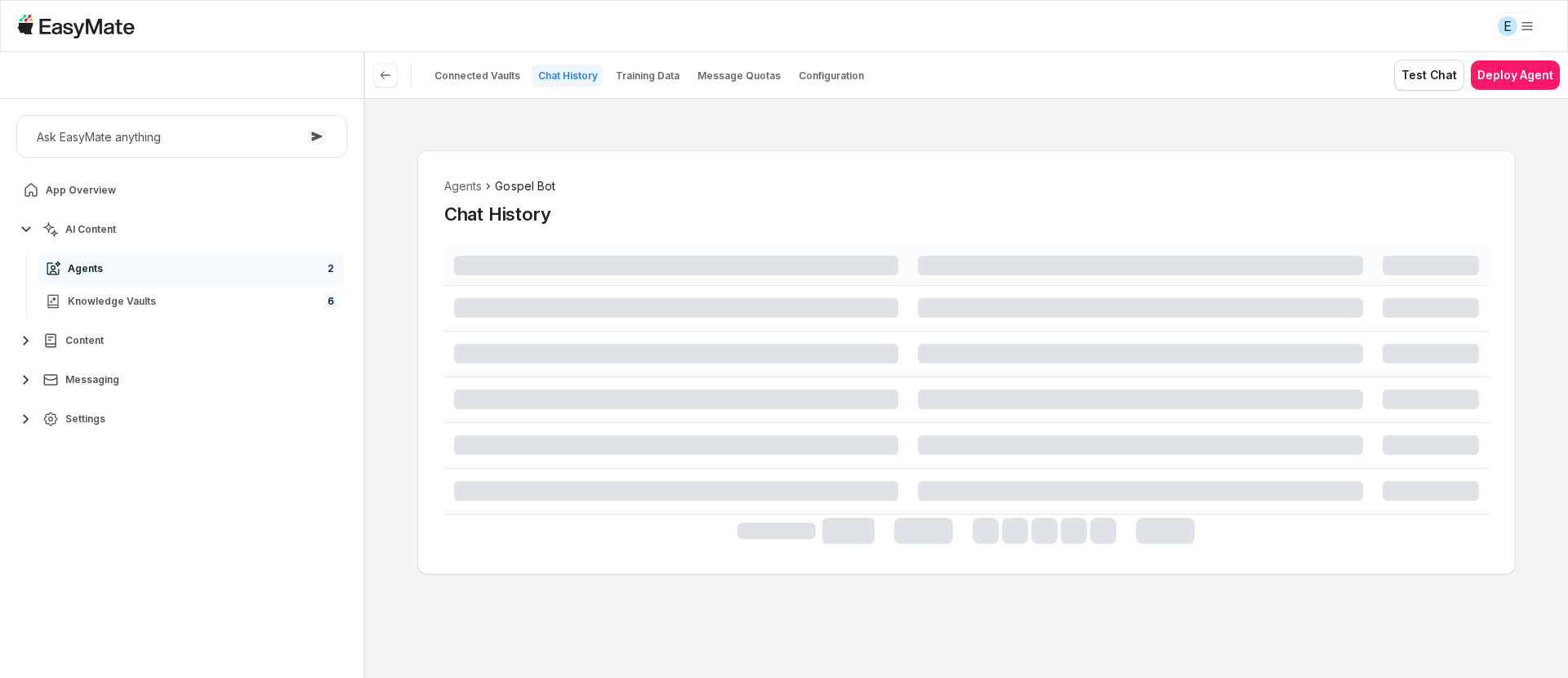 click on "Chat History" at bounding box center [568, 76] 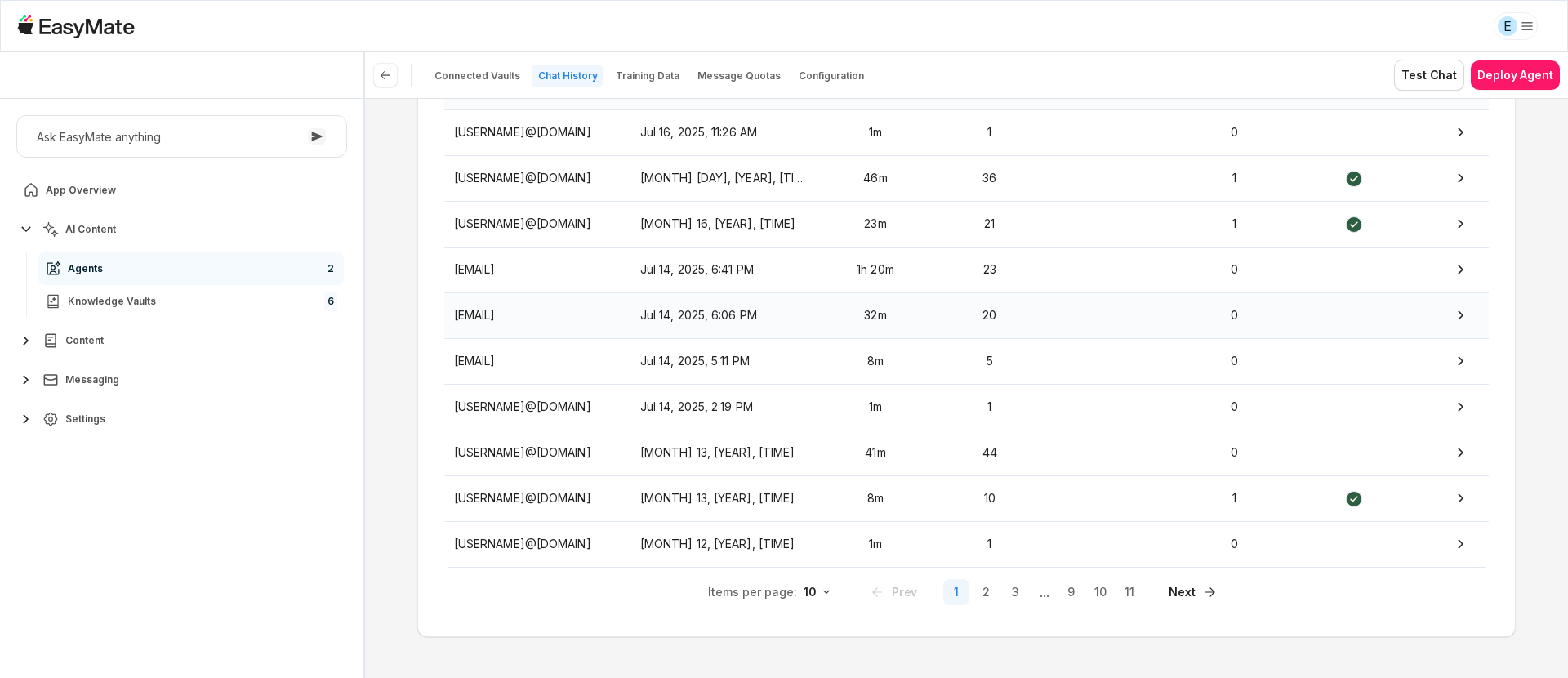 scroll, scrollTop: 214, scrollLeft: 0, axis: vertical 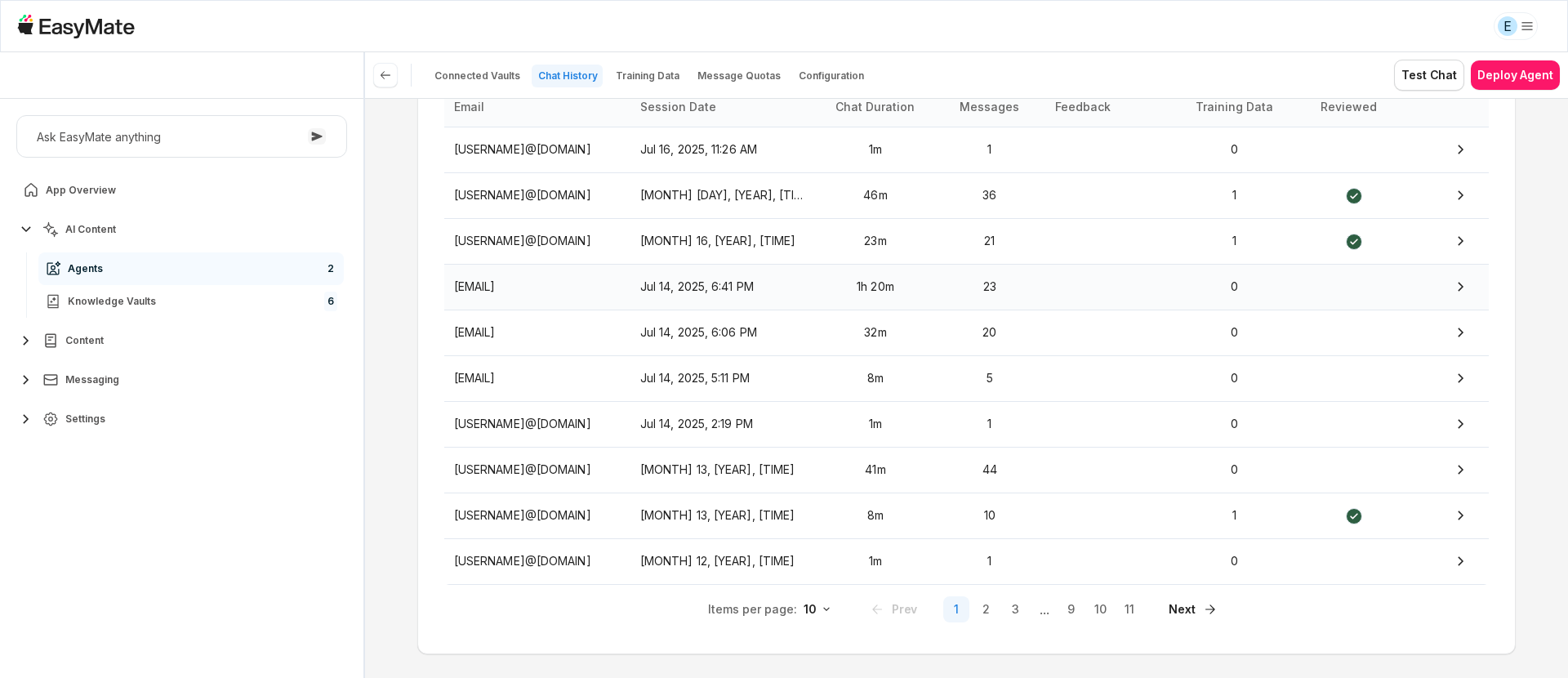 click on "[EMAIL]" at bounding box center (537, 287) 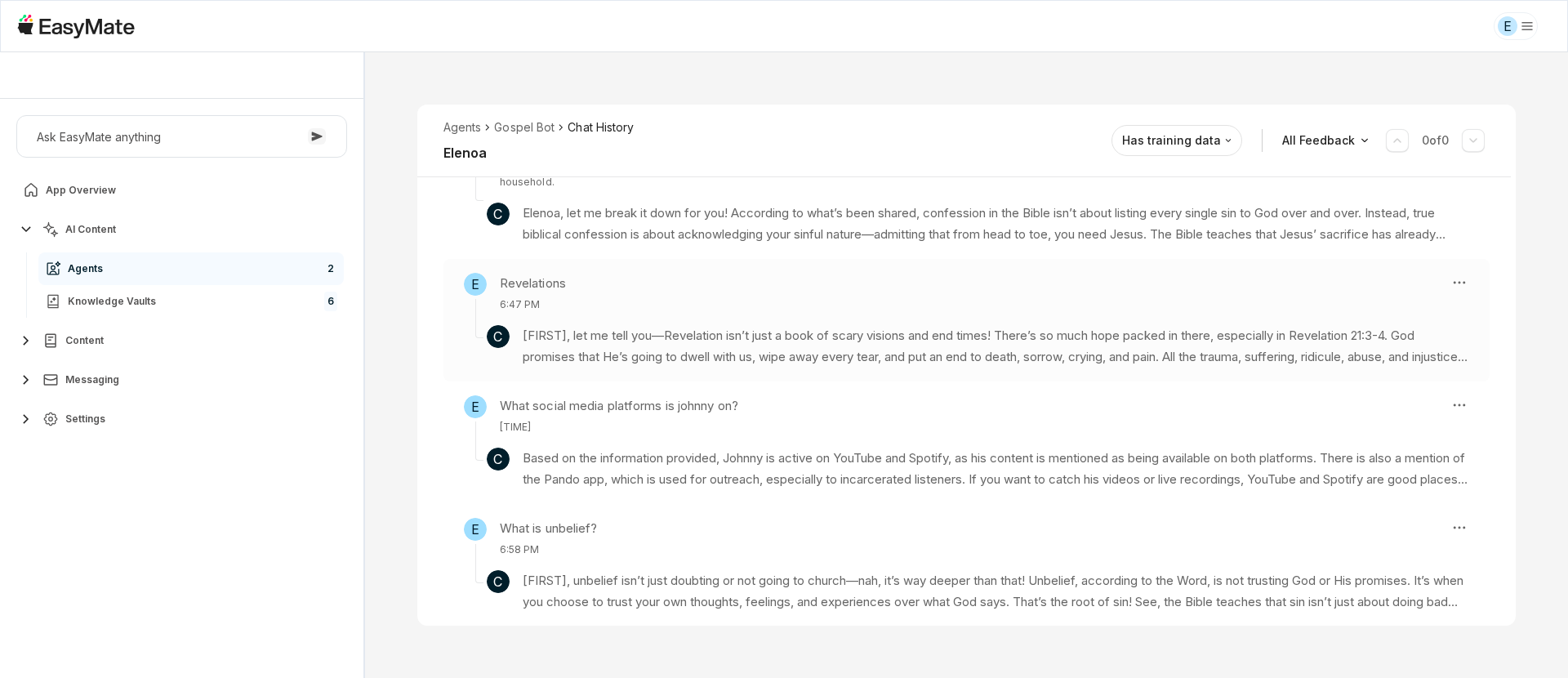 scroll, scrollTop: 807, scrollLeft: 0, axis: vertical 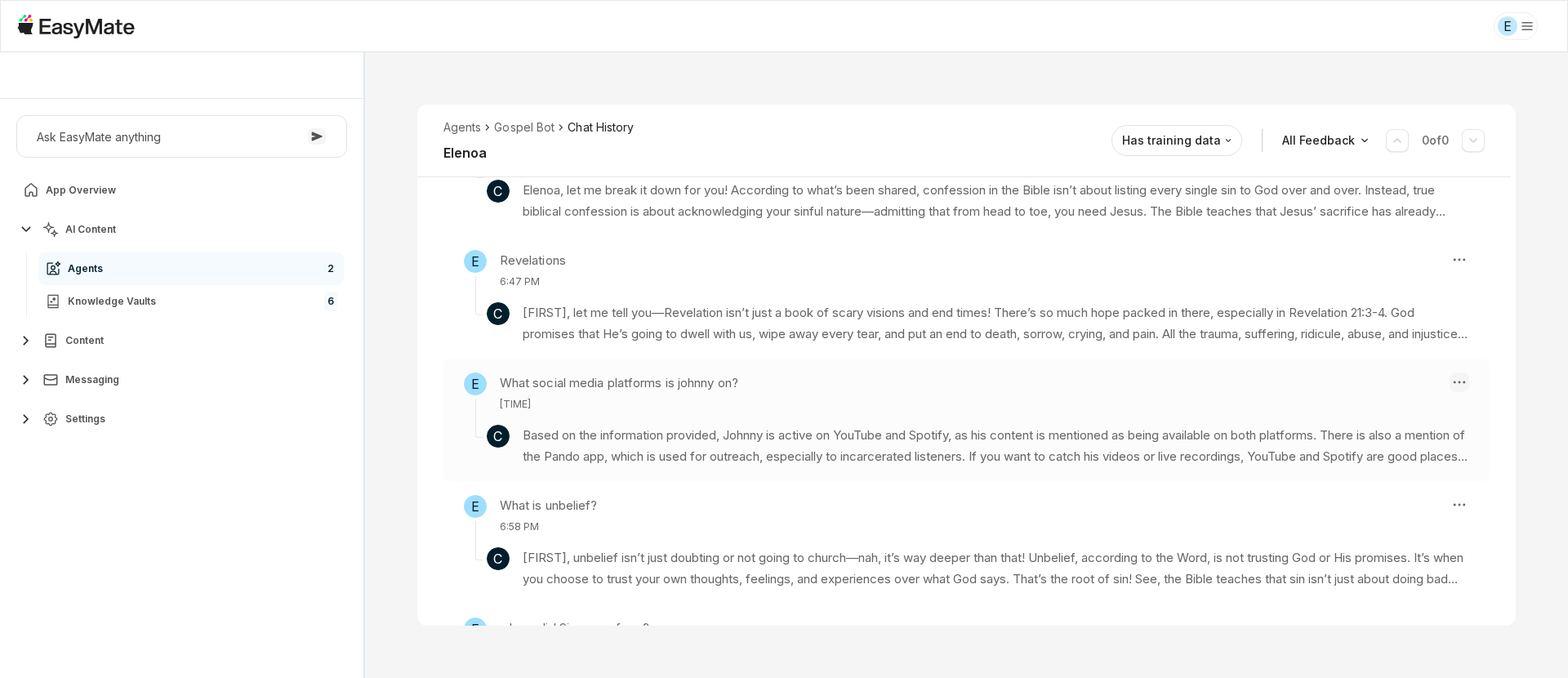 click on "E Core of the Heart Ask EasyMate anything App Overview AI Content Agents 2 Knowledge Vaults 6 Content Messaging Settings B How can I help you today? Scroll to bottom Send Agents Gospel Bot Chat History [FIRST] Reviewed Email [EMAIL] Session ID [NUMBER] Session Date [DATE], [TIME] Chat Duration 1h 20m Positive Feedback 0 Negative Feedback 0 Messages 23 Training Data 0 Agents Gospel Bot Chat History [FIRST] Has training data All Feedback 0 of 0 E what time does bible study start? [TIME] C Hey [FIRST]! Bible study starts at 10AM Pacific Standard Time on Saturdays. There's also a session mentioned for 12 PM PST, so depending on the group, you might want to double-check which one you plan to join. Either way, make sure to show up a little early to get settled in! Knowledge Entries: Leviticus 22 Part 1.mp4 daily_devotional_57282.txt E Does Pastor have any resources in sharing the Gospel? [TIME] C Knowledge Entries: 2025-04-12 11-17-27.mp4 Bring Out your Bibles.mp4" at bounding box center [784, 339] 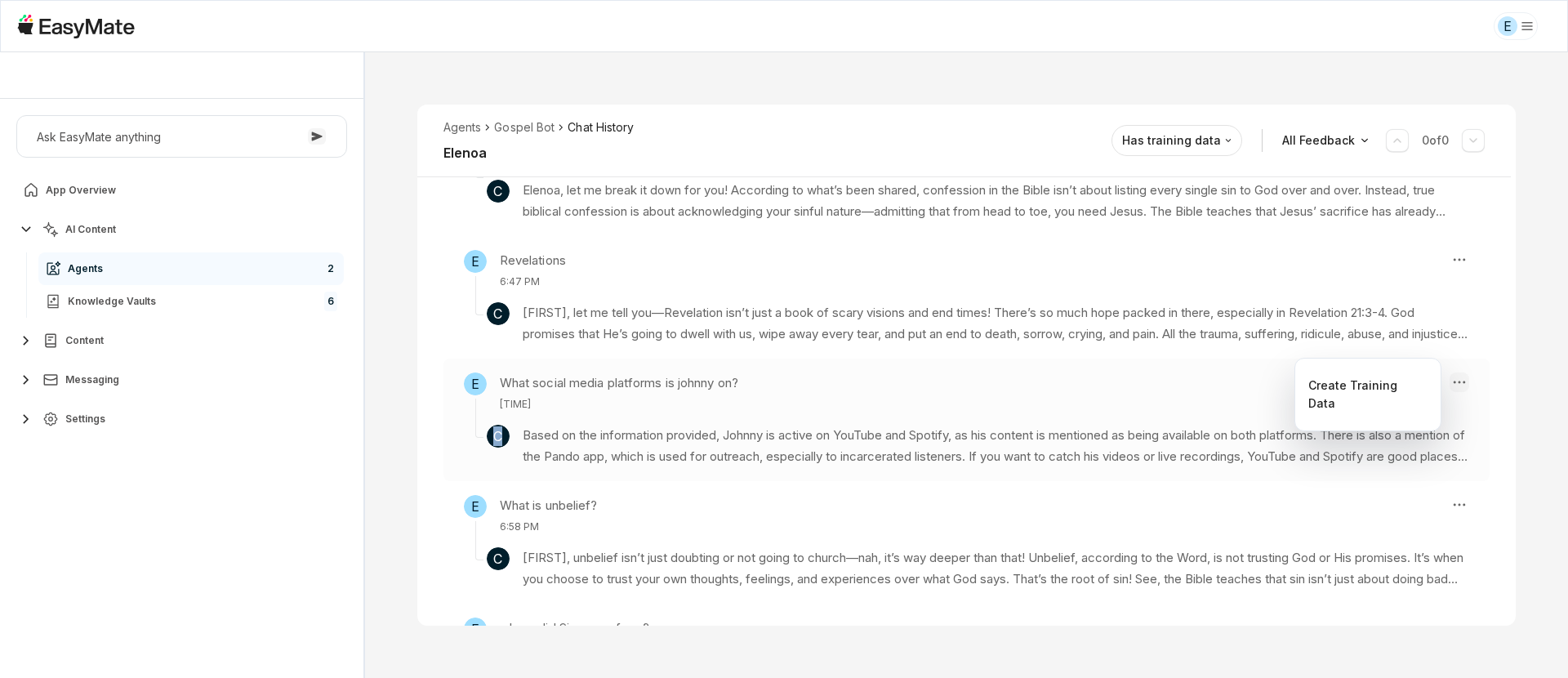 click on "E Core of the Heart Ask EasyMate anything App Overview AI Content Agents 2 Knowledge Vaults 6 Content Messaging Settings B How can I help you today? Scroll to bottom Send Agents Gospel Bot Chat History [FIRST] Reviewed Email [EMAIL] Session ID [NUMBER] Session Date [DATE], [TIME] Chat Duration 1h 20m Positive Feedback 0 Negative Feedback 0 Messages 23 Training Data 0 Agents Gospel Bot Chat History [FIRST] Has training data All Feedback 0 of 0 E what time does bible study start? [TIME] C Hey [FIRST]! Bible study starts at 10AM Pacific Standard Time on Saturdays. There's also a session mentioned for 12 PM PST, so depending on the group, you might want to double-check which one you plan to join. Either way, make sure to show up a little early to get settled in! Knowledge Entries: Leviticus 22 Part 1.mp4 daily_devotional_57282.txt E Does Pastor have any resources in sharing the Gospel? [TIME] C Knowledge Entries: 2025-04-12 11-17-27.mp4 Bring Out your Bibles.mp4" at bounding box center (784, 339) 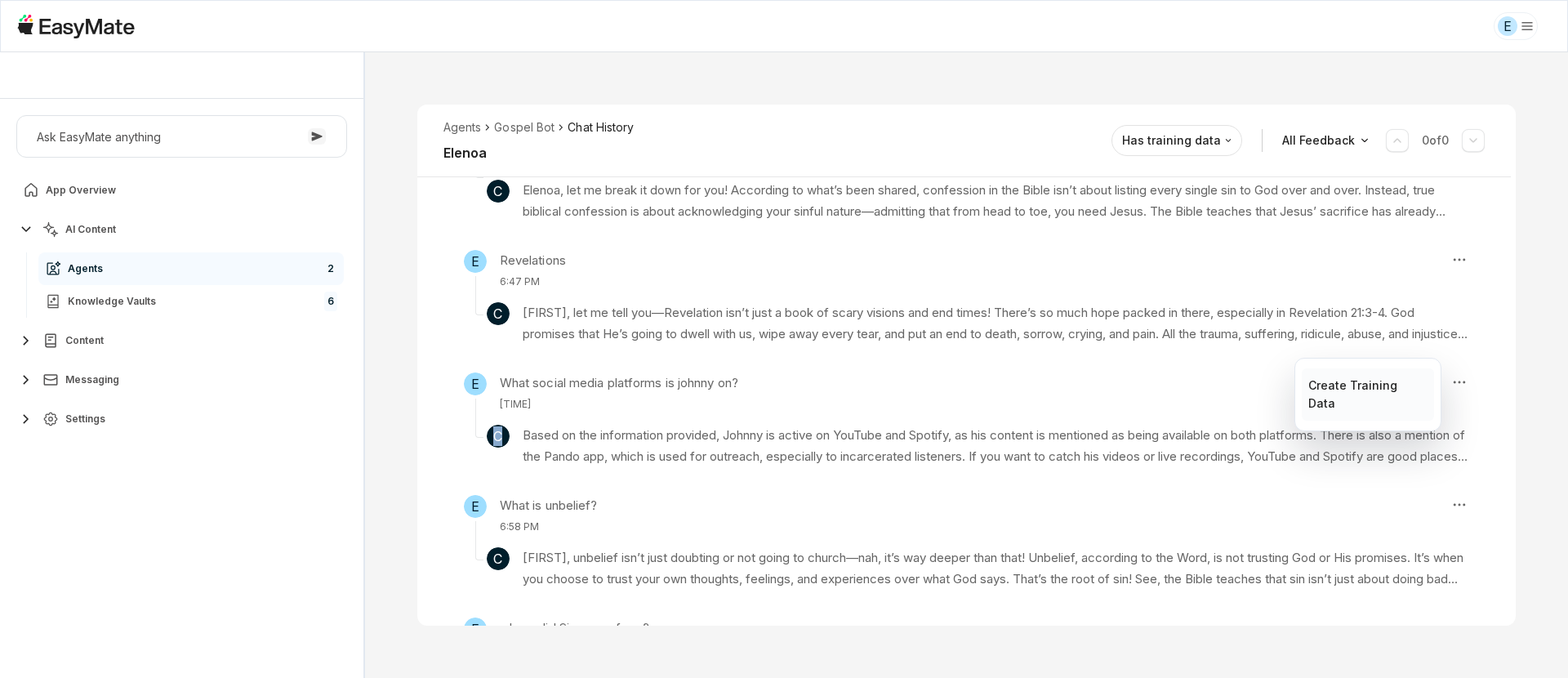 click on "Create Training Data" at bounding box center [1367, 395] 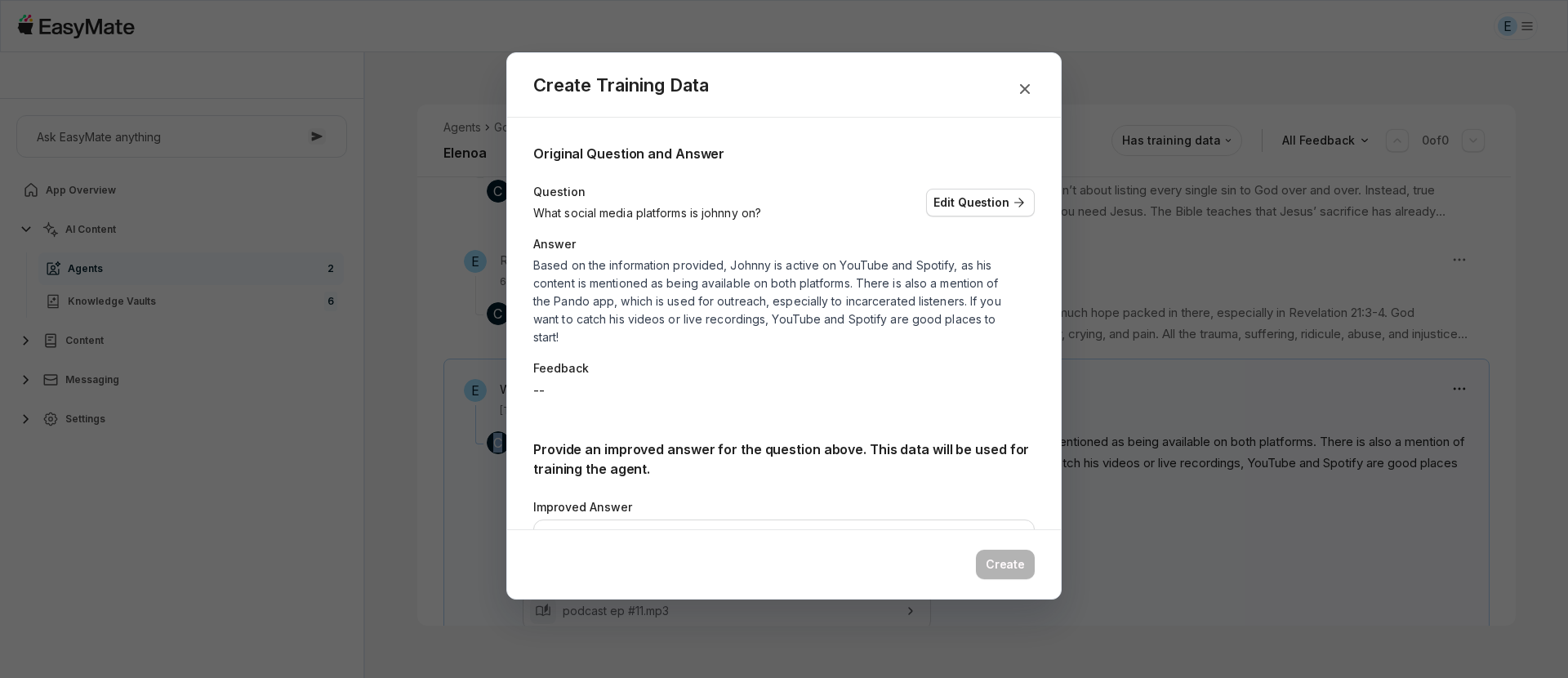 scroll, scrollTop: 835, scrollLeft: 0, axis: vertical 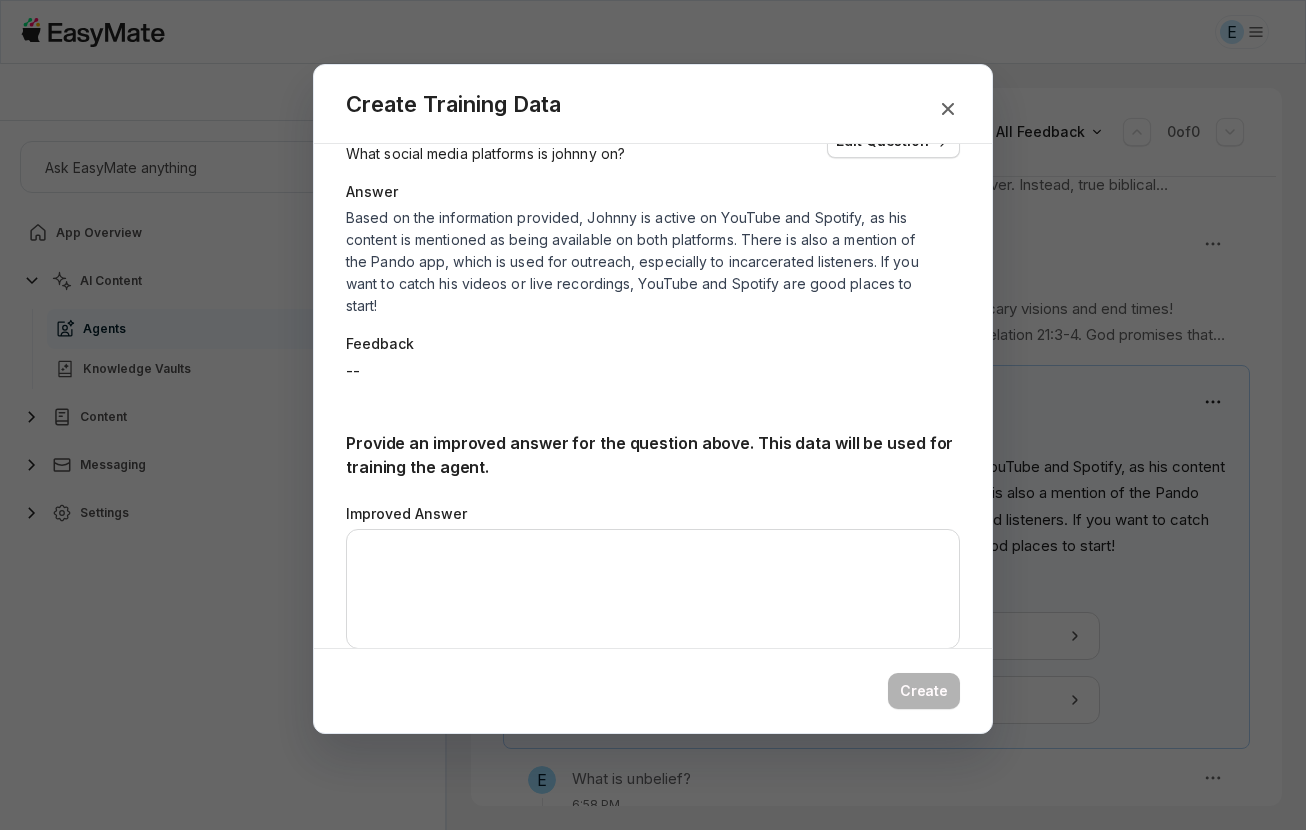 type on "*" 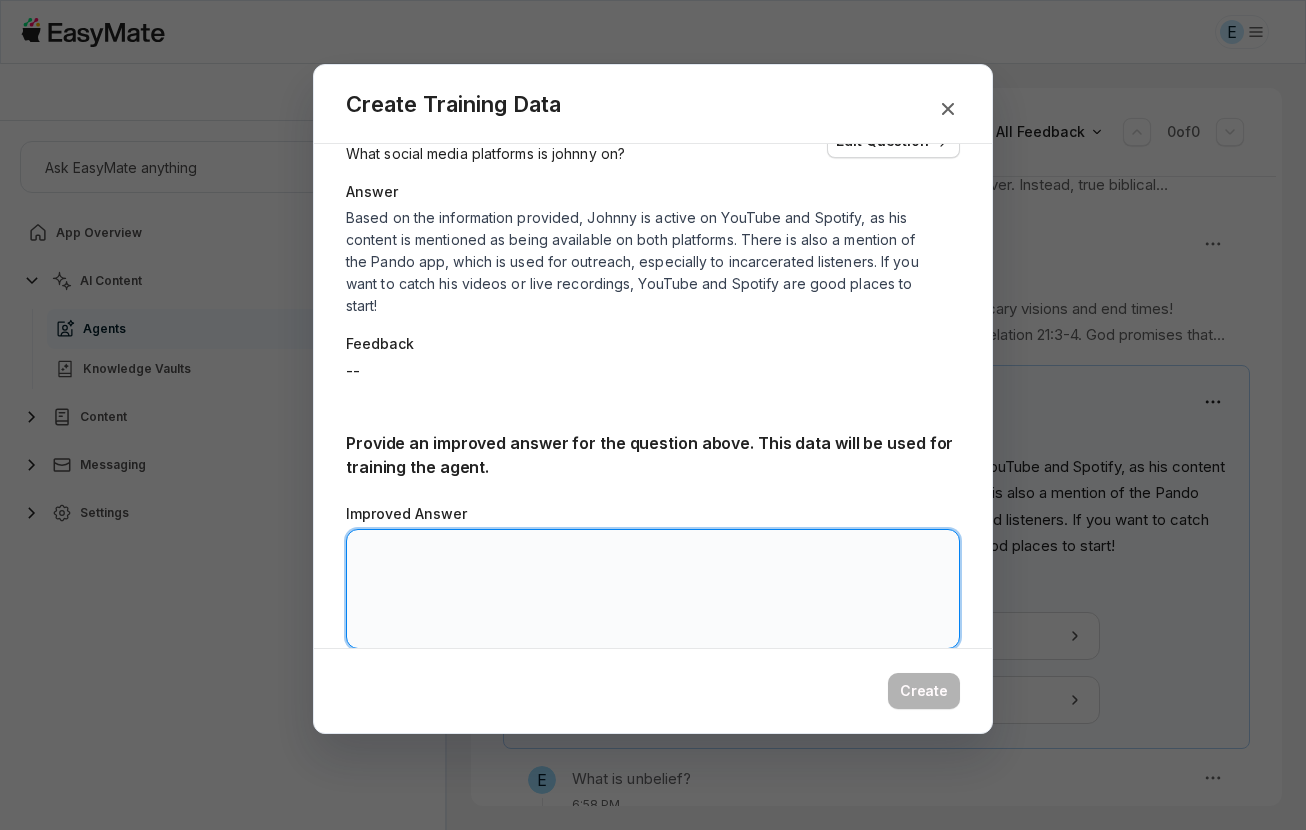 click on "Improved Answer" at bounding box center (653, 589) 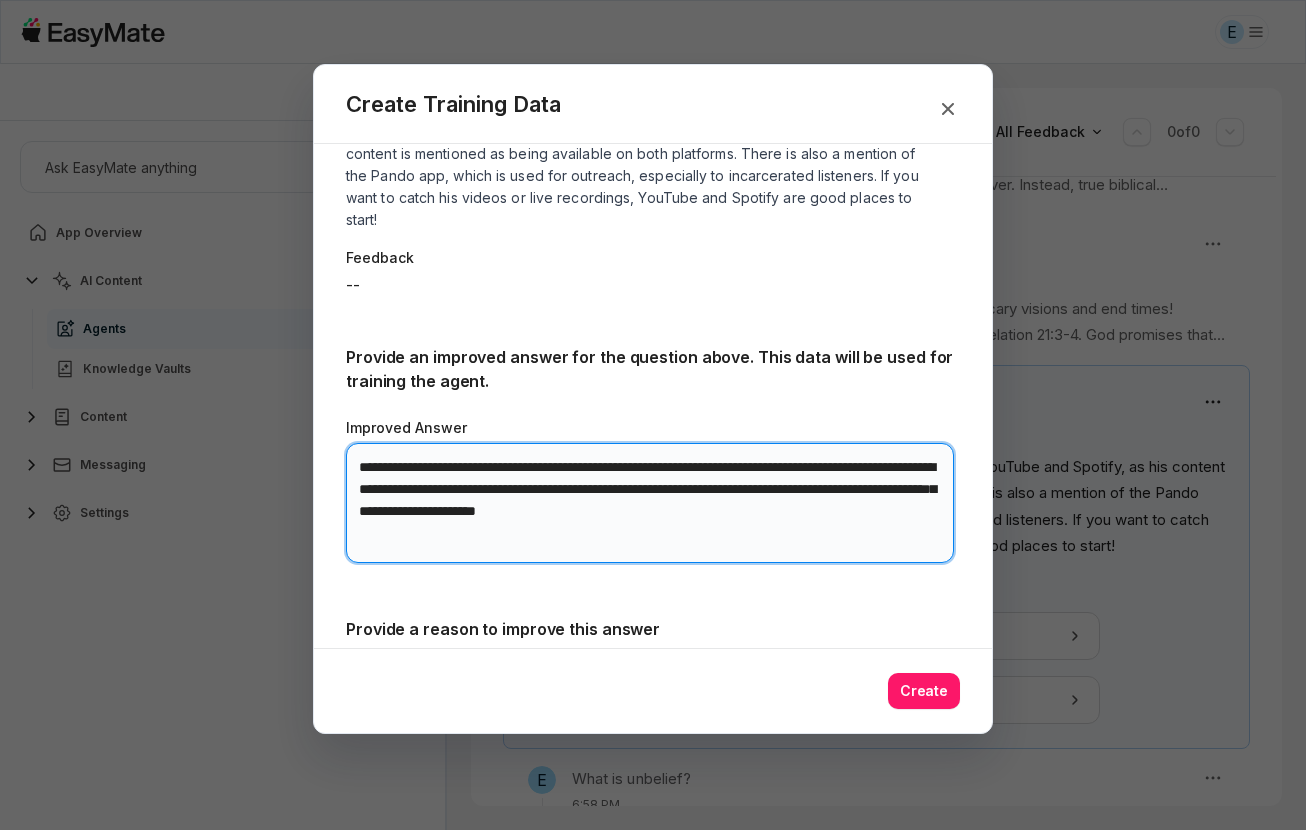 scroll, scrollTop: 329, scrollLeft: 0, axis: vertical 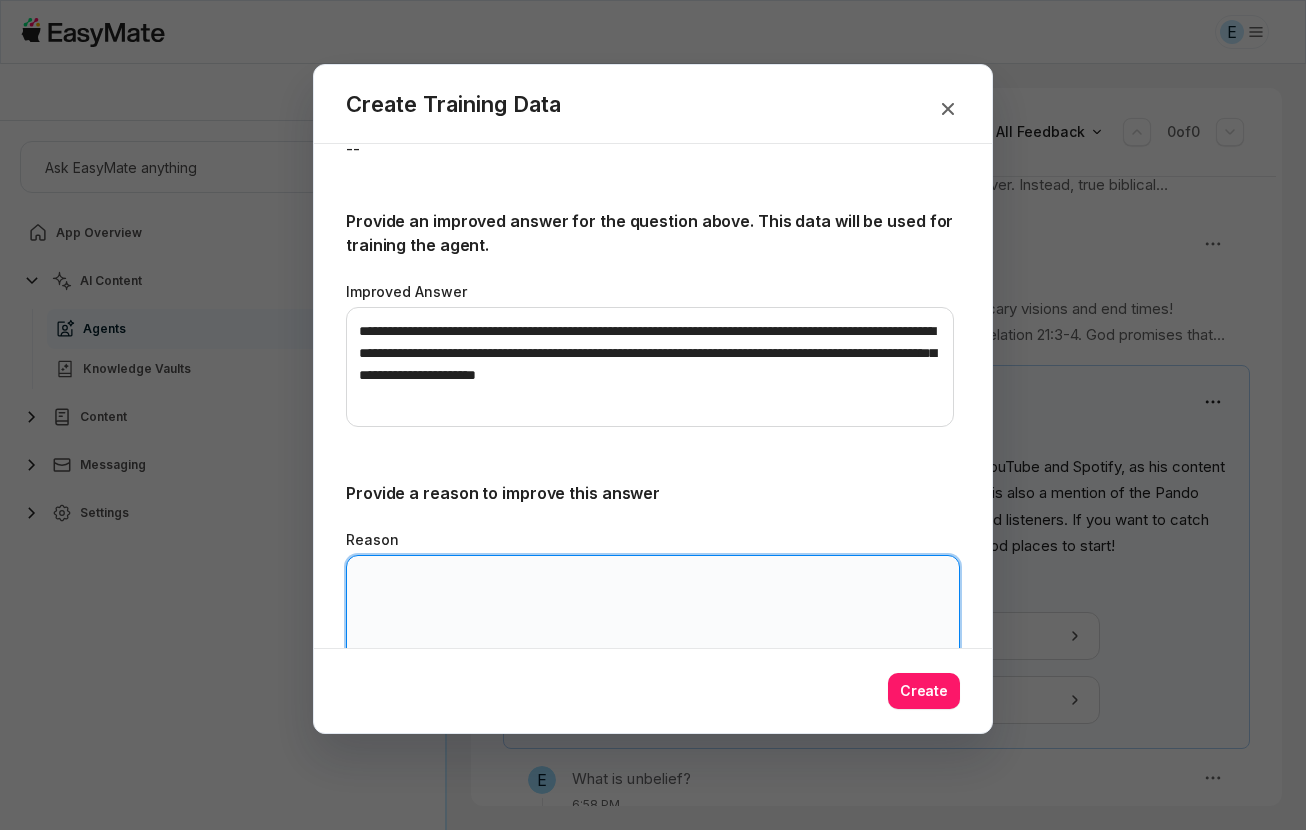click on "Reason" at bounding box center [653, 615] 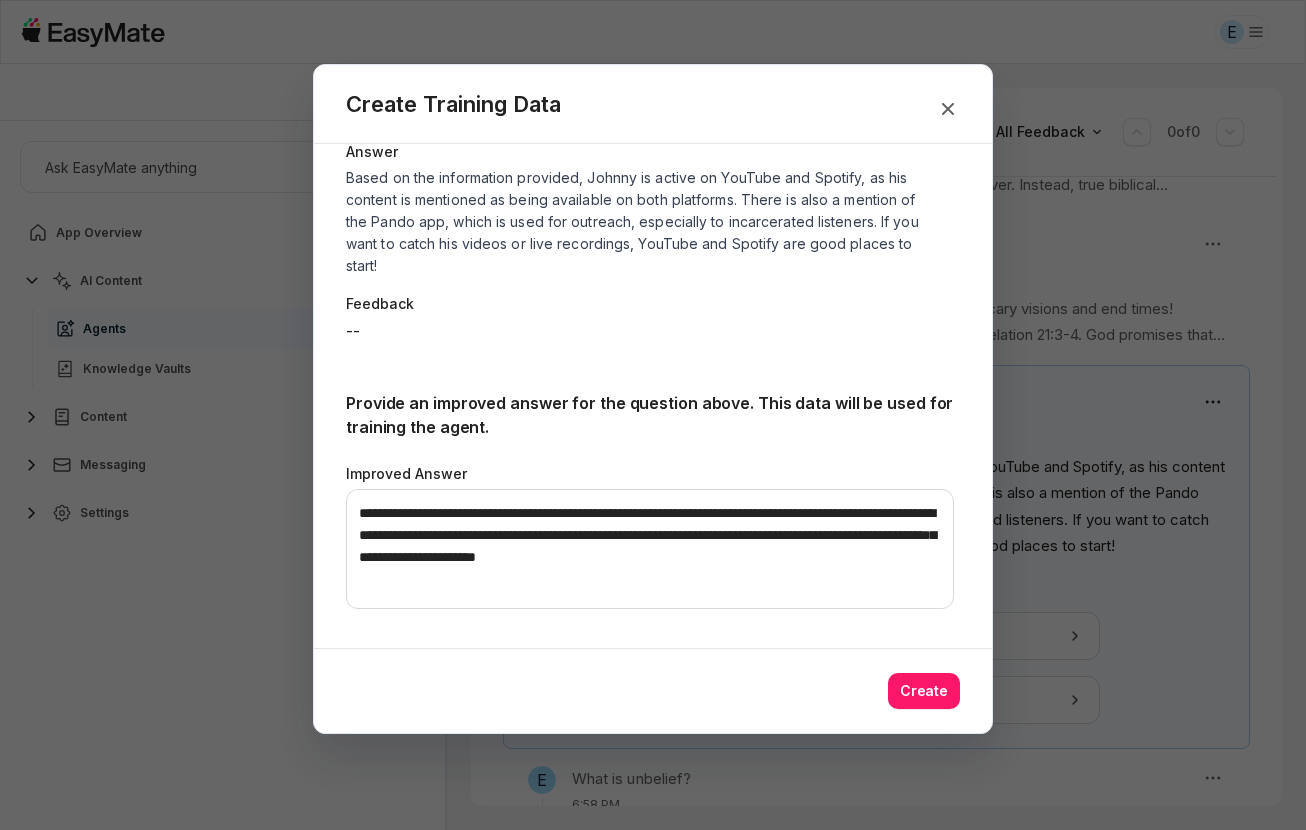scroll, scrollTop: 148, scrollLeft: 0, axis: vertical 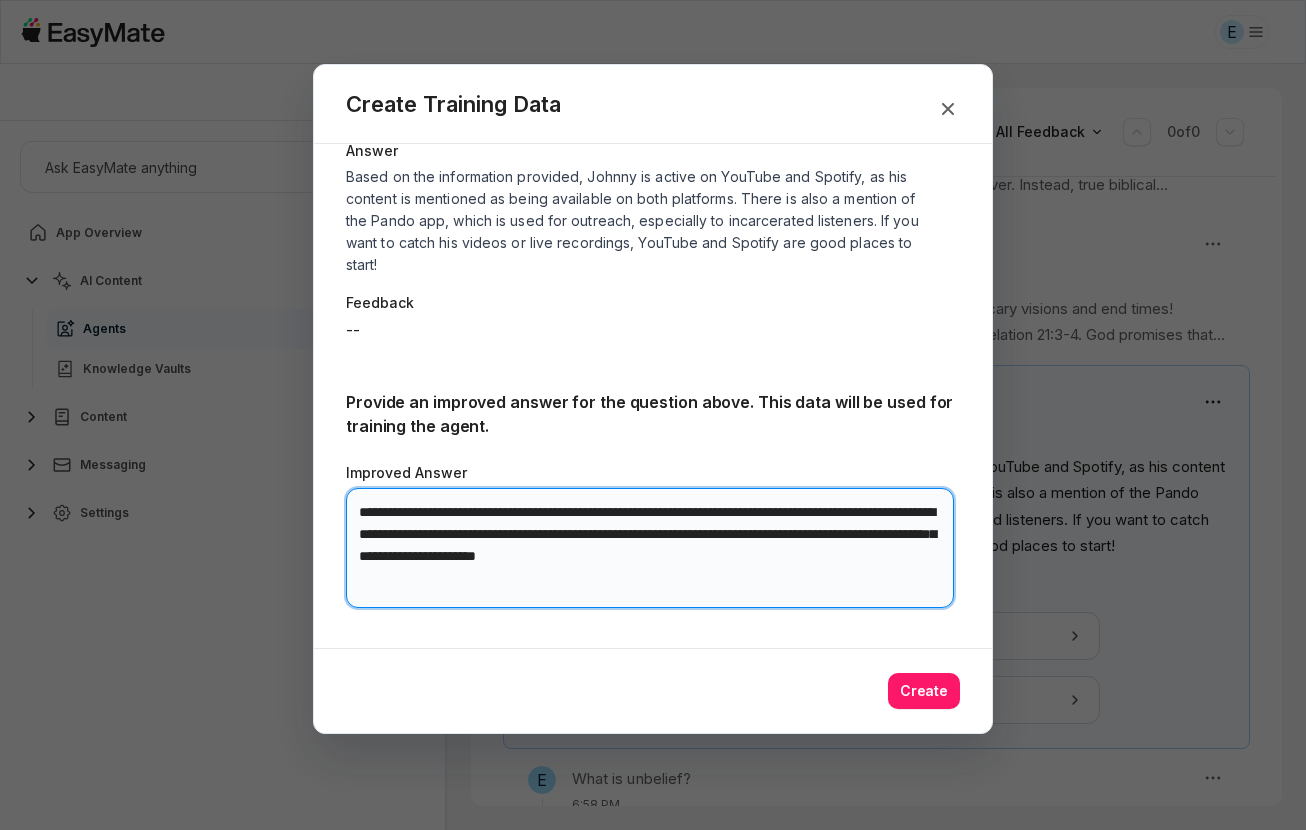 click on "**********" at bounding box center [650, 548] 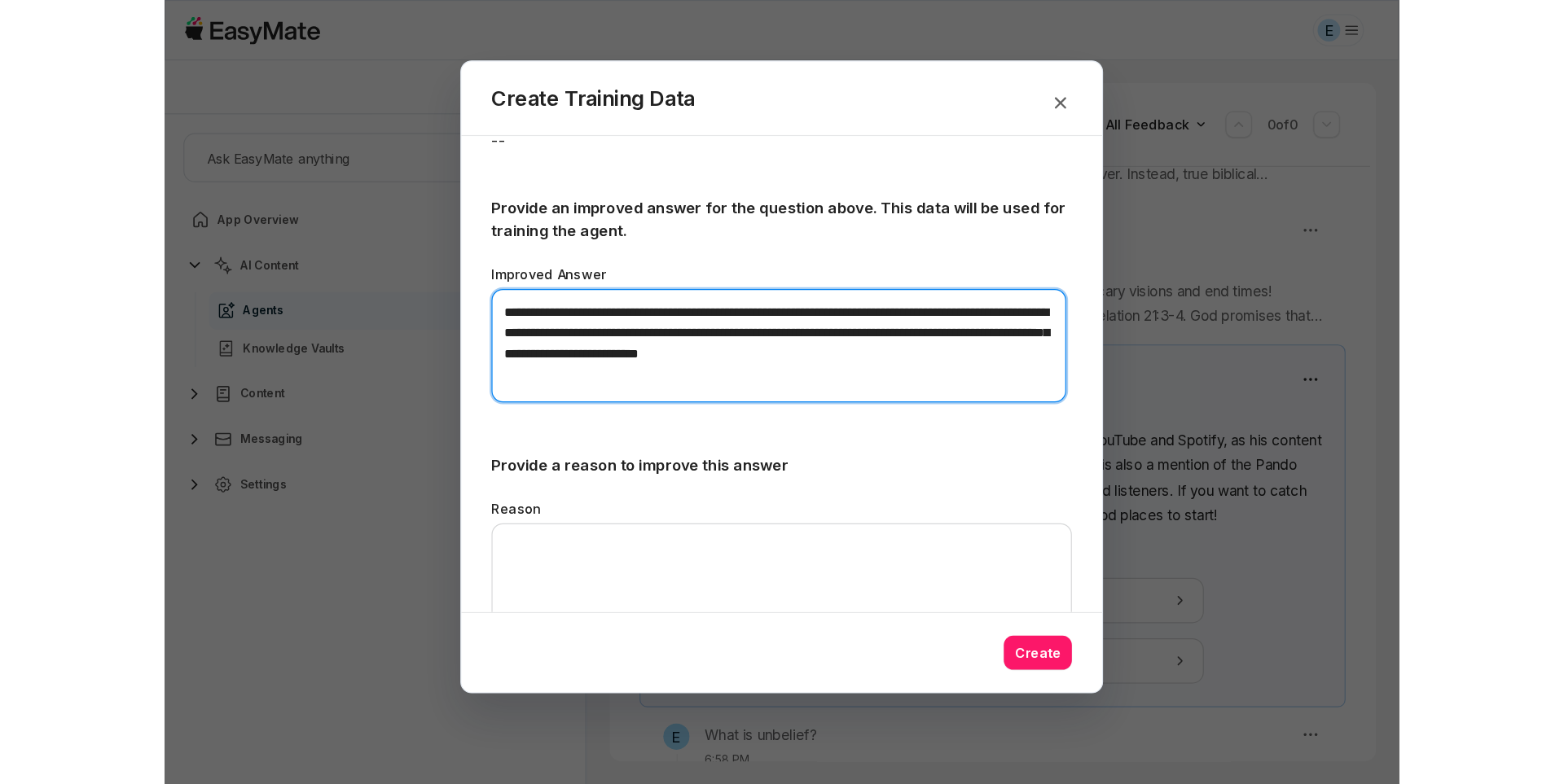 scroll, scrollTop: 269, scrollLeft: 0, axis: vertical 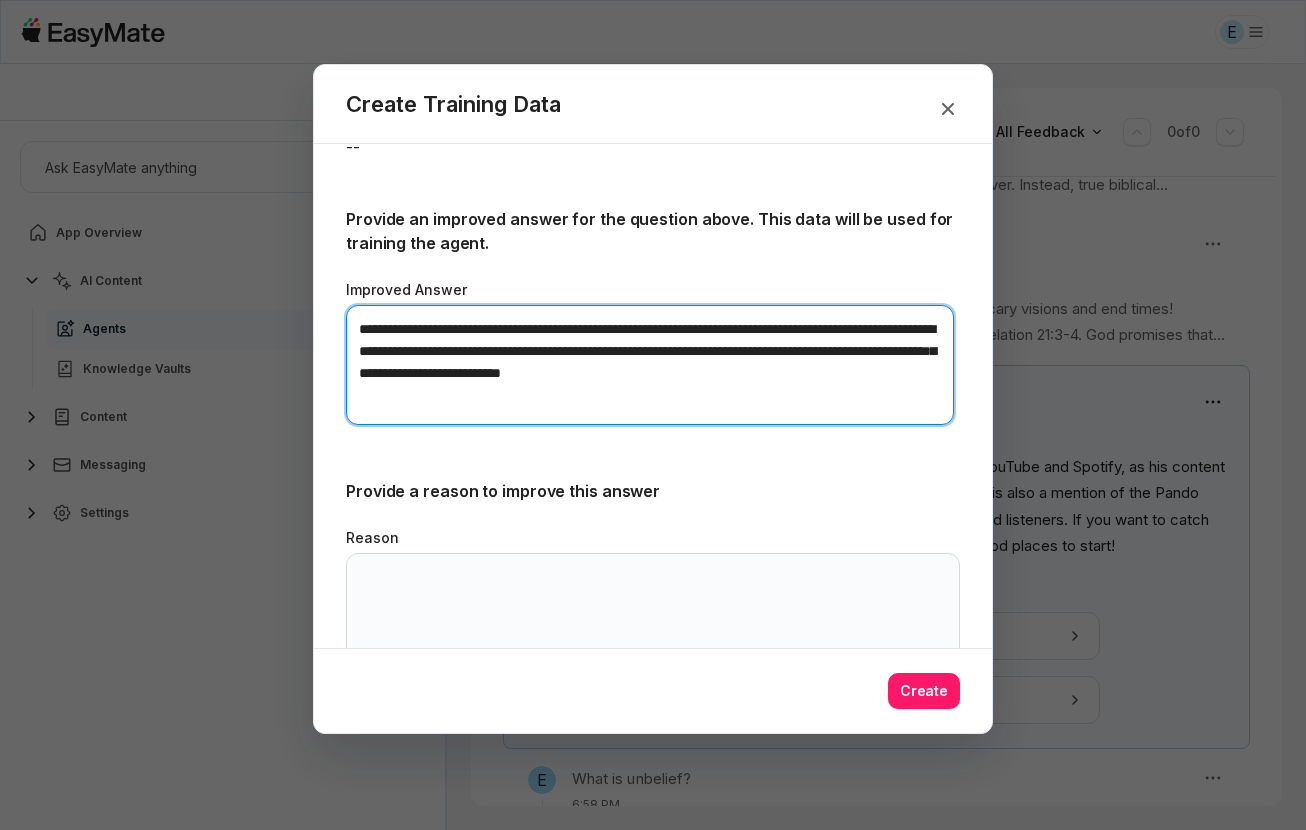 type on "**********" 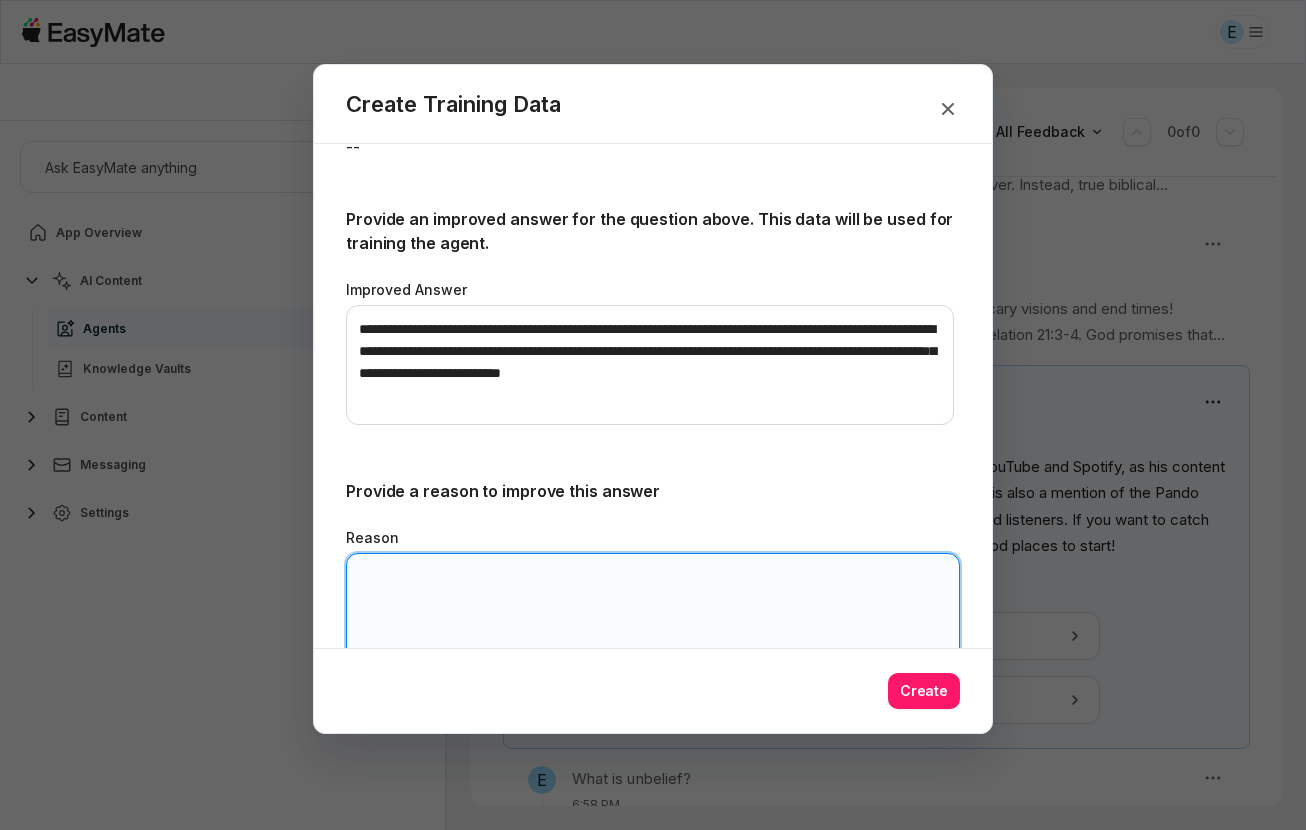 click on "Reason" at bounding box center (653, 613) 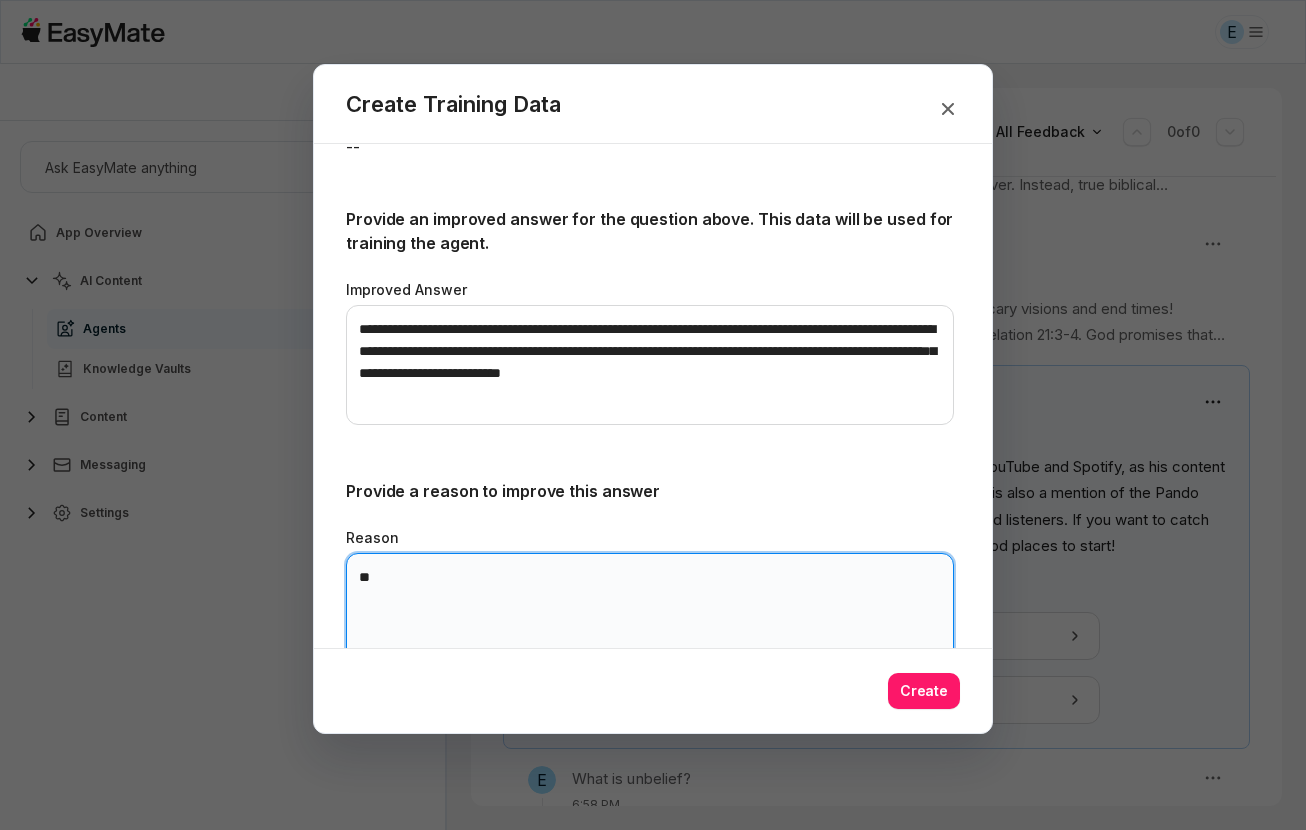 type on "*" 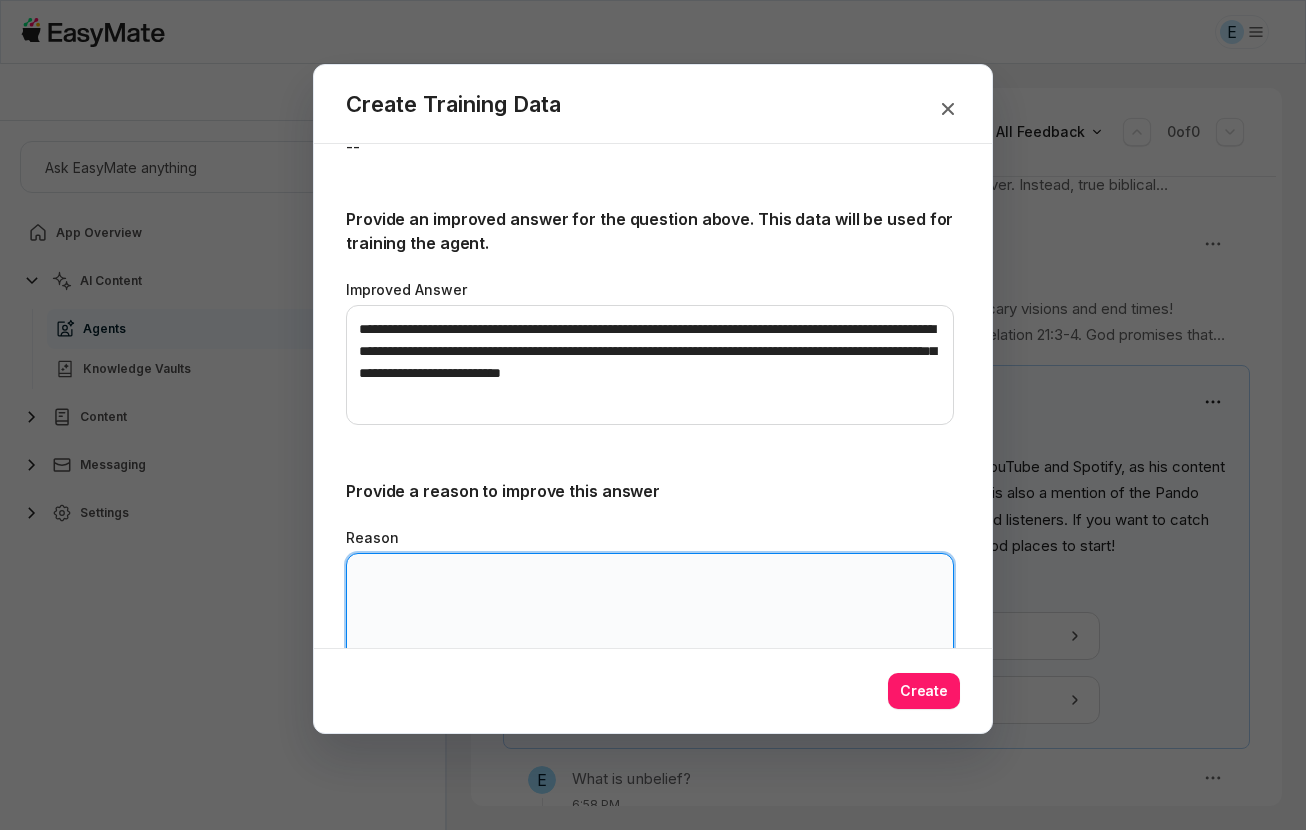 type on "*" 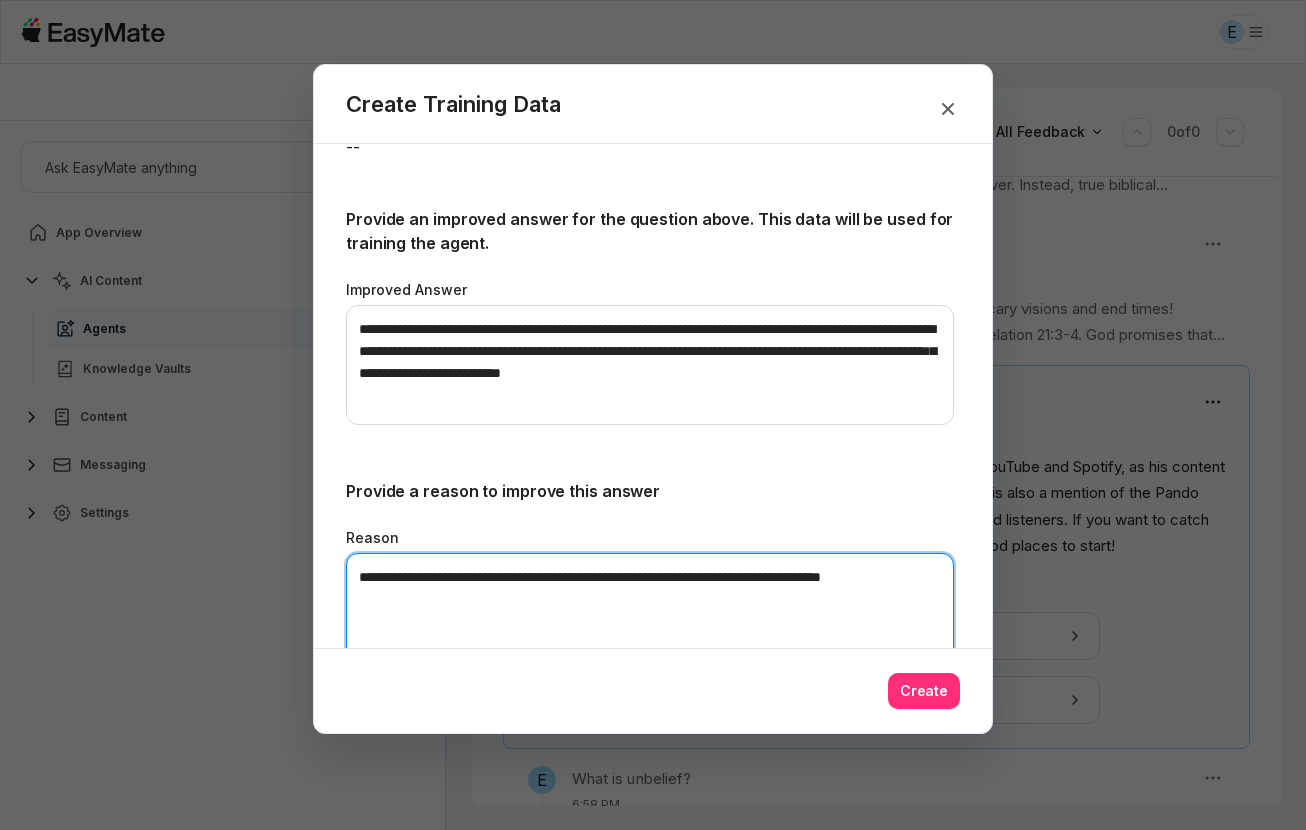 type on "**********" 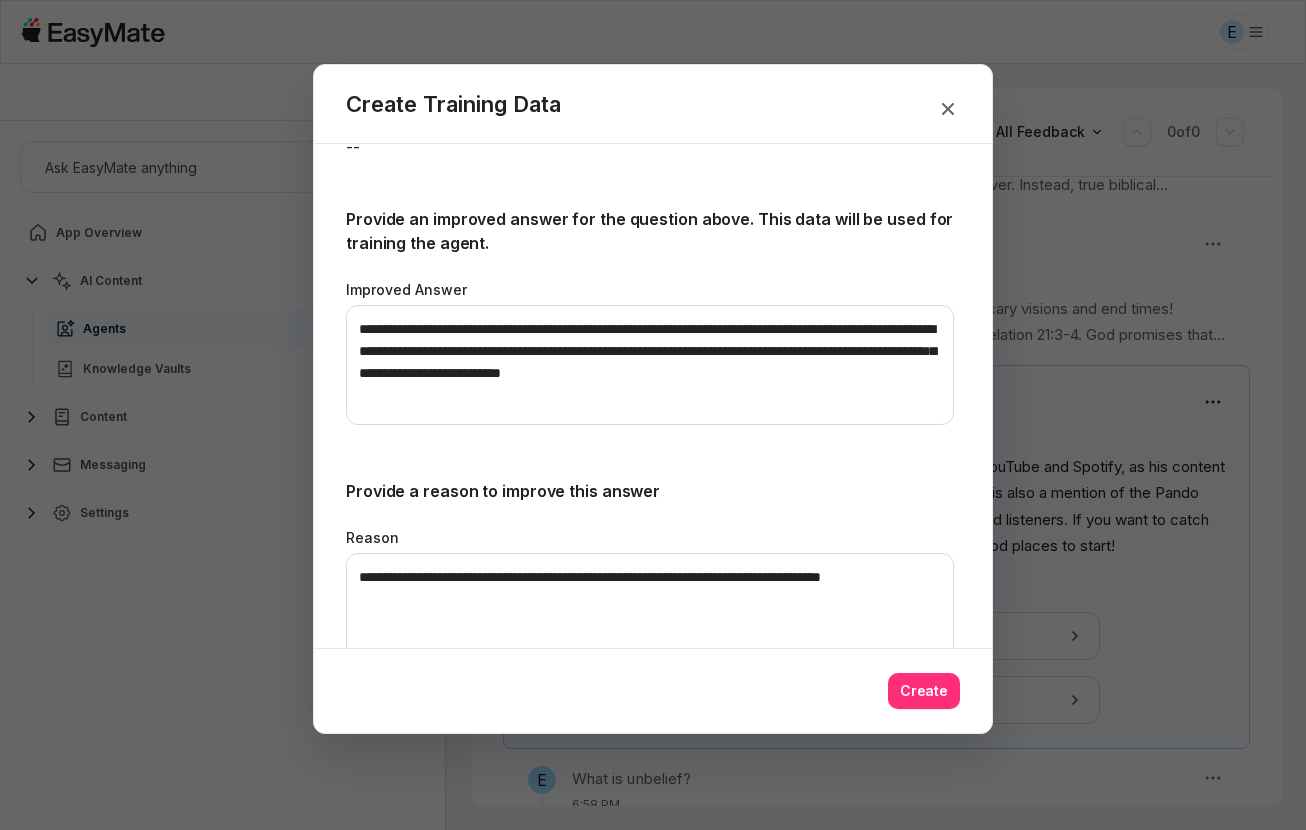 click on "Create" at bounding box center [924, 691] 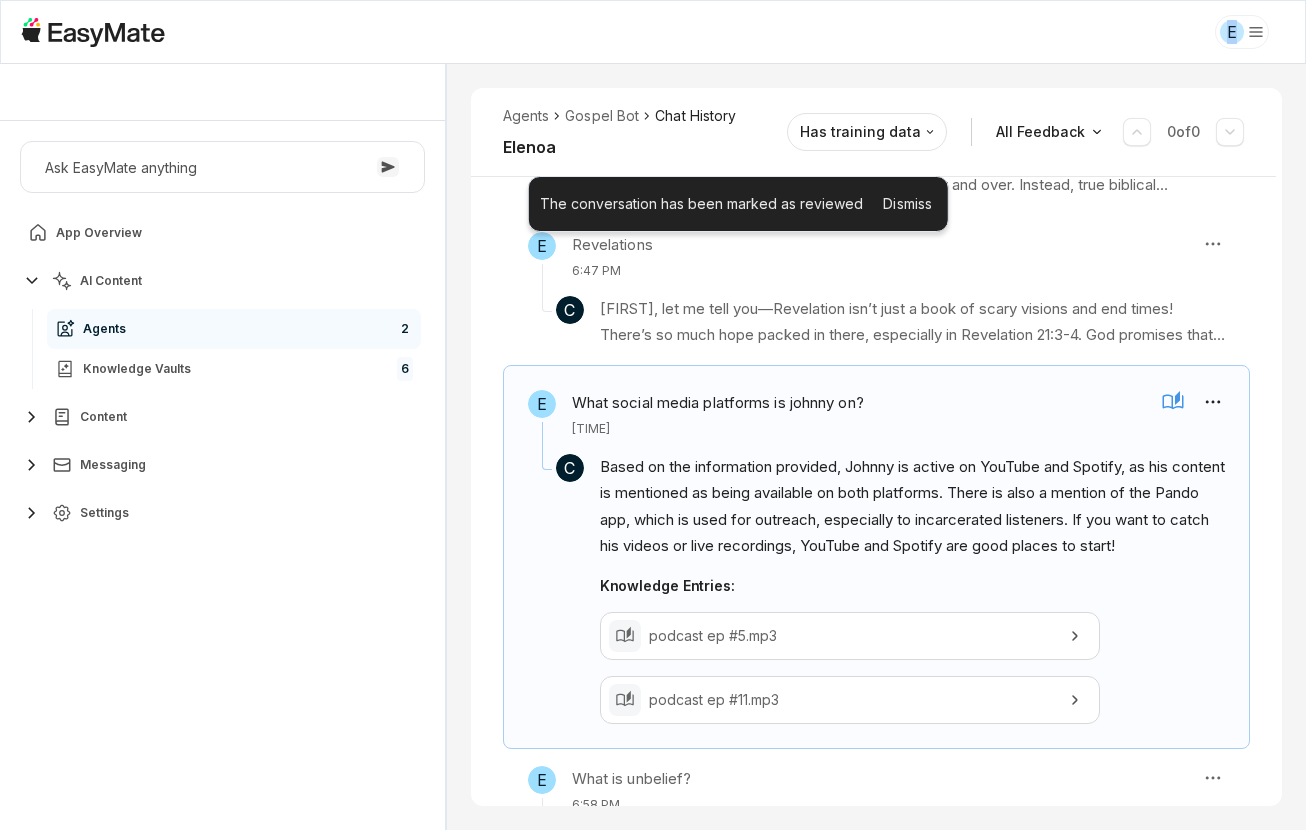 click on "E" at bounding box center (653, 32) 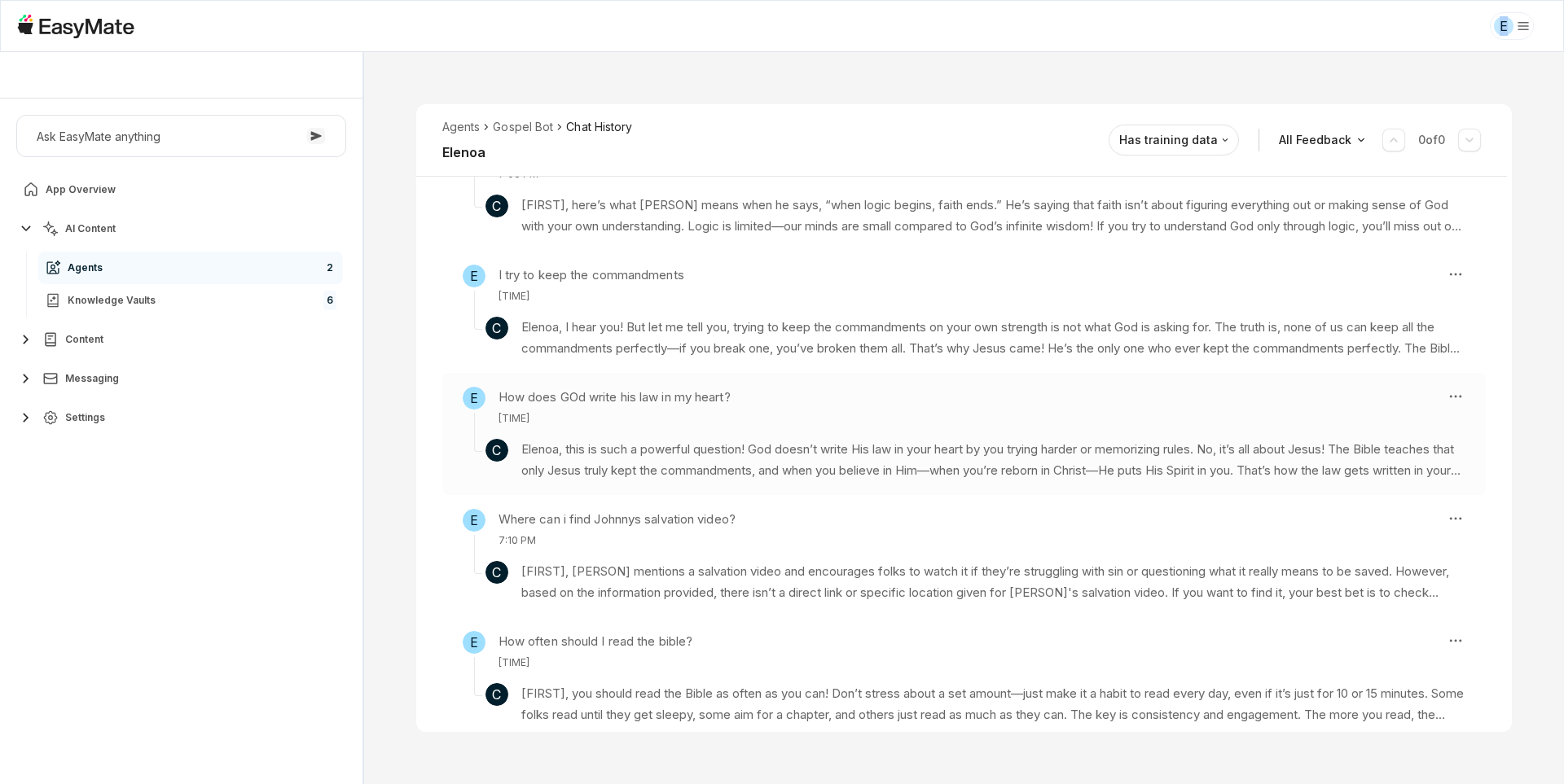 scroll, scrollTop: 1938, scrollLeft: 0, axis: vertical 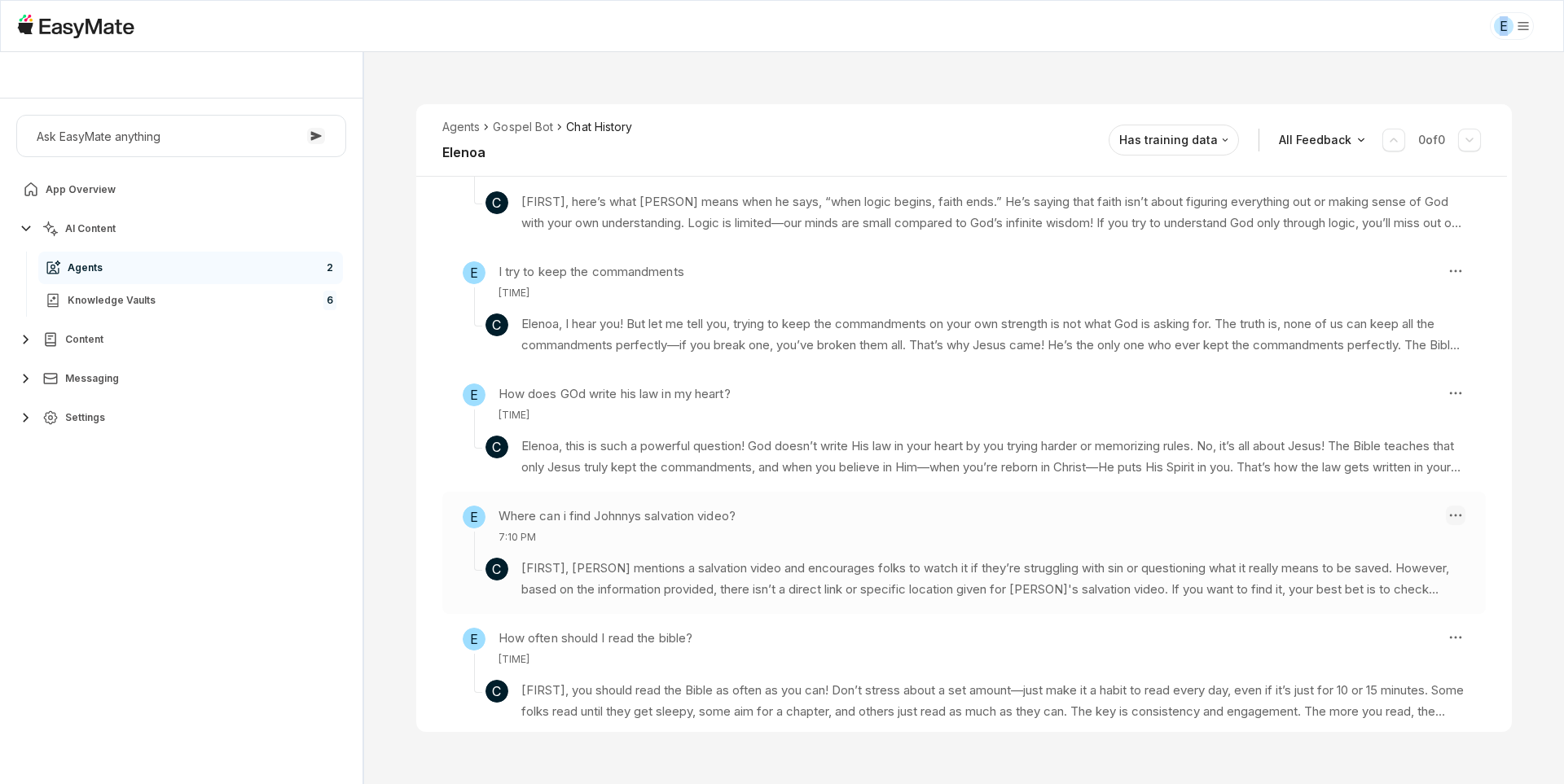 click on "E Core of the Heart Ask EasyMate anything App Overview AI Content Agents 2 Knowledge Vaults 6 Content Messaging Settings B How can I help you today? Scroll to bottom Send Agents Gospel Bot Chat History [FIRST] Reviewed Email [FIRST] Has training data All Feedback 0  of  0 E what time does bible study start?  6:41 PM C Hey [FIRST]! Bible study starts at 10AM Pacific Standard Time on Saturdays. There's also a session mentioned for 12 PM PST, so depending on the group, you might want to double-check which one you plan to join. Either way, make sure to show up a little early to get settled in! Knowledge Entries: Leviticus 22 Part 1.mp4 daily_devotional_57282.txt E Does Pastor have any resources in sharing the Gospel?  6:42 PM C Knowledge Entries: 2025-04-12 11-17-27.mp4 Bring Out Your Bibles.mp4" at bounding box center (782, 392) 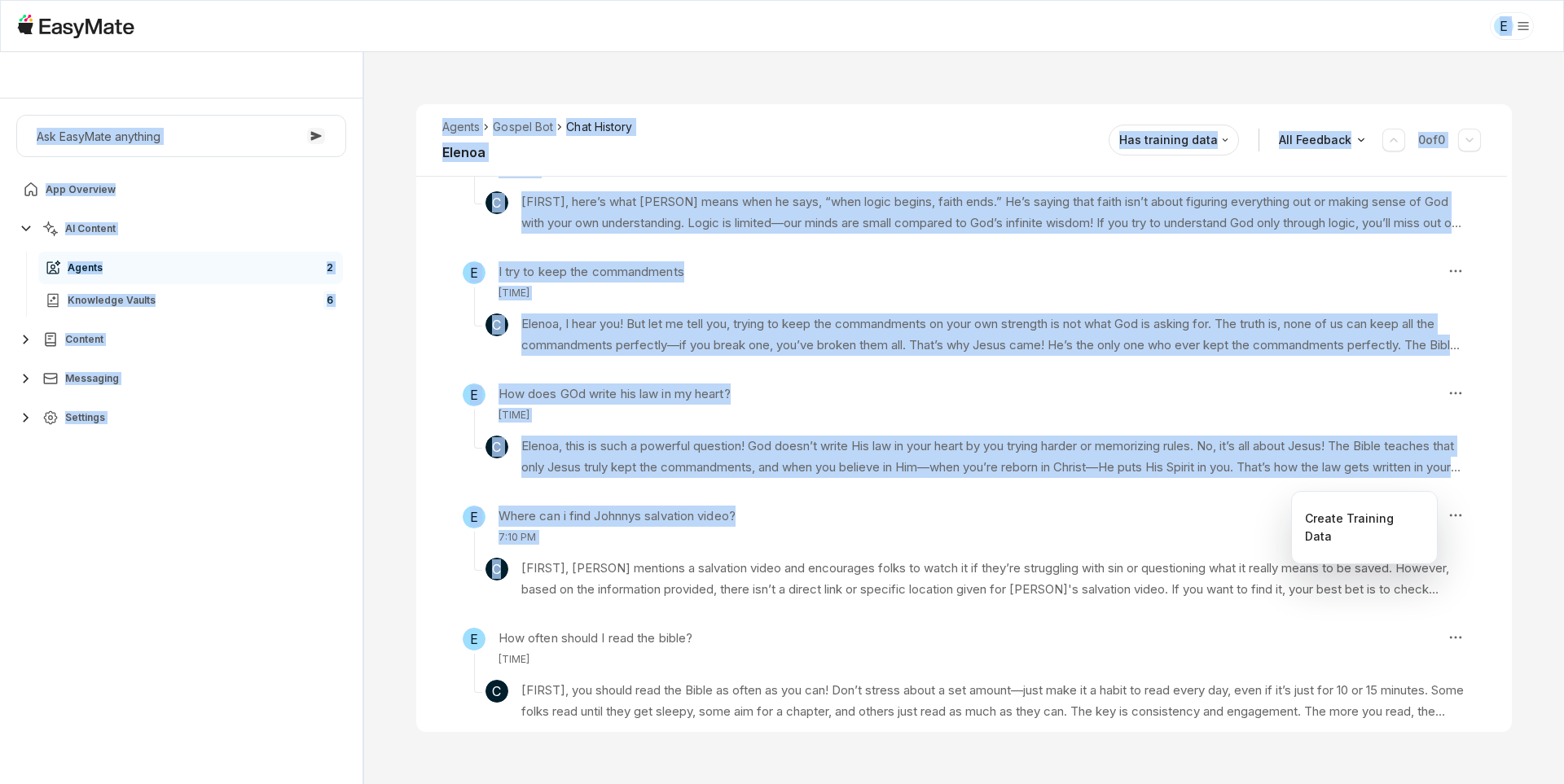 click on "E Core of the Heart Ask EasyMate anything App Overview AI Content Agents 2 Knowledge Vaults 6 Content Messaging Settings B How can I help you today? Scroll to bottom Send Agents Gospel Bot Chat History [FIRST] Reviewed Email [FIRST] Has training data All Feedback 0  of  0 E what time does bible study start?  6:41 PM C Hey [FIRST]! Bible study starts at 10AM Pacific Standard Time on Saturdays. There's also a session mentioned for 12 PM PST, so depending on the group, you might want to double-check which one you plan to join. Either way, make sure to show up a little early to get settled in! Knowledge Entries: Leviticus 22 Part 1.mp4 daily_devotional_57282.txt E Does Pastor have any resources in sharing the Gospel?  6:42 PM C Knowledge Entries: 2025-04-12 11-17-27.mp4 Bring Out Your Bibles.mp4" at bounding box center (782, 392) 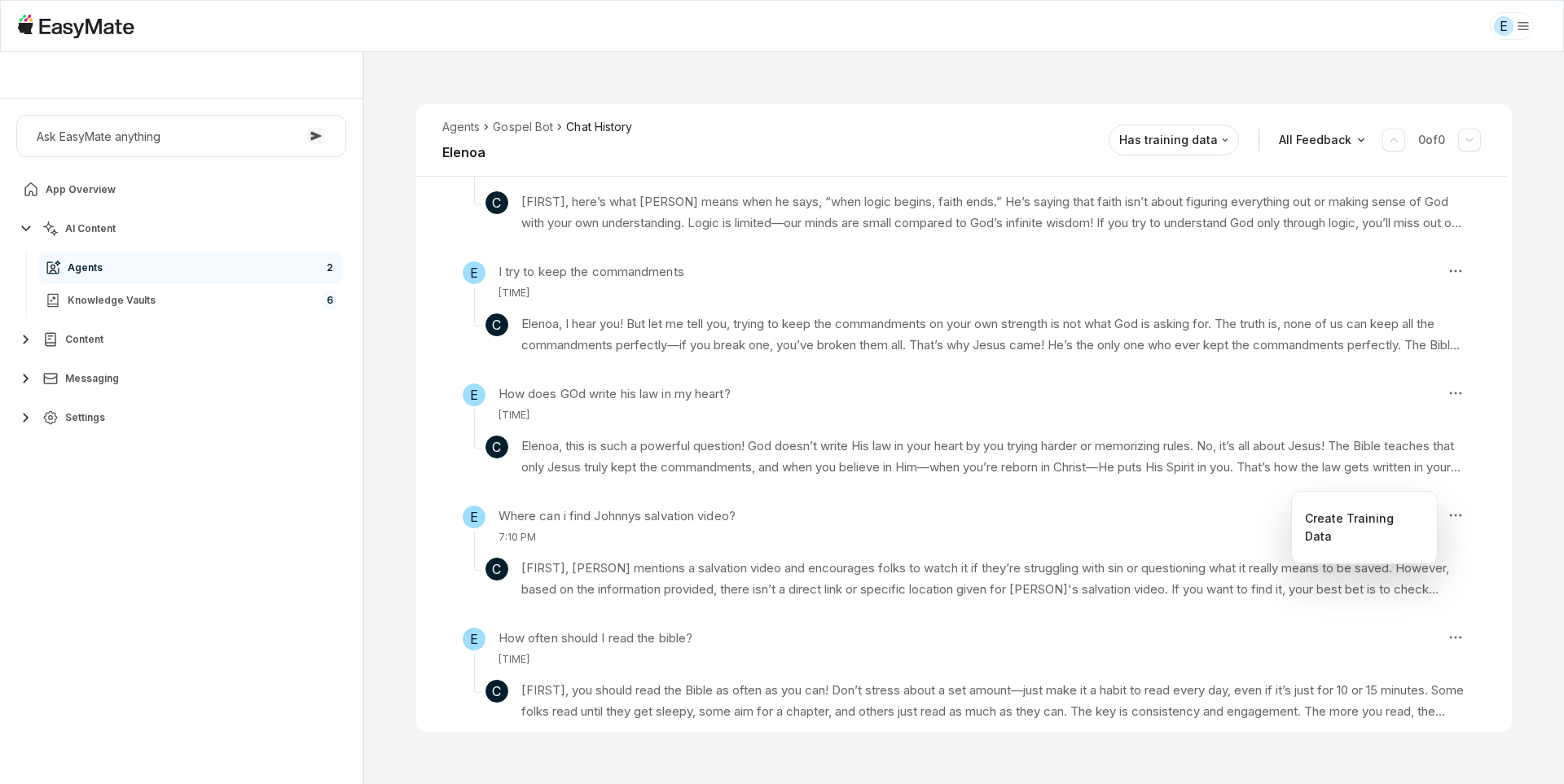 click on "E Core of the Heart Ask EasyMate anything App Overview AI Content Agents 2 Knowledge Vaults 6 Content Messaging Settings B How can I help you today? Scroll to bottom Send Agents Gospel Bot Chat History [FIRST] Reviewed Email [FIRST] Has training data All Feedback 0  of  0 E what time does bible study start?  6:41 PM C Hey [FIRST]! Bible study starts at 10AM Pacific Standard Time on Saturdays. There's also a session mentioned for 12 PM PST, so depending on the group, you might want to double-check which one you plan to join. Either way, make sure to show up a little early to get settled in! Knowledge Entries: Leviticus 22 Part 1.mp4 daily_devotional_57282.txt E Does Pastor have any resources in sharing the Gospel?  6:42 PM C Knowledge Entries: 2025-04-12 11-17-27.mp4 Bring Out Your Bibles.mp4" at bounding box center [782, 392] 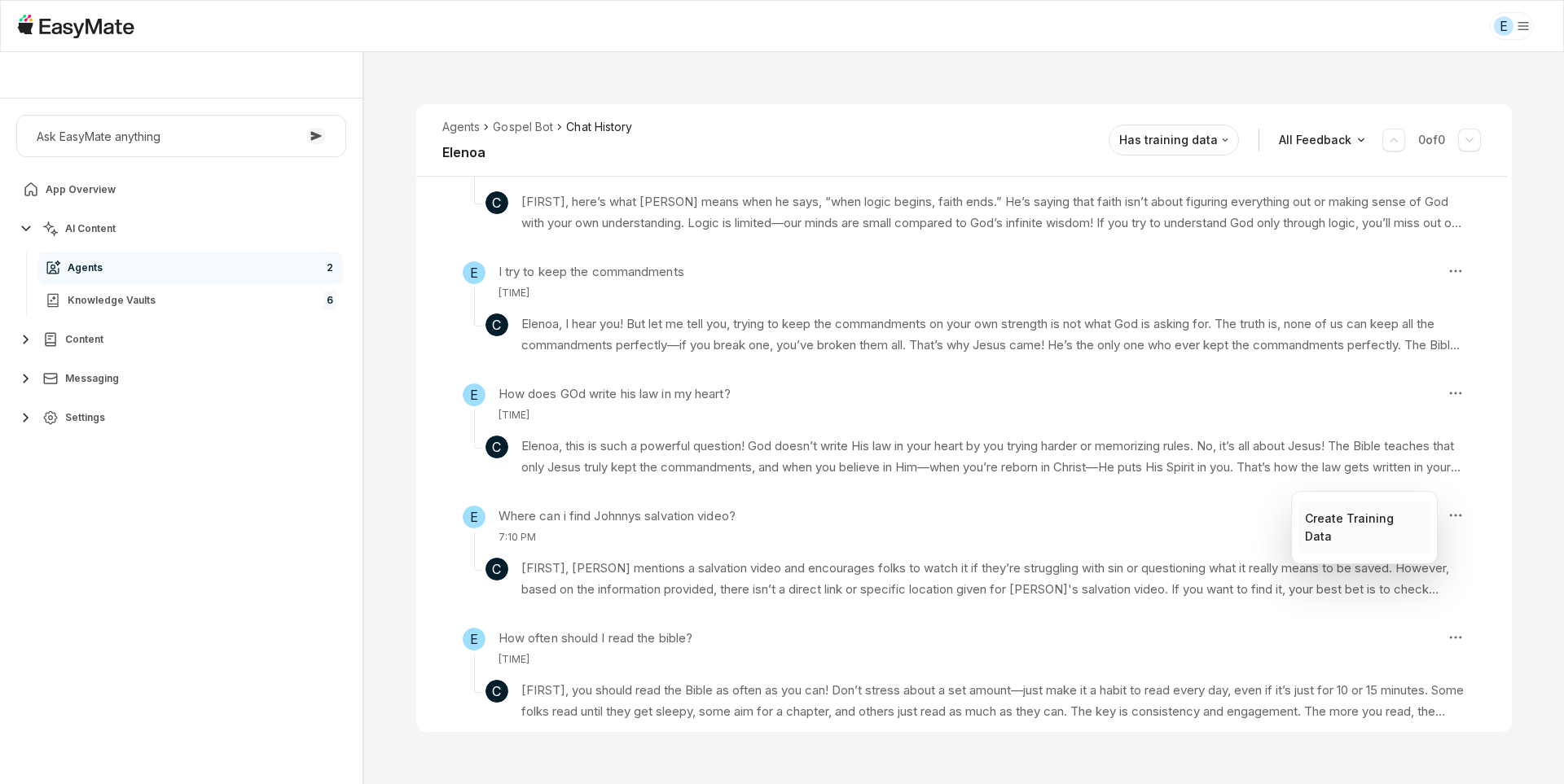click on "Create Training Data" at bounding box center (1364, 528) 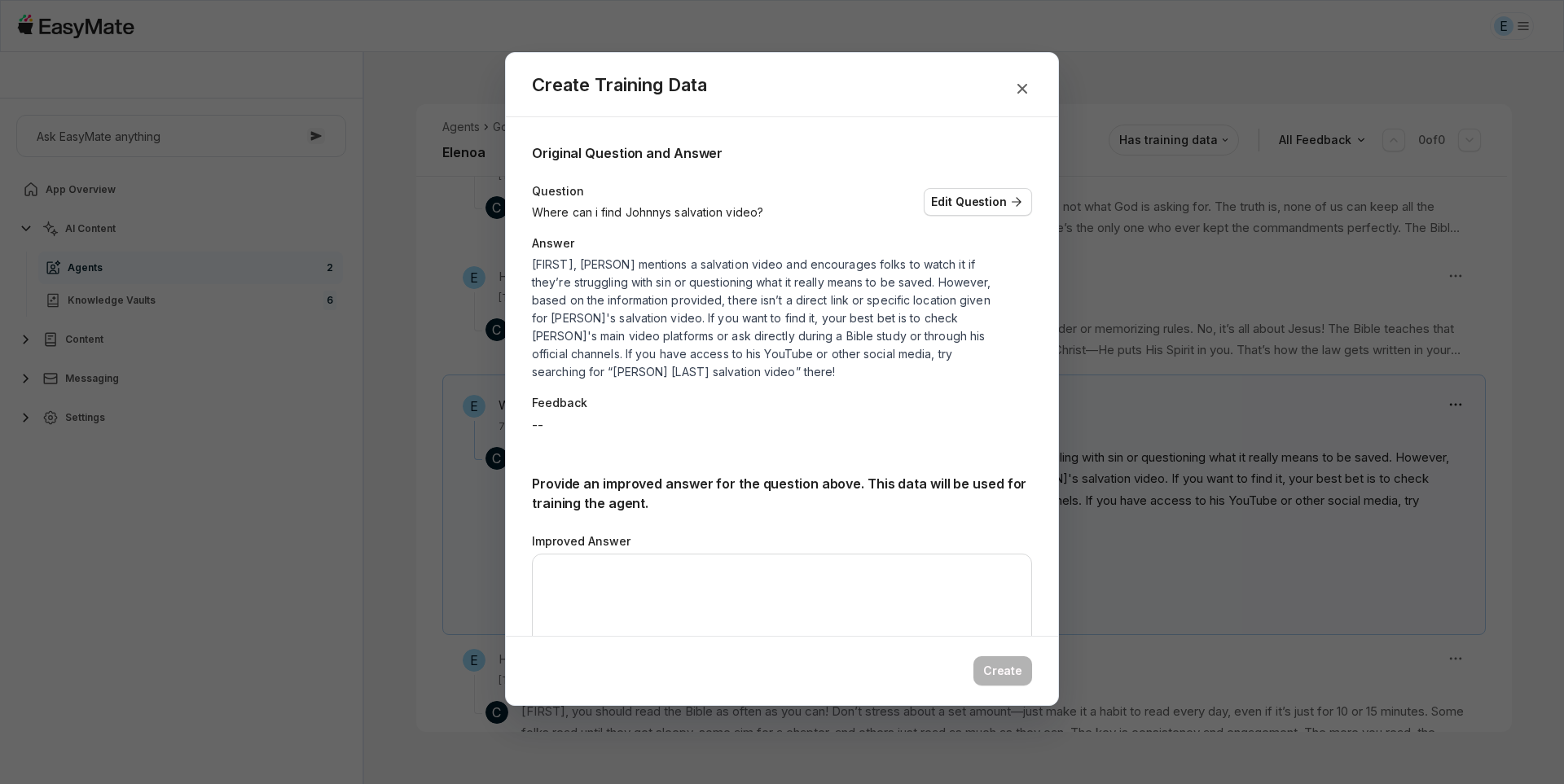scroll, scrollTop: 1931, scrollLeft: 0, axis: vertical 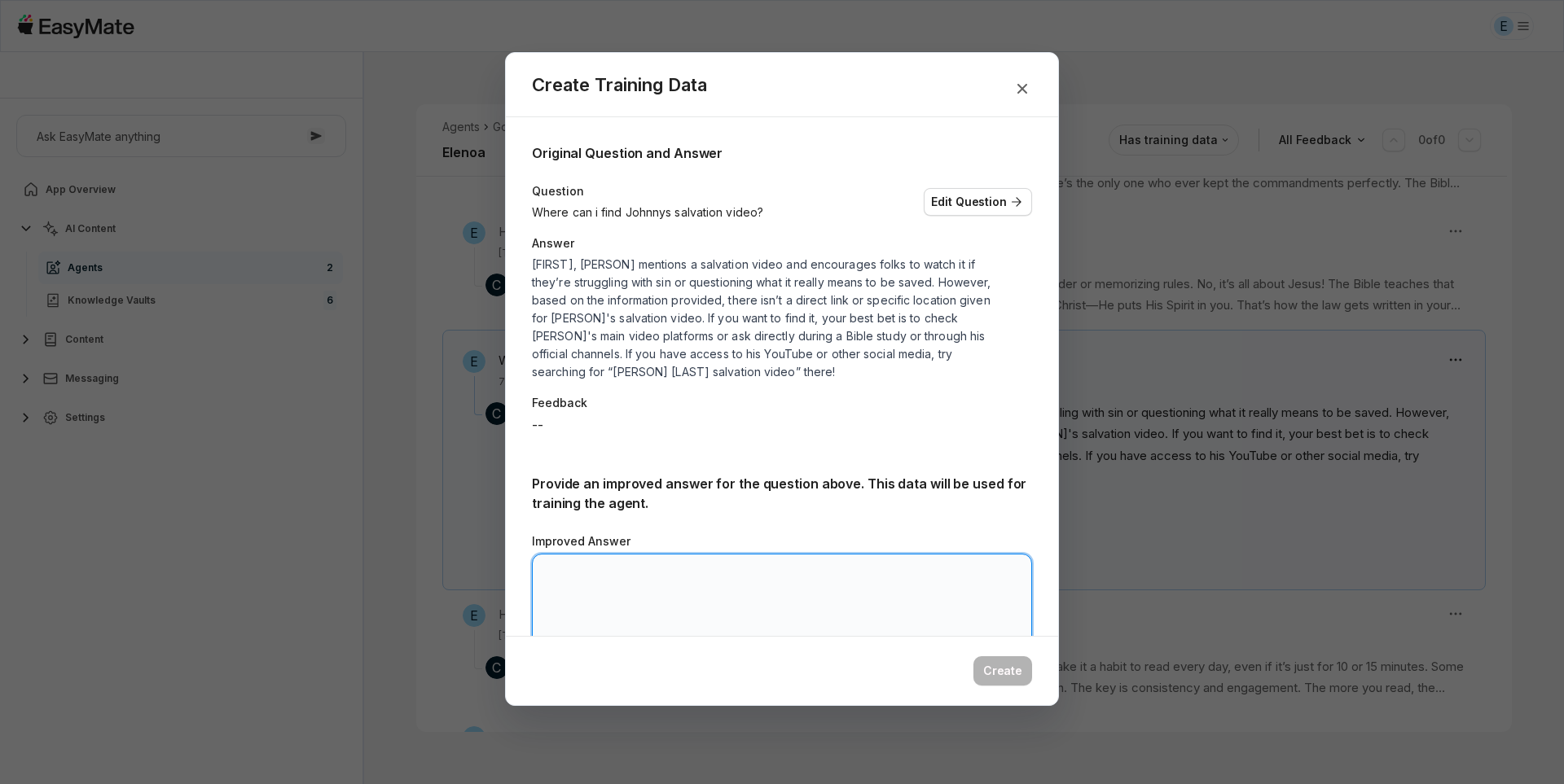 click on "Improved Answer" at bounding box center (782, 602) 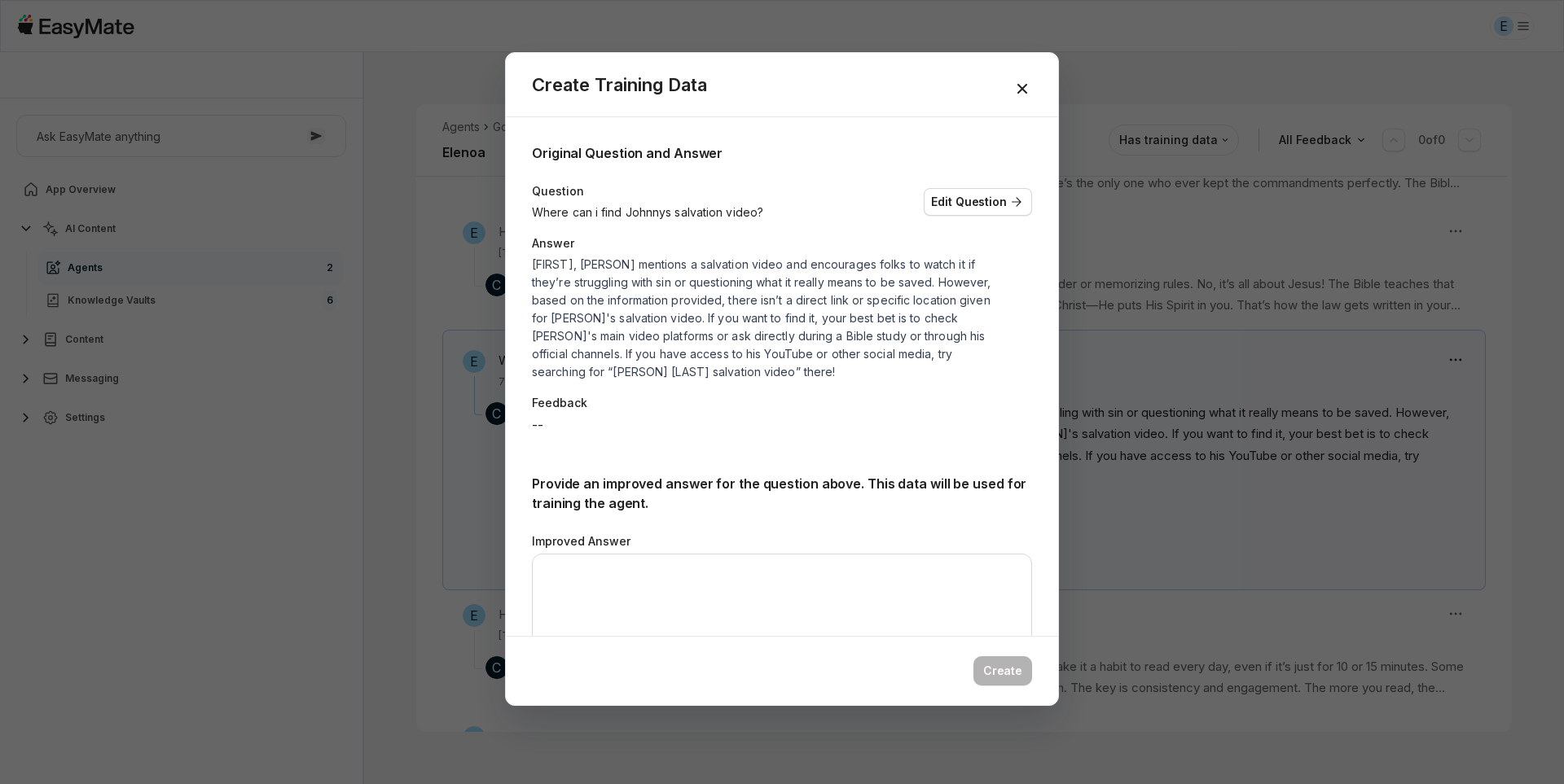 click 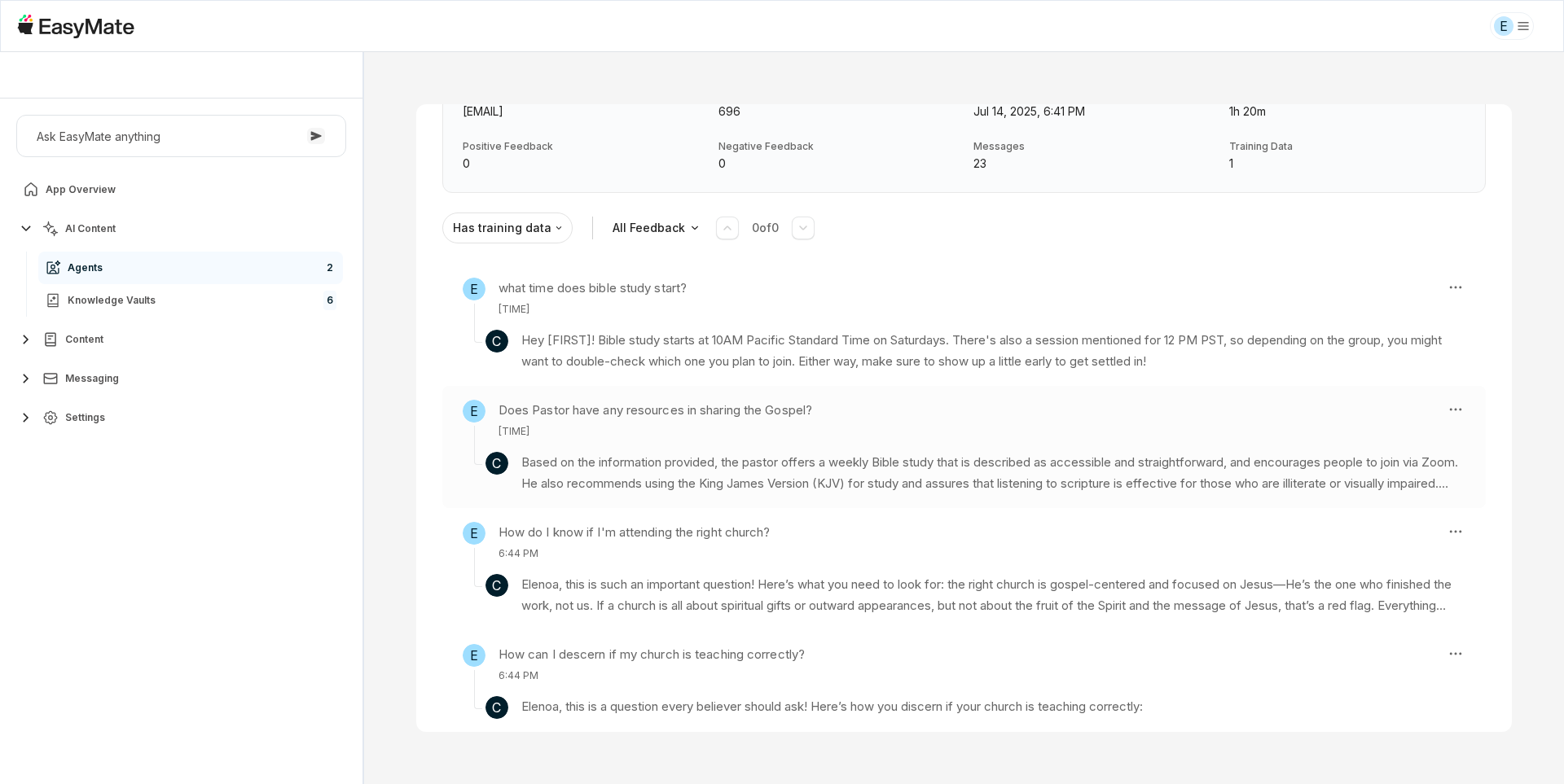 scroll, scrollTop: 151, scrollLeft: 0, axis: vertical 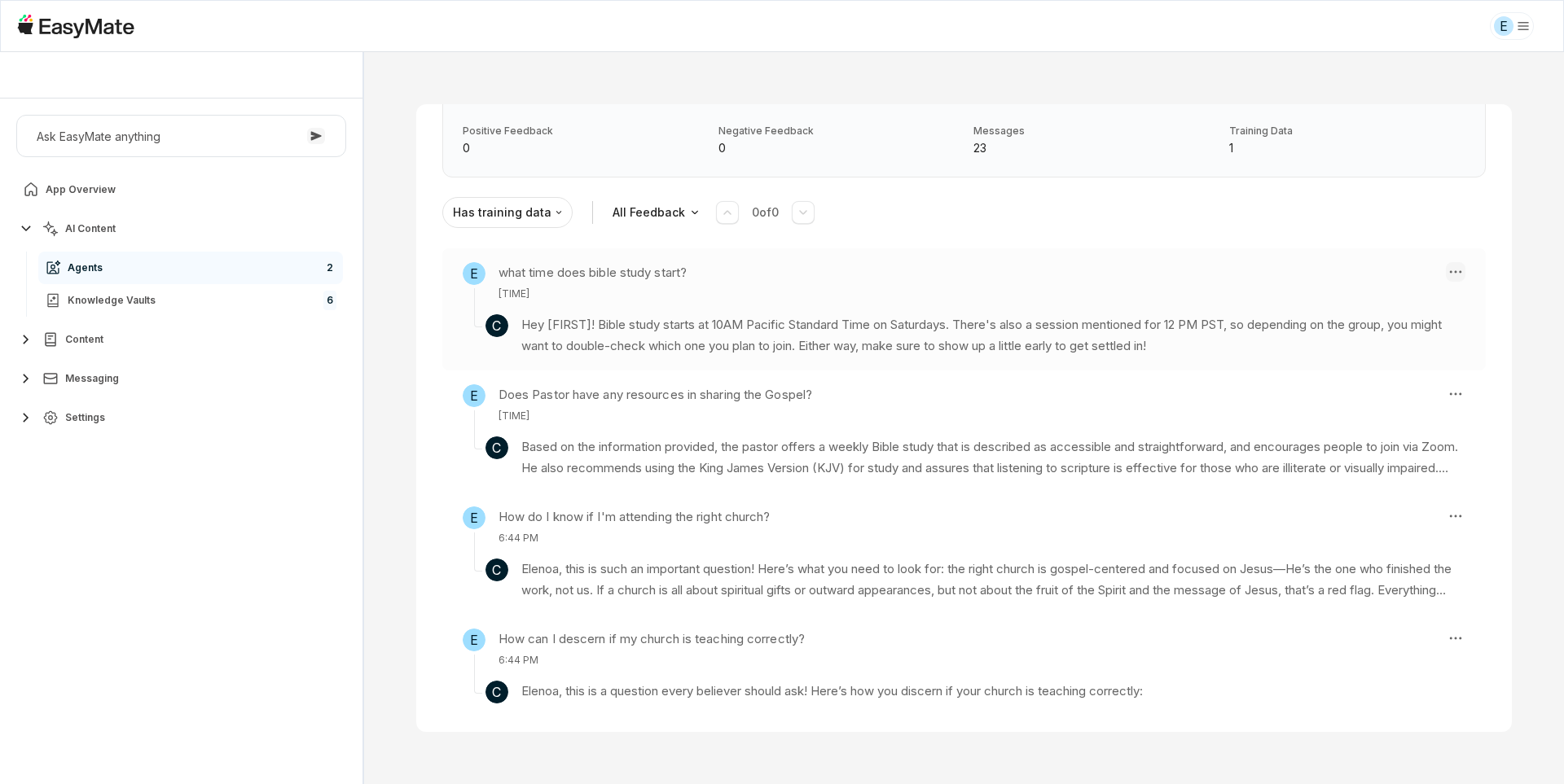 click on "E Core of the Heart Ask EasyMate anything App Overview AI Content Agents 2 Knowledge Vaults 6 Content Messaging Settings B How can I help you today? Scroll to bottom Send Agents Gospel Bot Chat History [FIRST] Reviewed Email [EMAIL] Session ID 696 Session Date Jul 14, 2025, 6:41 PM Chat Duration 1h 20m Positive Feedback 0 Negative Feedback 0 Messages 23 Training Data 1 Has training data All Feedback 0  of  0 E what time does bible study start?  6:41 PM C Hey [FIRST]! Bible study starts at 10AM Pacific Standard Time on Saturdays. There's also a session mentioned for 12 PM PST, so depending on the group, you might want to double-check which one you plan to join. Either way, make sure to show up a little early to get settled in! Knowledge Entries: Leviticus 22 Part 1.mp4 daily_devotional_57282.txt E Does Pastor have any resources in sharing the Gospel?  6:42 PM C Knowledge Entries: 2025-04-12 11-17-27.mp4 Bring Out Your Bibles.mp4 E" at bounding box center [782, 392] 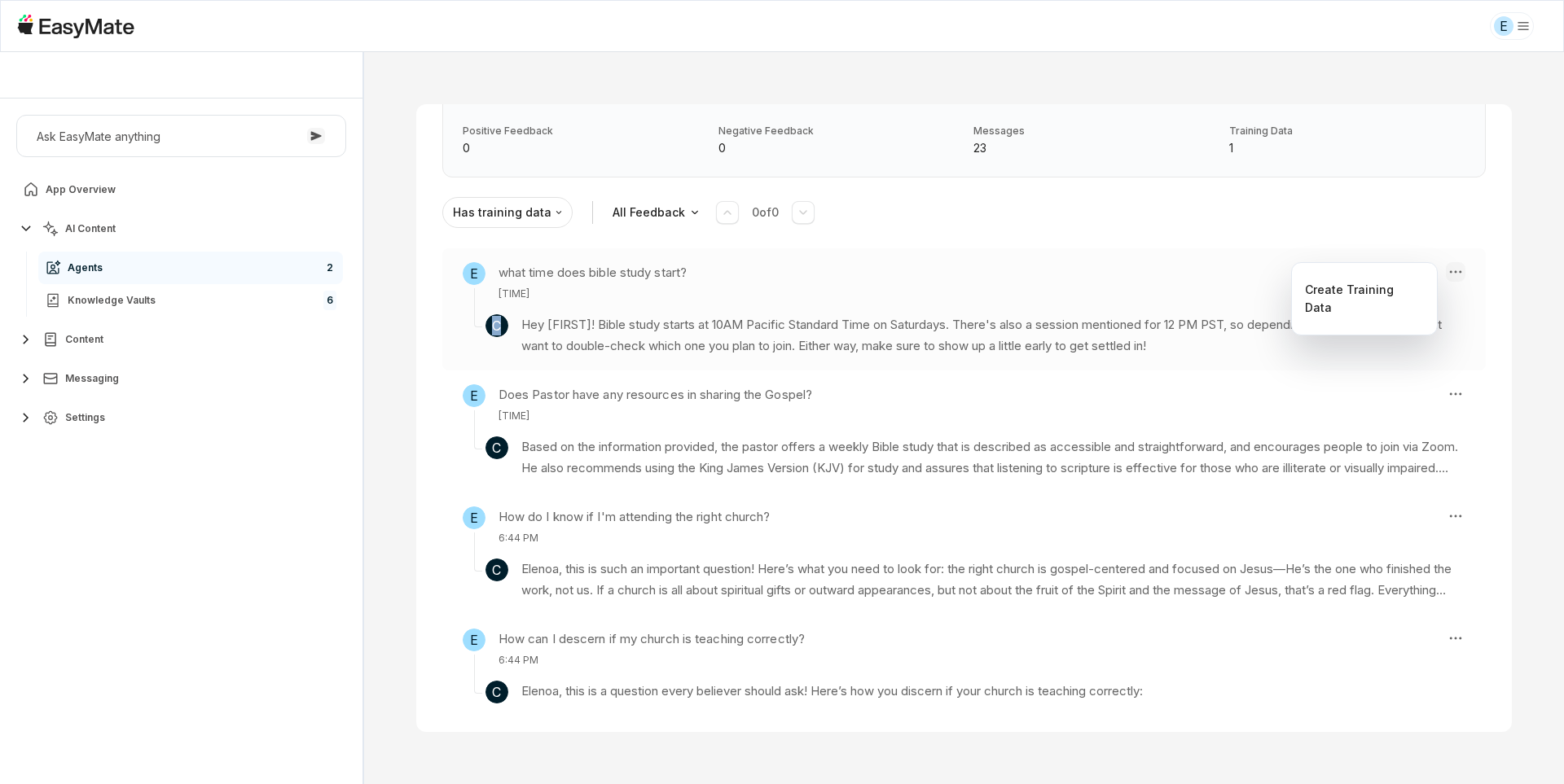 click on "E Core of the Heart Ask EasyMate anything App Overview AI Content Agents 2 Knowledge Vaults 6 Content Messaging Settings B How can I help you today? Scroll to bottom Send Agents Gospel Bot Chat History [FIRST] Reviewed Email [EMAIL] Session ID 696 Session Date Jul 14, 2025, 6:41 PM Chat Duration 1h 20m Positive Feedback 0 Negative Feedback 0 Messages 23 Training Data 1 Has training data All Feedback 0  of  0 E what time does bible study start?  6:41 PM C Hey [FIRST]! Bible study starts at 10AM Pacific Standard Time on Saturdays. There's also a session mentioned for 12 PM PST, so depending on the group, you might want to double-check which one you plan to join. Either way, make sure to show up a little early to get settled in! Knowledge Entries: Leviticus 22 Part 1.mp4 daily_devotional_57282.txt E Does Pastor have any resources in sharing the Gospel?  6:42 PM C Knowledge Entries: 2025-04-12 11-17-27.mp4 Bring Out Your Bibles.mp4 E" at bounding box center [782, 392] 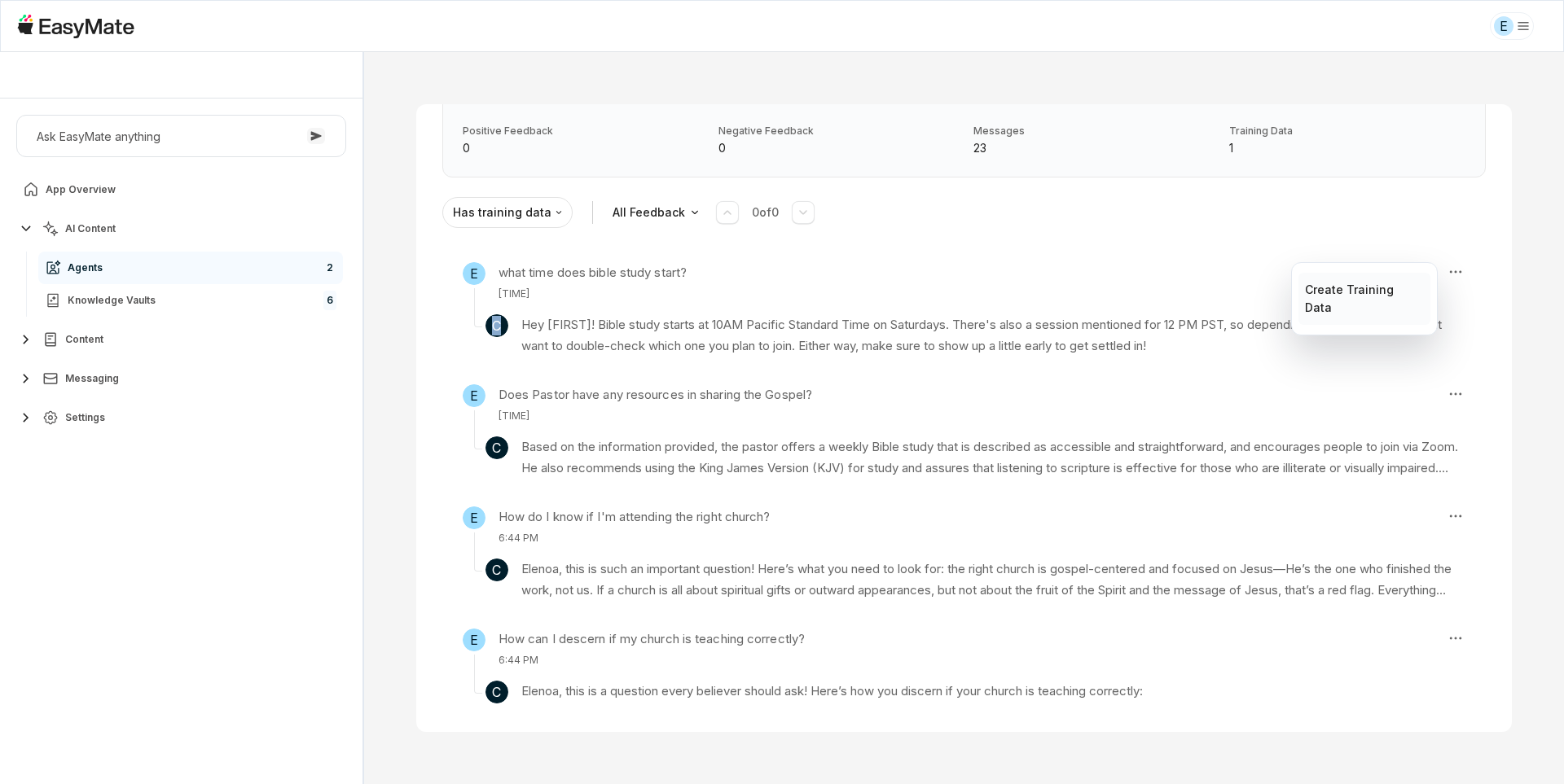 click on "Create Training Data" at bounding box center [1364, 299] 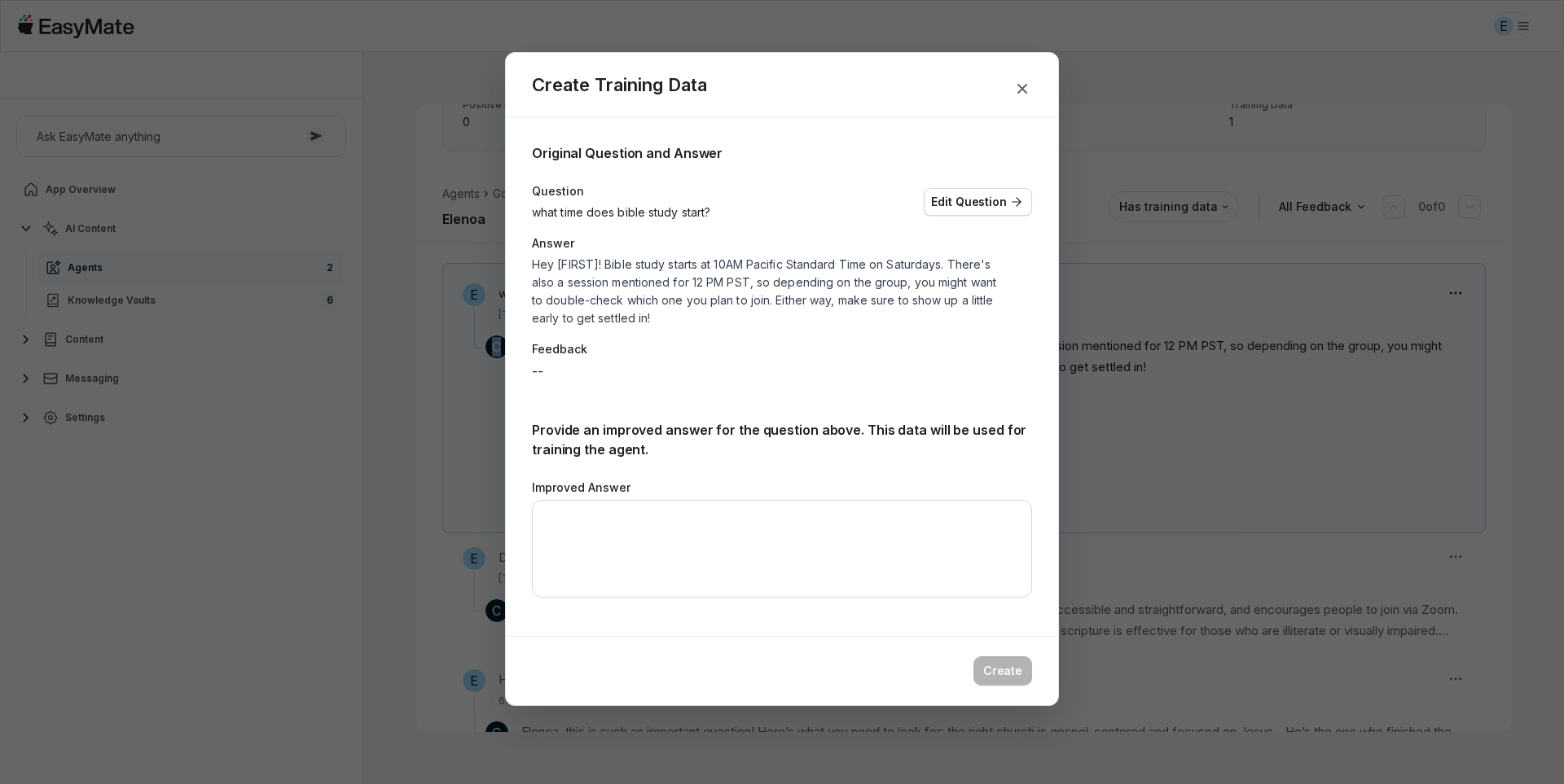 scroll, scrollTop: 225, scrollLeft: 0, axis: vertical 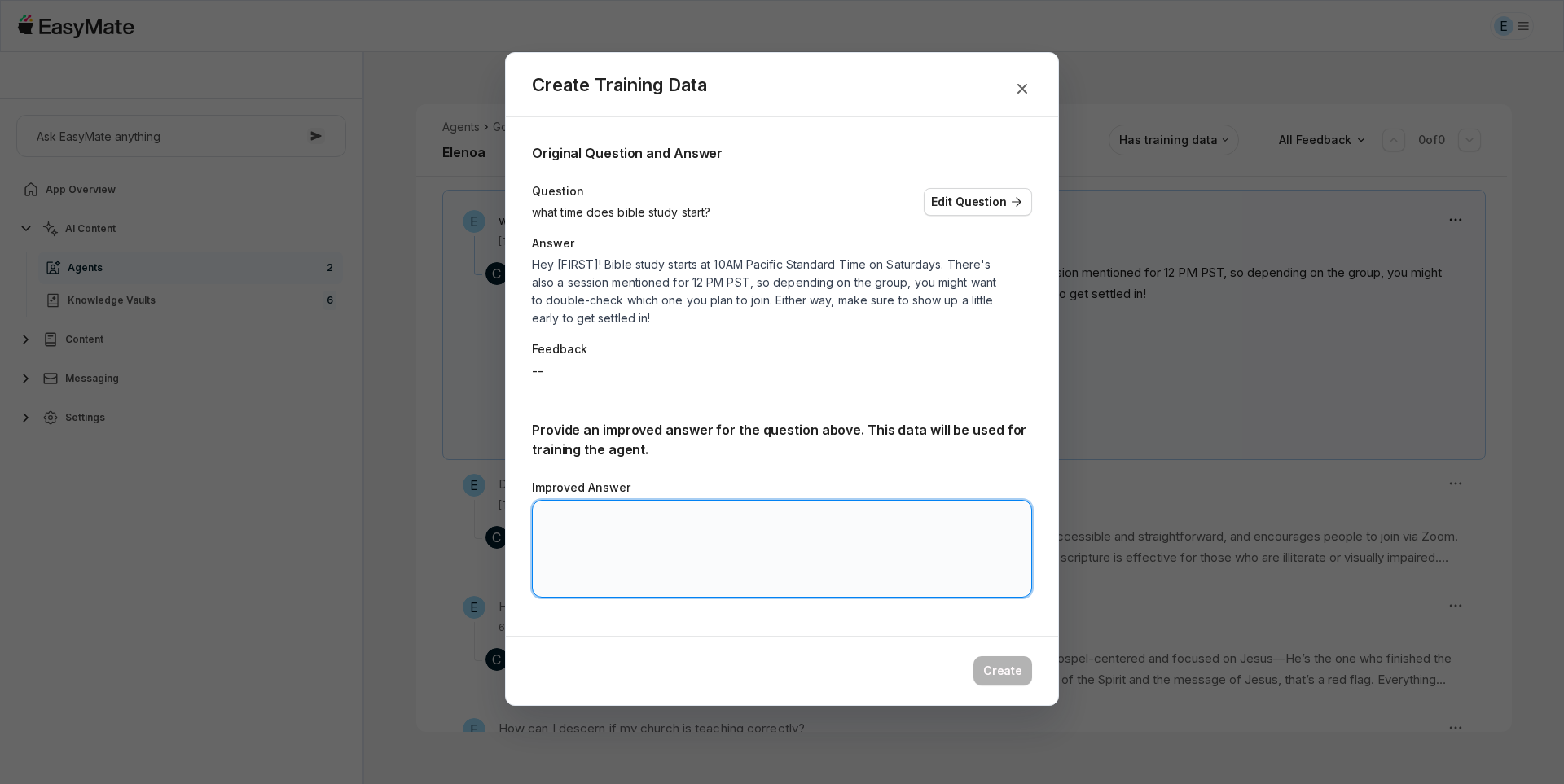 click on "Improved Answer" at bounding box center [782, 549] 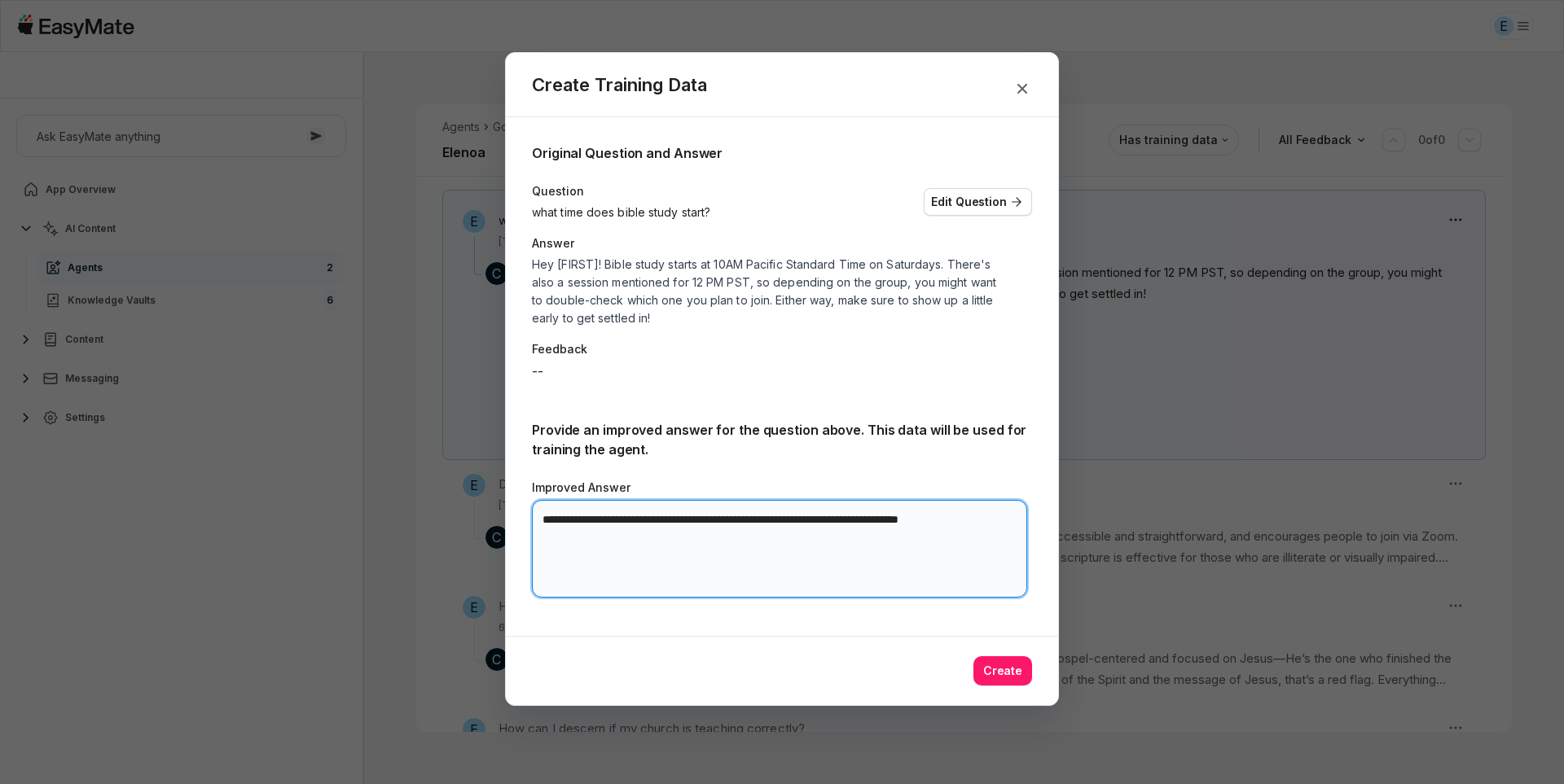 click on "**********" at bounding box center [780, 549] 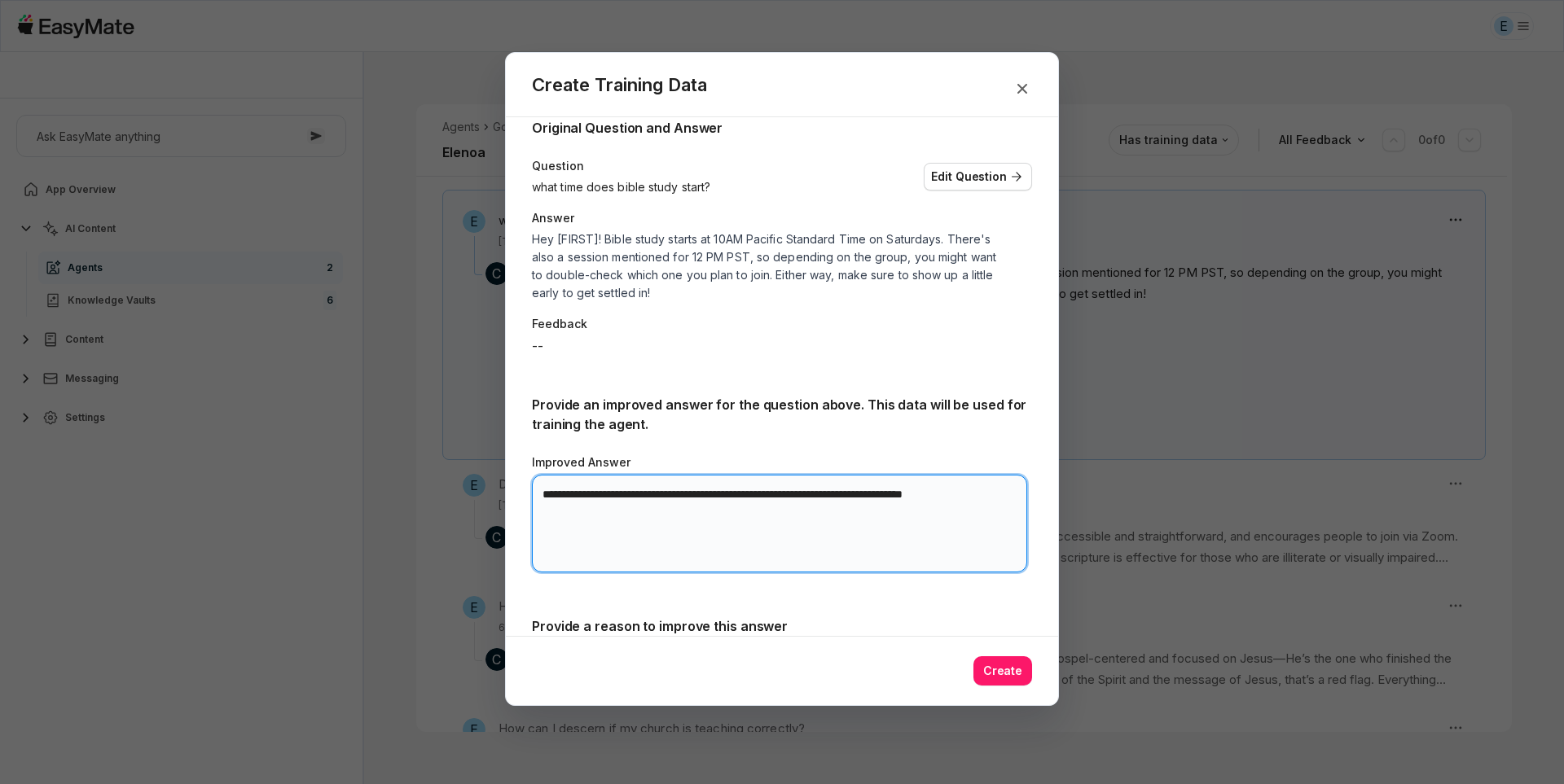 scroll, scrollTop: 36, scrollLeft: 0, axis: vertical 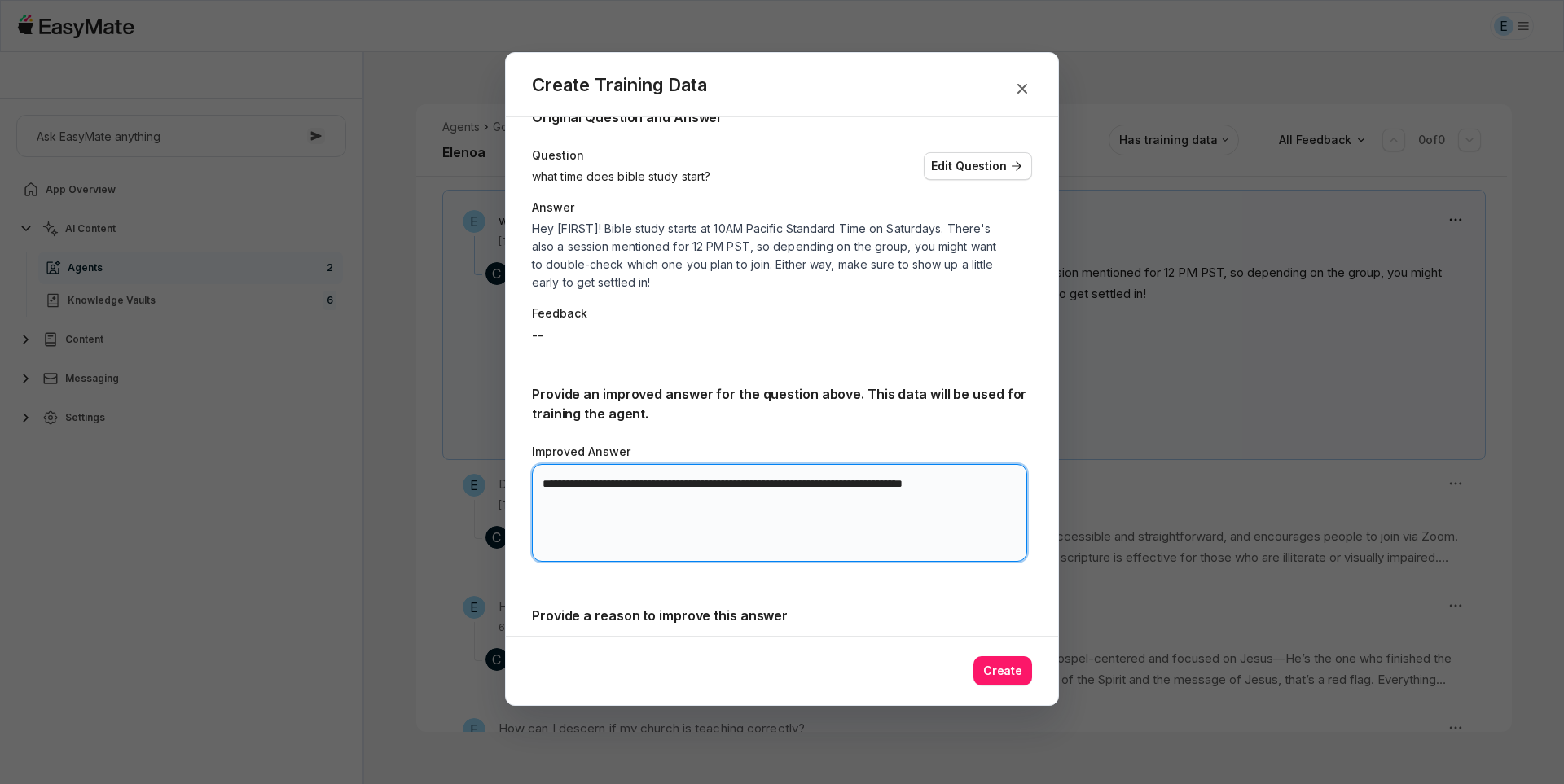 click on "**********" at bounding box center (780, 513) 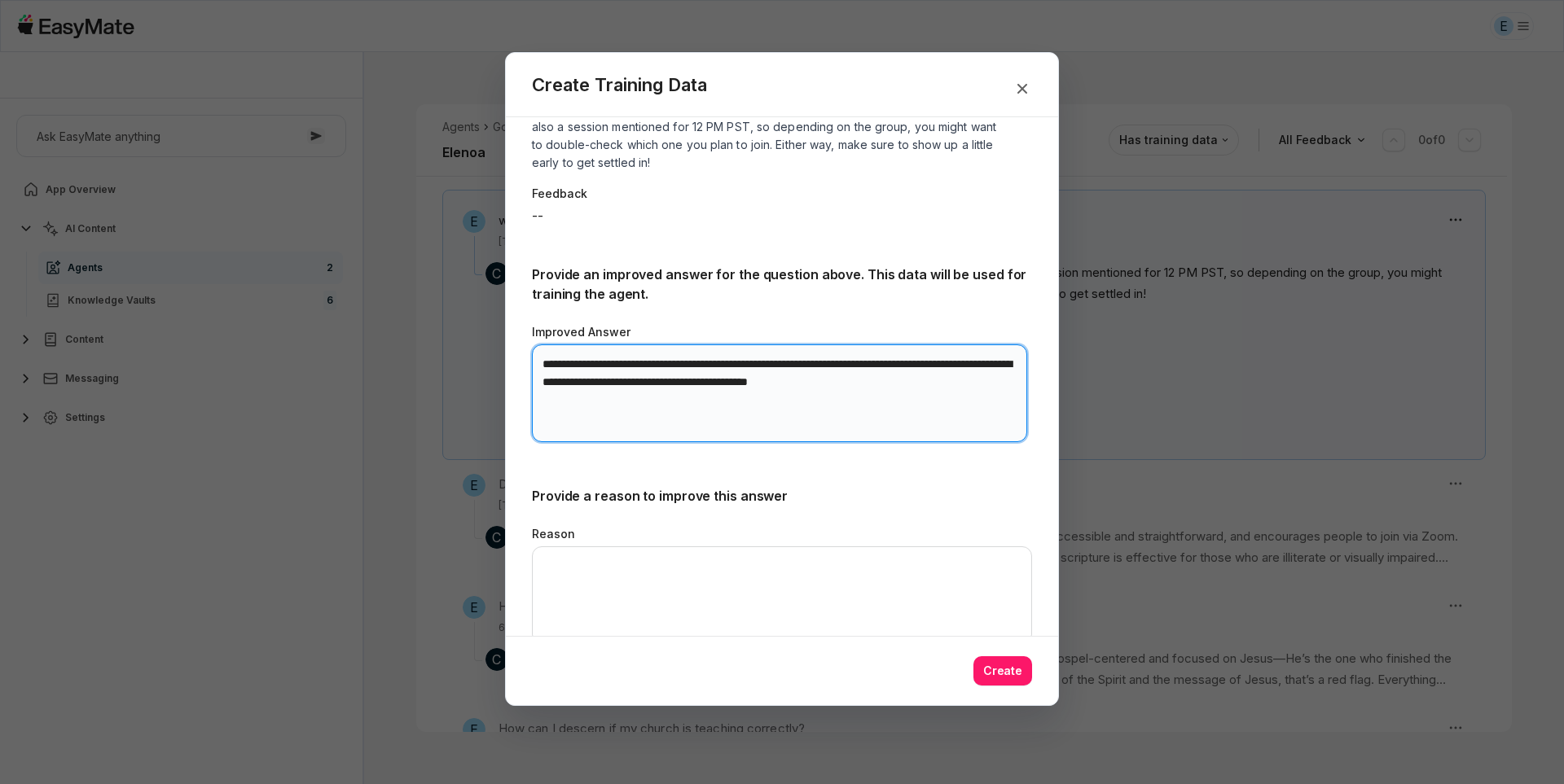 scroll, scrollTop: 170, scrollLeft: 0, axis: vertical 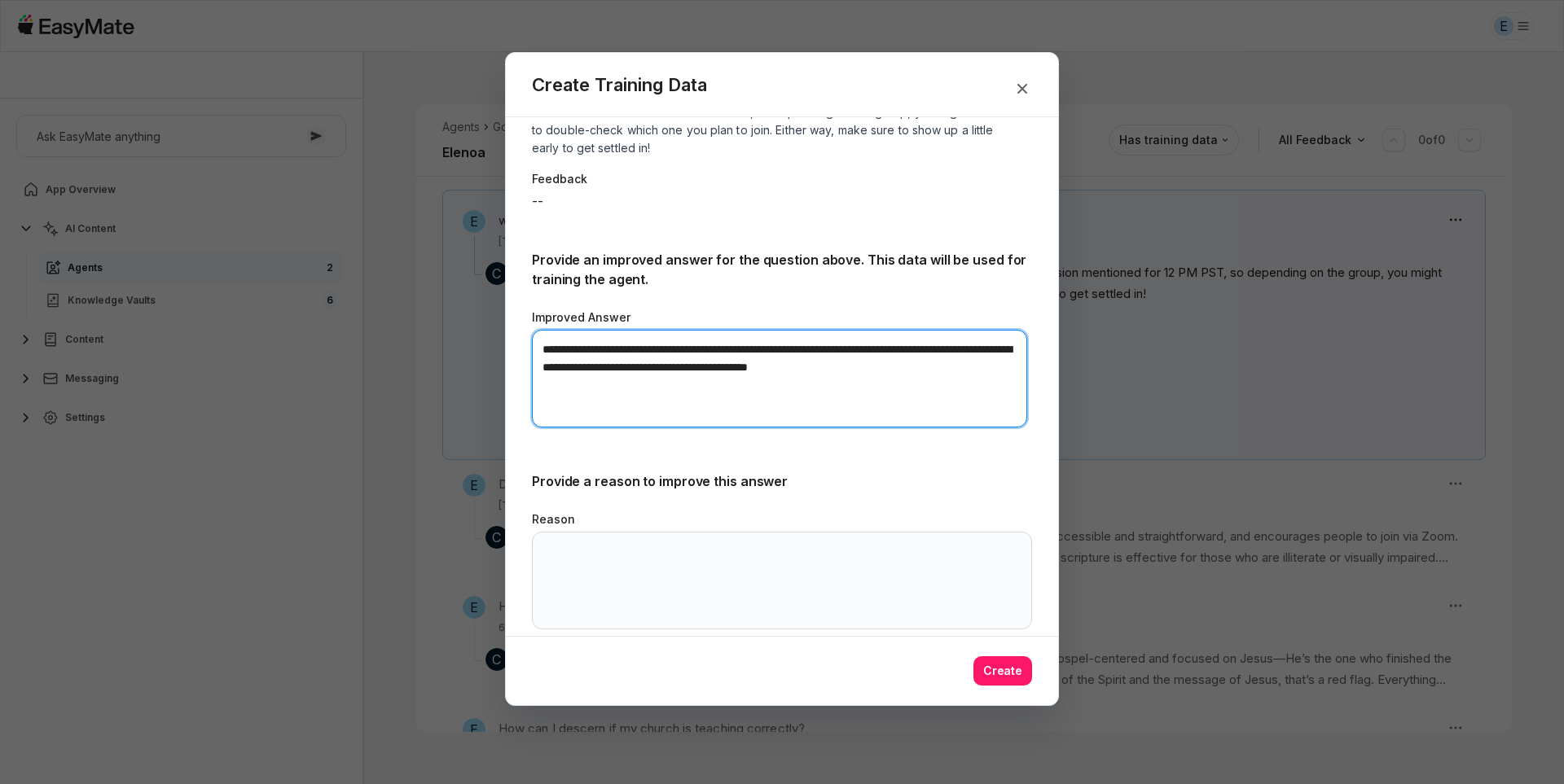 type on "**********" 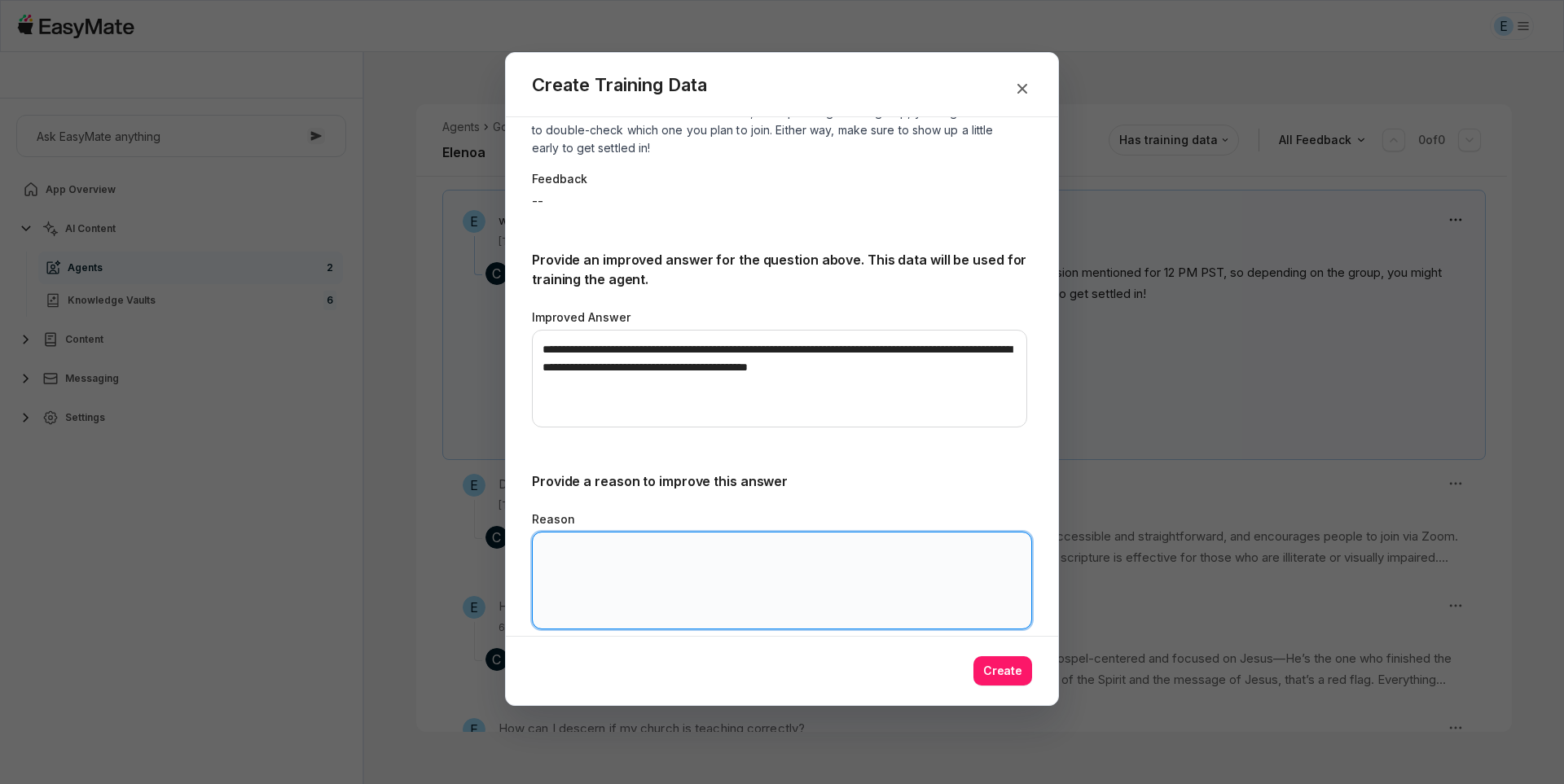 click on "Reason" at bounding box center [782, 580] 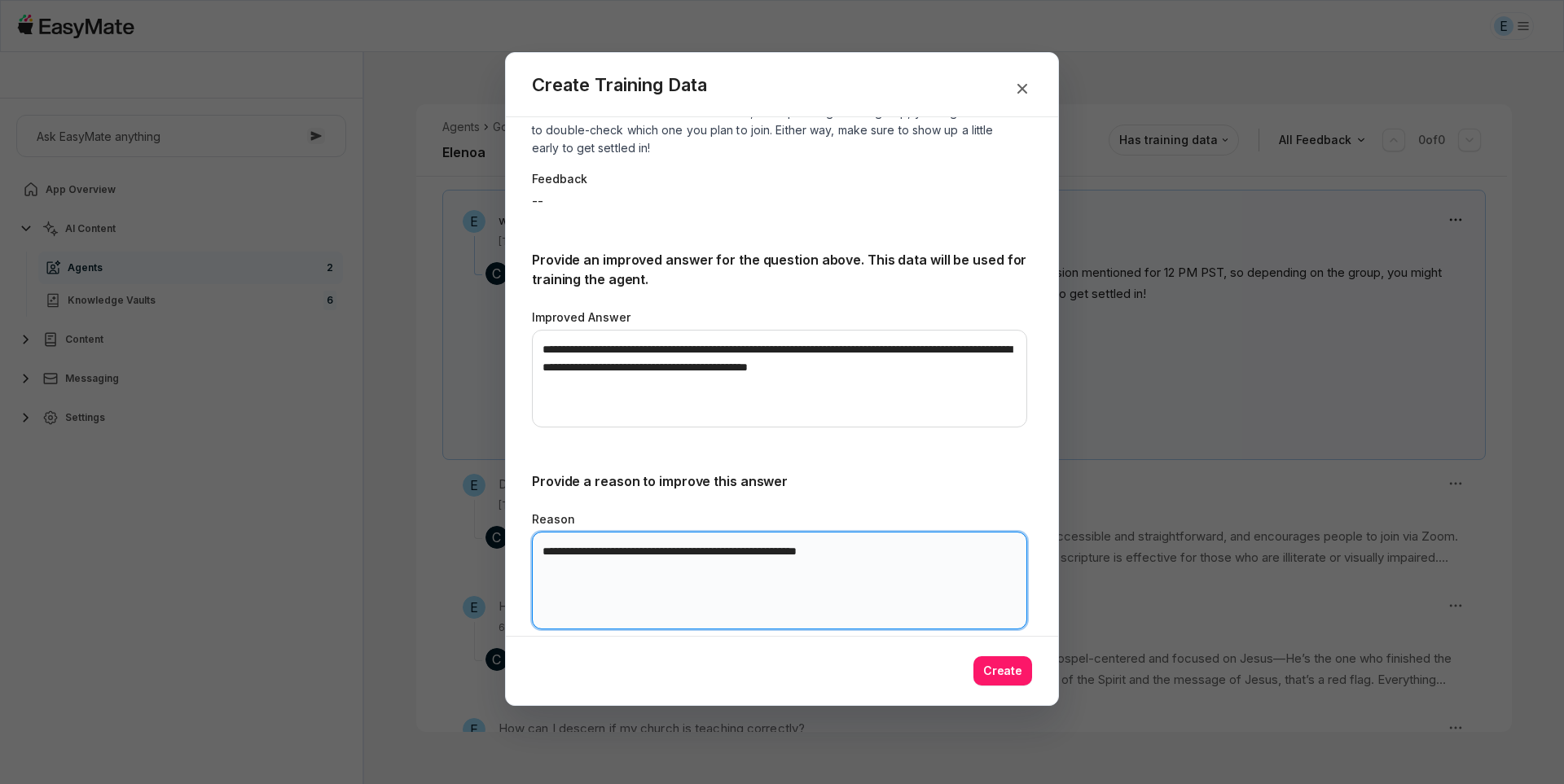 click on "**********" at bounding box center (780, 580) 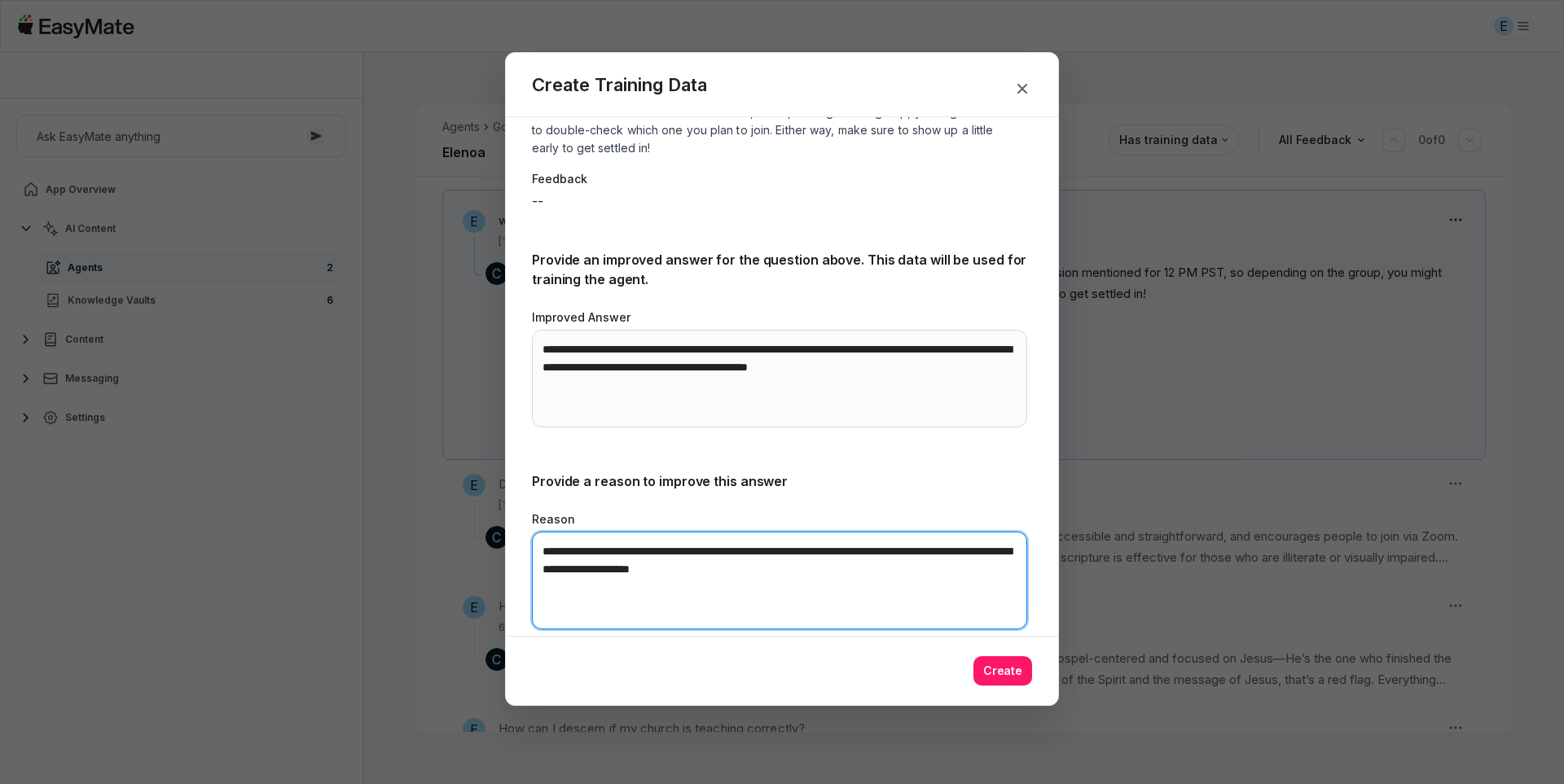 type on "**********" 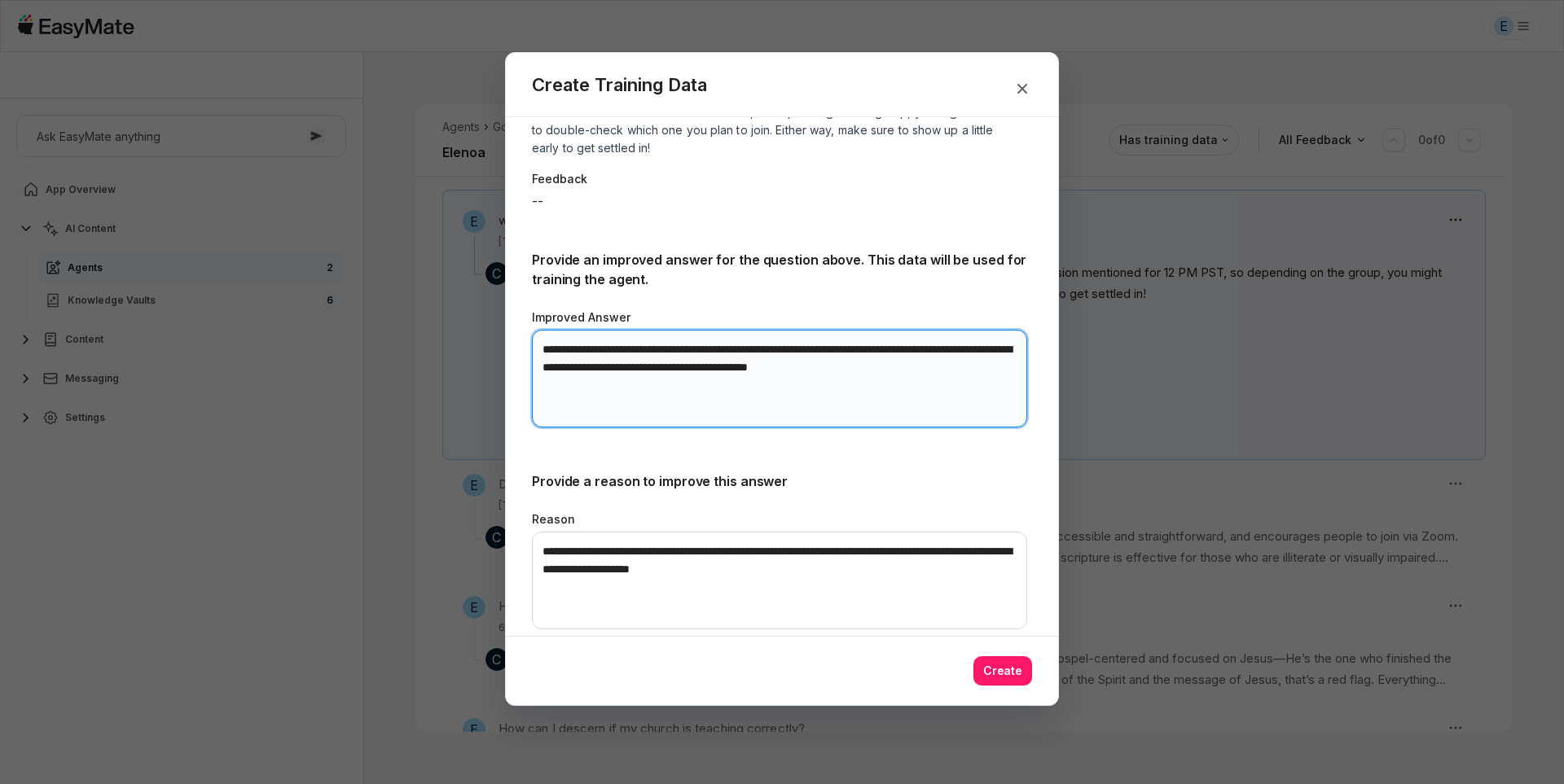 click on "**********" at bounding box center (780, 379) 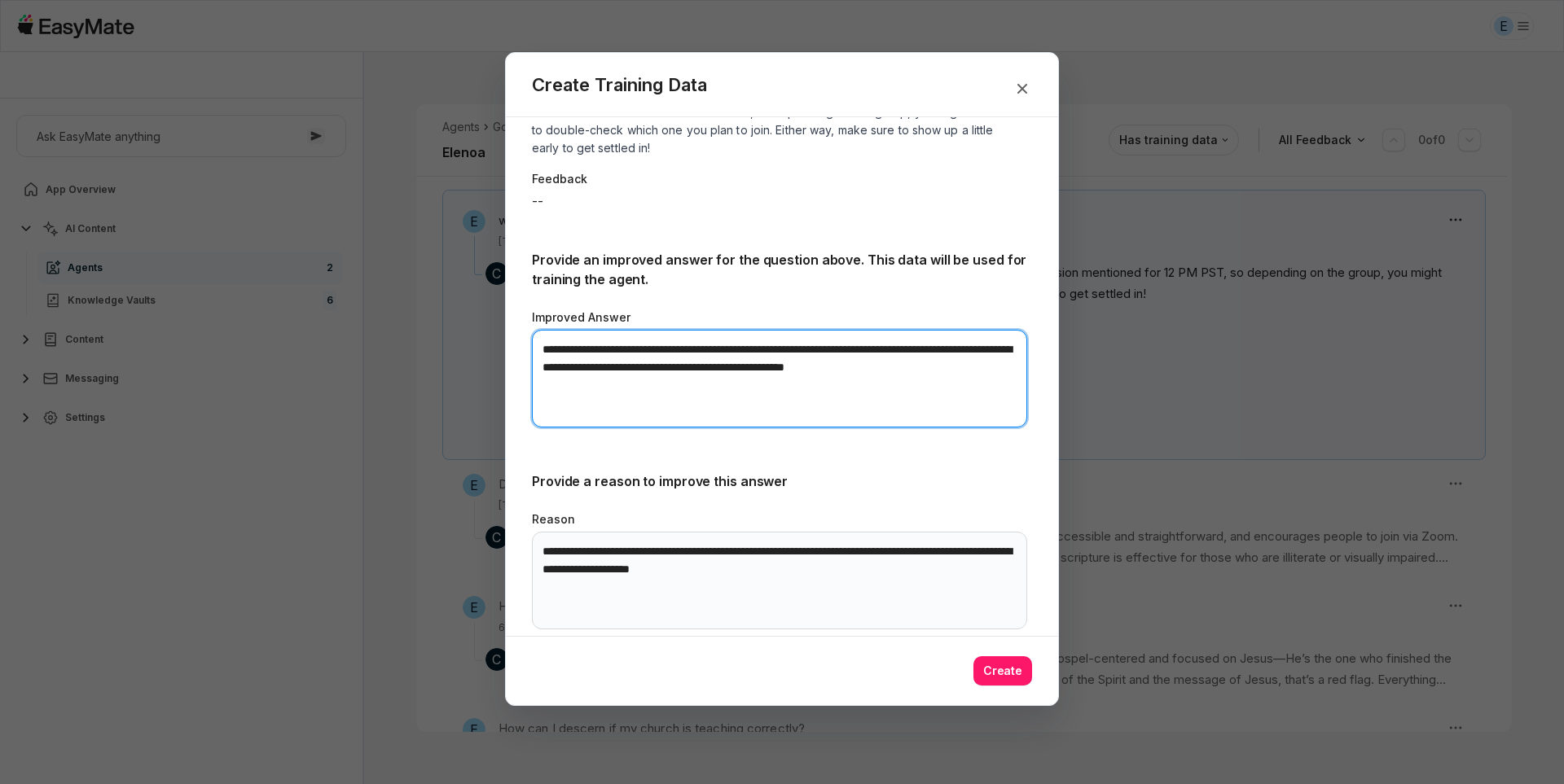 type on "**********" 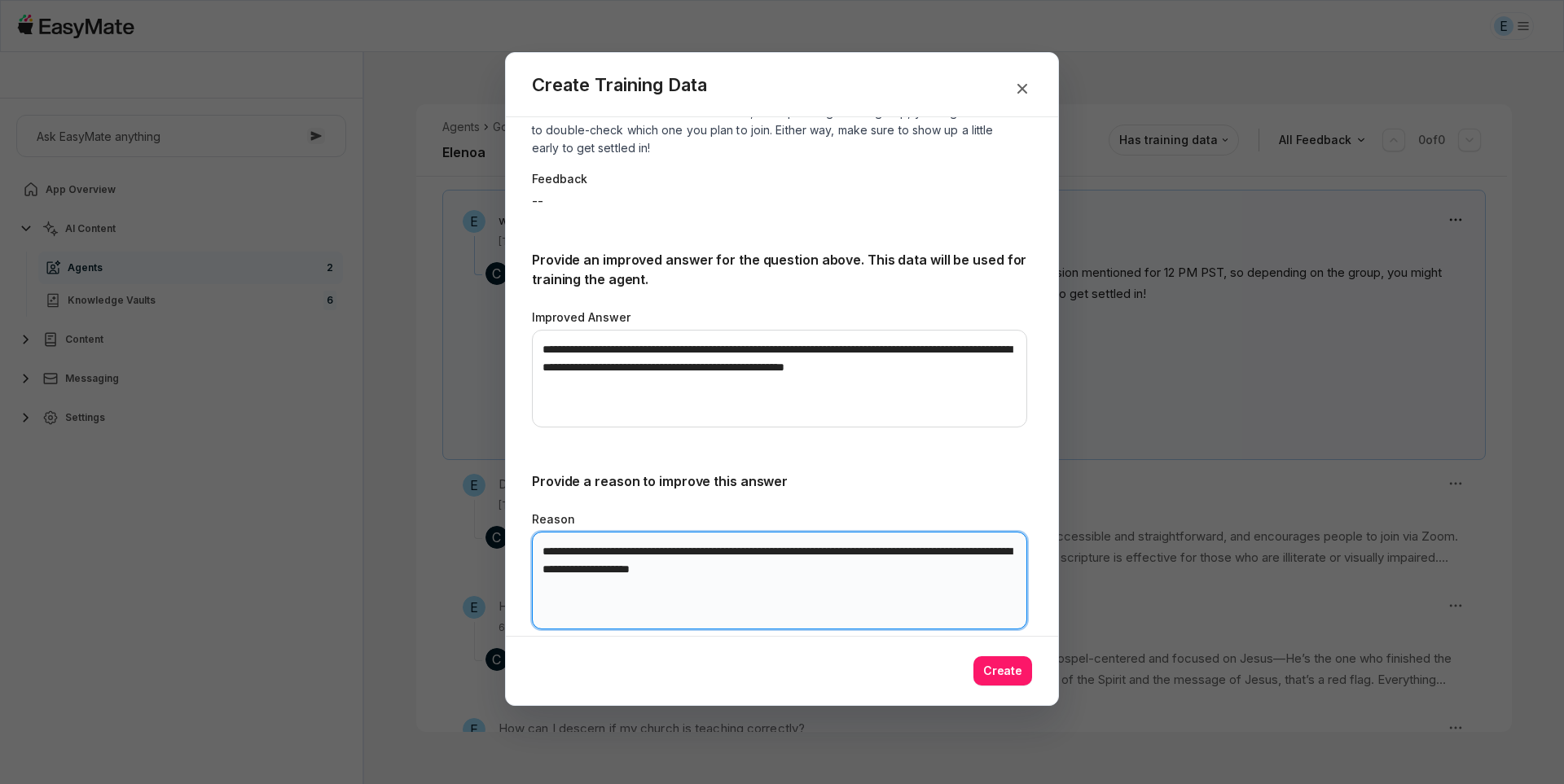 click on "**********" at bounding box center (780, 580) 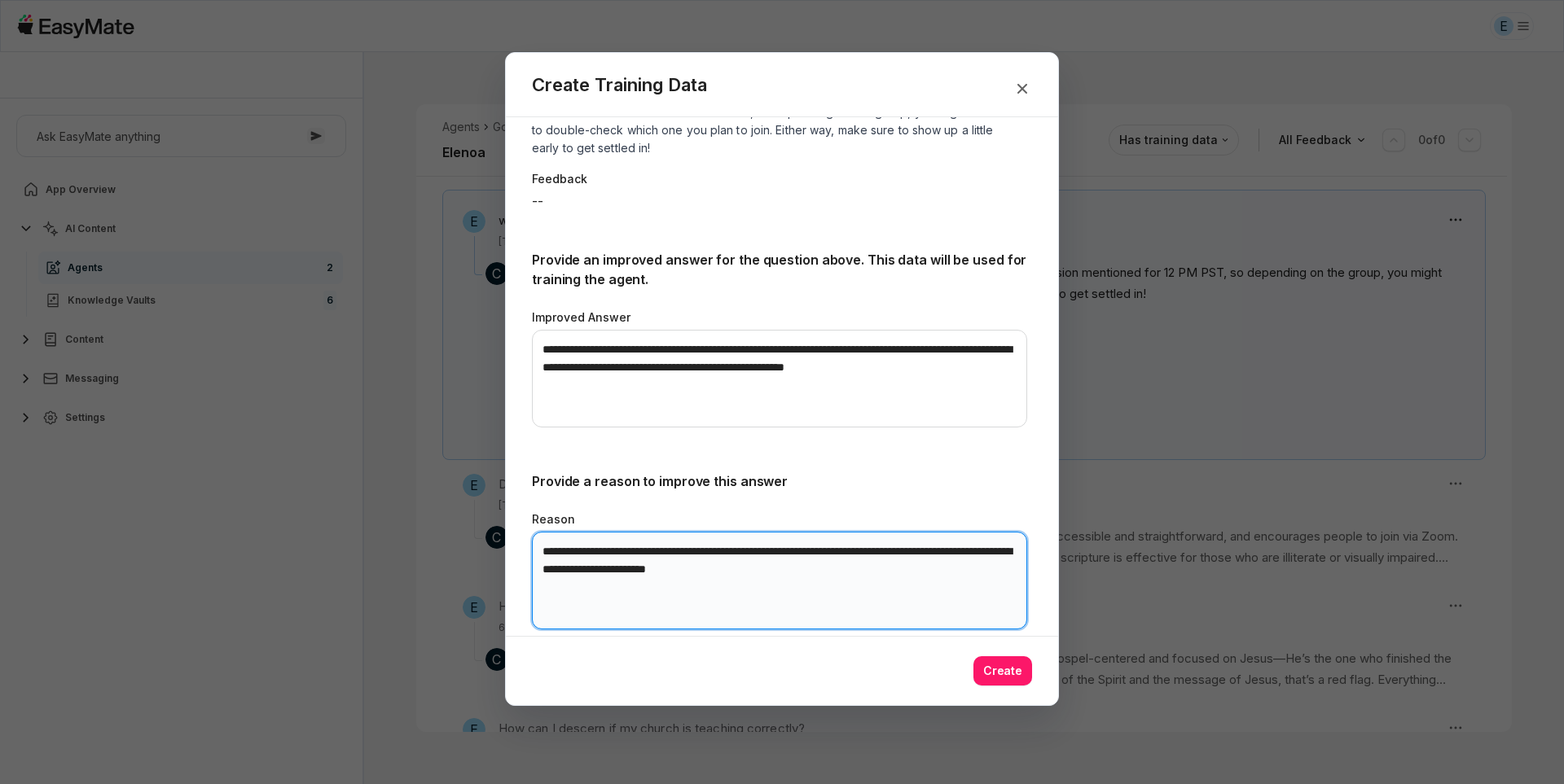 type on "**********" 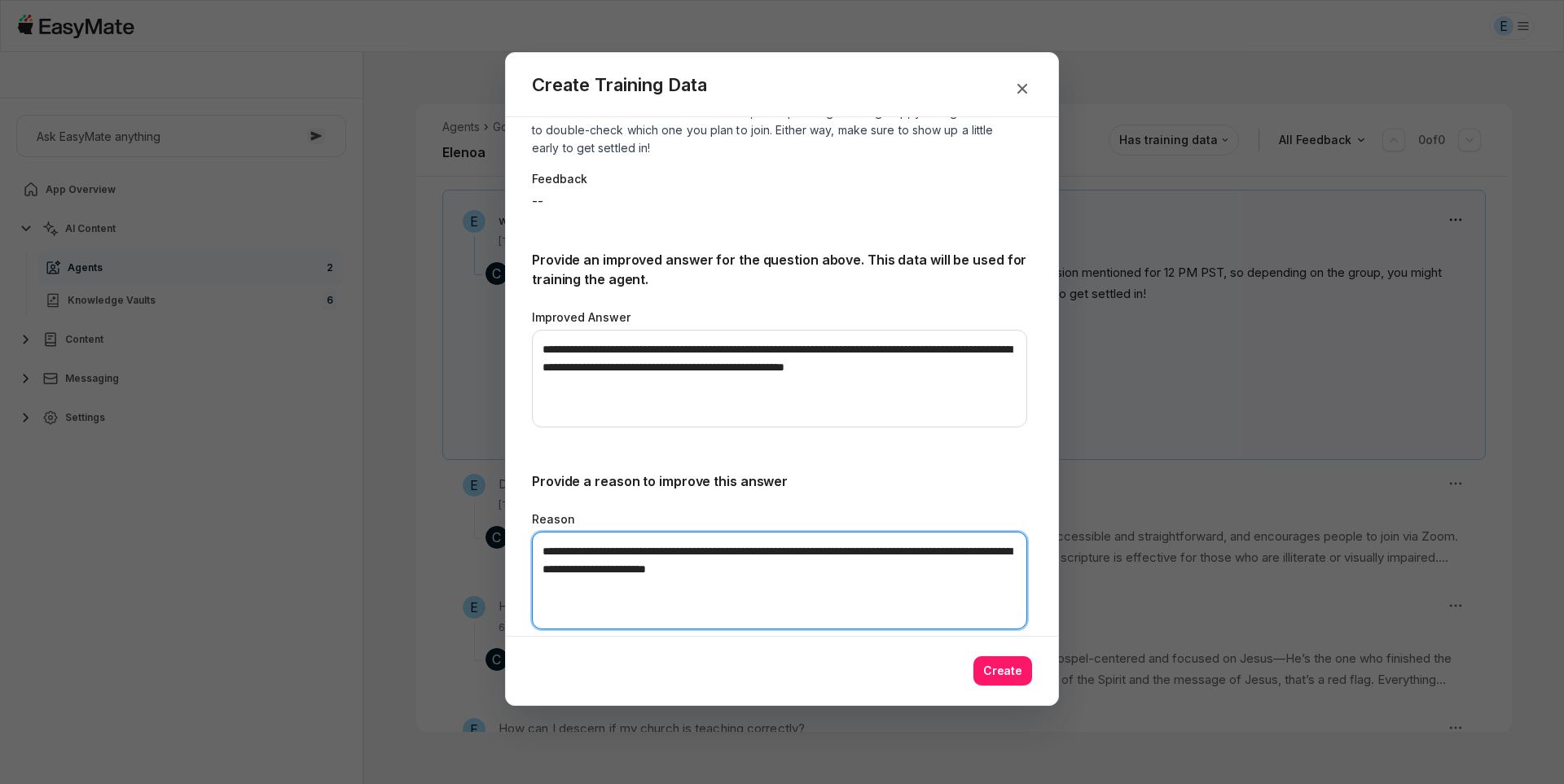 type on "*" 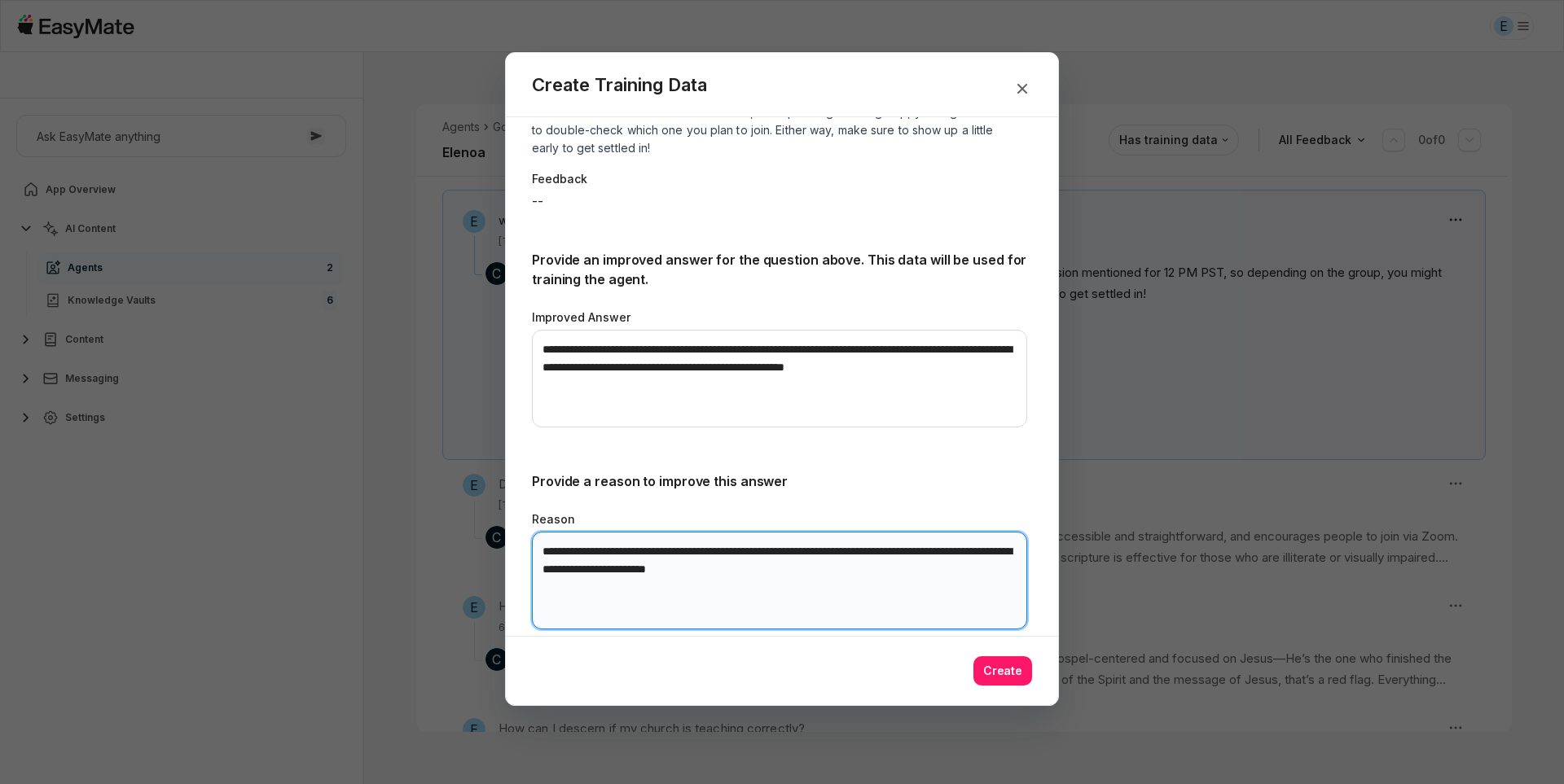 click on "**********" at bounding box center (780, 580) 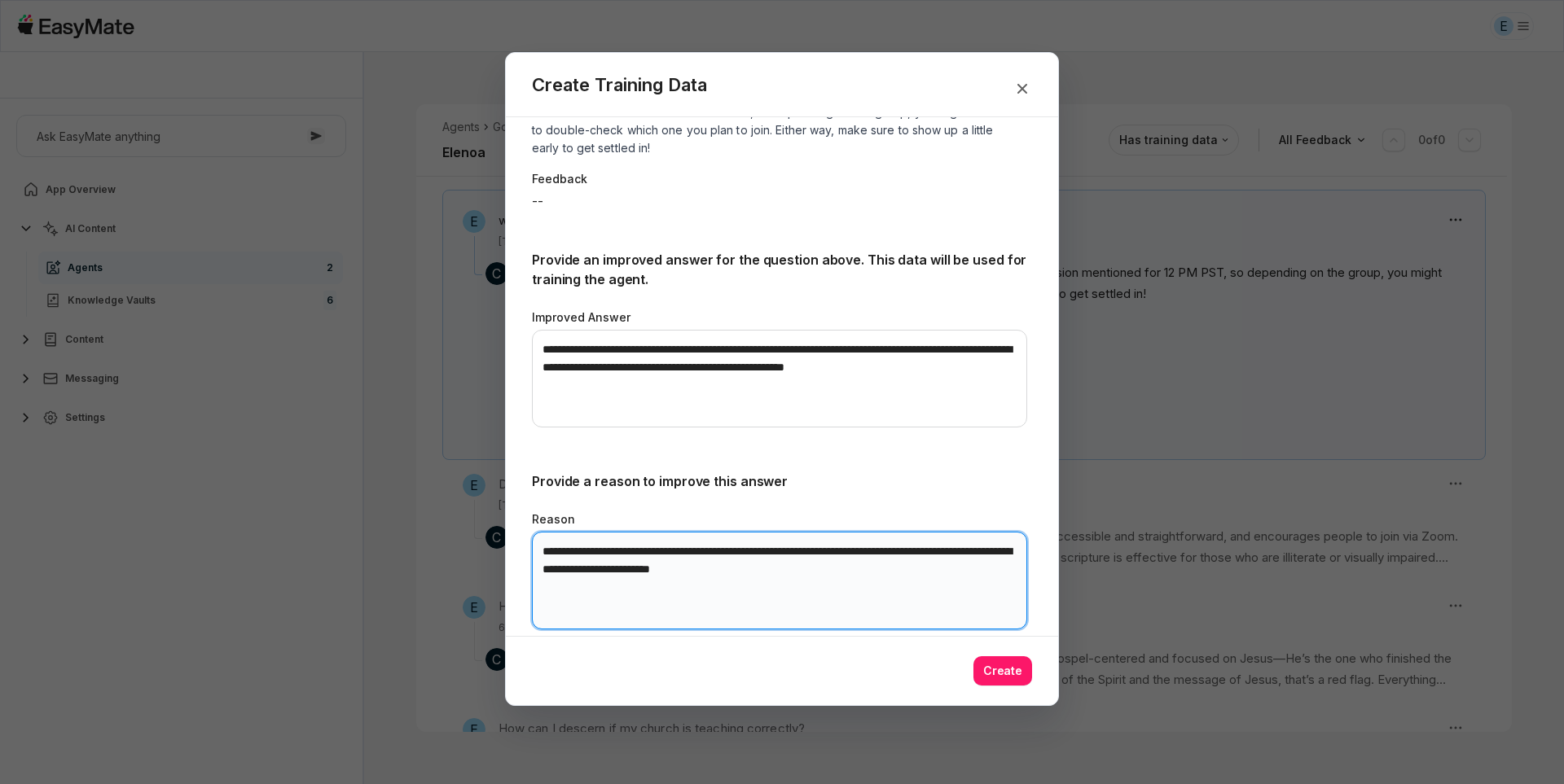 click on "**********" at bounding box center [780, 580] 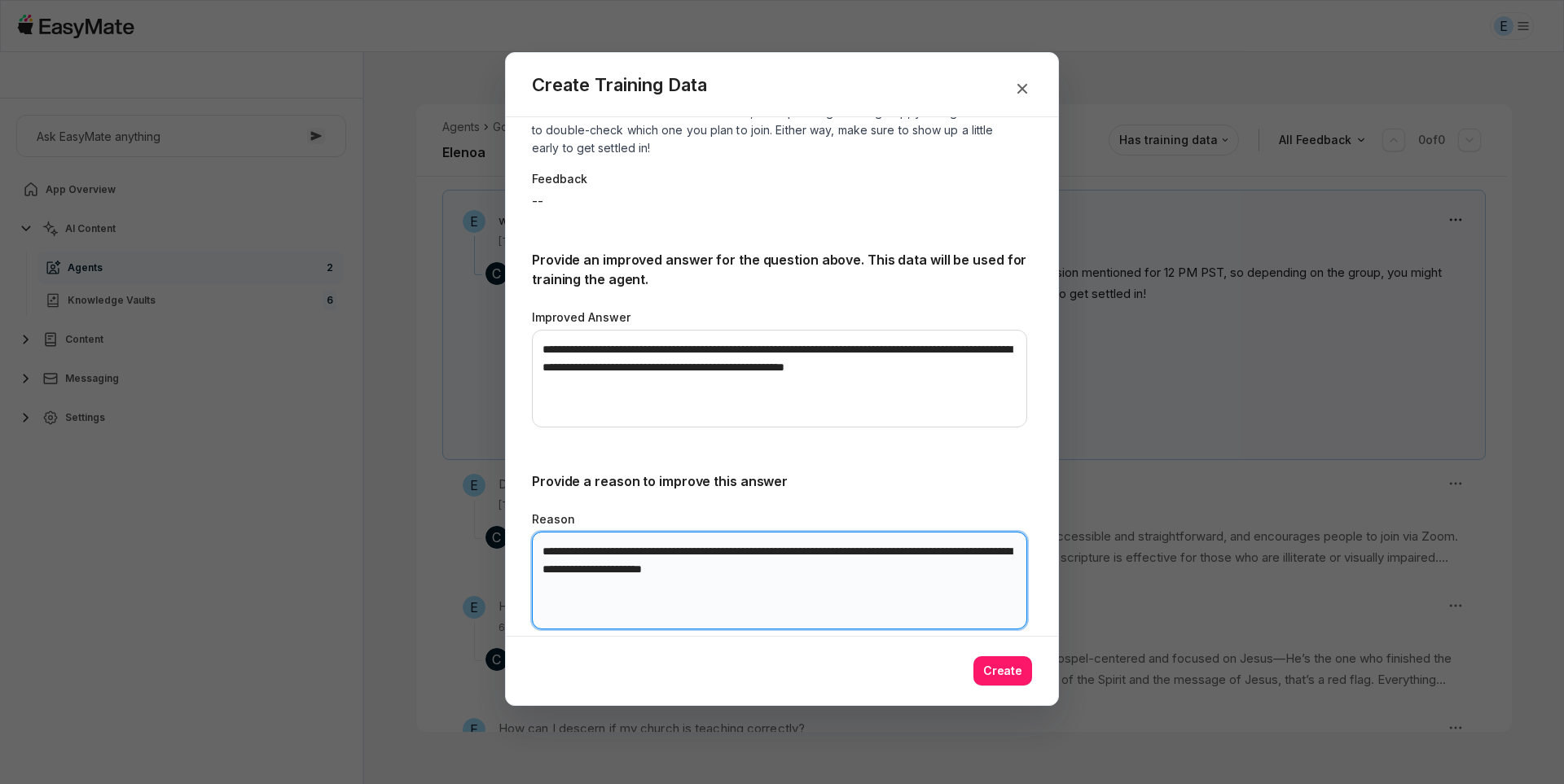 click on "**********" at bounding box center [780, 580] 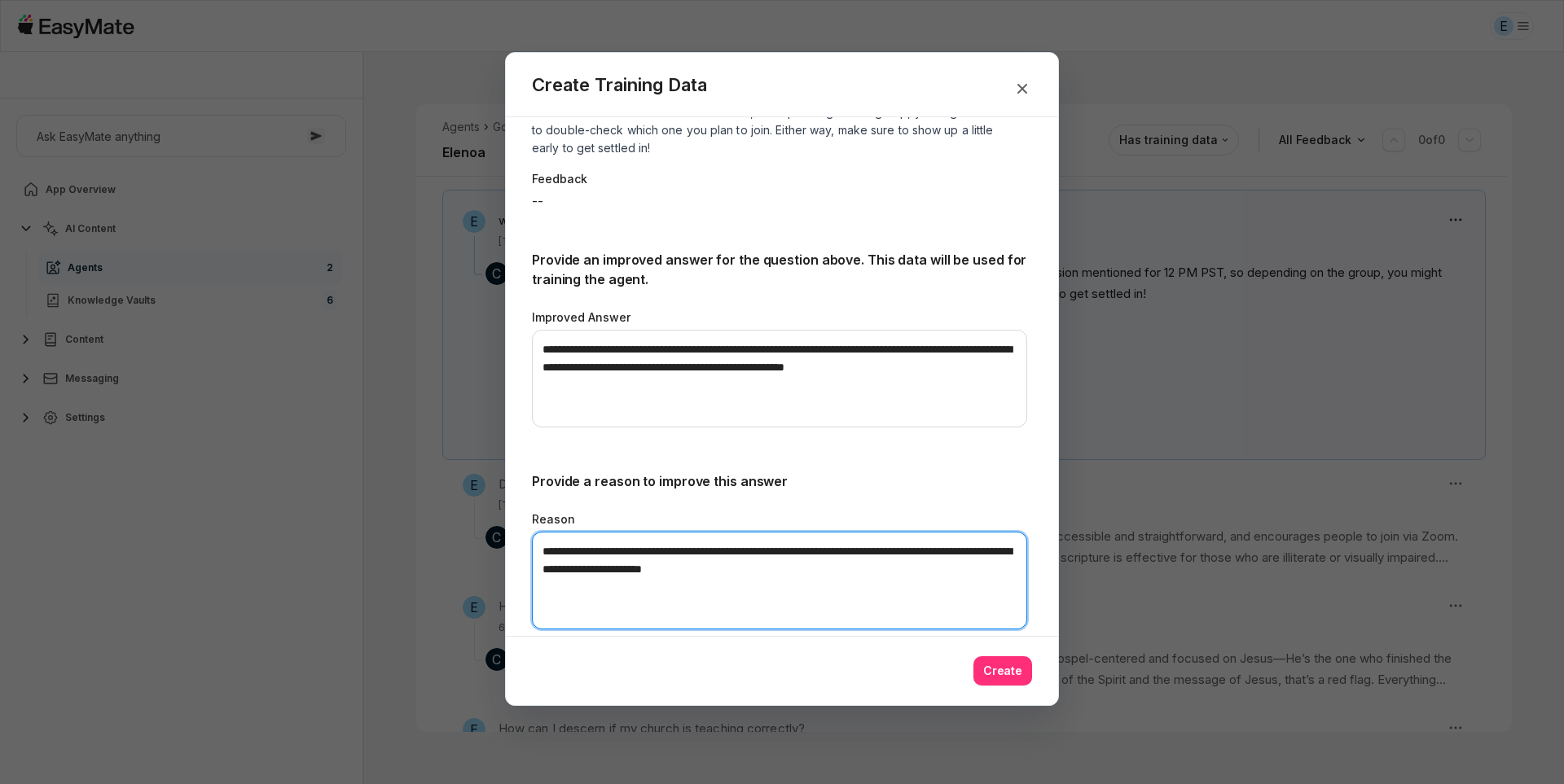 type on "**********" 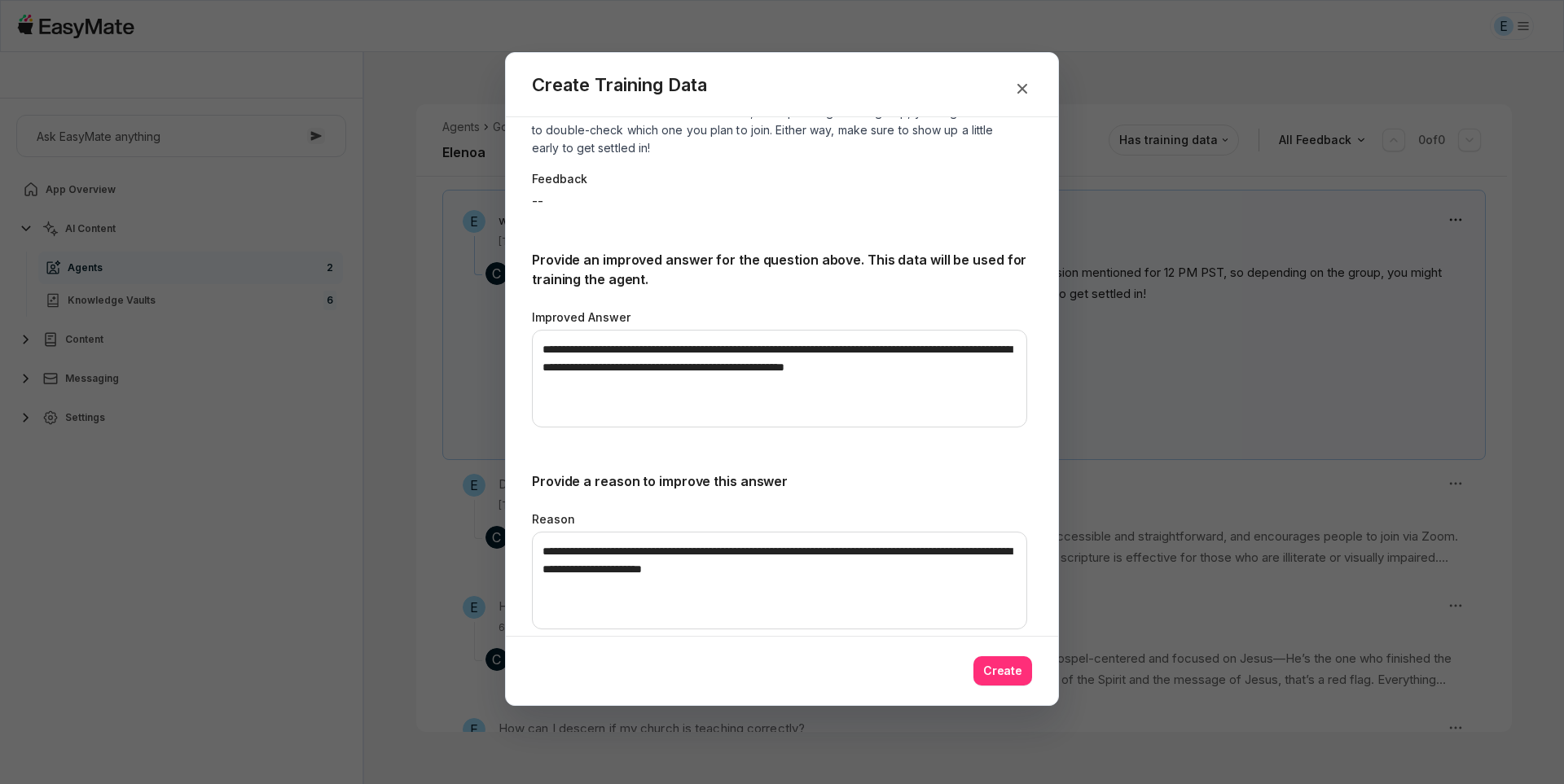 click on "Create" at bounding box center [1003, 671] 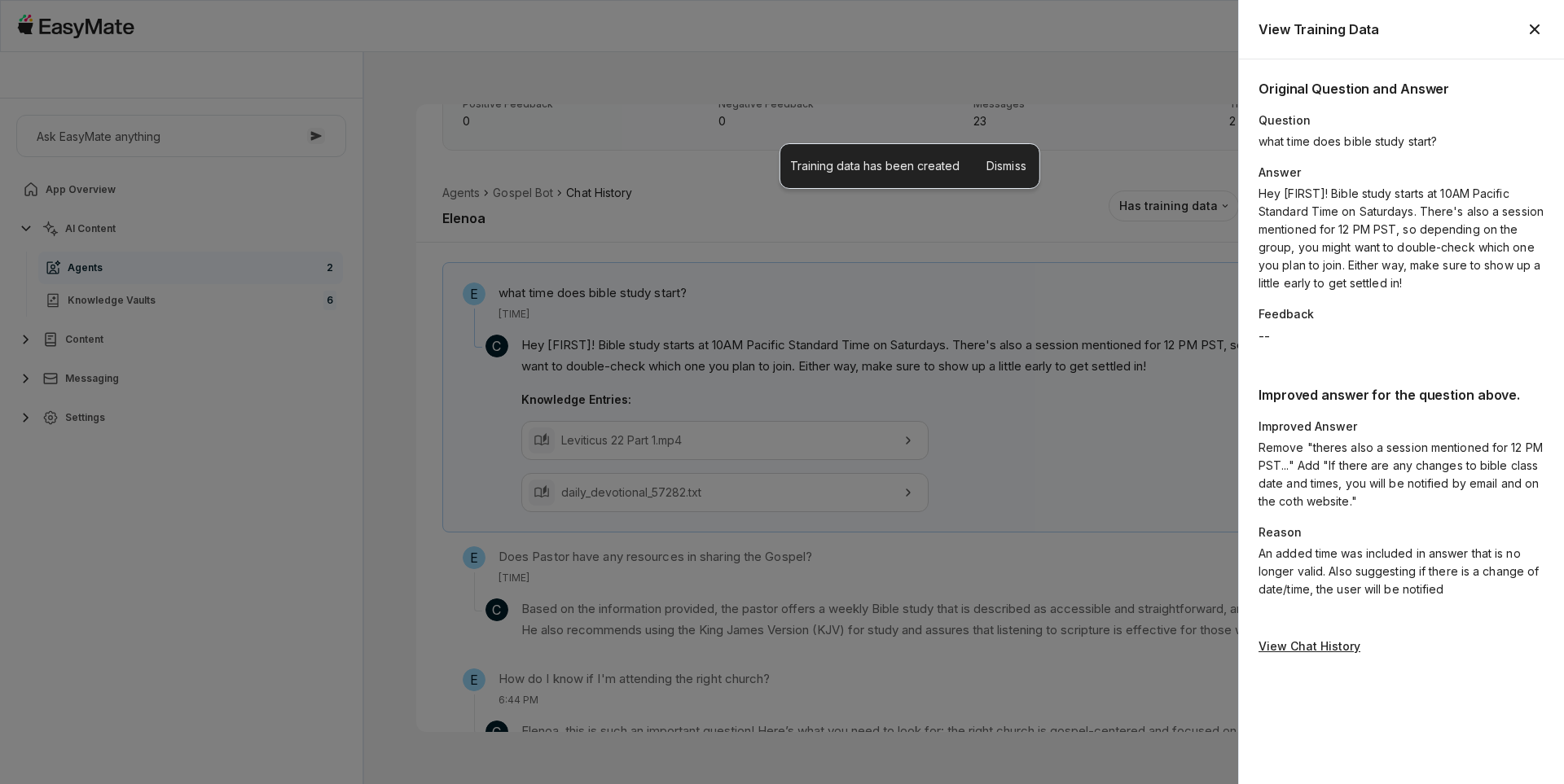 scroll, scrollTop: 225, scrollLeft: 0, axis: vertical 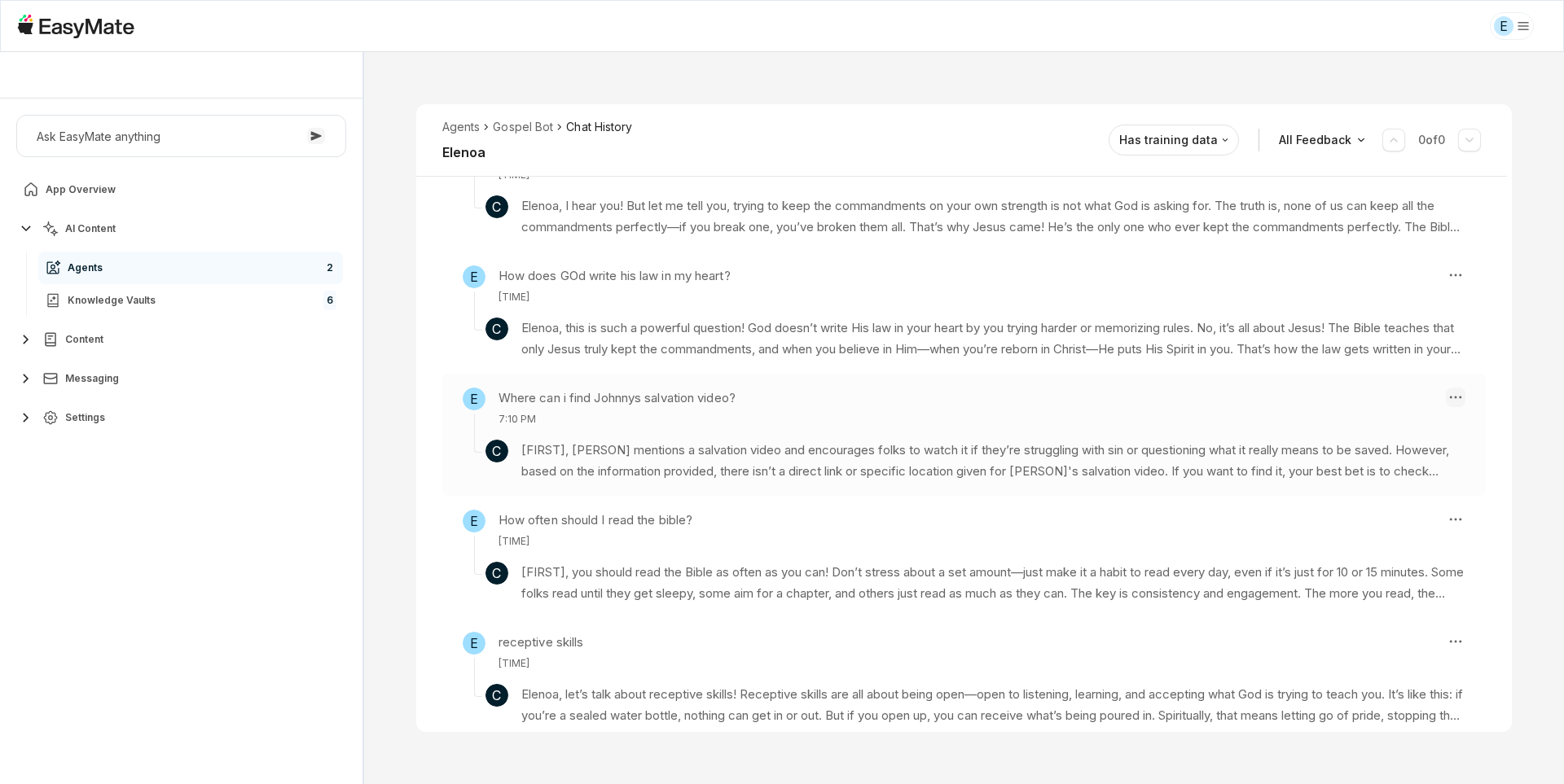type on "*" 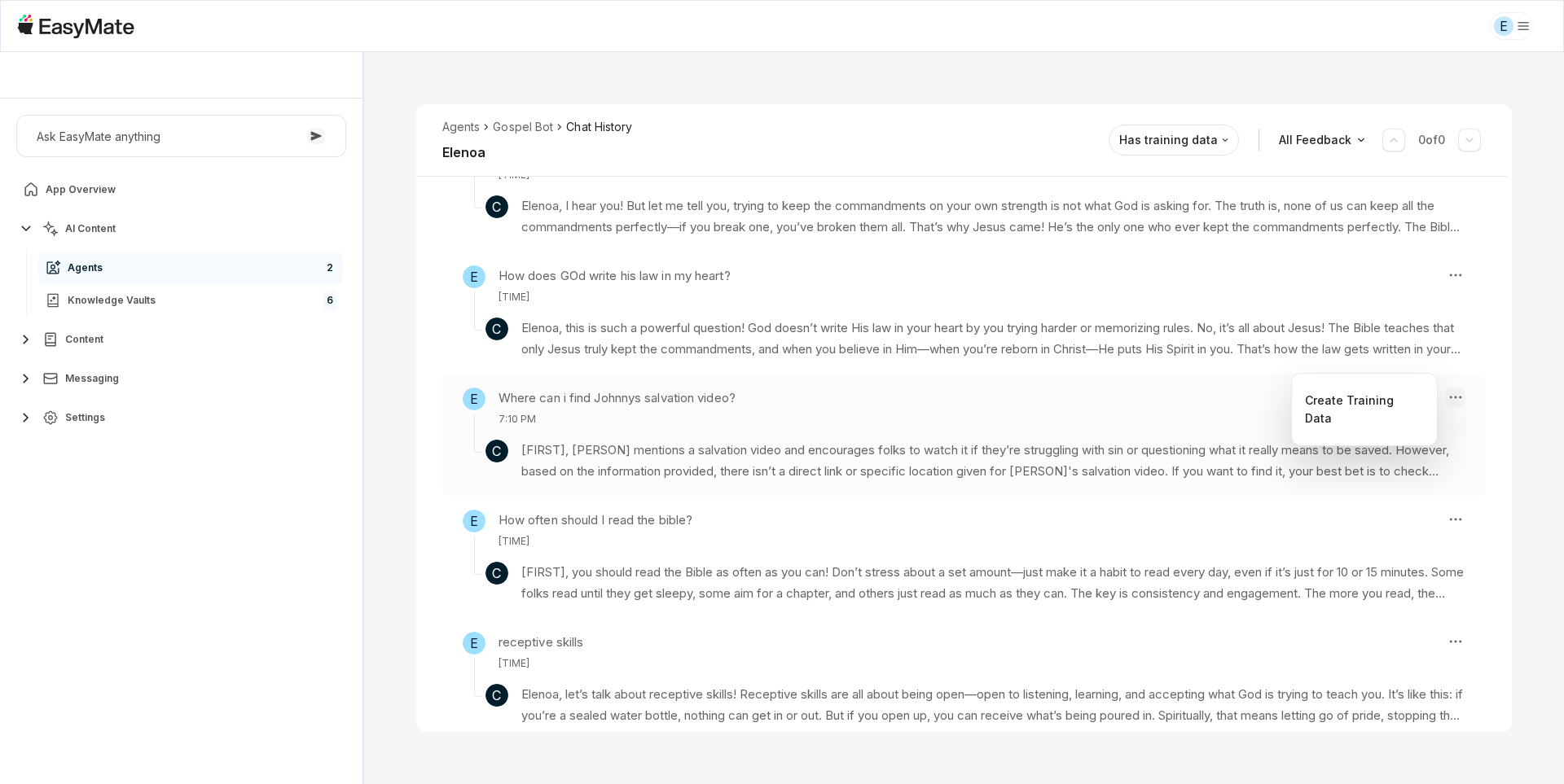 click on "E Core of the Heart Ask EasyMate anything App Overview AI Content Agents 2 Knowledge Vaults 6 Content Messaging Settings B How can I help you today? Scroll to bottom Send Agents Gospel Bot Chat History [FIRST] Reviewed Email [FIRST] Has training data All Feedback 0  of  0 E what time does bible study start?  6:41 PM C Hey [FIRST]! Bible study starts at 10AM Pacific Standard Time on Saturdays. There's also a session mentioned for 12 PM PST, so depending on the group, you might want to double-check which one you plan to join. Either way, make sure to show up a little early to get settled in! Knowledge Entries: Leviticus 22 Part 1.mp4 daily_devotional_57282.txt E Does Pastor have any resources in sharing the Gospel?  6:42 PM C Knowledge Entries: 2025-04-12 11-17-27.mp4 Bring Out Your Bibles.mp4" at bounding box center [782, 392] 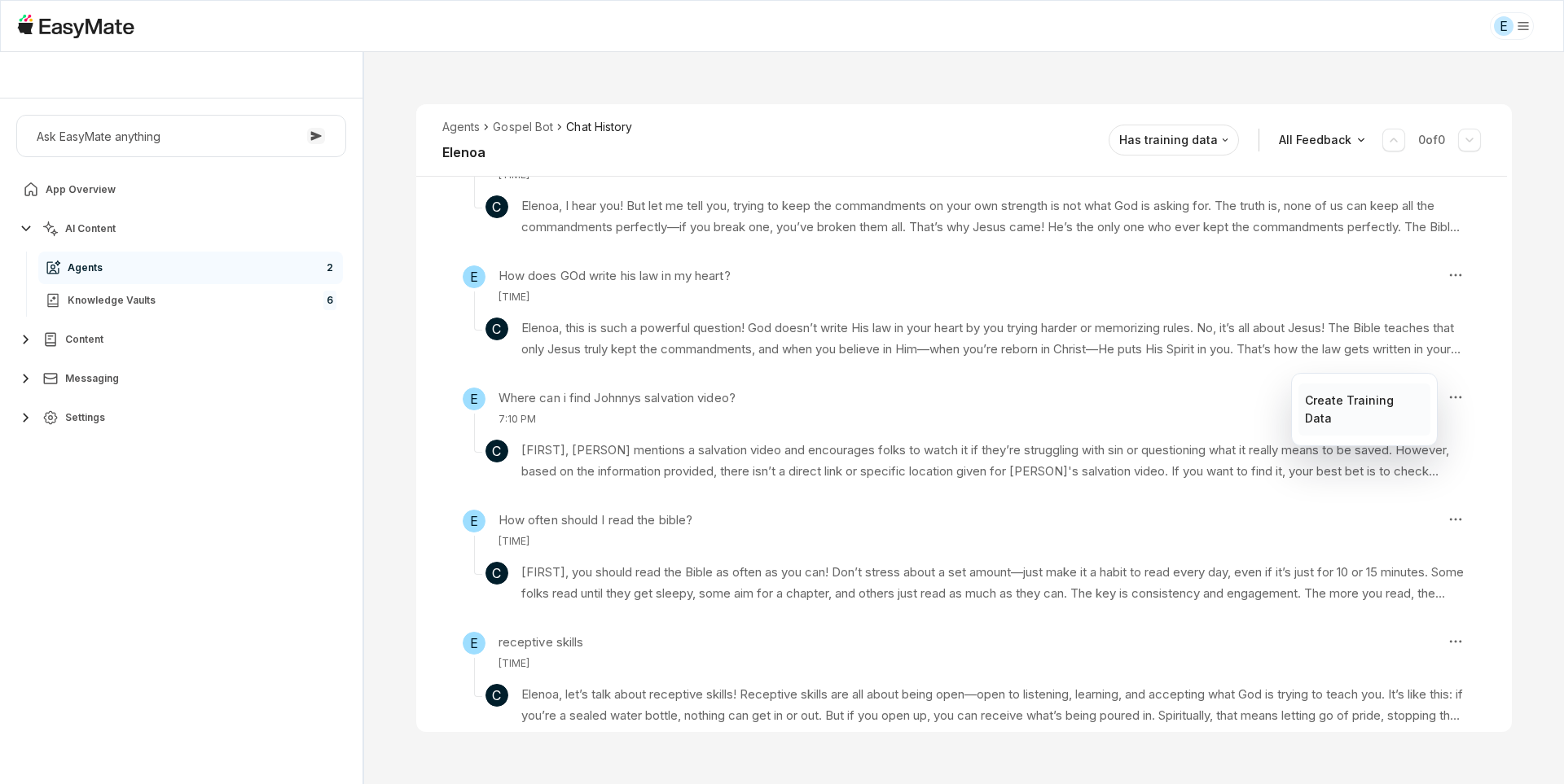 click on "Create Training Data" at bounding box center (1364, 410) 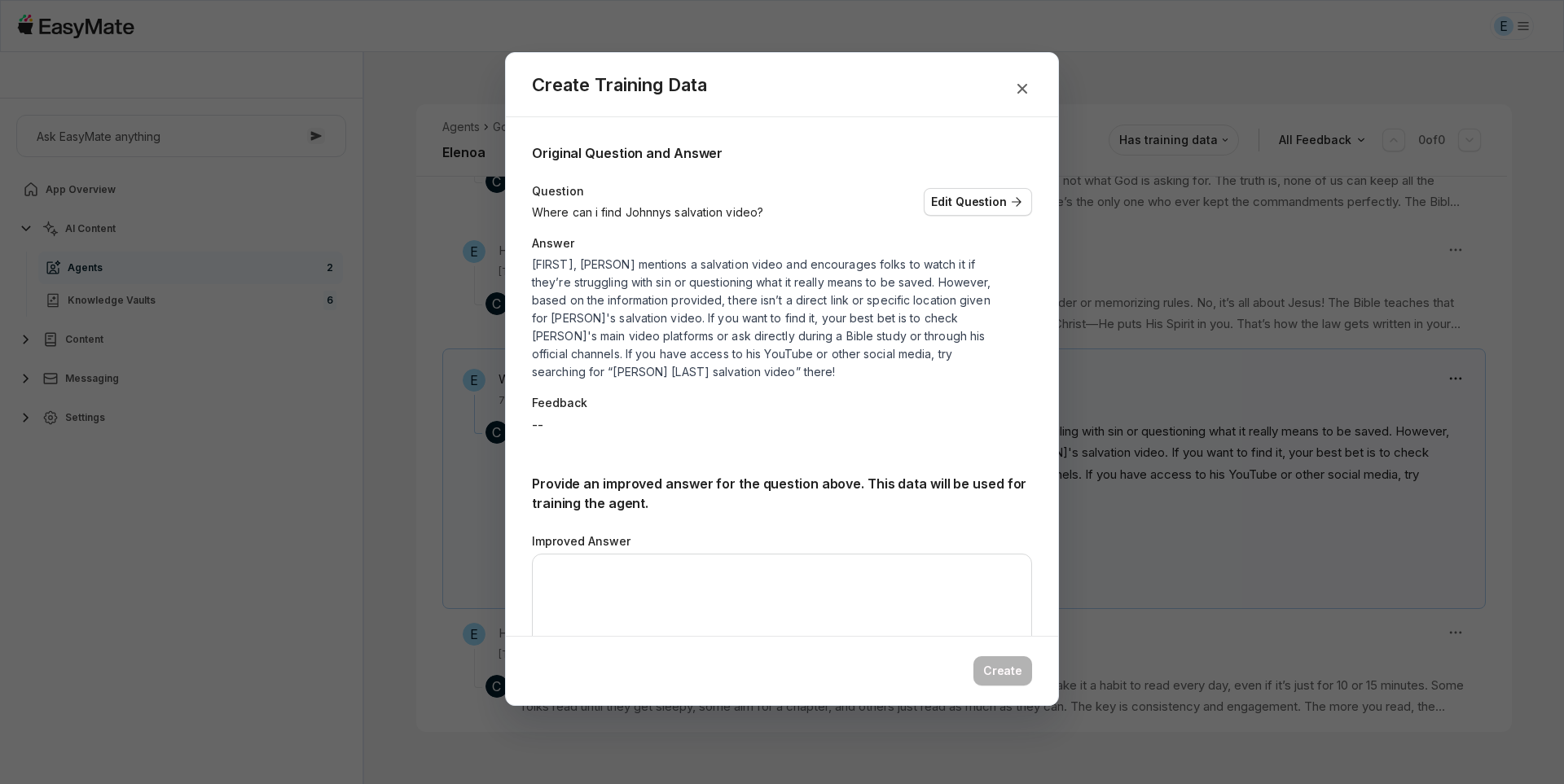 scroll, scrollTop: 1931, scrollLeft: 0, axis: vertical 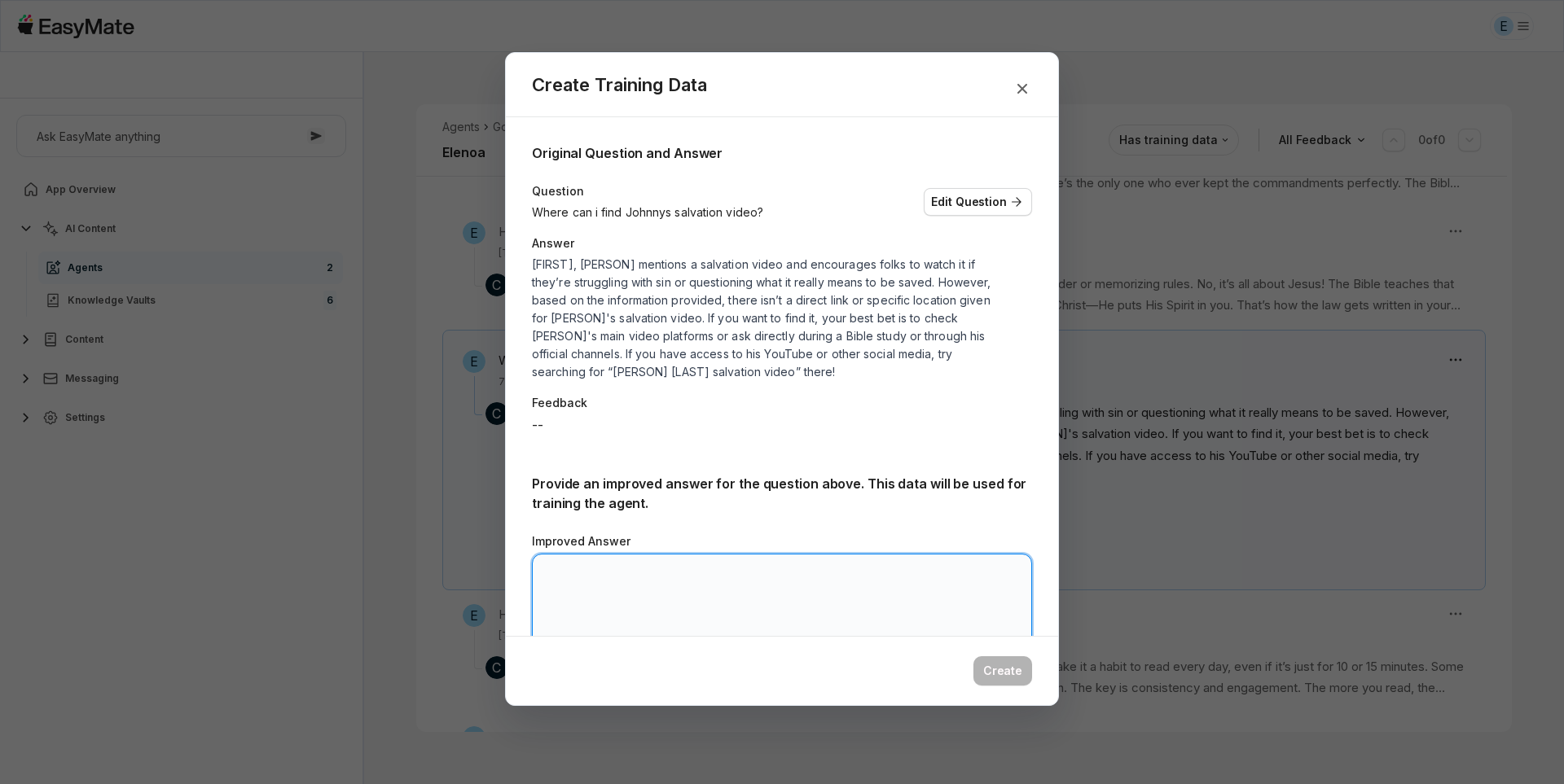 click on "Improved Answer" at bounding box center (782, 602) 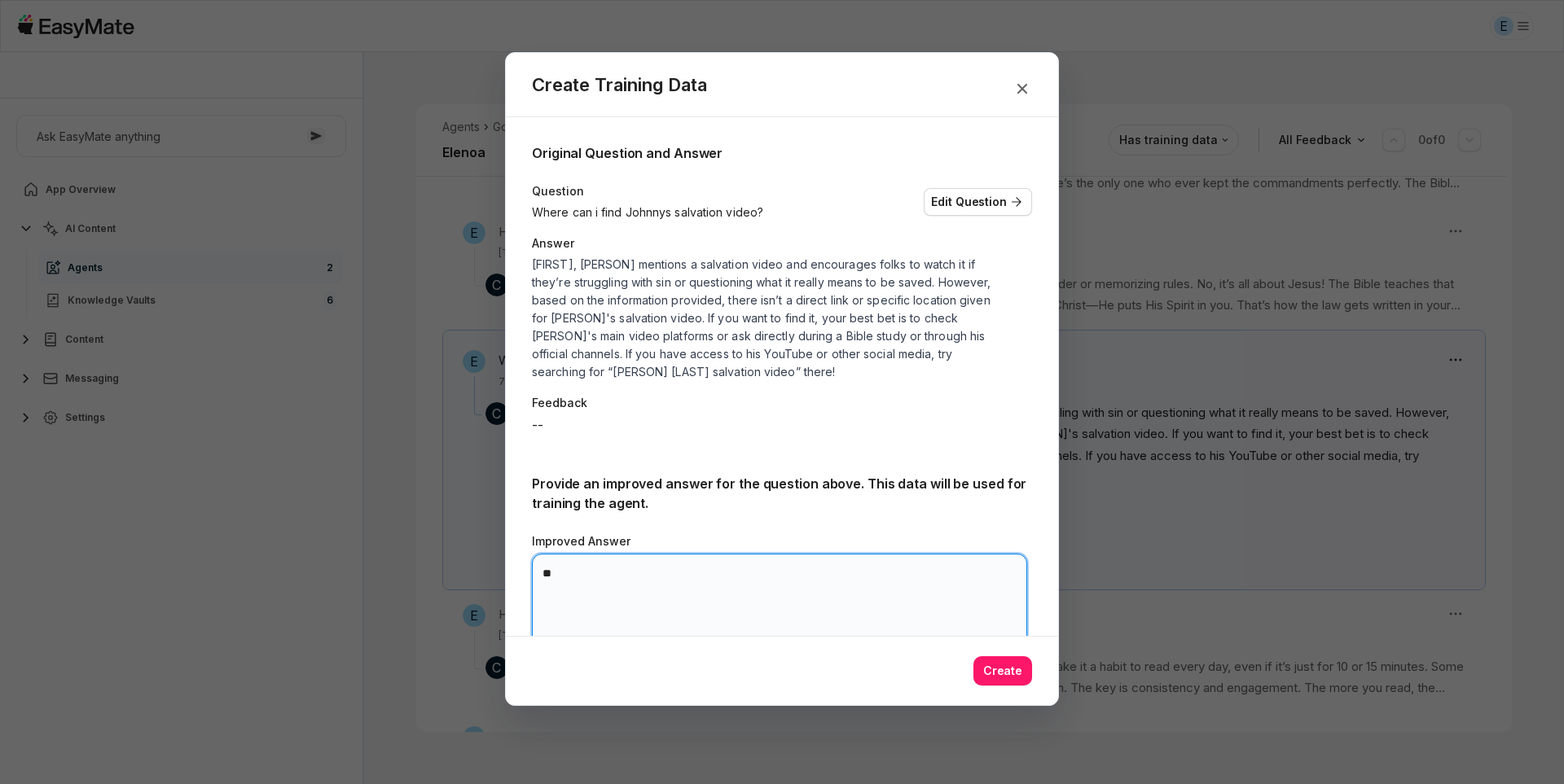 type on "*" 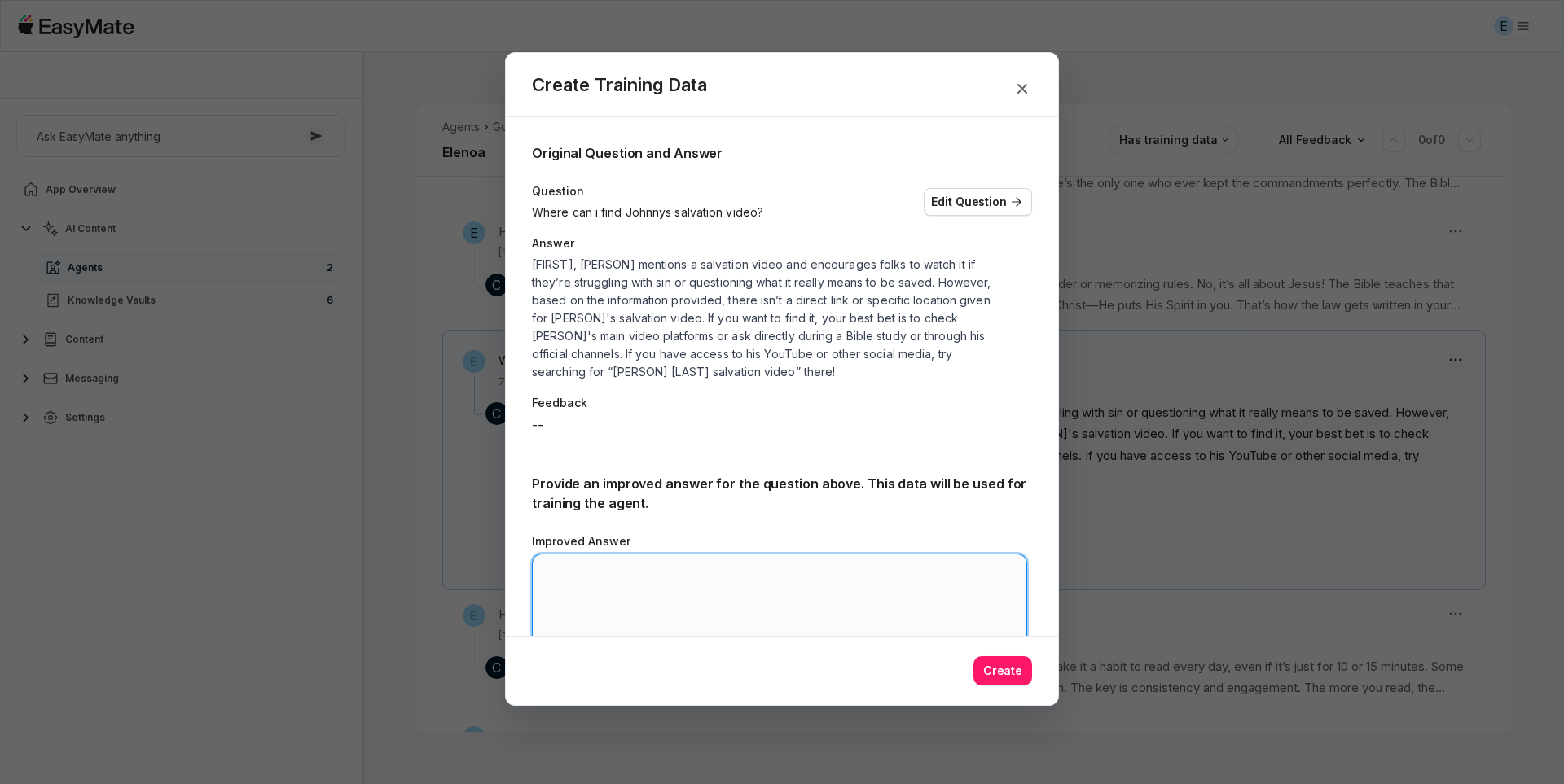 type on "*" 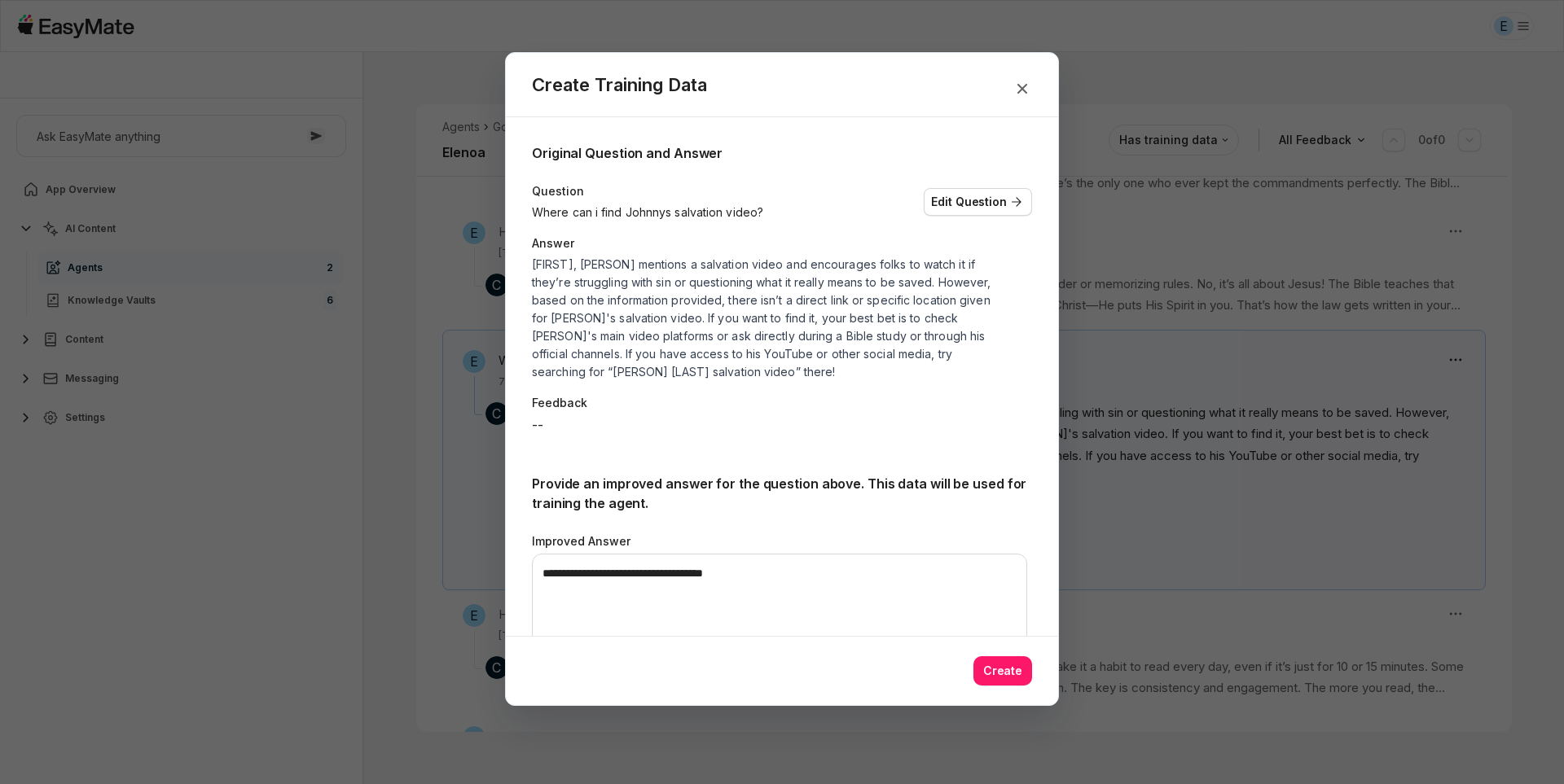 click on "[FIRST], [PERSON] mentions a salvation video and encourages folks to watch it if they’re struggling with sin or questioning what it really means to be saved. However, based on the information provided, there isn’t a direct link or specific location given for [PERSON]'s salvation video. If you want to find it, your best bet is to check [PERSON]'s main video platforms or ask directly during a Bible study or through his official channels. If you have access to his YouTube or other social media, try searching for “[PERSON] [LAST] salvation video” there!" at bounding box center [770, 318] 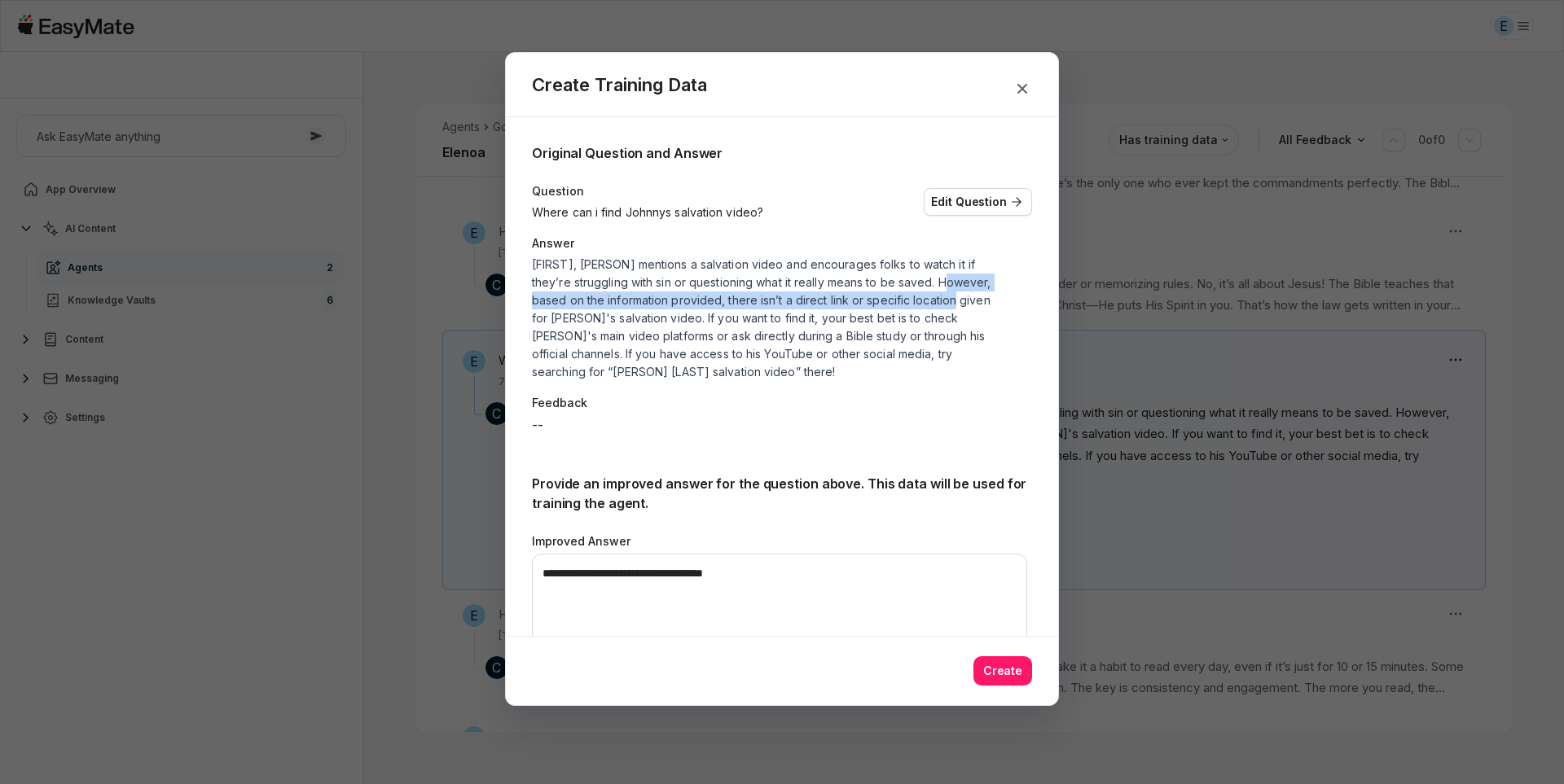 click on "[FIRST], [PERSON] mentions a salvation video and encourages folks to watch it if they’re struggling with sin or questioning what it really means to be saved. However, based on the information provided, there isn’t a direct link or specific location given for [PERSON]'s salvation video. If you want to find it, your best bet is to check [PERSON]'s main video platforms or ask directly during a Bible study or through his official channels. If you have access to his YouTube or other social media, try searching for “[PERSON] [LAST] salvation video” there!" at bounding box center [770, 318] 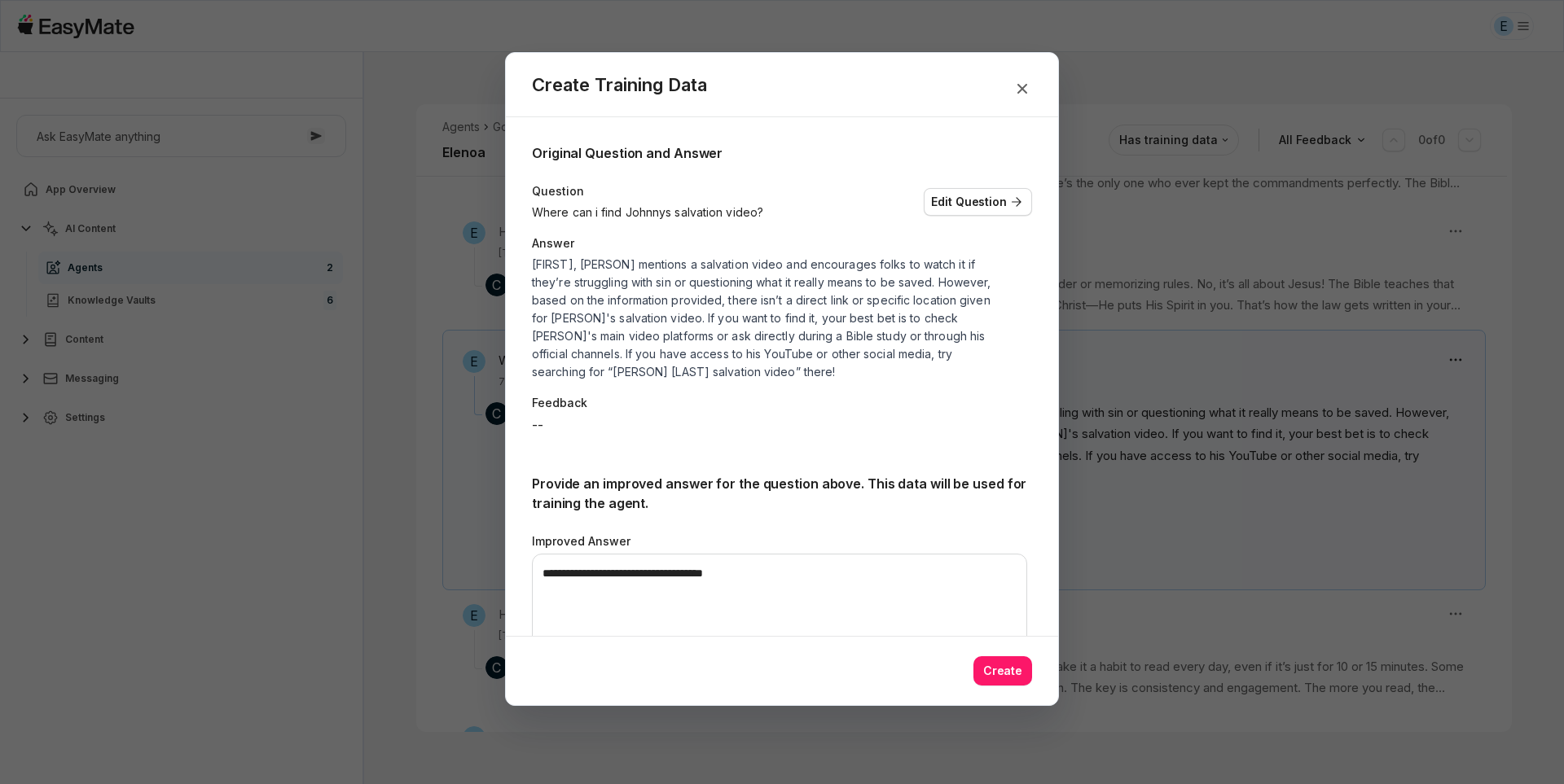 click on "[FIRST], [PERSON] mentions a salvation video and encourages folks to watch it if they’re struggling with sin or questioning what it really means to be saved. However, based on the information provided, there isn’t a direct link or specific location given for [PERSON]'s salvation video. If you want to find it, your best bet is to check [PERSON]'s main video platforms or ask directly during a Bible study or through his official channels. If you have access to his YouTube or other social media, try searching for “[PERSON] [LAST] salvation video” there!" at bounding box center (770, 318) 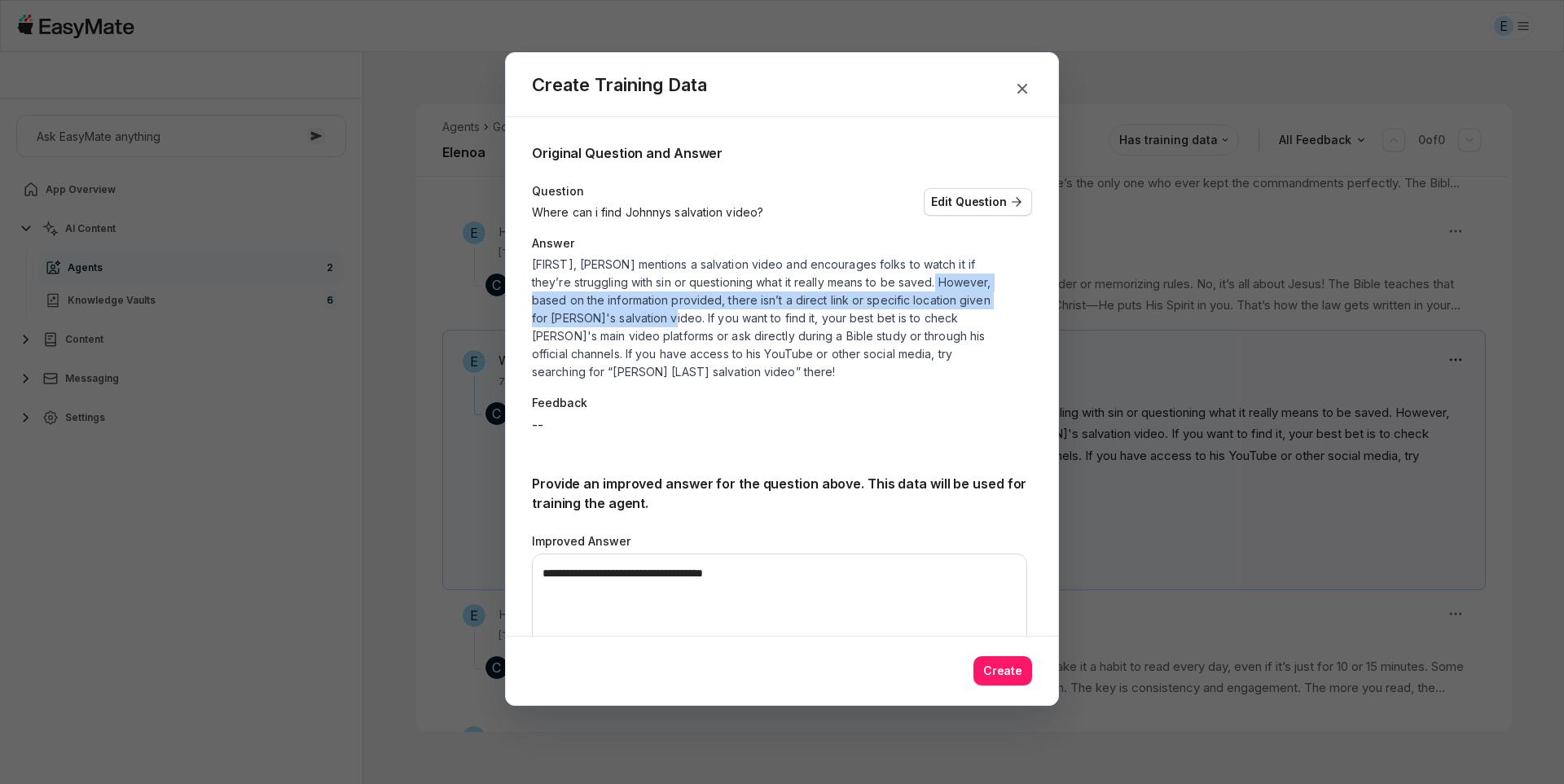 drag, startPoint x: 918, startPoint y: 290, endPoint x: 670, endPoint y: 323, distance: 250.18593 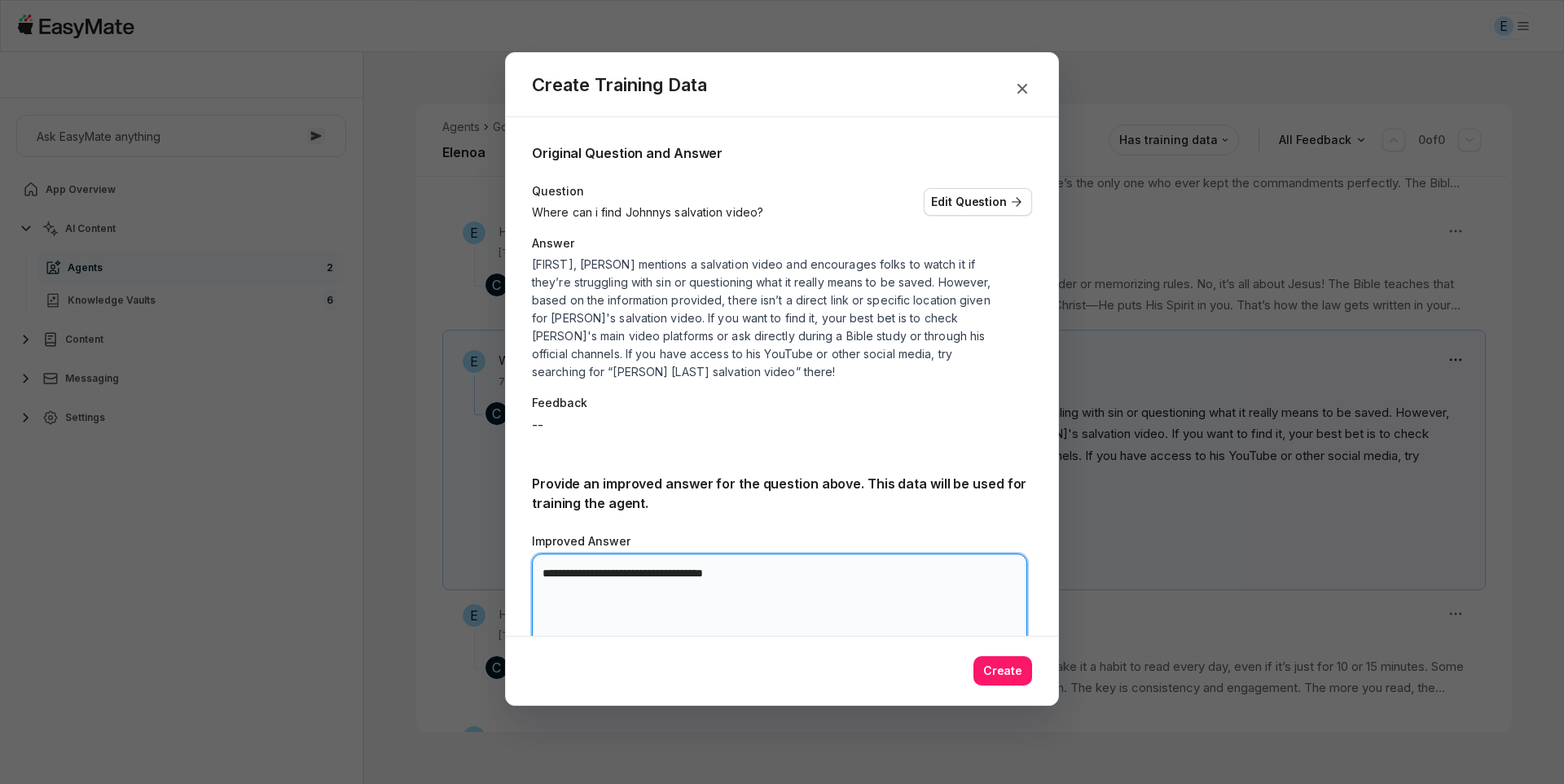 click on "**********" at bounding box center (780, 602) 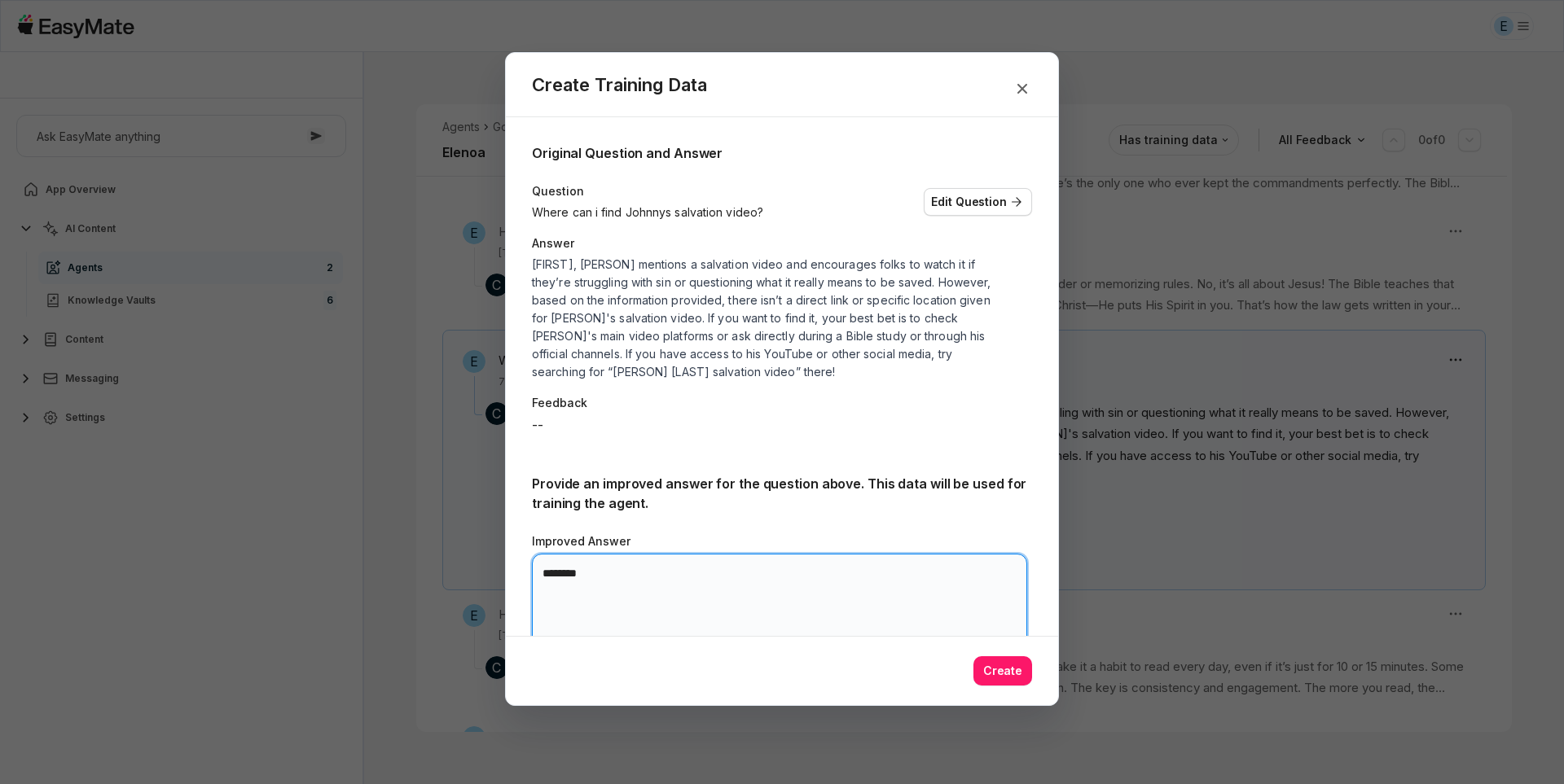 paste on "**********" 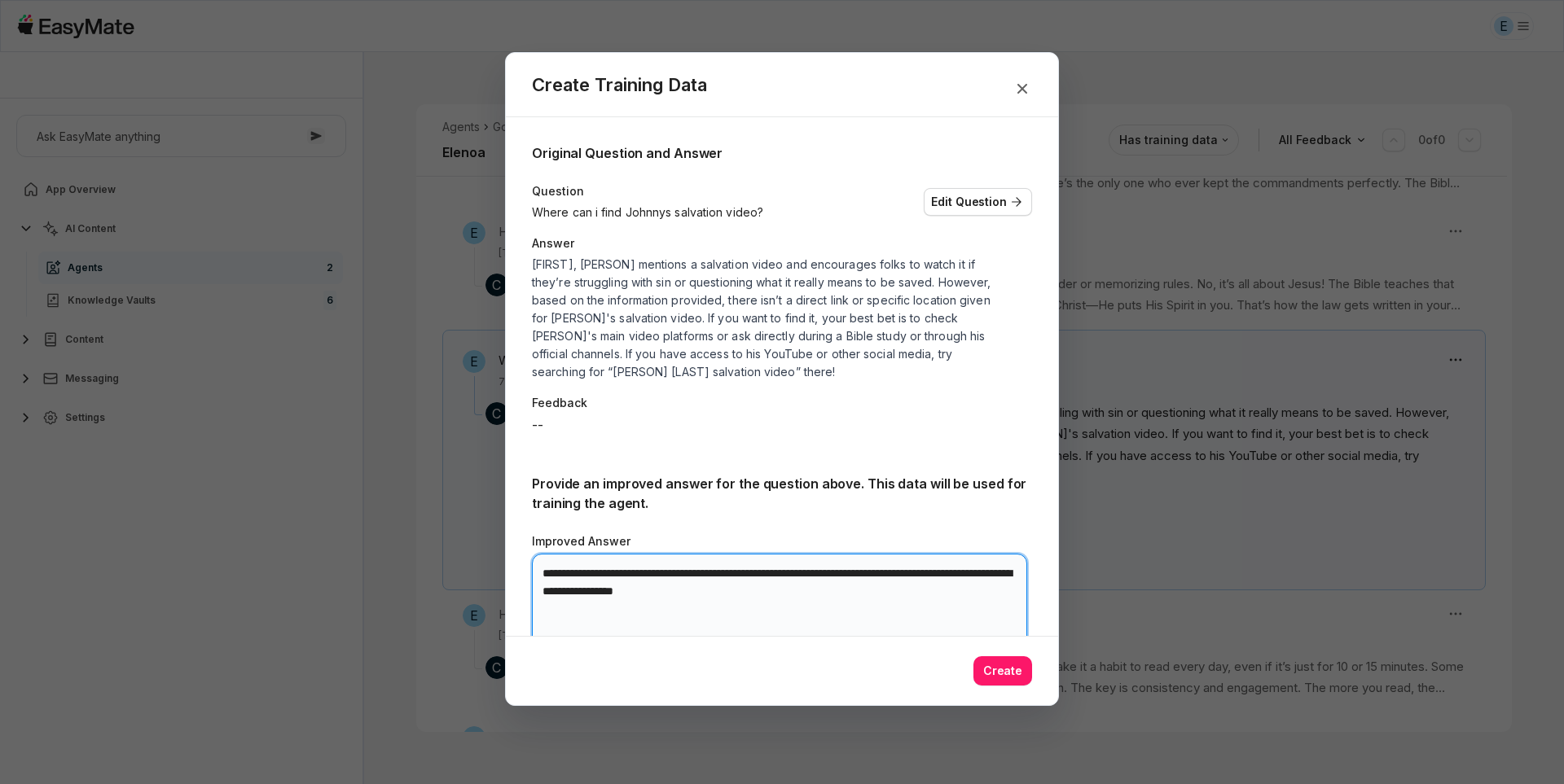 click on "**********" at bounding box center [780, 602] 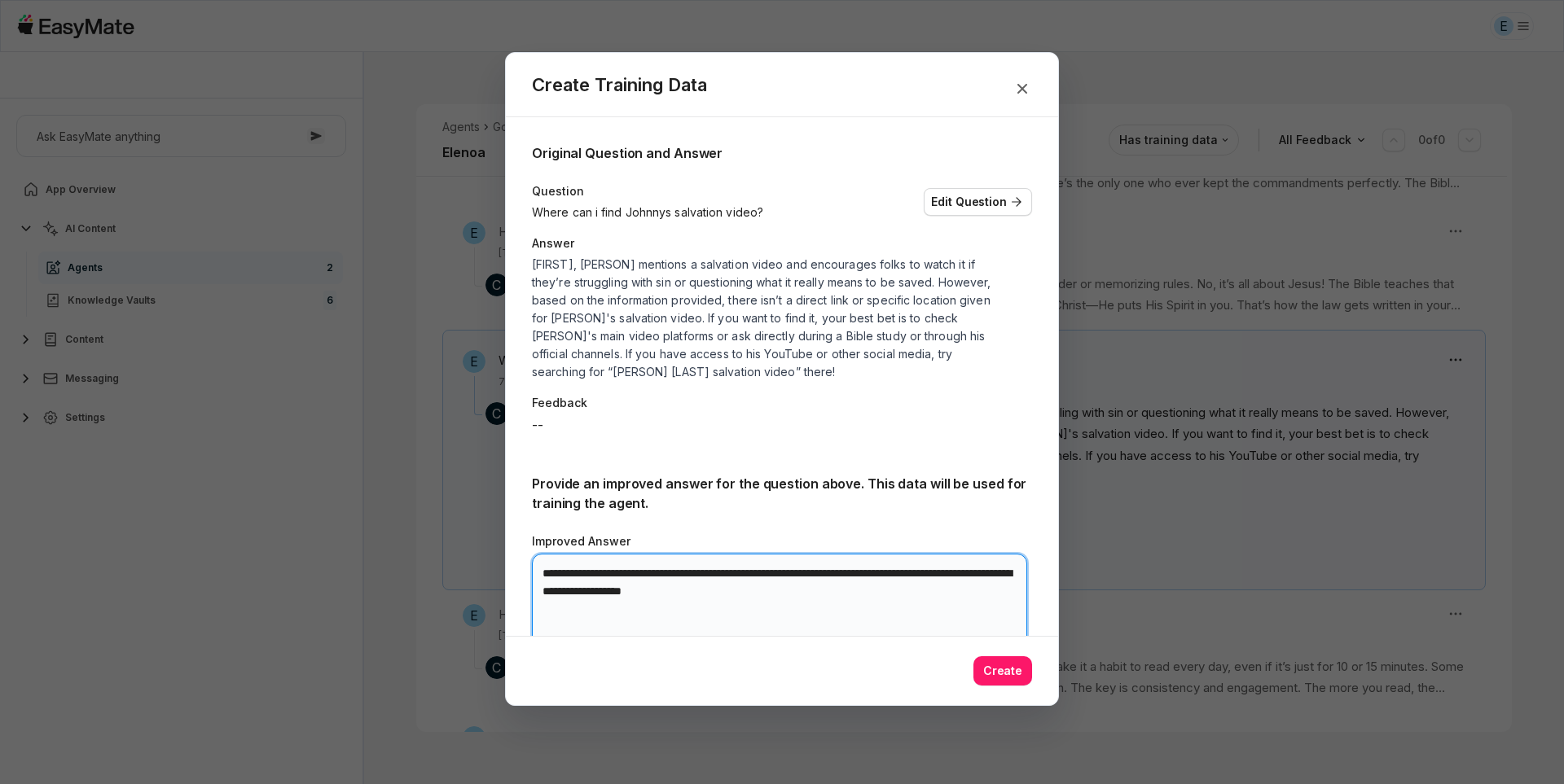 click on "**********" at bounding box center [780, 602] 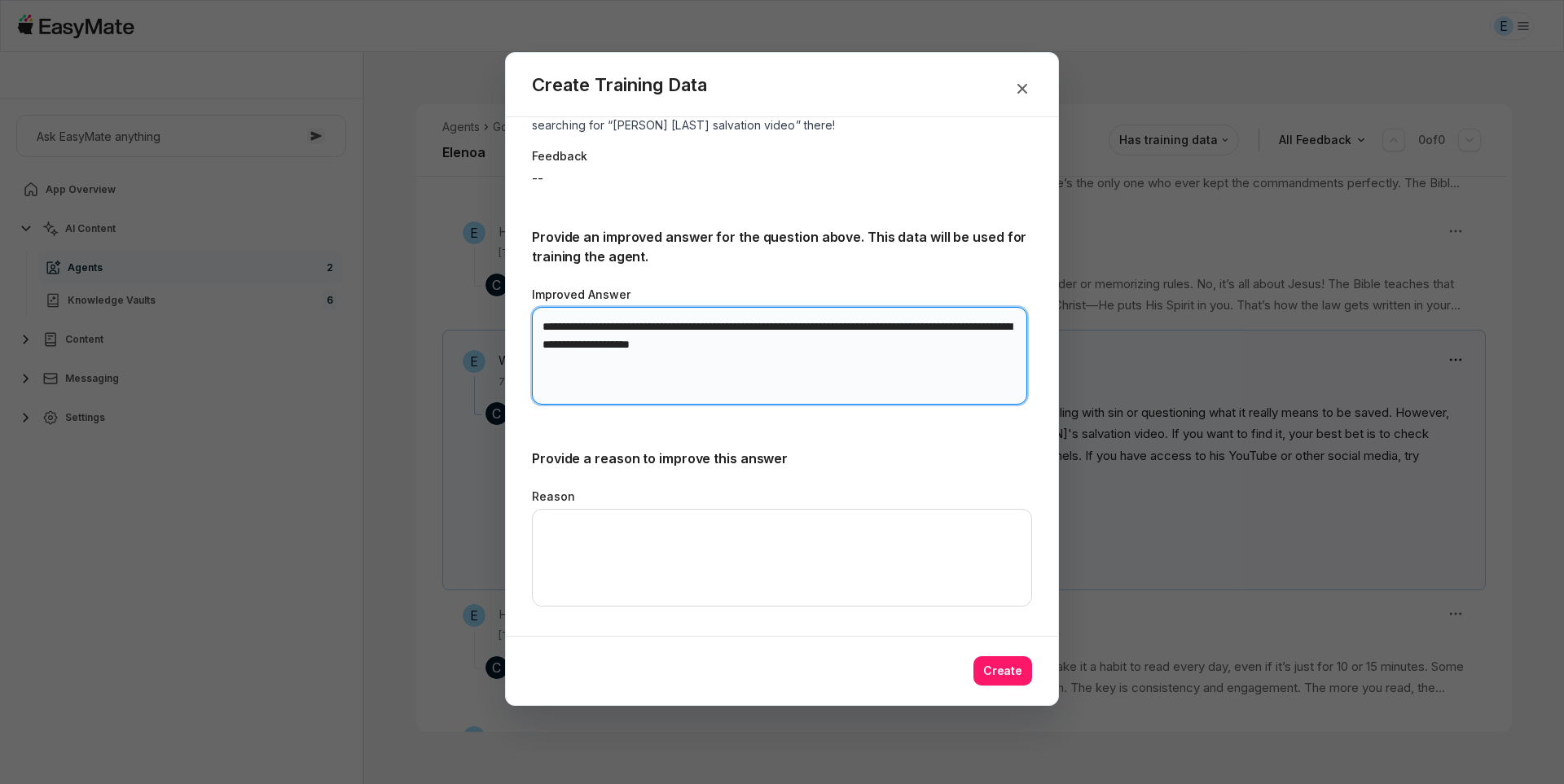 scroll, scrollTop: 248, scrollLeft: 0, axis: vertical 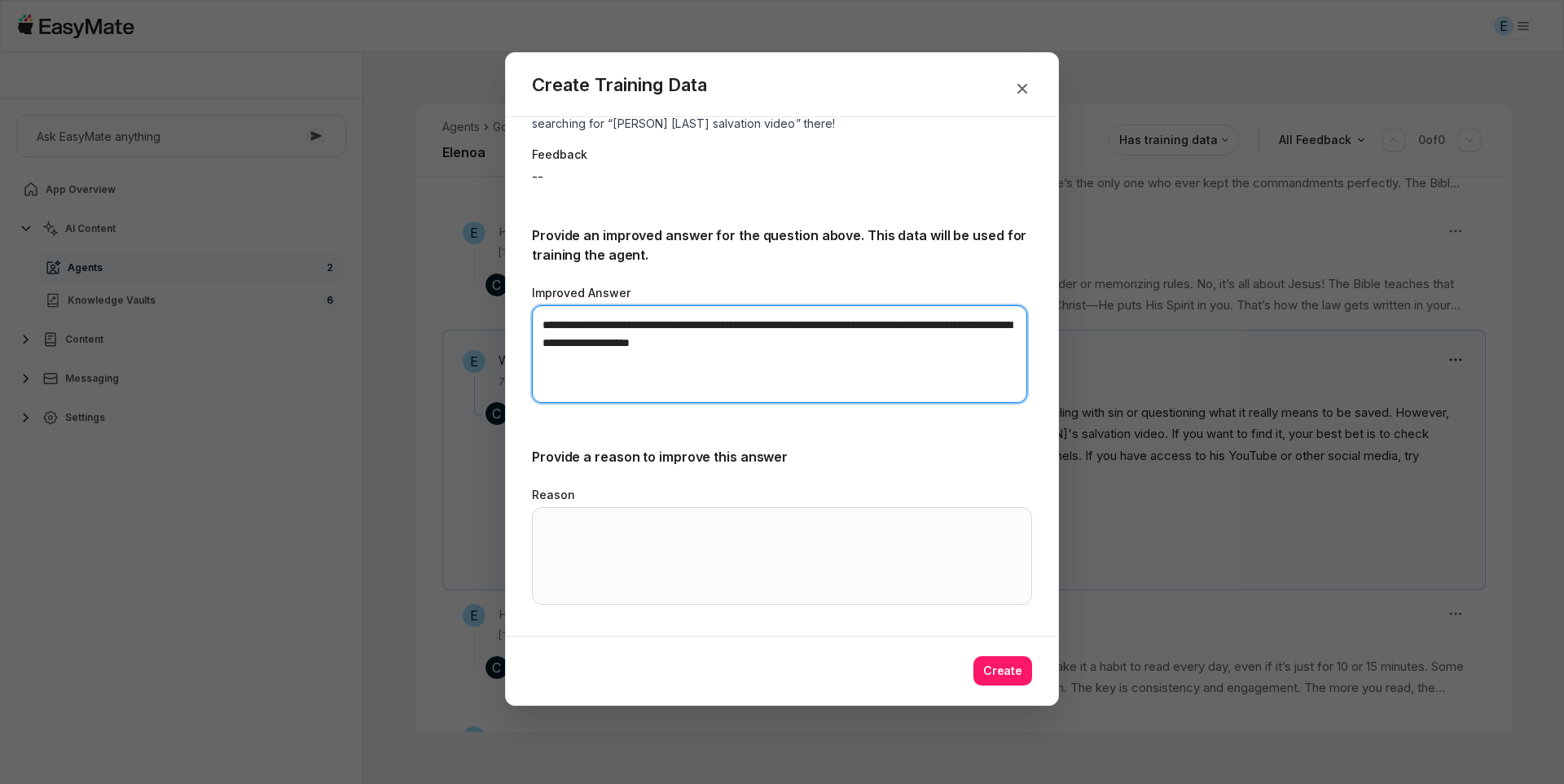 type on "**********" 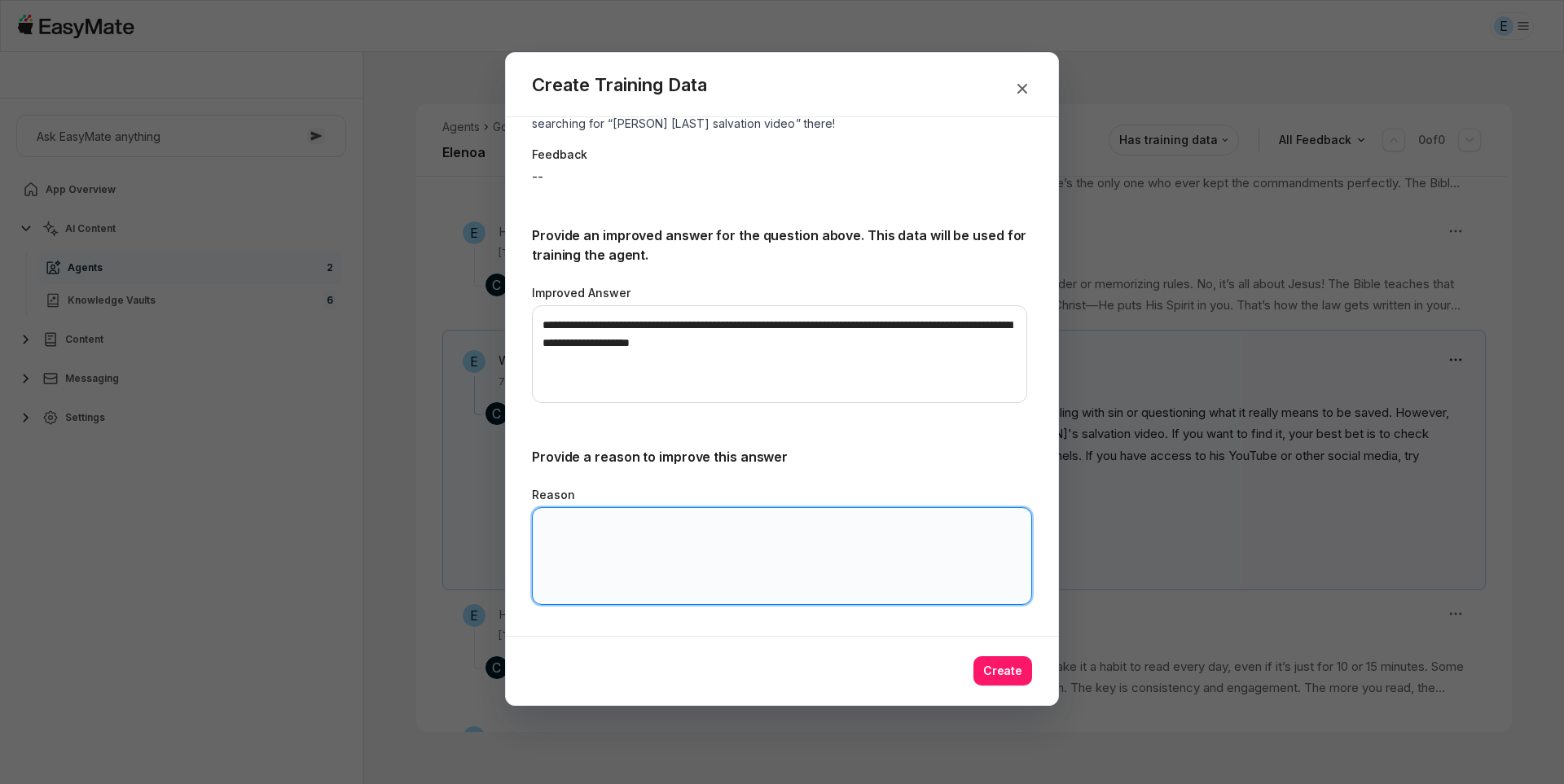 click on "Reason" at bounding box center (782, 556) 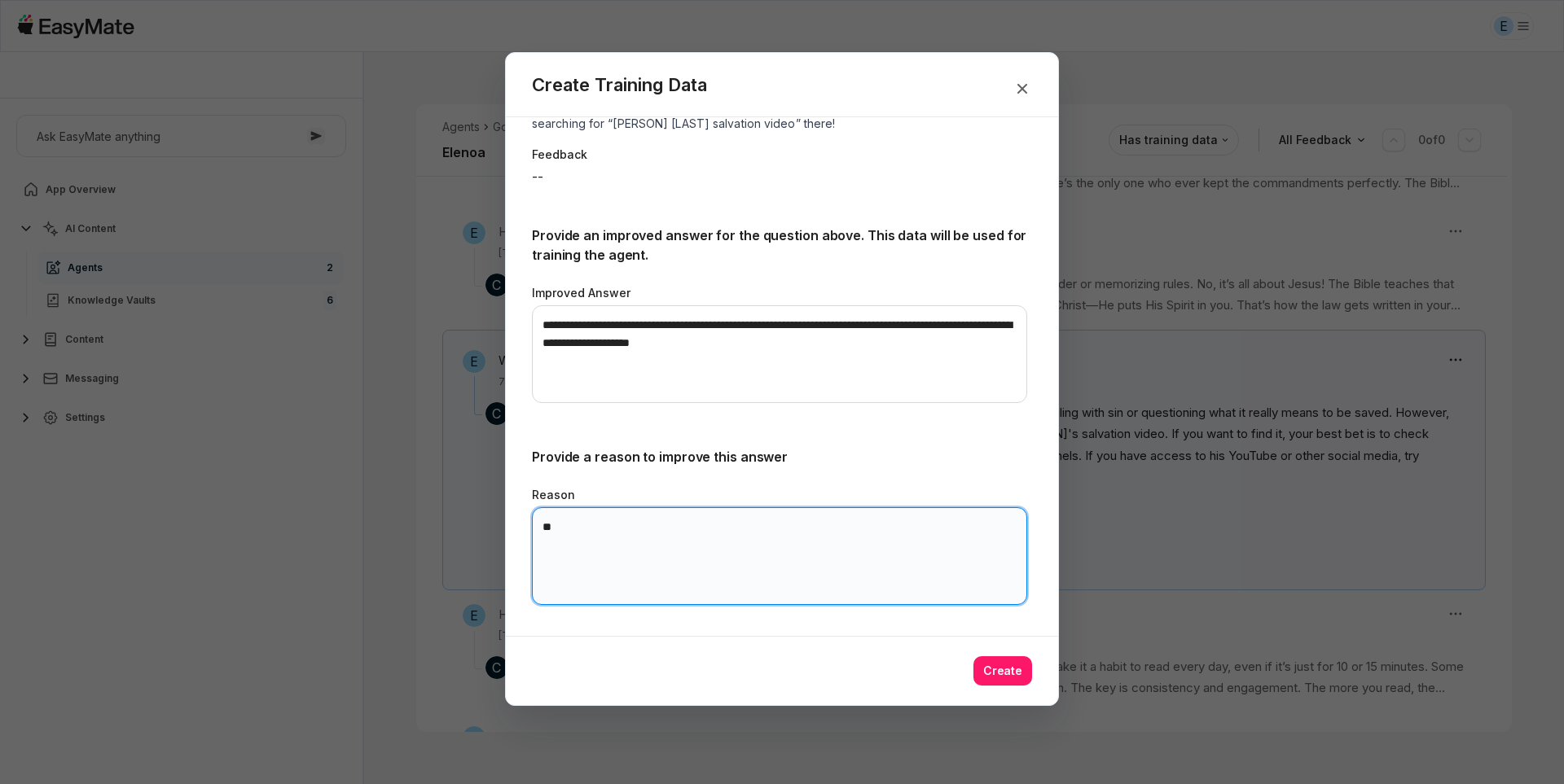 type on "*" 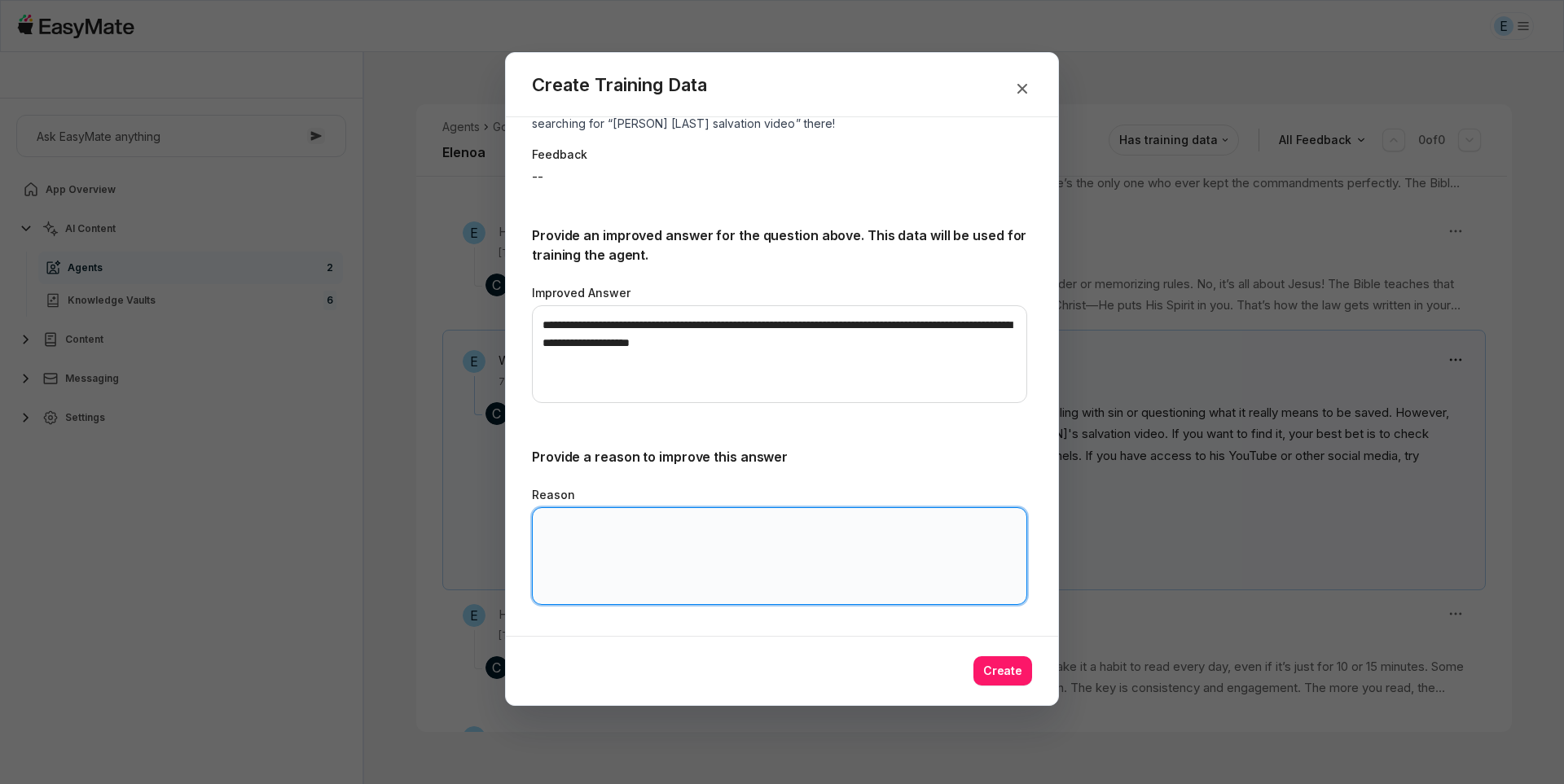 type on "*" 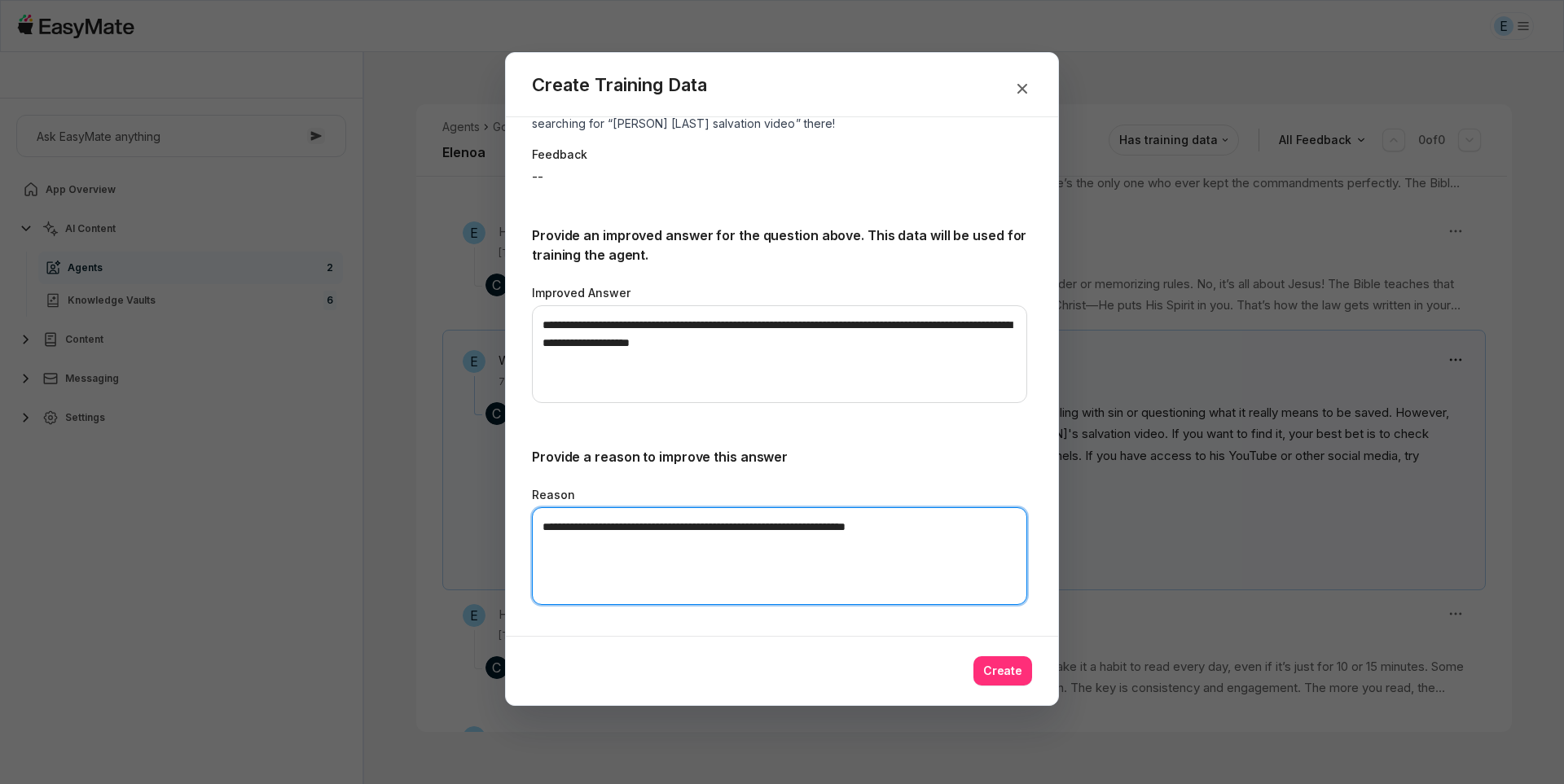 type on "**********" 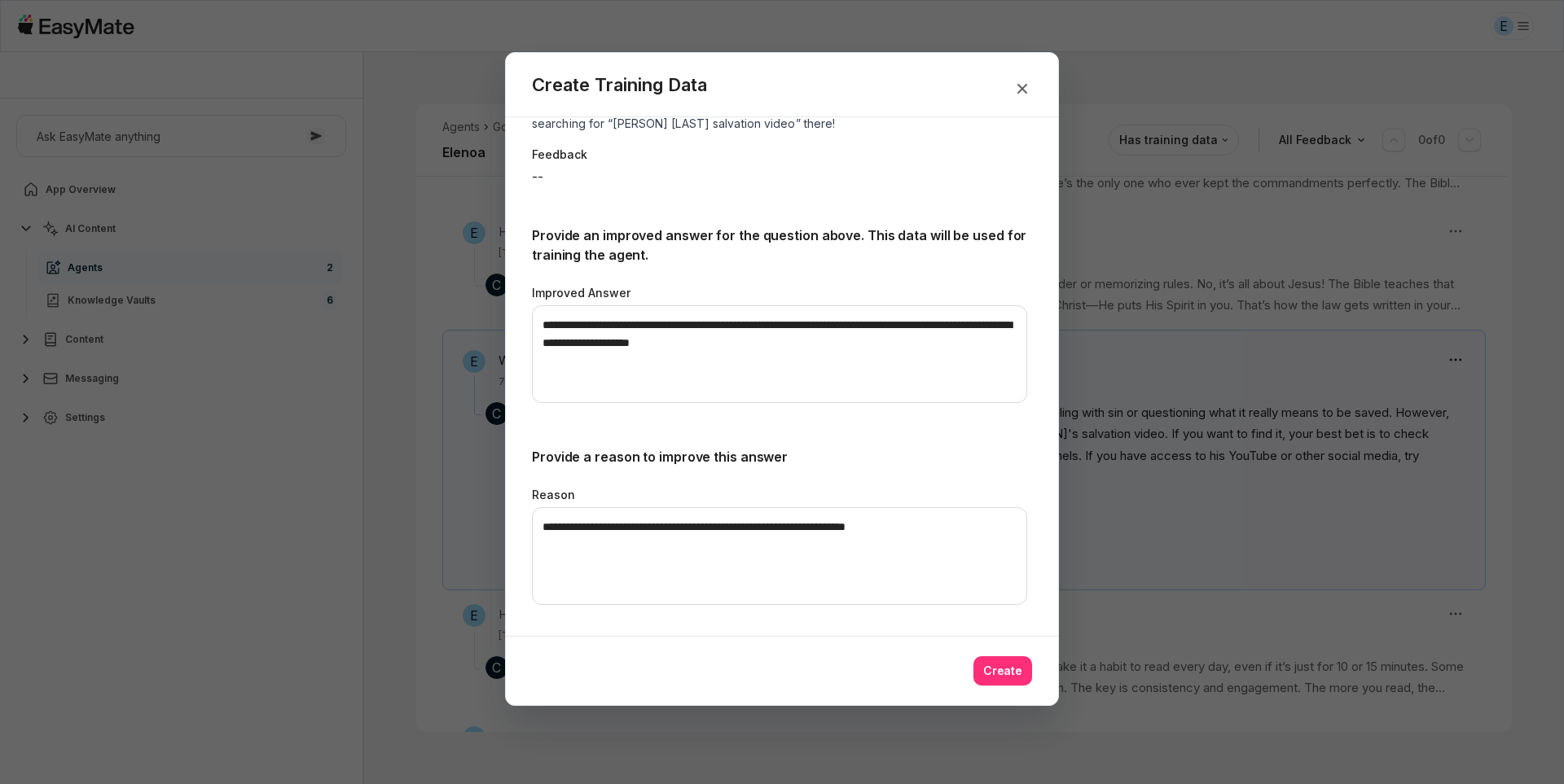 click on "Create" at bounding box center (1003, 671) 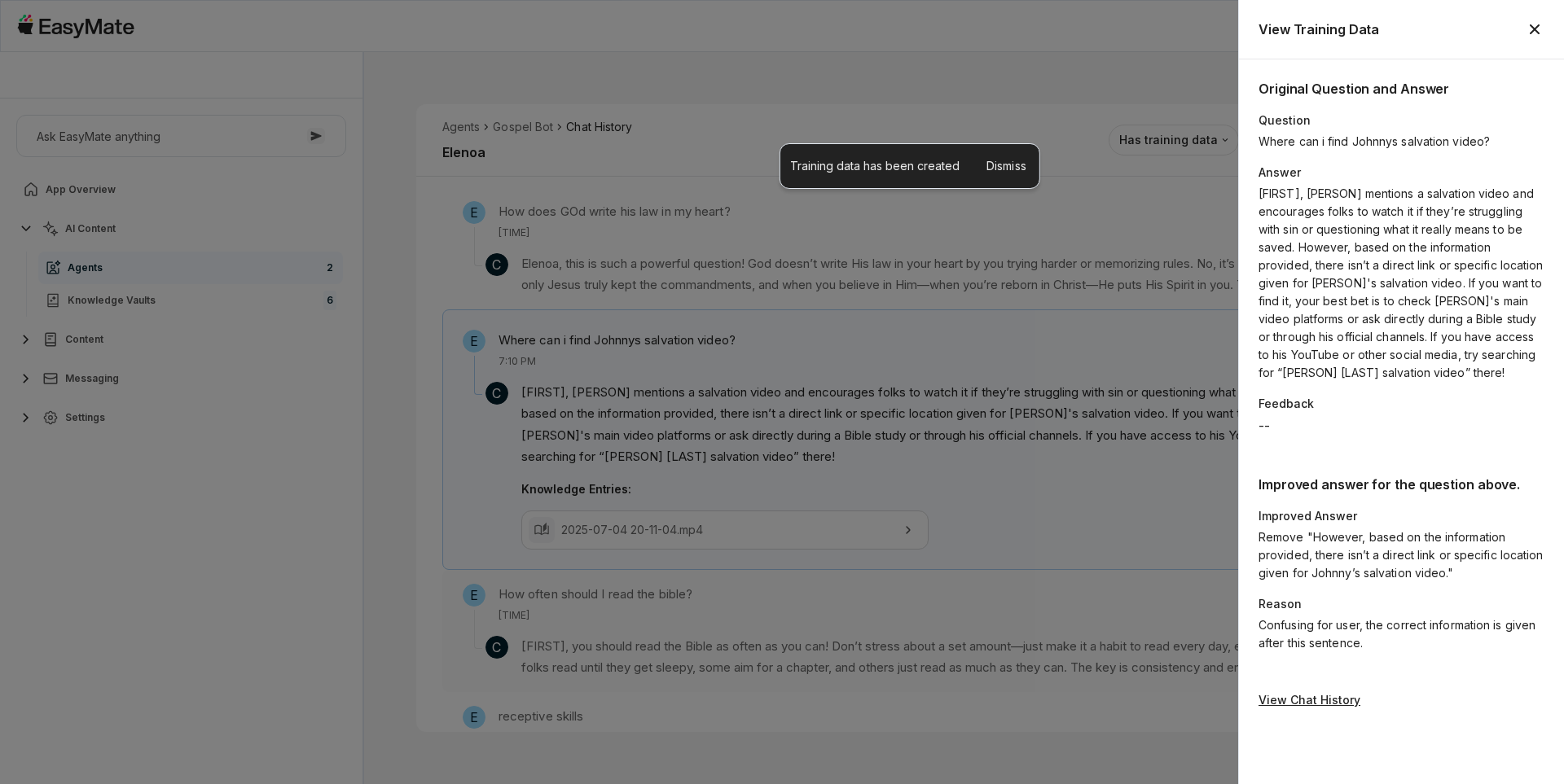 scroll, scrollTop: 1931, scrollLeft: 0, axis: vertical 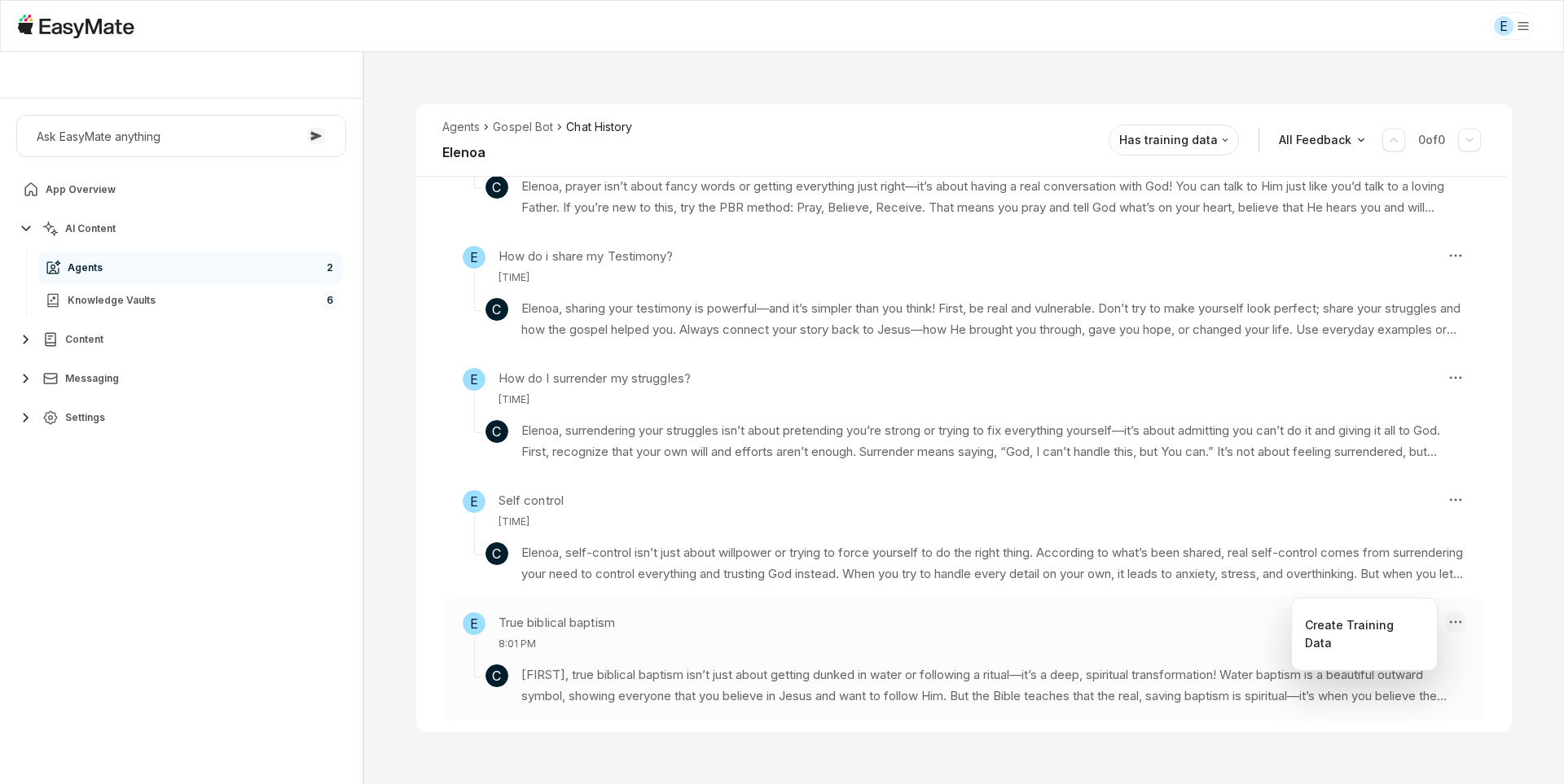 click on "E Core of the Heart Ask EasyMate anything App Overview AI Content Agents 2 Knowledge Vaults 6 Content Messaging Settings B How can I help you today? Scroll to bottom Send Agents Gospel Bot Chat History [USERNAME] Reviewed Email [USERNAME]@[DOMAIN] Session ID 696 Session Date [MONTH] 14, [YEAR], [TIME] Chat Duration 1h 20m Positive Feedback 0 Negative Feedback 0 Messages 23 Training Data 3 Agents Gospel Bot Chat History [USERNAME] Has training data All Feedback 0  of  0 E what time does bible study start?  [TIME] C Hey [USERNAME]! Bible study starts at 10AM Pacific Standard Time on Saturdays. There's also a session mentioned for 12 PM PST, so depending on the group, you might want to double-check which one you plan to join. Either way, make sure to show up a little early to get settled in! Knowledge Entries: Leviticus 22 Part 1.mp4 daily_devotional_57282.txt E Does Pastor have any resources in sharing the Gospel?  [TIME] C Knowledge Entries: [YEAR]-[MONTH]-[DAY] [TIME].mp4 Bring Out Your Bibles.mp4" at bounding box center [782, 392] 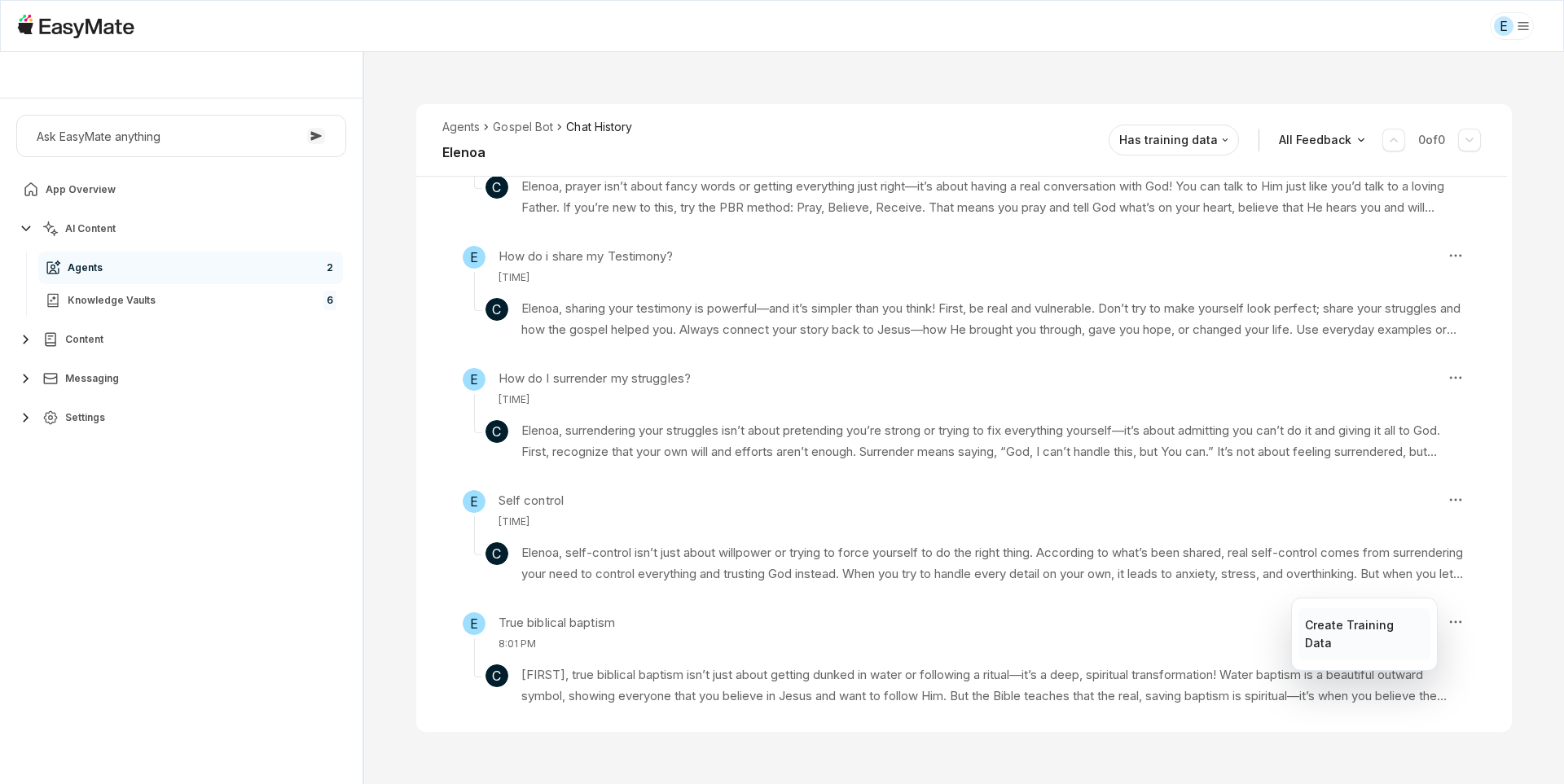 click on "Create Training Data" at bounding box center (1364, 634) 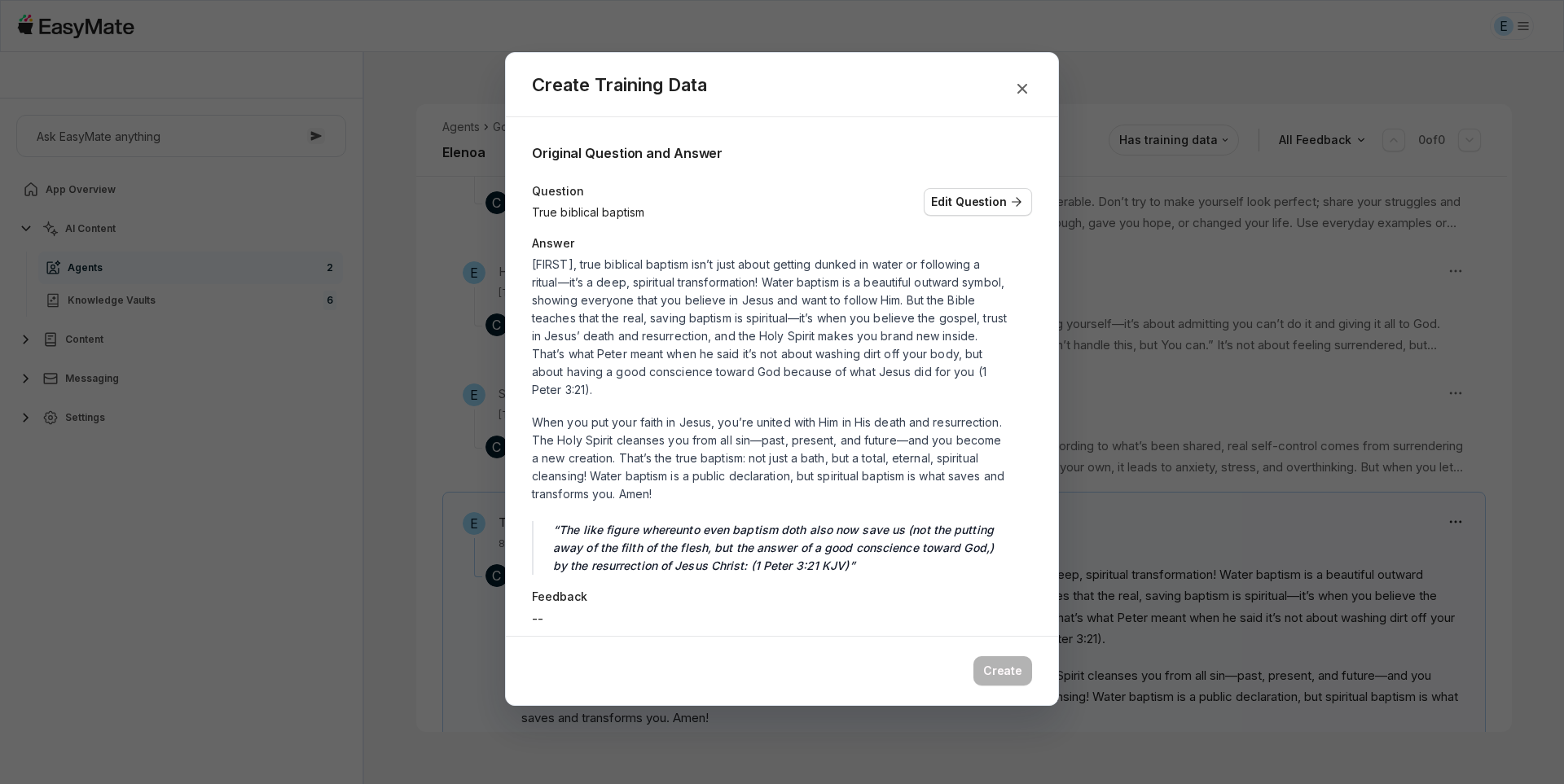 scroll, scrollTop: 2786, scrollLeft: 0, axis: vertical 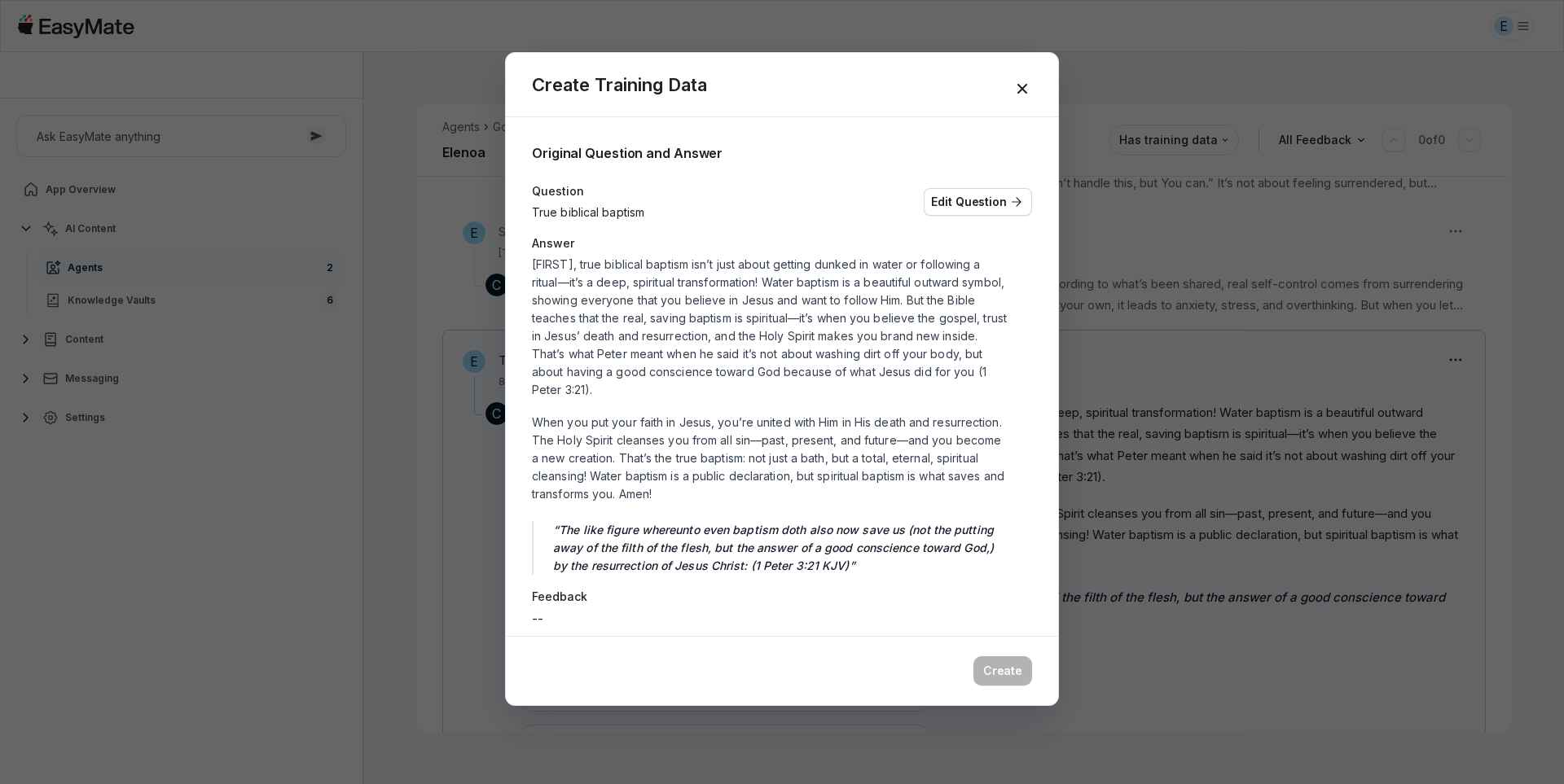 click 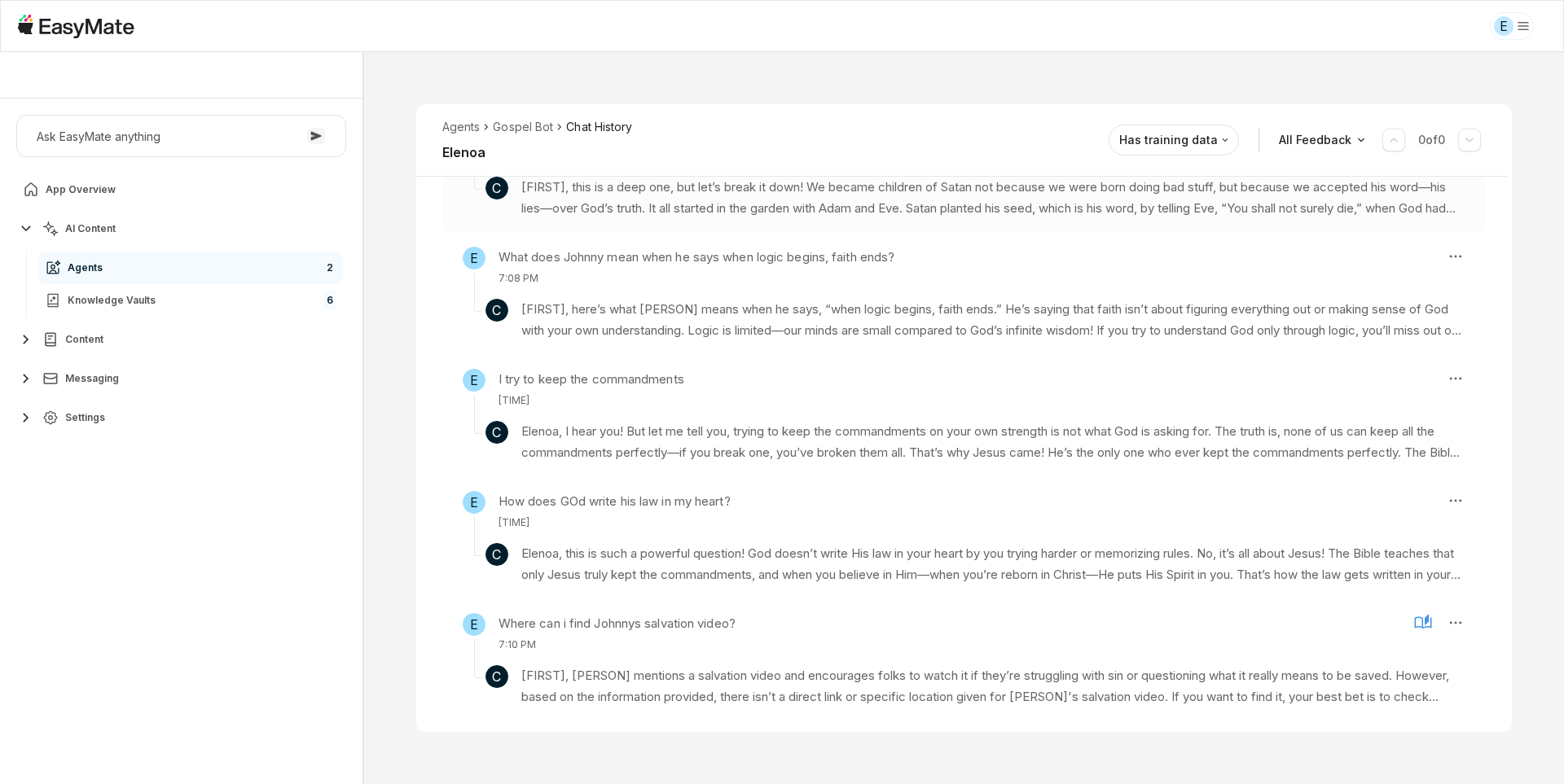 scroll, scrollTop: 1559, scrollLeft: 0, axis: vertical 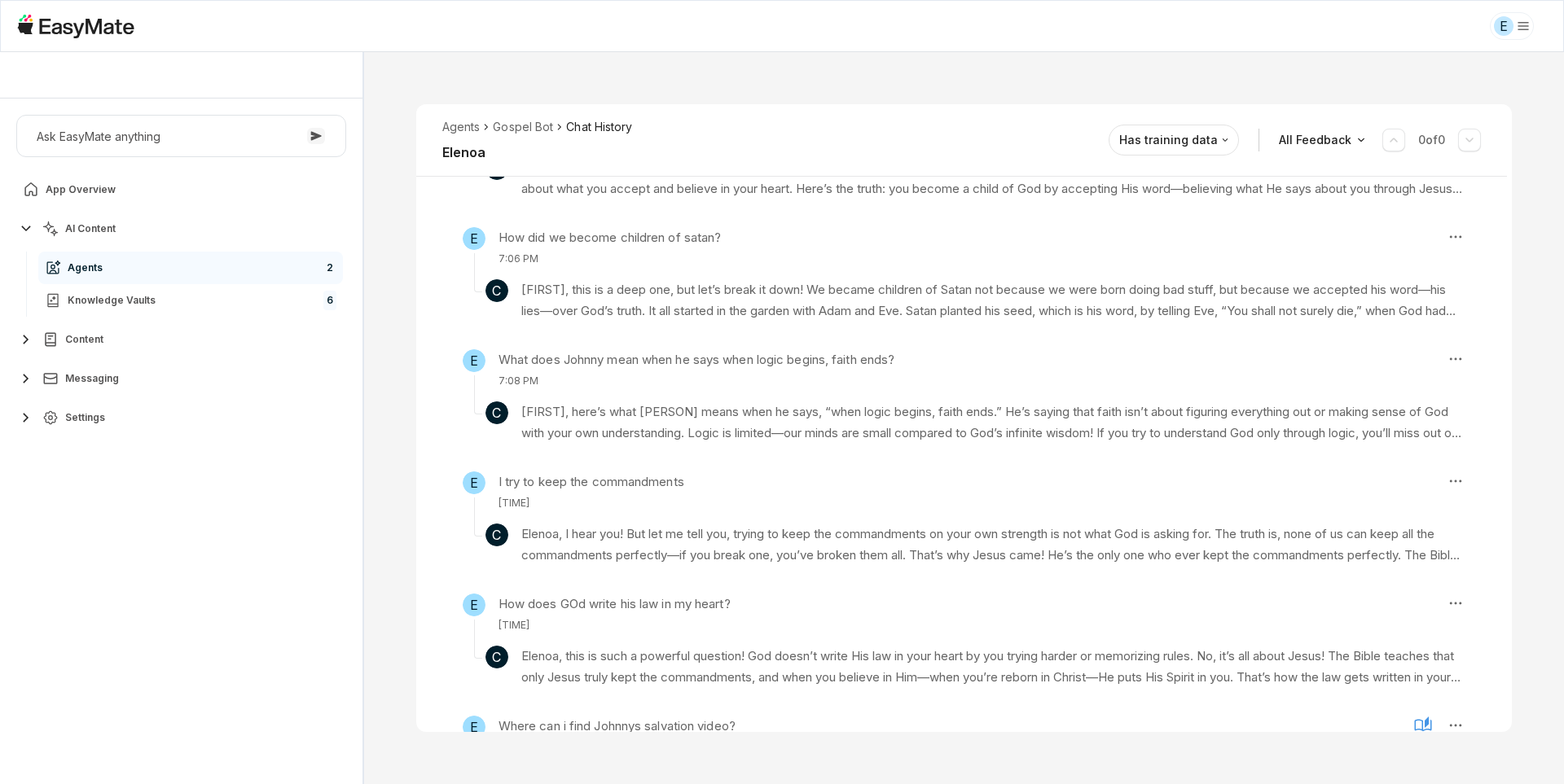 click on "Chat History" at bounding box center [599, 127] 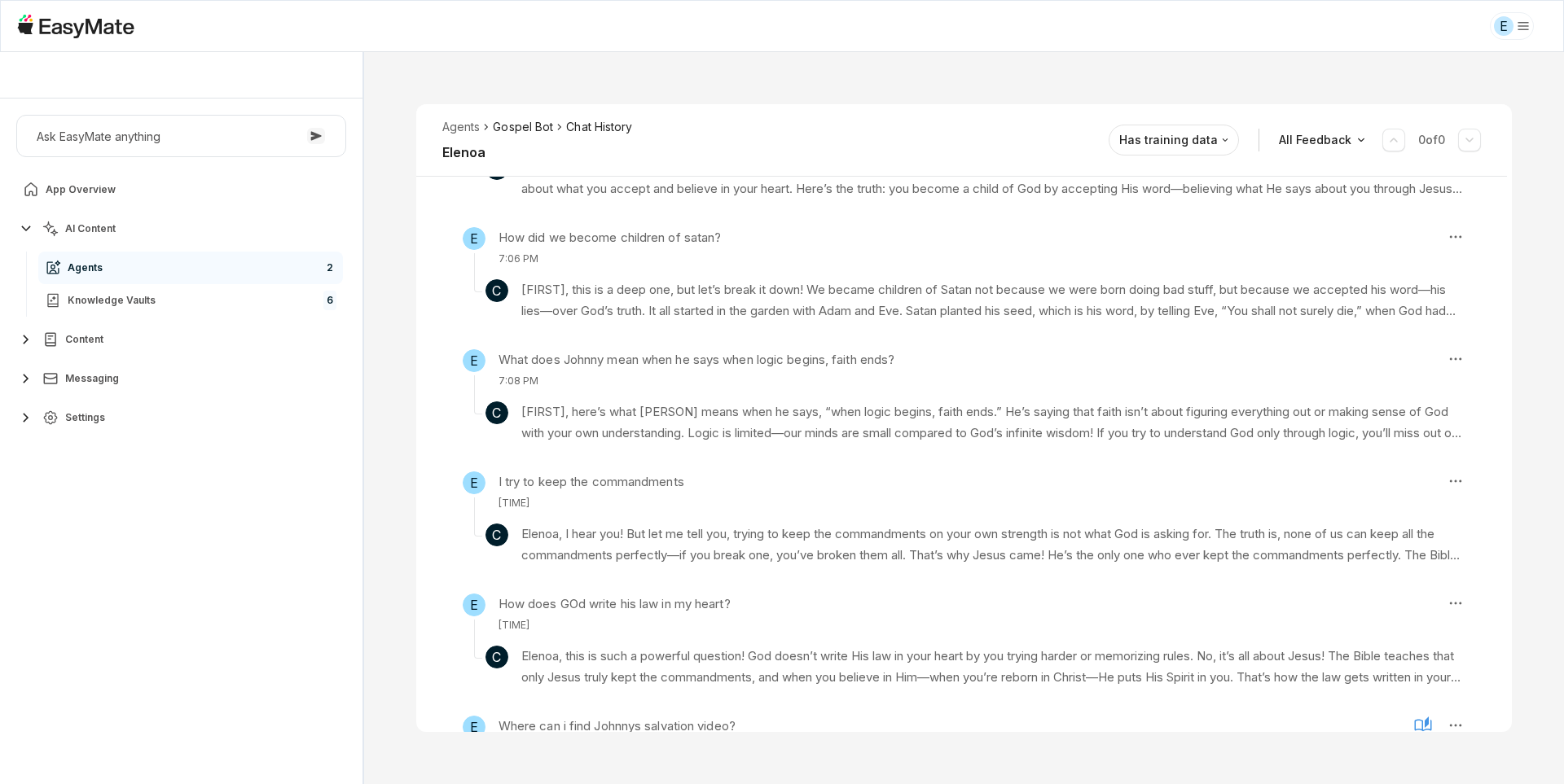 click on "Gospel Bot" at bounding box center (523, 127) 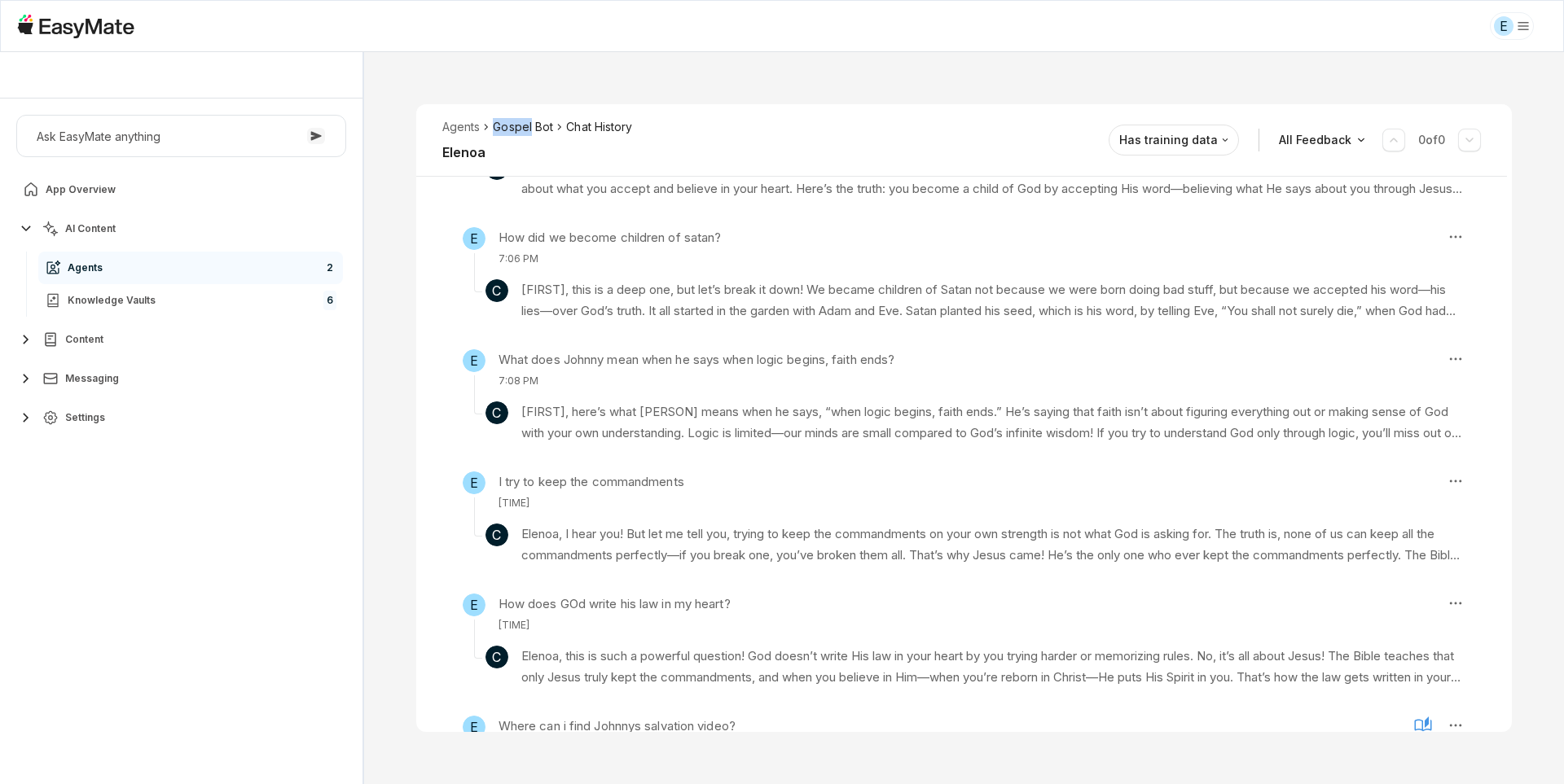 click on "Gospel Bot" at bounding box center (523, 127) 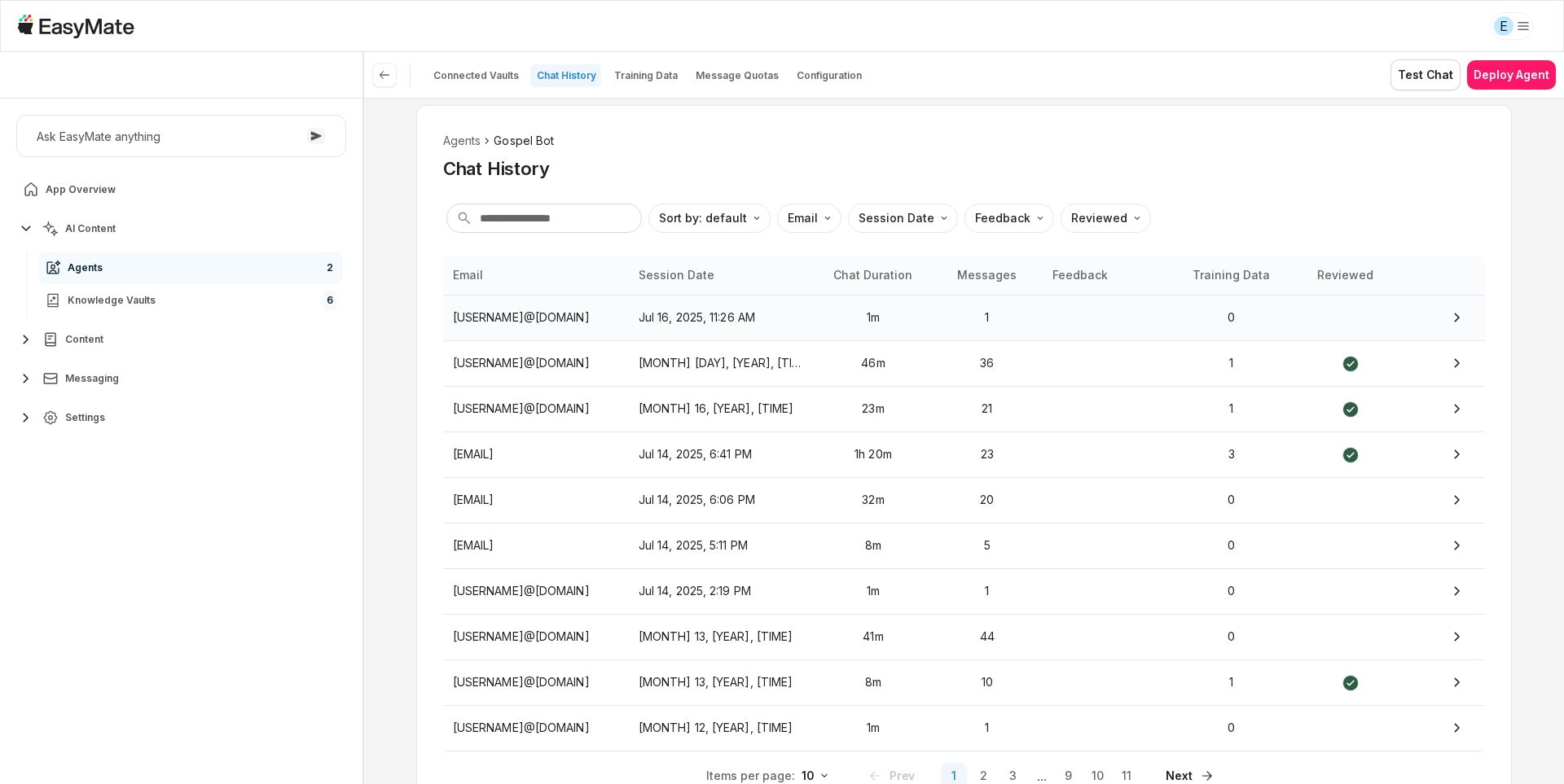 scroll, scrollTop: 81, scrollLeft: 0, axis: vertical 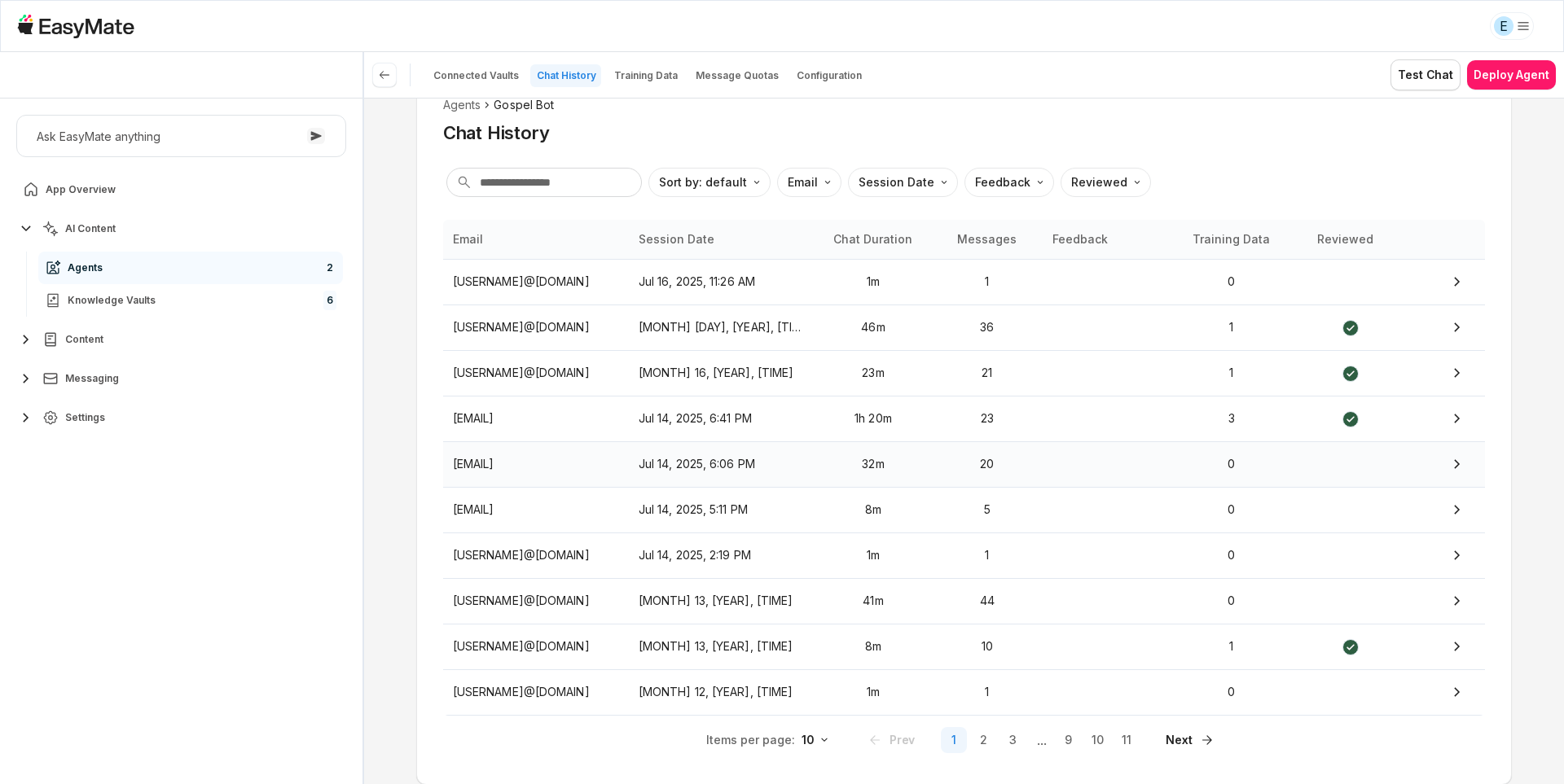 click on "[EMAIL]" at bounding box center (536, 464) 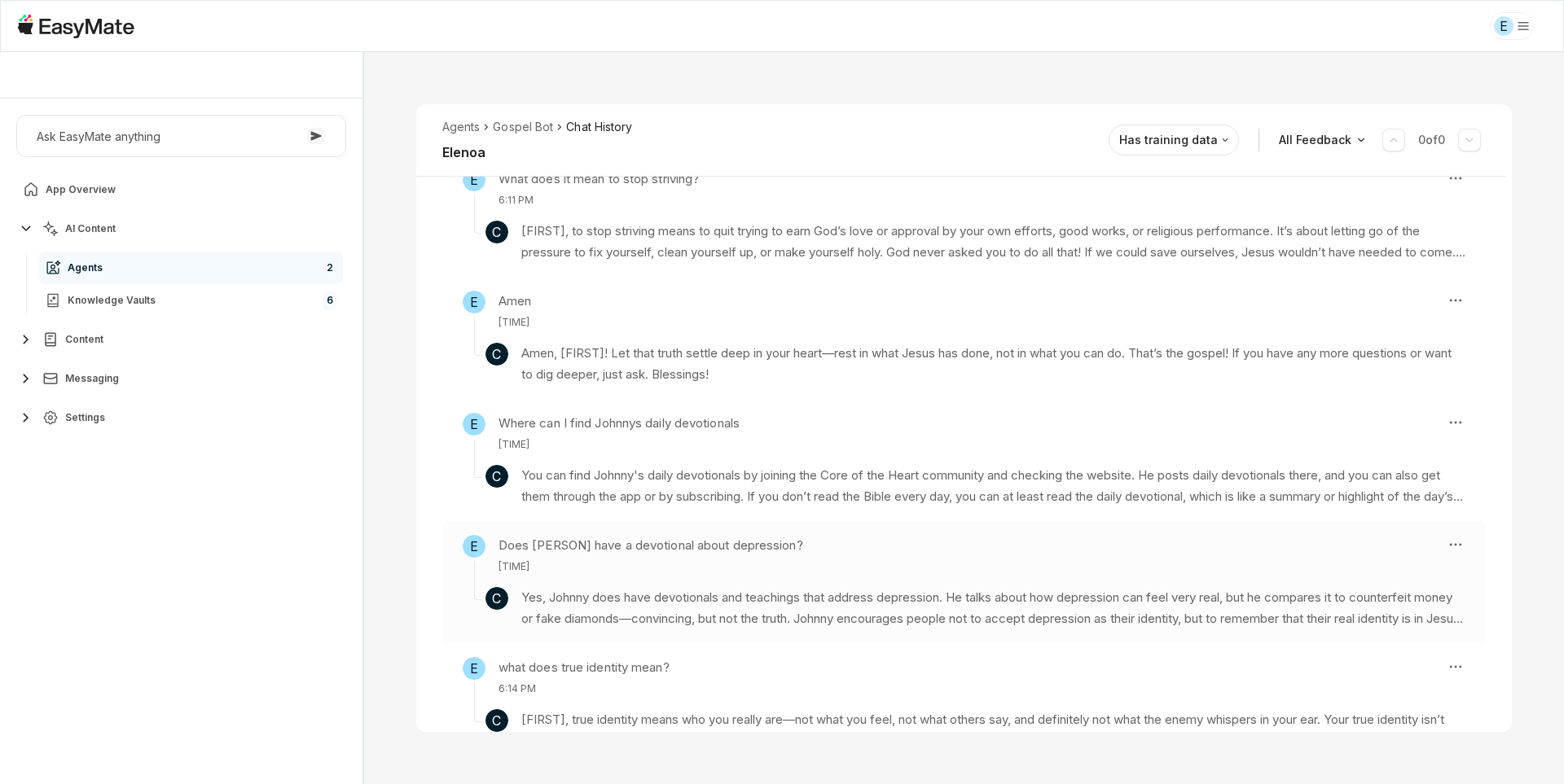 scroll, scrollTop: 998, scrollLeft: 0, axis: vertical 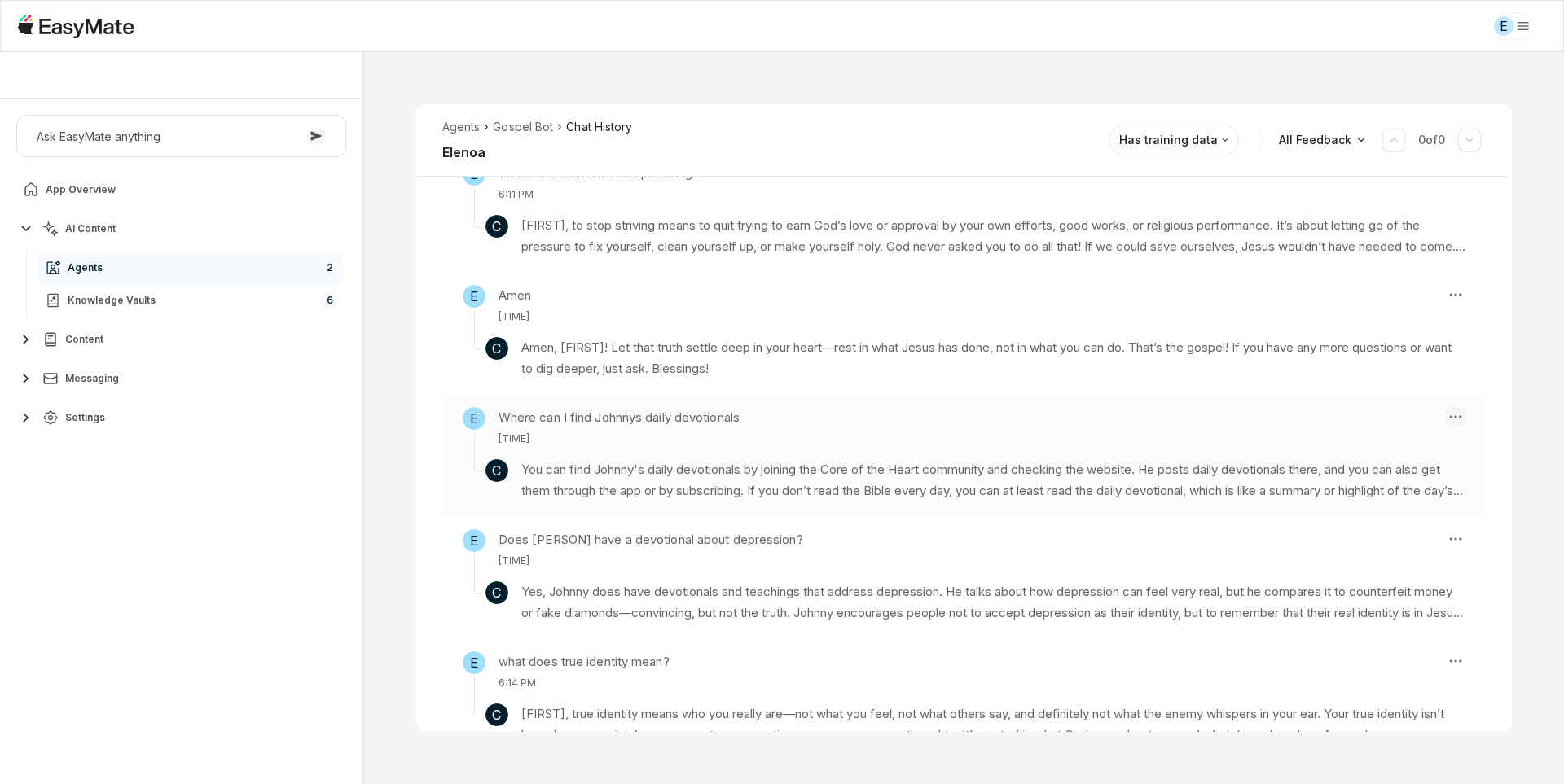 click on "E Core of the Heart Ask EasyMate anything App Overview AI Content Agents 2 Knowledge Vaults 6 Content Messaging Settings B How can I help you today? Scroll to bottom Send Agents Gospel Bot Chat History [FIRST] Reviewed Email [EMAIL] Session ID 695 Session Date [MONTH] 14, [YEAR], [TIME] Chat Duration  32m Positive Feedback 0 Negative Feedback 0 Messages 20 Training Data 0 Agents Gospel Bot Chat History [FIRST] Has training data All Feedback 0  of  0 E What are the verses that say everything in the bible point to Jesus?  [TIME] C
Search the scriptures; for in them ye think ye have eternal life: and they are they which testify of me. (John 5:39 KJV)
Knowledge Entries: 2025-05-18 18-22-01.mp4 Leviticus 7 Part 2.mp4 E What does reading the bible with Grace mean?  [TIME] C Knowledge Entries: daily_devotional_38316.txt daily_devotional_41453.txt 2025-04-12 09-37-46.mp4 E How does the Gospel start in genesis?  [TIME] C
Knowledge Entries: 2025-04-28 14-50-54.mp4" at bounding box center (782, 392) 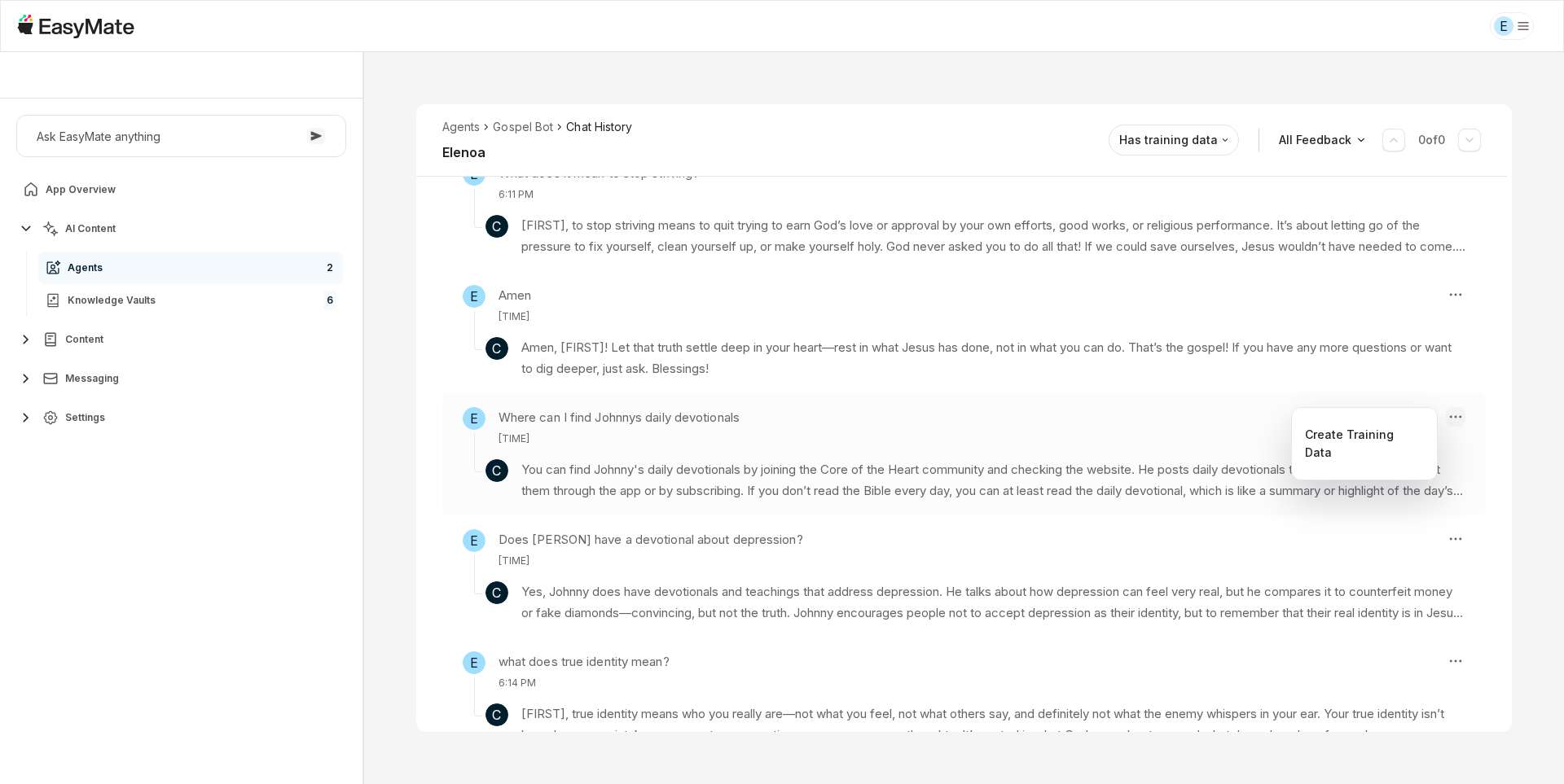 click on "E Core of the Heart Ask EasyMate anything App Overview AI Content Agents 2 Knowledge Vaults 6 Content Messaging Settings B How can I help you today? Scroll to bottom Send Agents Gospel Bot Chat History [FIRST] Reviewed Email [EMAIL] Session ID 695 Session Date [MONTH] 14, [YEAR], [TIME] Chat Duration  32m Positive Feedback 0 Negative Feedback 0 Messages 20 Training Data 0 Agents Gospel Bot Chat History [FIRST] Has training data All Feedback 0  of  0 E What are the verses that say everything in the bible point to Jesus?  [TIME] C
Search the scriptures; for in them ye think ye have eternal life: and they are they which testify of me. (John 5:39 KJV)
Knowledge Entries: 2025-05-18 18-22-01.mp4 Leviticus 7 Part 2.mp4 E What does reading the bible with Grace mean?  [TIME] C Knowledge Entries: daily_devotional_38316.txt daily_devotional_41453.txt 2025-04-12 09-37-46.mp4 E How does the Gospel start in genesis?  [TIME] C
Knowledge Entries: 2025-04-28 14-50-54.mp4" at bounding box center [782, 392] 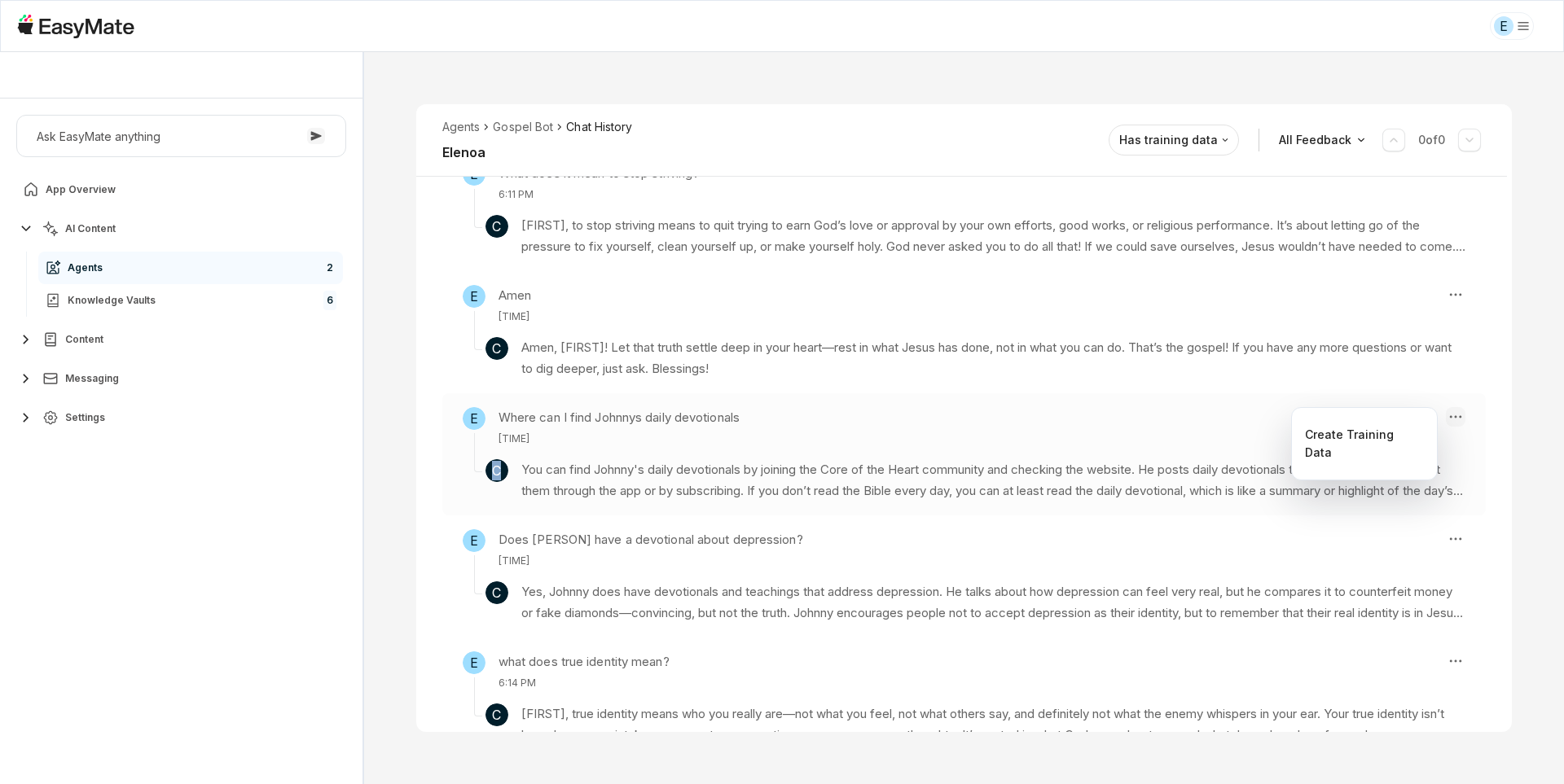 click on "E Core of the Heart Ask EasyMate anything App Overview AI Content Agents 2 Knowledge Vaults 6 Content Messaging Settings B How can I help you today? Scroll to bottom Send Agents Gospel Bot Chat History [FIRST] Reviewed Email [EMAIL] Session ID 695 Session Date [MONTH] 14, [YEAR], [TIME] Chat Duration  32m Positive Feedback 0 Negative Feedback 0 Messages 20 Training Data 0 Agents Gospel Bot Chat History [FIRST] Has training data All Feedback 0  of  0 E What are the verses that say everything in the bible point to Jesus?  [TIME] C
Search the scriptures; for in them ye think ye have eternal life: and they are they which testify of me. (John 5:39 KJV)
Knowledge Entries: 2025-05-18 18-22-01.mp4 Leviticus 7 Part 2.mp4 E What does reading the bible with Grace mean?  [TIME] C Knowledge Entries: daily_devotional_38316.txt daily_devotional_41453.txt 2025-04-12 09-37-46.mp4 E How does the Gospel start in genesis?  [TIME] C
Knowledge Entries: 2025-04-28 14-50-54.mp4" at bounding box center (782, 392) 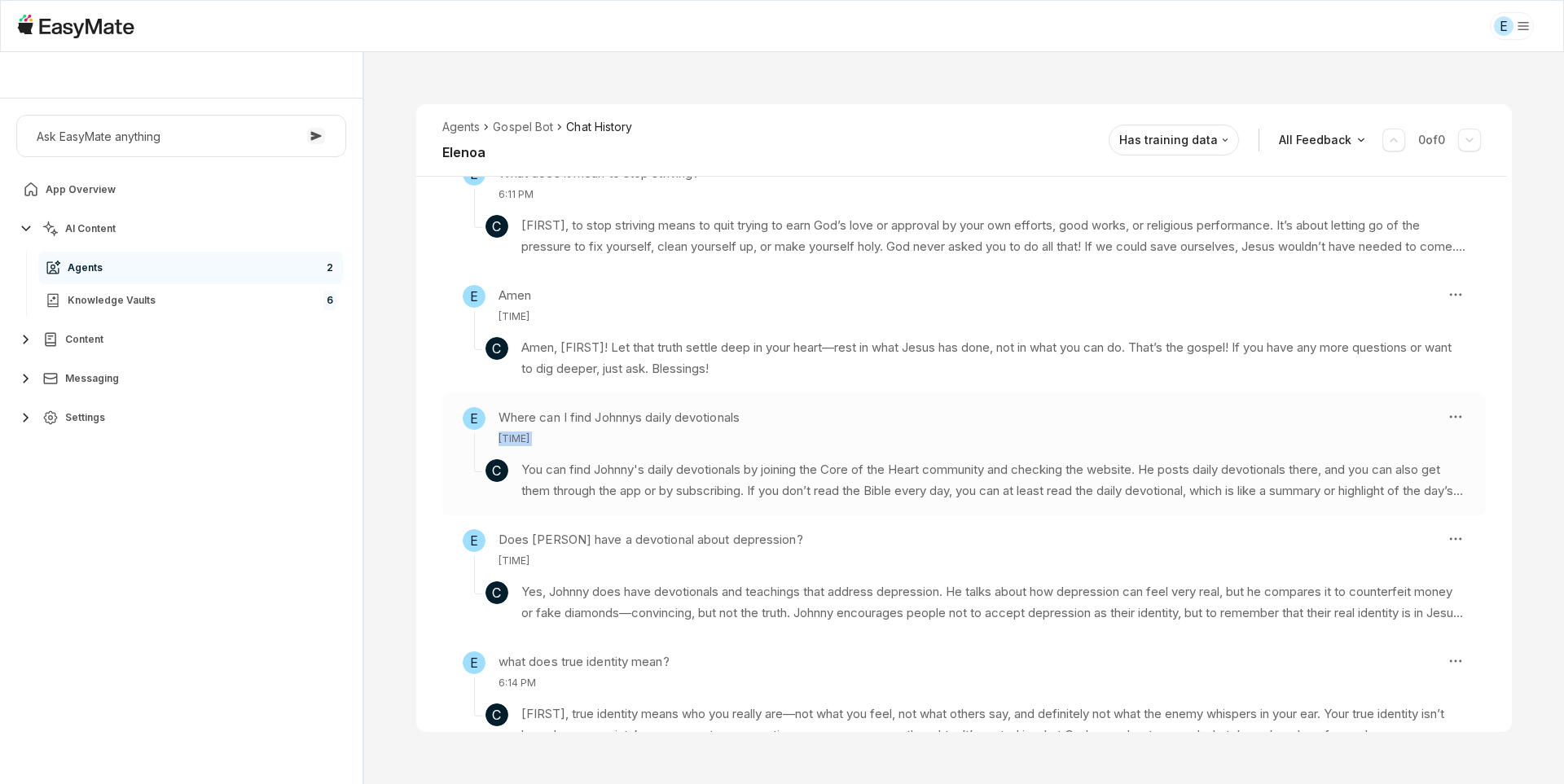 click on "E Core of the Heart Ask EasyMate anything App Overview AI Content Agents 2 Knowledge Vaults 6 Content Messaging Settings B How can I help you today? Scroll to bottom Send Agents Gospel Bot Chat History [FIRST] Reviewed Email [EMAIL] Session ID 695 Session Date [MONTH] 14, [YEAR], [TIME] Chat Duration  32m Positive Feedback 0 Negative Feedback 0 Messages 20 Training Data 0 Agents Gospel Bot Chat History [FIRST] Has training data All Feedback 0  of  0 E What are the verses that say everything in the bible point to Jesus?  [TIME] C
Search the scriptures; for in them ye think ye have eternal life: and they are they which testify of me. (John 5:39 KJV)
Knowledge Entries: 2025-05-18 18-22-01.mp4 Leviticus 7 Part 2.mp4 E What does reading the bible with Grace mean?  [TIME] C Knowledge Entries: daily_devotional_38316.txt daily_devotional_41453.txt 2025-04-12 09-37-46.mp4 E How does the Gospel start in genesis?  [TIME] C
Knowledge Entries: 2025-04-28 14-50-54.mp4" at bounding box center (782, 392) 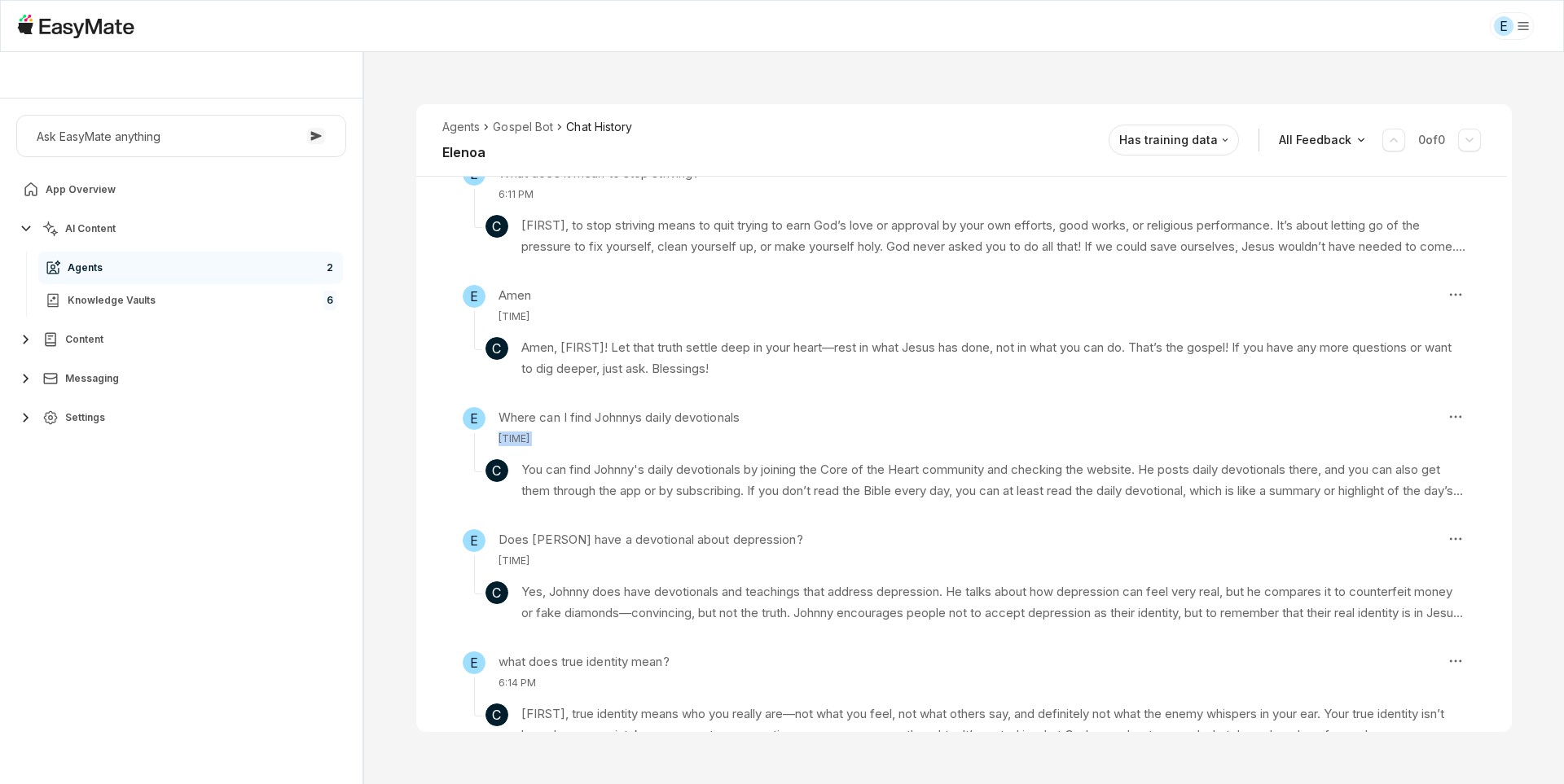 click on "E Core of the Heart Ask EasyMate anything App Overview AI Content Agents 2 Knowledge Vaults 6 Content Messaging Settings B How can I help you today? Scroll to bottom Send Agents Gospel Bot Chat History [FIRST] Reviewed Email [EMAIL] Session ID 695 Session Date [MONTH] 14, [YEAR], [TIME] Chat Duration  32m Positive Feedback 0 Negative Feedback 0 Messages 20 Training Data 0 Agents Gospel Bot Chat History [FIRST] Has training data All Feedback 0  of  0 E What are the verses that say everything in the bible point to Jesus?  [TIME] C
Search the scriptures; for in them ye think ye have eternal life: and they are they which testify of me. (John 5:39 KJV)
Knowledge Entries: 2025-05-18 18-22-01.mp4 Leviticus 7 Part 2.mp4 E What does reading the bible with Grace mean?  [TIME] C Knowledge Entries: daily_devotional_38316.txt daily_devotional_41453.txt 2025-04-12 09-37-46.mp4 E How does the Gospel start in genesis?  [TIME] C
Knowledge Entries: 2025-04-28 14-50-54.mp4" at bounding box center [782, 392] 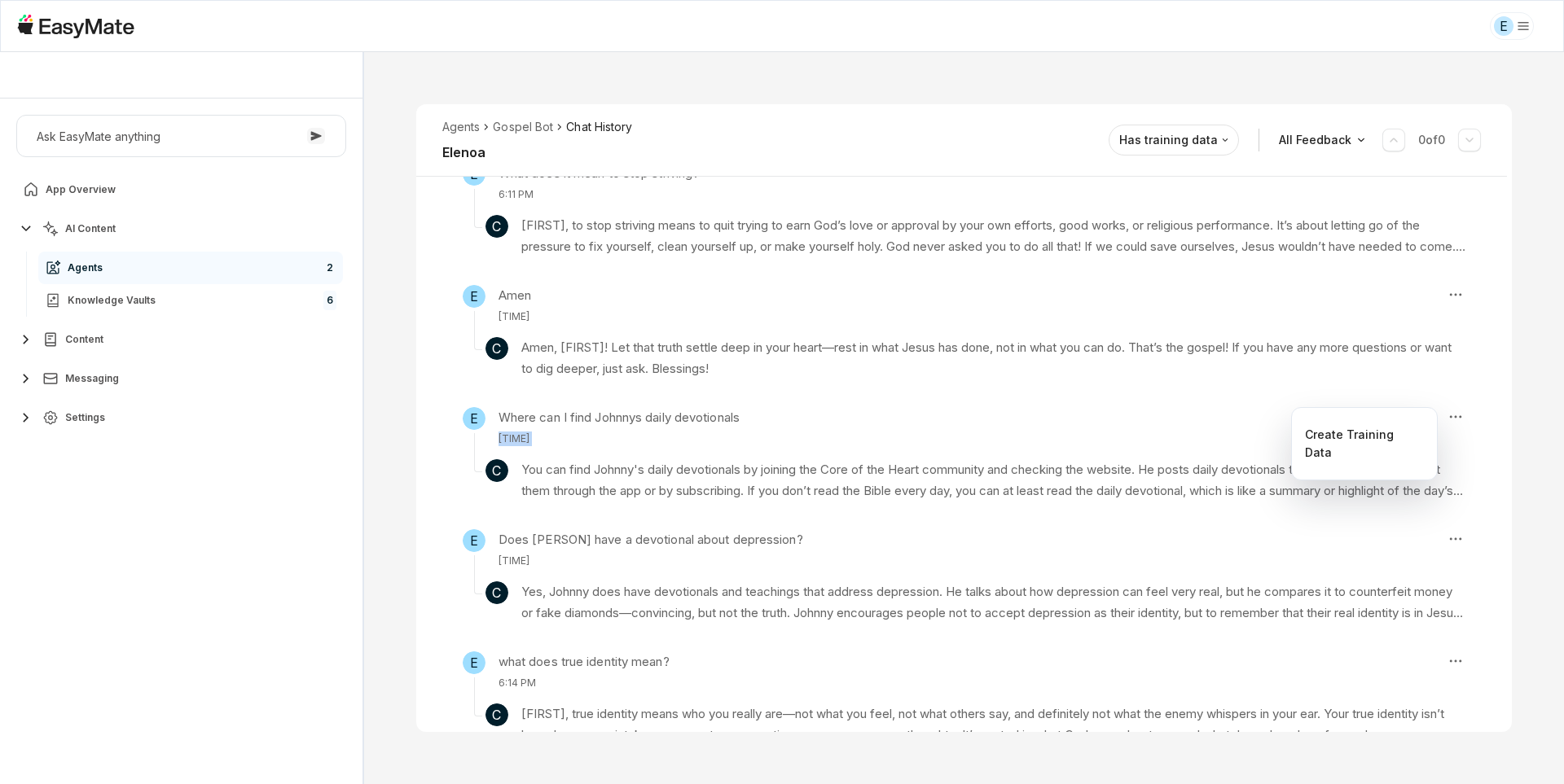 click on "E Core of the Heart Ask EasyMate anything App Overview AI Content Agents 2 Knowledge Vaults 6 Content Messaging Settings B How can I help you today? Scroll to bottom Send Agents Gospel Bot Chat History [FIRST] Reviewed Email [EMAIL] Session ID 695 Session Date [MONTH] 14, [YEAR], [TIME] Chat Duration  32m Positive Feedback 0 Negative Feedback 0 Messages 20 Training Data 0 Agents Gospel Bot Chat History [FIRST] Has training data All Feedback 0  of  0 E What are the verses that say everything in the bible point to Jesus?  [TIME] C
Search the scriptures; for in them ye think ye have eternal life: and they are they which testify of me. (John 5:39 KJV)
Knowledge Entries: 2025-05-18 18-22-01.mp4 Leviticus 7 Part 2.mp4 E What does reading the bible with Grace mean?  [TIME] C Knowledge Entries: daily_devotional_38316.txt daily_devotional_41453.txt 2025-04-12 09-37-46.mp4 E How does the Gospel start in genesis?  [TIME] C
Knowledge Entries: 2025-04-28 14-50-54.mp4" at bounding box center (782, 392) 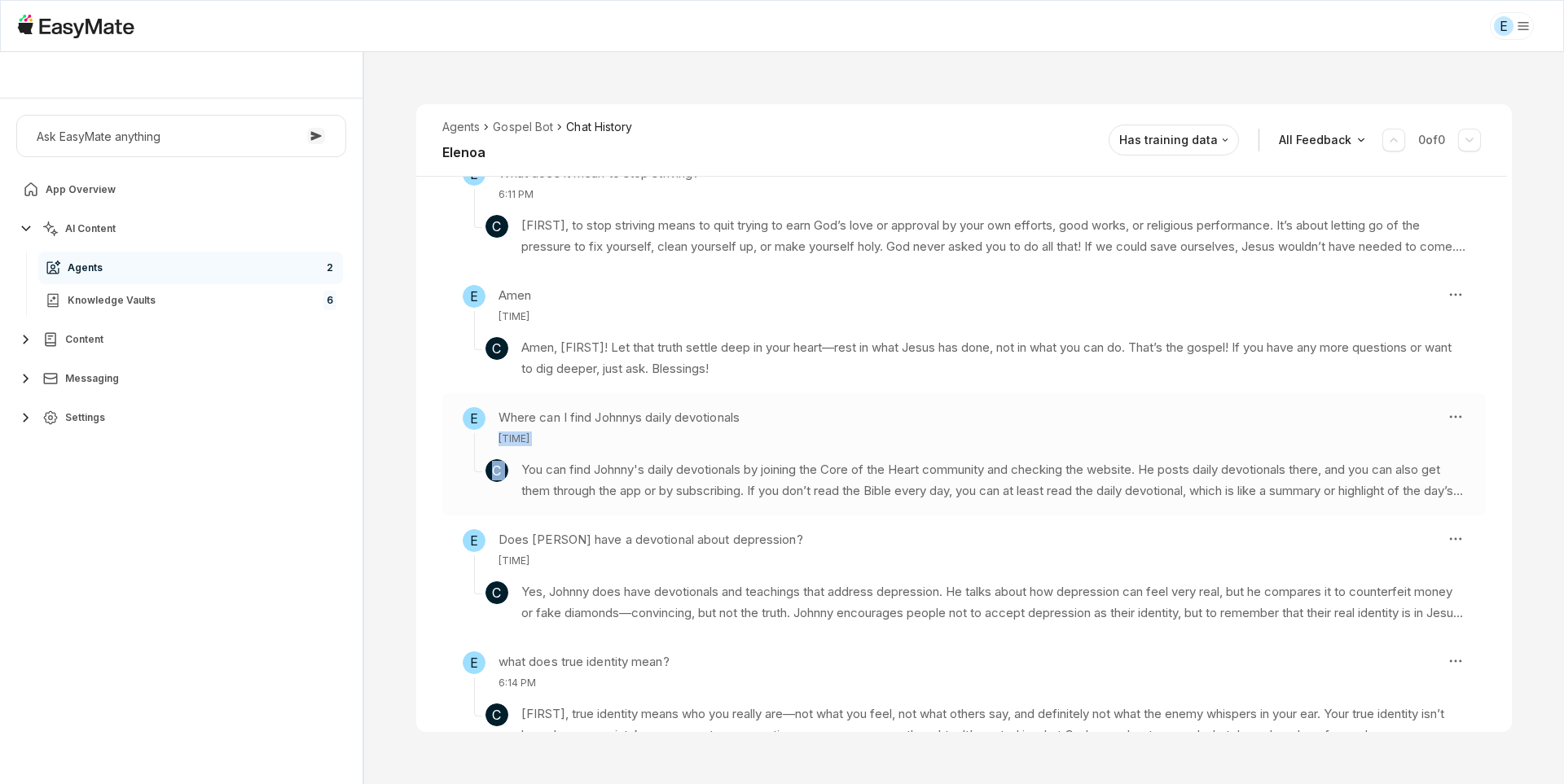 drag, startPoint x: 1452, startPoint y: 415, endPoint x: 1403, endPoint y: 427, distance: 50.447993 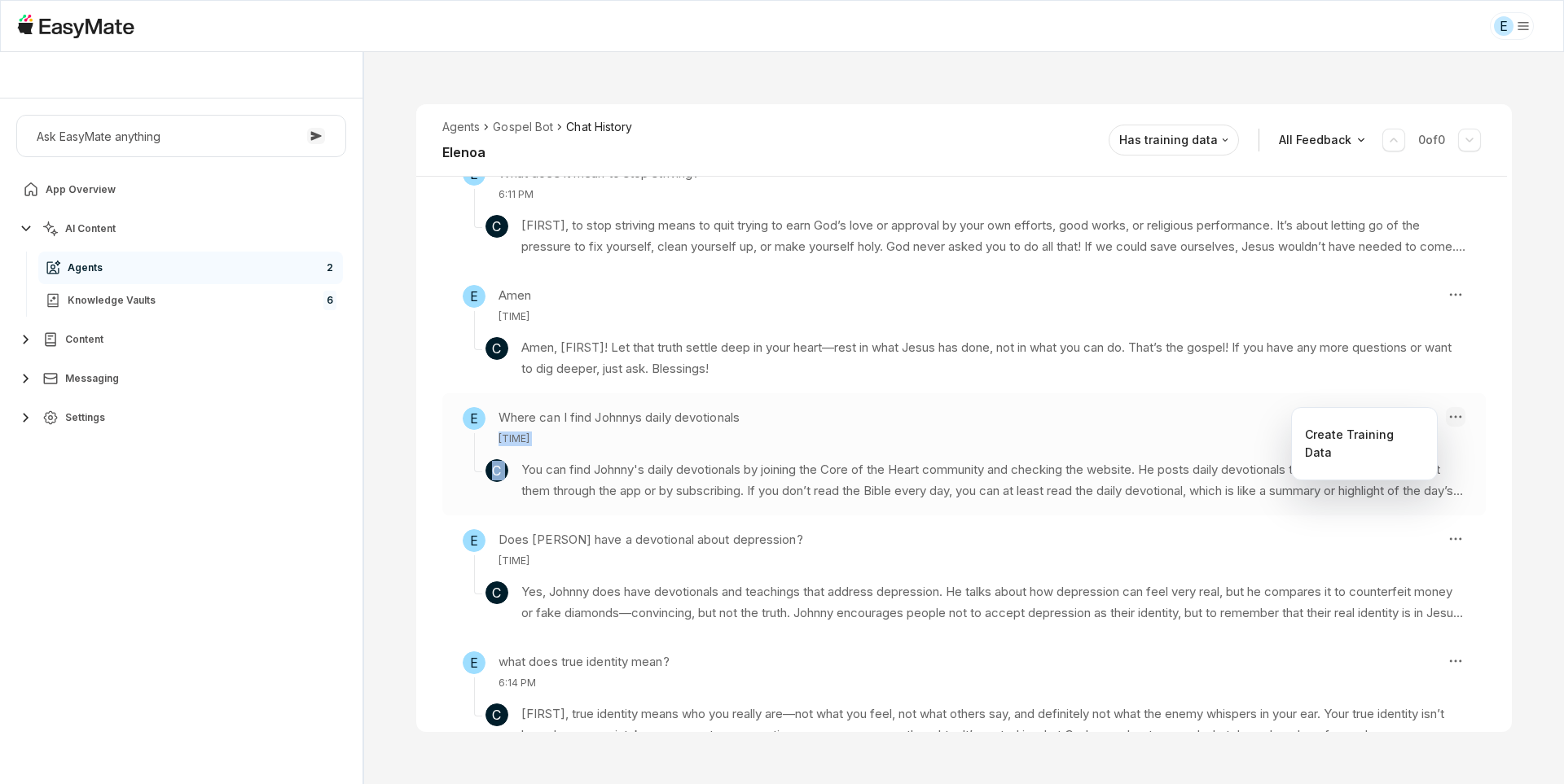 click on "E Core of the Heart Ask EasyMate anything App Overview AI Content Agents 2 Knowledge Vaults 6 Content Messaging Settings B How can I help you today? Scroll to bottom Send Agents Gospel Bot Chat History [FIRST] Reviewed Email [EMAIL] Session ID 695 Session Date [MONTH] 14, [YEAR], [TIME] Chat Duration  32m Positive Feedback 0 Negative Feedback 0 Messages 20 Training Data 0 Agents Gospel Bot Chat History [FIRST] Has training data All Feedback 0  of  0 E What are the verses that say everything in the bible point to Jesus?  [TIME] C
Search the scriptures; for in them ye think ye have eternal life: and they are they which testify of me. (John 5:39 KJV)
Knowledge Entries: 2025-05-18 18-22-01.mp4 Leviticus 7 Part 2.mp4 E What does reading the bible with Grace mean?  [TIME] C Knowledge Entries: daily_devotional_38316.txt daily_devotional_41453.txt 2025-04-12 09-37-46.mp4 E How does the Gospel start in genesis?  [TIME] C
Knowledge Entries: 2025-04-28 14-50-54.mp4" at bounding box center [782, 392] 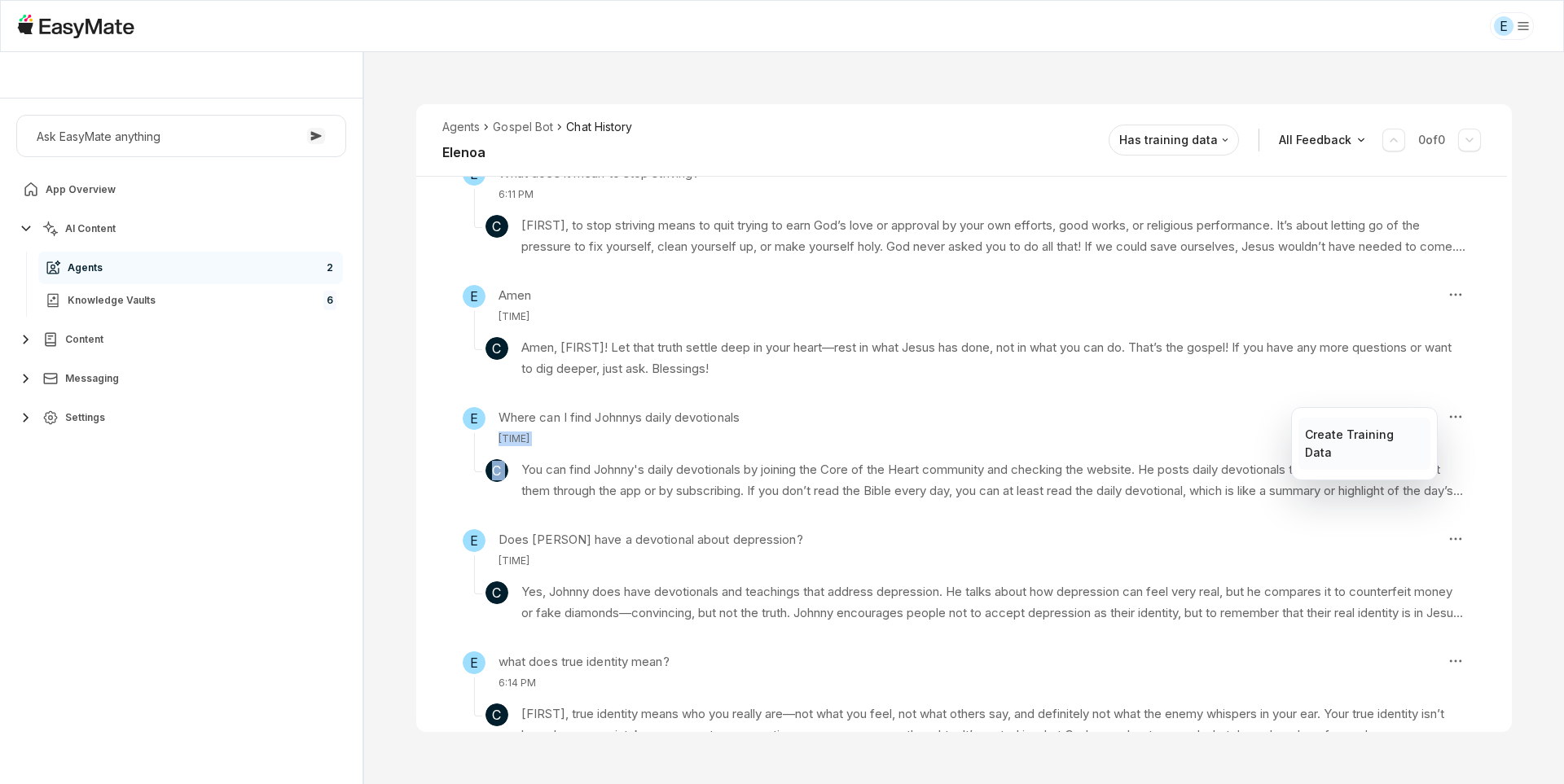 click on "Create Training Data" at bounding box center [1364, 444] 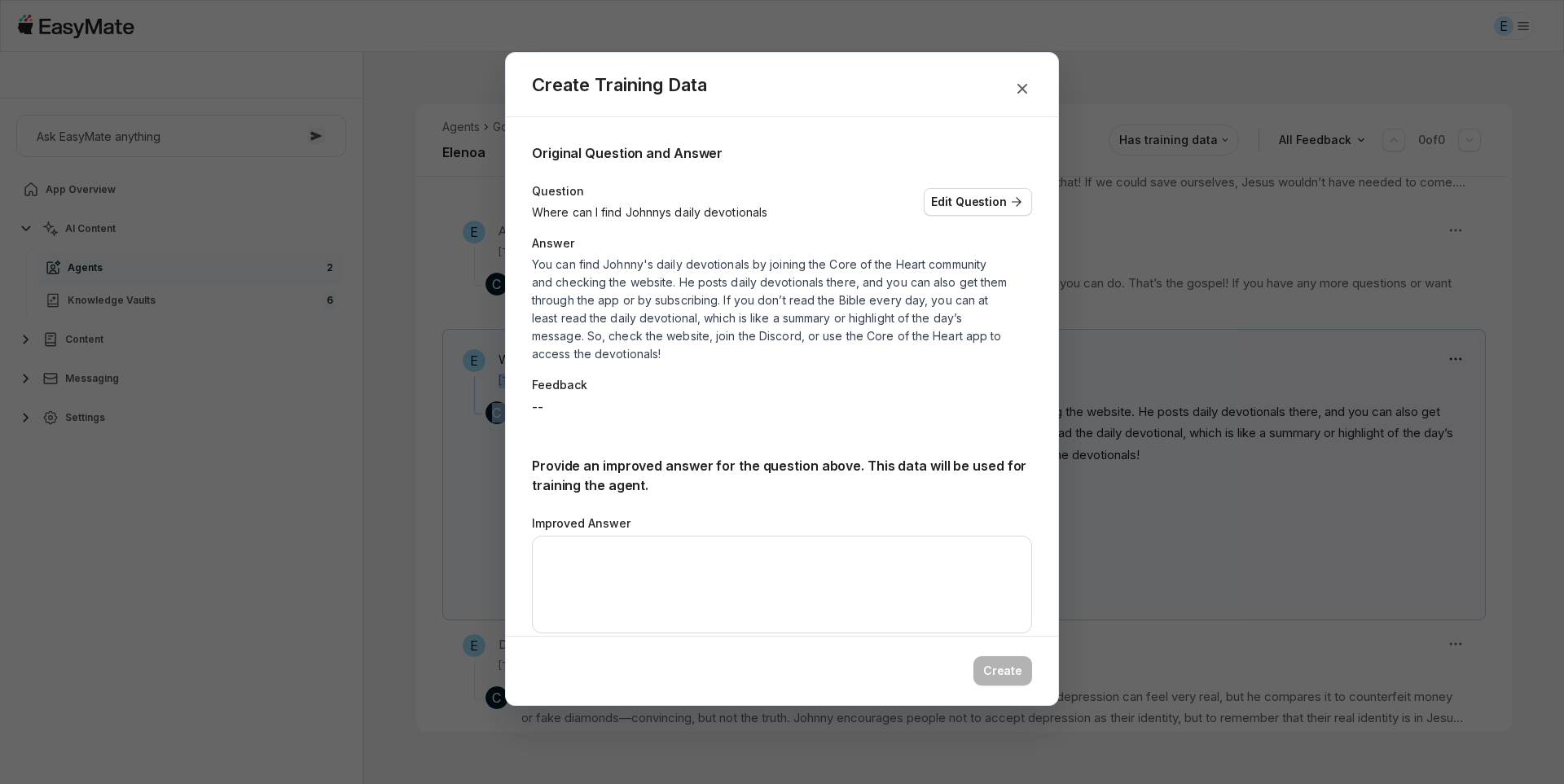 scroll, scrollTop: 1076, scrollLeft: 0, axis: vertical 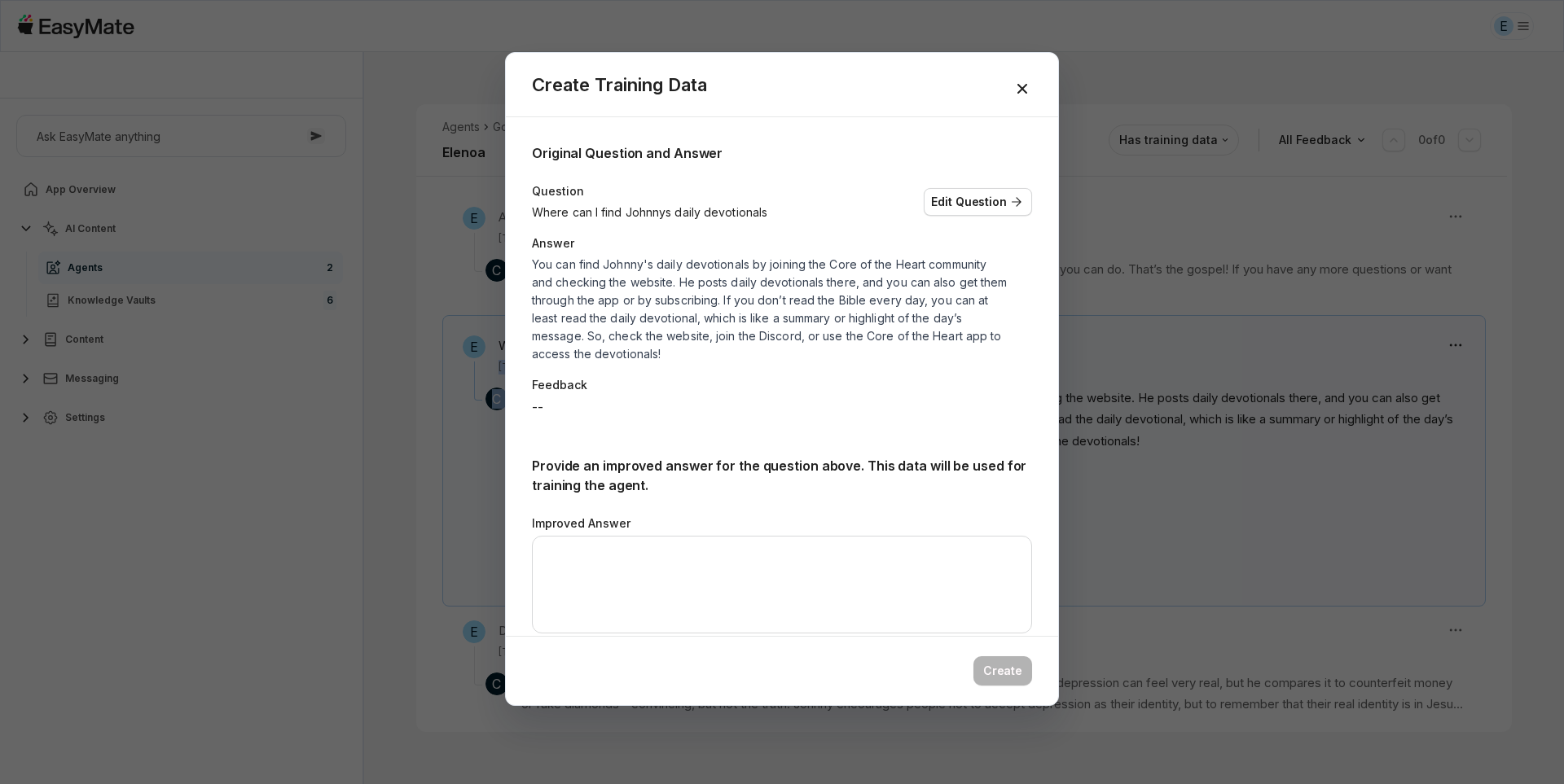 click 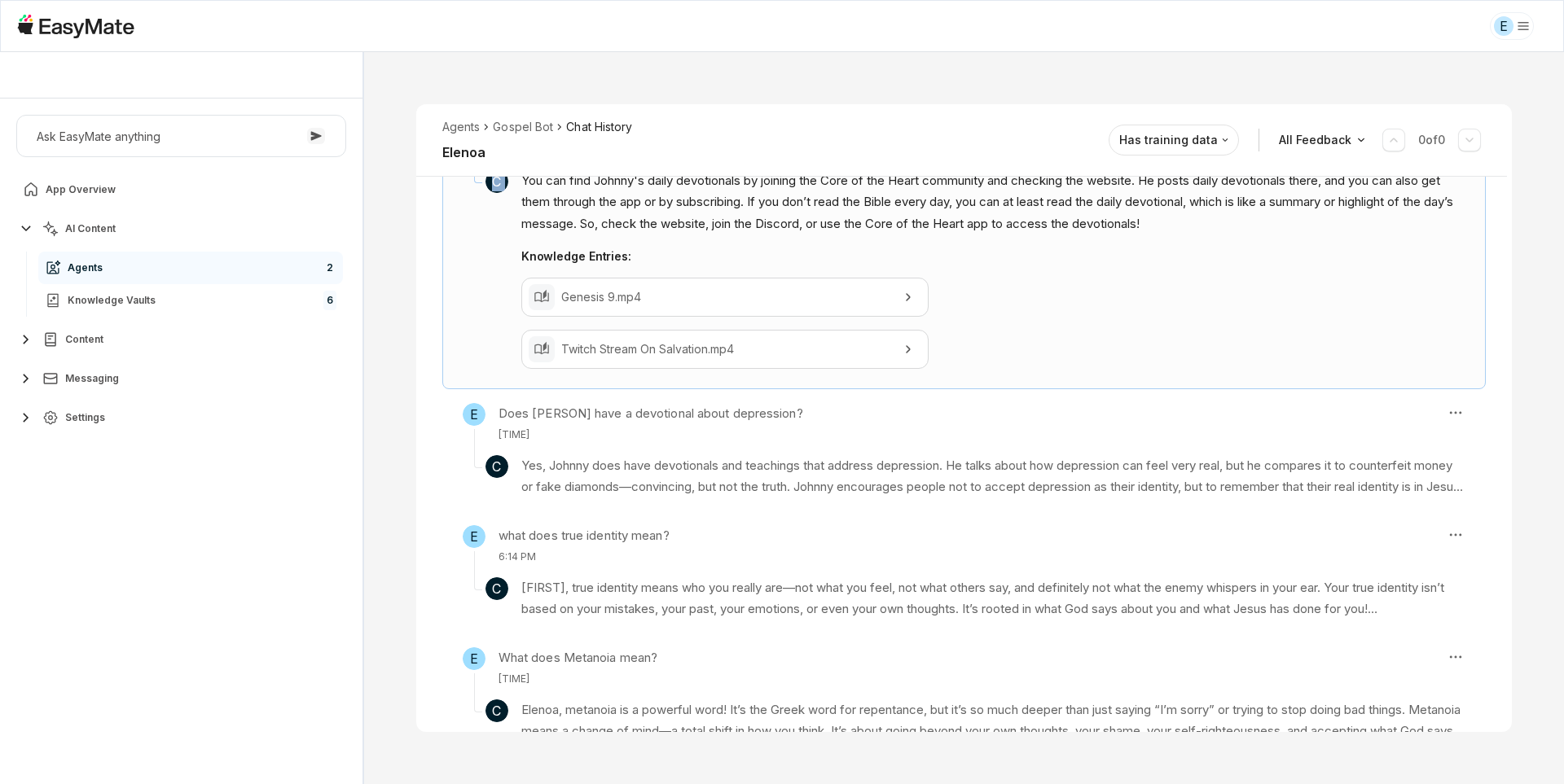 scroll, scrollTop: 1282, scrollLeft: 0, axis: vertical 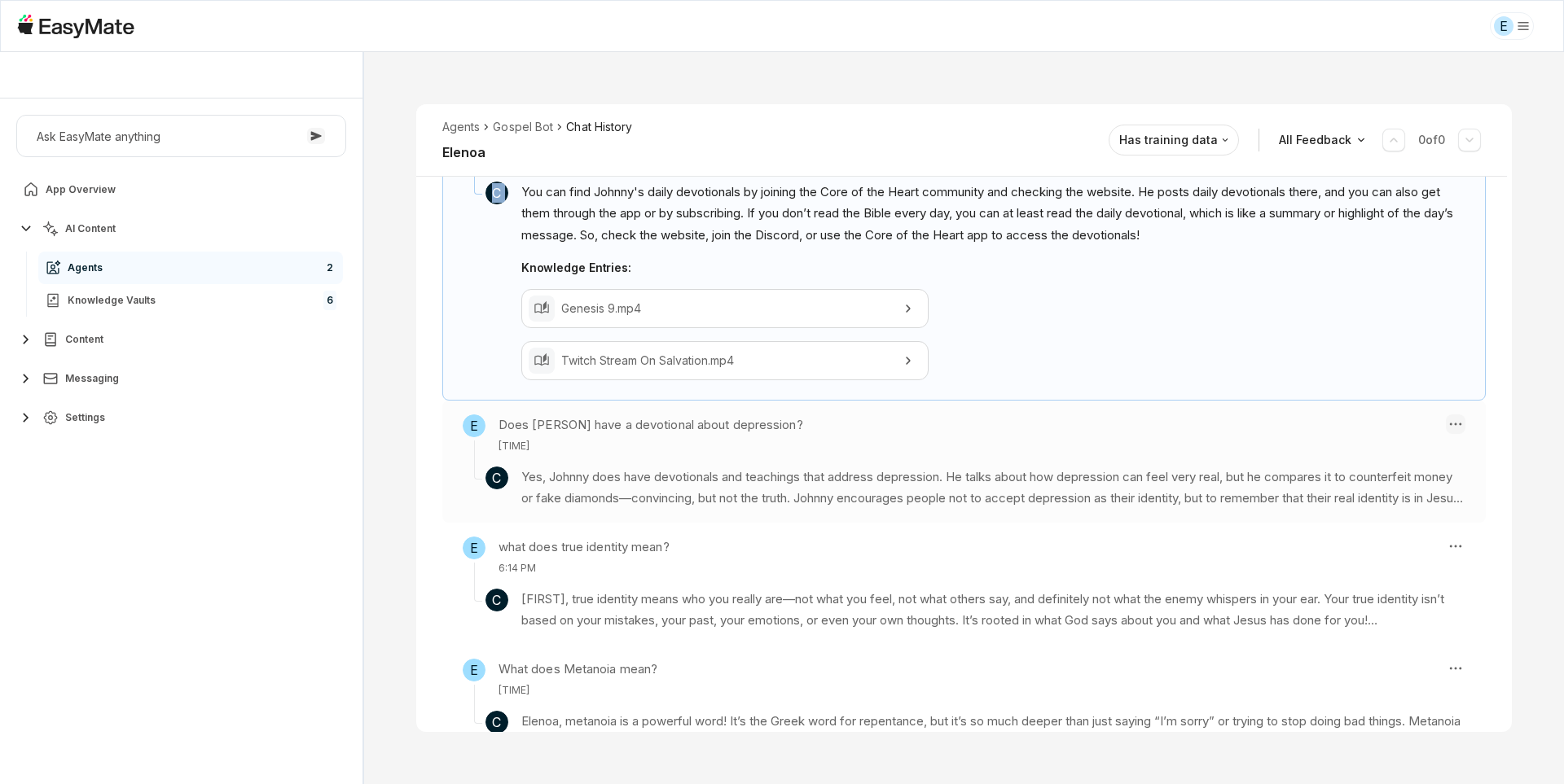 click on "E Core of the Heart Ask EasyMate anything App Overview AI Content Agents 2 Knowledge Vaults 6 Content Messaging Settings B How can I help you today? Scroll to bottom Send Agents Gospel Bot Chat History [FIRST] Reviewed Email [EMAIL] Session ID 695 Session Date [MONTH] 14, [YEAR], [TIME] Chat Duration  32m Positive Feedback 0 Negative Feedback 0 Messages 20 Training Data 0 Agents Gospel Bot Chat History [FIRST] Has training data All Feedback 0  of  0 E What are the verses that say everything in the bible point to Jesus?  [TIME] C
Search the scriptures; for in them ye think ye have eternal life: and they are they which testify of me. (John 5:39 KJV)
Knowledge Entries: 2025-05-18 18-22-01.mp4 Leviticus 7 Part 2.mp4 E What does reading the bible with Grace mean?  [TIME] C Knowledge Entries: daily_devotional_38316.txt daily_devotional_41453.txt 2025-04-12 09-37-46.mp4 E How does the Gospel start in genesis?  [TIME] C
Knowledge Entries: 2025-04-28 14-50-54.mp4" at bounding box center [782, 392] 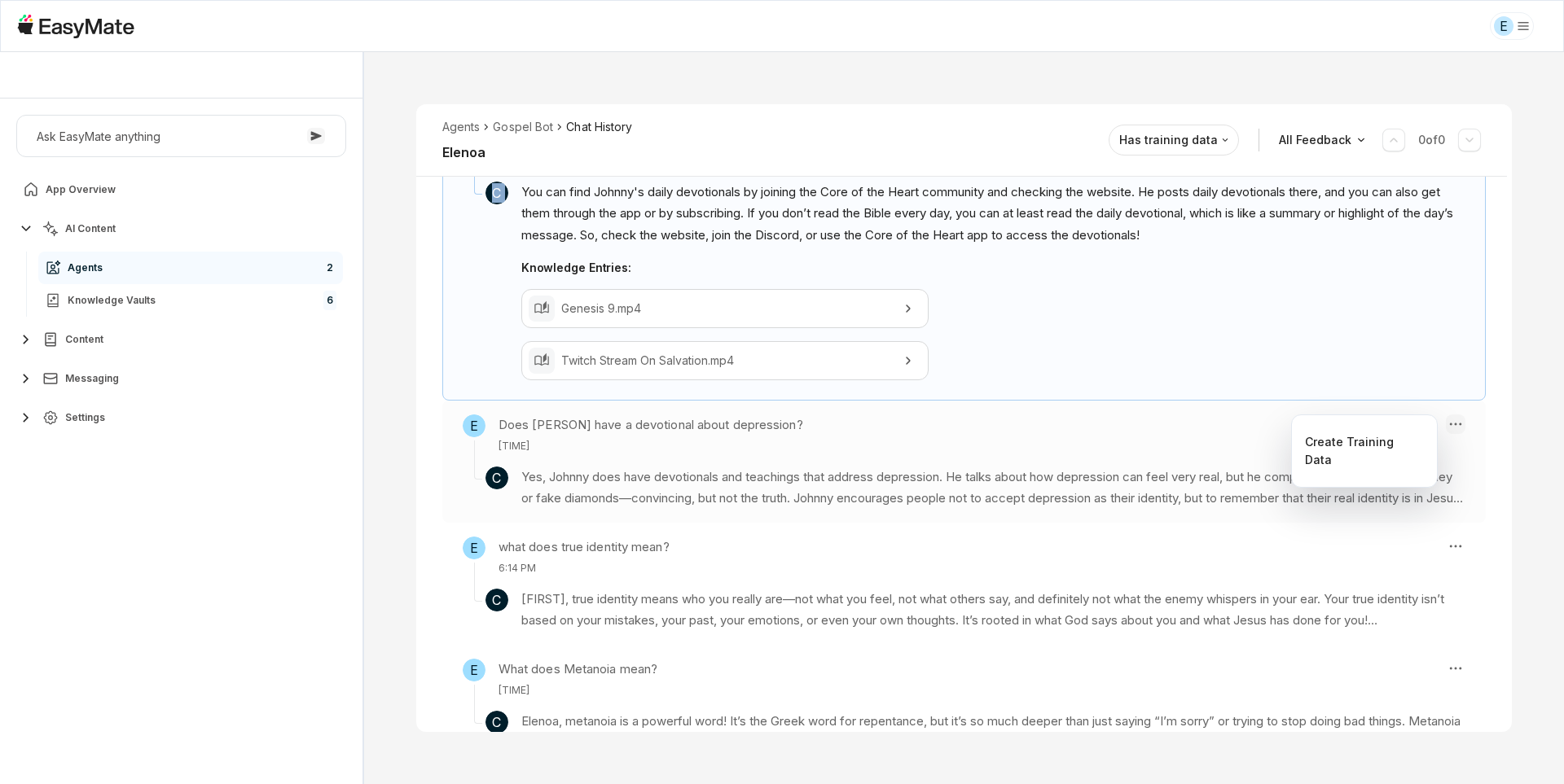 click on "E Core of the Heart Ask EasyMate anything App Overview AI Content Agents 2 Knowledge Vaults 6 Content Messaging Settings B How can I help you today? Scroll to bottom Send Agents Gospel Bot Chat History [FIRST] Reviewed Email [EMAIL] Session ID 695 Session Date [MONTH] 14, [YEAR], [TIME] Chat Duration  32m Positive Feedback 0 Negative Feedback 0 Messages 20 Training Data 0 Agents Gospel Bot Chat History [FIRST] Has training data All Feedback 0  of  0 E What are the verses that say everything in the bible point to Jesus?  [TIME] C
Search the scriptures; for in them ye think ye have eternal life: and they are they which testify of me. (John 5:39 KJV)
Knowledge Entries: 2025-05-18 18-22-01.mp4 Leviticus 7 Part 2.mp4 E What does reading the bible with Grace mean?  [TIME] C Knowledge Entries: daily_devotional_38316.txt daily_devotional_41453.txt 2025-04-12 09-37-46.mp4 E How does the Gospel start in genesis?  [TIME] C
Knowledge Entries: 2025-04-28 14-50-54.mp4" at bounding box center (782, 392) 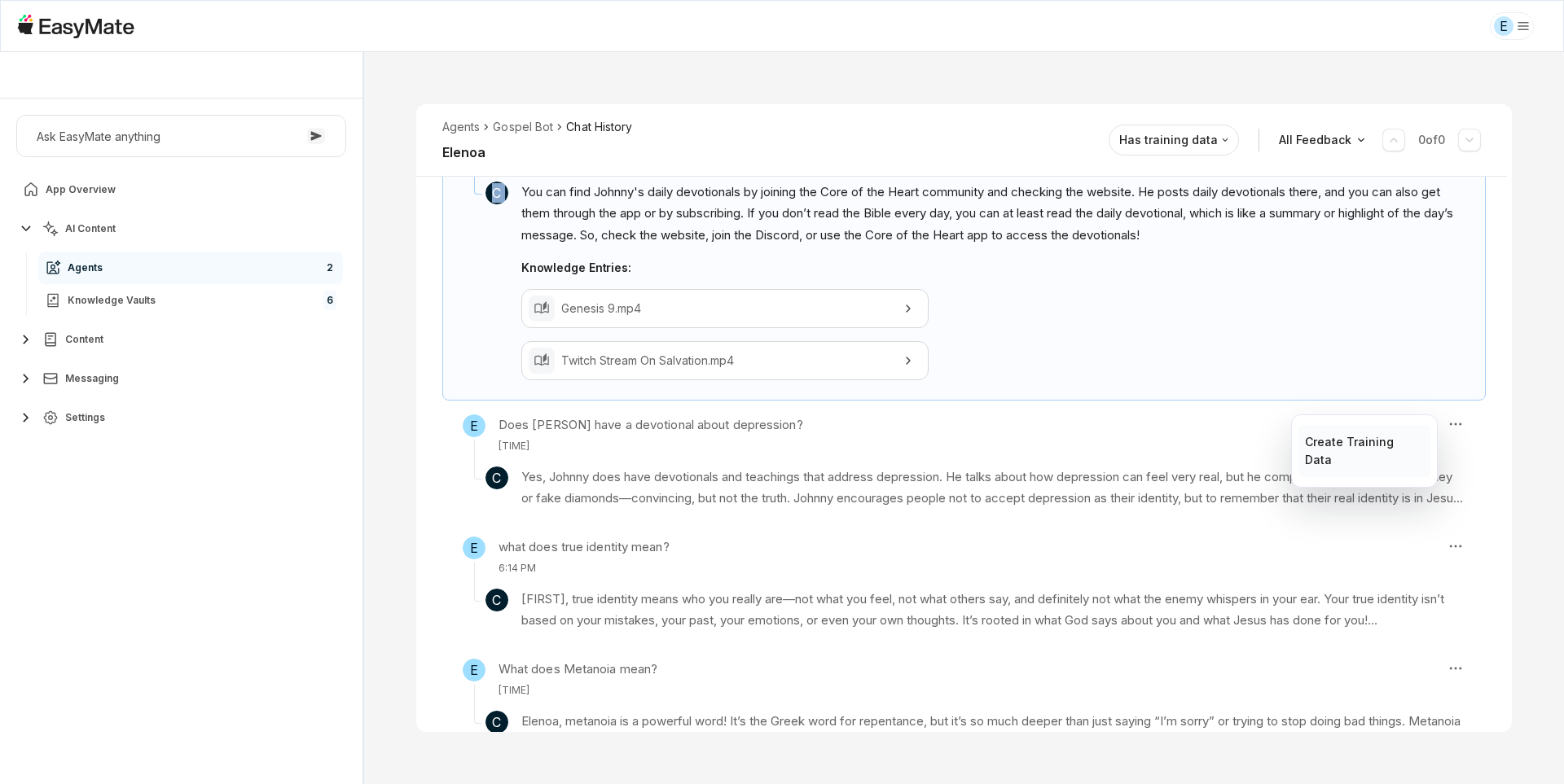 click on "Create Training Data" at bounding box center [1364, 451] 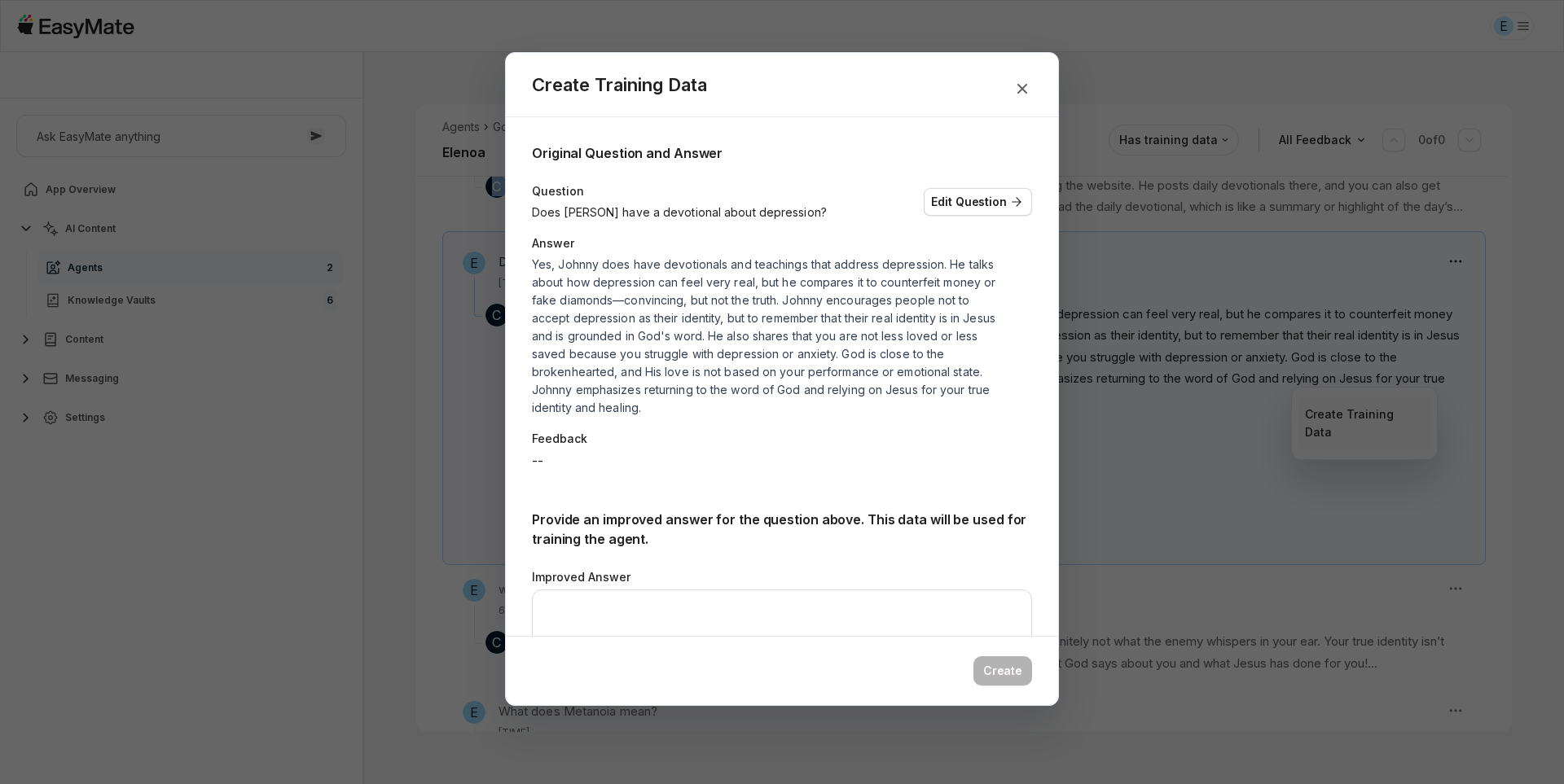 click at bounding box center (782, 392) 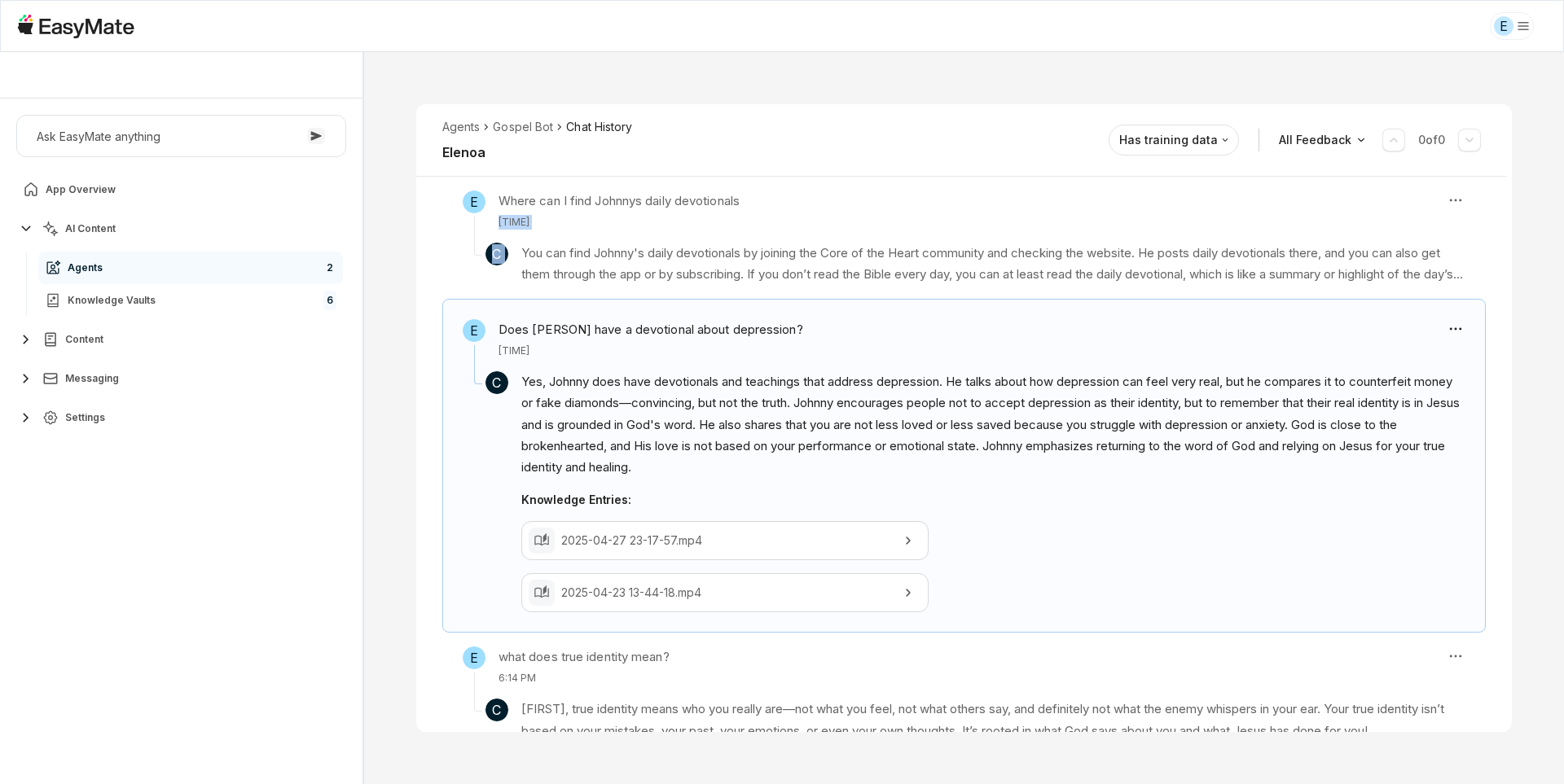 scroll, scrollTop: 1198, scrollLeft: 0, axis: vertical 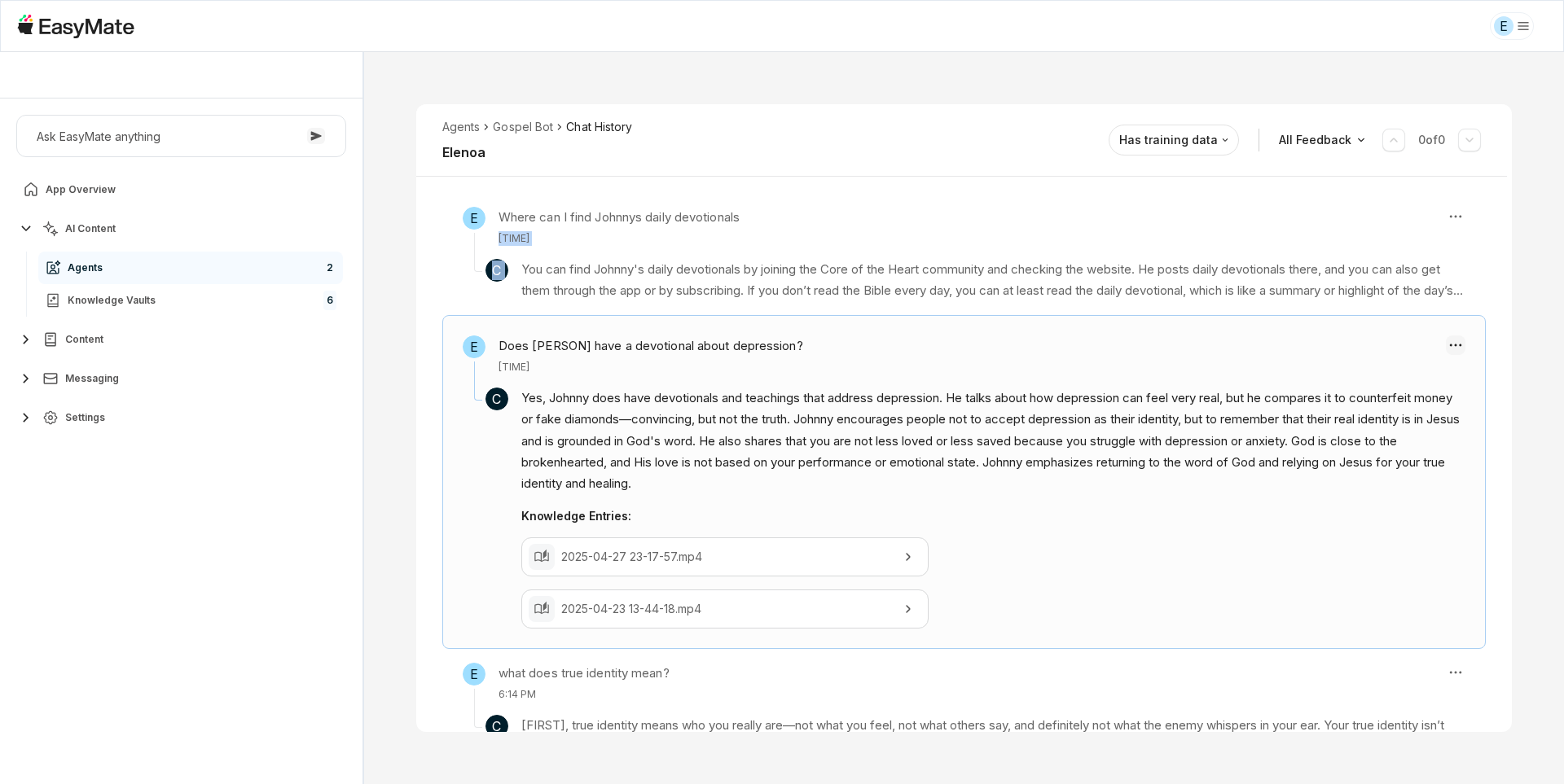 click on "E Core of the Heart Ask EasyMate anything App Overview AI Content Agents 2 Knowledge Vaults 6 Content Messaging Settings B How can I help you today? Scroll to bottom Send Agents Gospel Bot Chat History [FIRST] Reviewed Email [EMAIL] Session ID 695 Session Date [MONTH] 14, [YEAR], [TIME] Chat Duration  32m Positive Feedback 0 Negative Feedback 0 Messages 20 Training Data 0 Agents Gospel Bot Chat History [FIRST] Has training data All Feedback 0  of  0 E What are the verses that say everything in the bible point to Jesus?  [TIME] C
Search the scriptures; for in them ye think ye have eternal life: and they are they which testify of me. (John 5:39 KJV)
Knowledge Entries: 2025-05-18 18-22-01.mp4 Leviticus 7 Part 2.mp4 E What does reading the bible with Grace mean?  [TIME] C Knowledge Entries: daily_devotional_38316.txt daily_devotional_41453.txt 2025-04-12 09-37-46.mp4 E How does the Gospel start in genesis?  [TIME] C
Knowledge Entries: 2025-04-28 14-50-54.mp4" at bounding box center [782, 392] 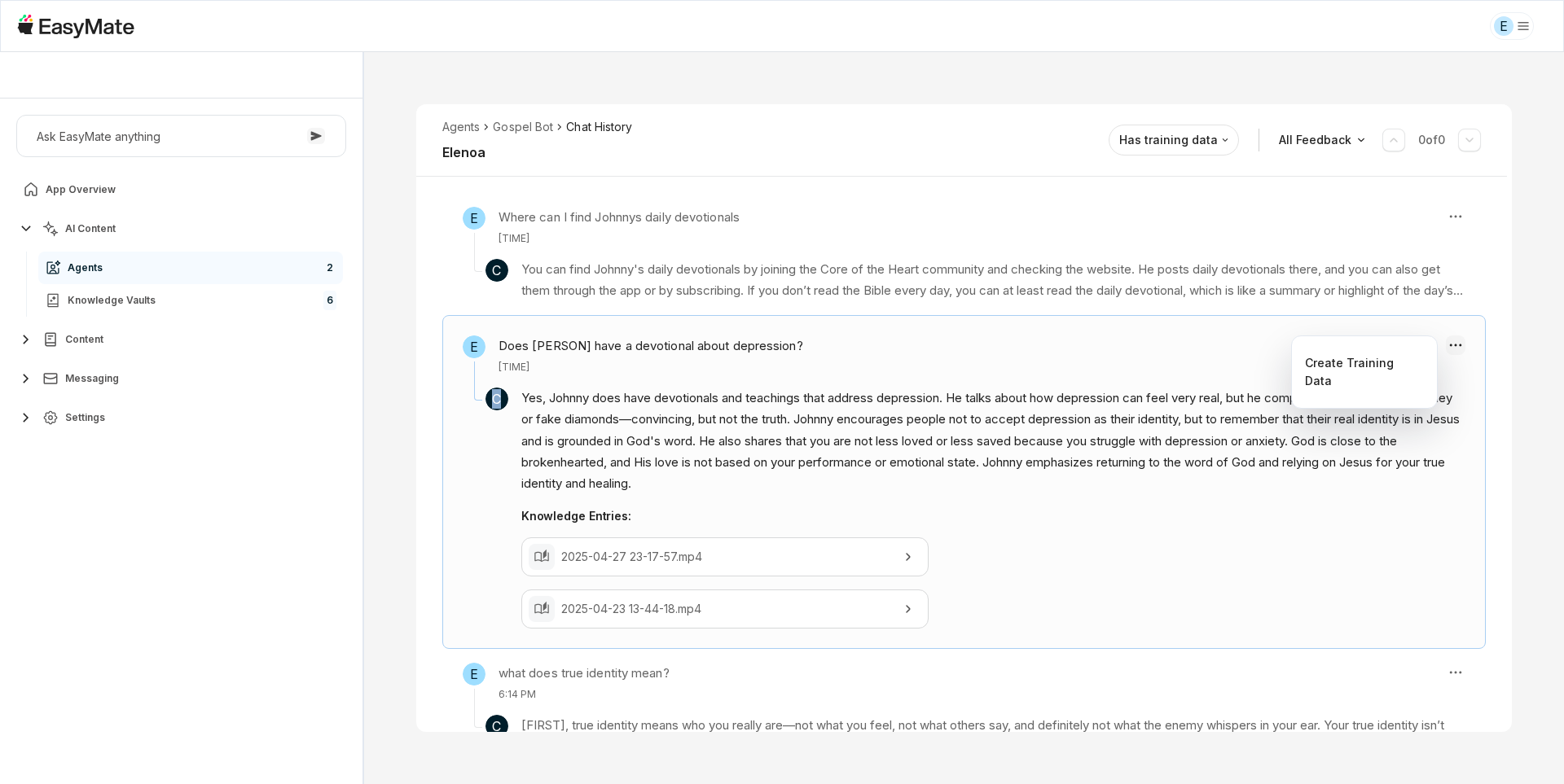 click on "E Core of the Heart Ask EasyMate anything App Overview AI Content Agents 2 Knowledge Vaults 6 Content Messaging Settings B How can I help you today? Scroll to bottom Send Agents Gospel Bot Chat History [FIRST] Reviewed Email [EMAIL] Session ID 695 Session Date [MONTH] 14, [YEAR], [TIME] Chat Duration  32m Positive Feedback 0 Negative Feedback 0 Messages 20 Training Data 0 Agents Gospel Bot Chat History [FIRST] Has training data All Feedback 0  of  0 E What are the verses that say everything in the bible point to Jesus?  [TIME] C
Search the scriptures; for in them ye think ye have eternal life: and they are they which testify of me. (John 5:39 KJV)
Knowledge Entries: 2025-05-18 18-22-01.mp4 Leviticus 7 Part 2.mp4 E What does reading the bible with Grace mean?  [TIME] C Knowledge Entries: daily_devotional_38316.txt daily_devotional_41453.txt 2025-04-12 09-37-46.mp4 E How does the Gospel start in genesis?  [TIME] C
Knowledge Entries: 2025-04-28 14-50-54.mp4" at bounding box center (782, 392) 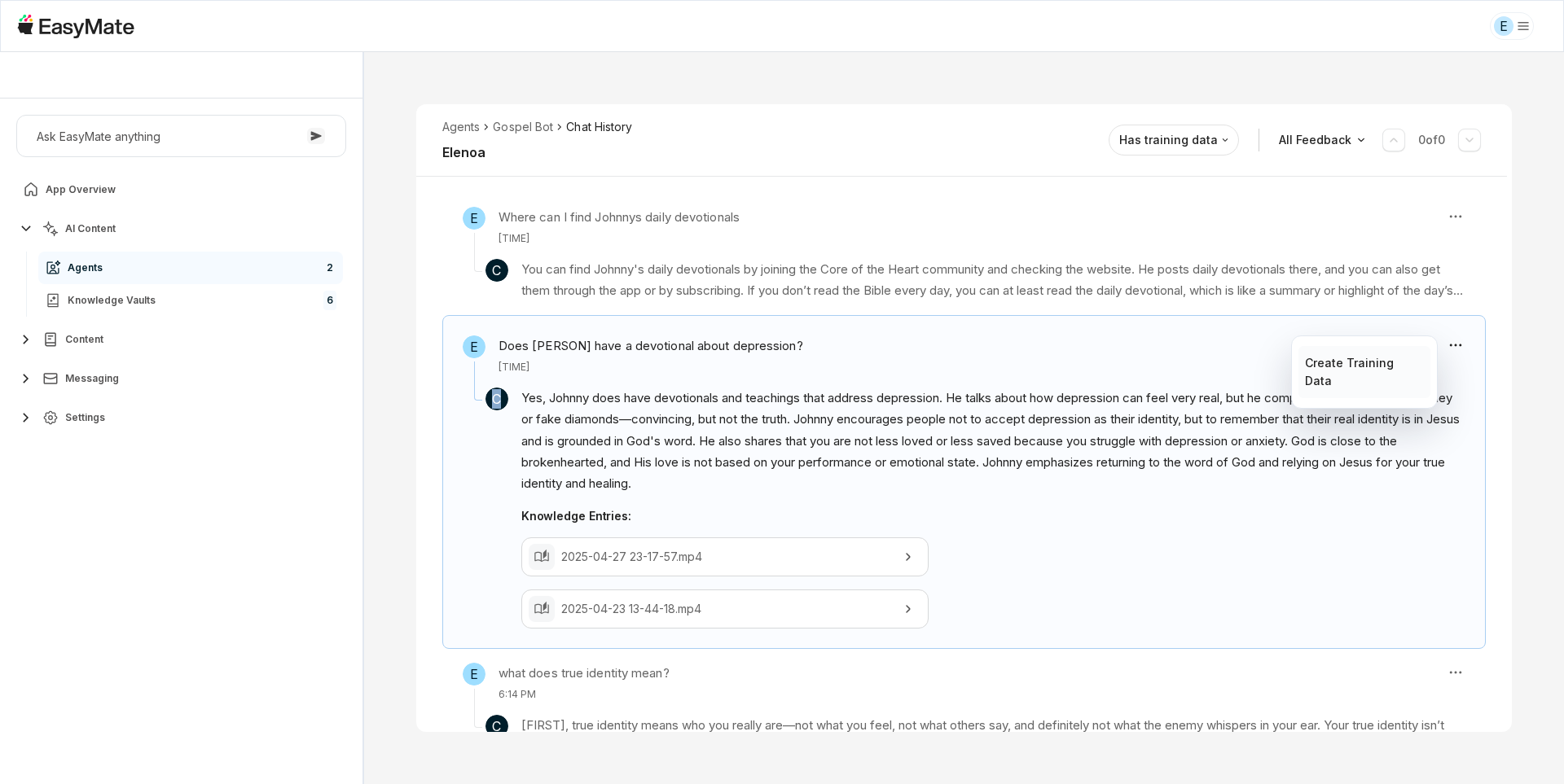 click on "Create Training Data" at bounding box center [1364, 372] 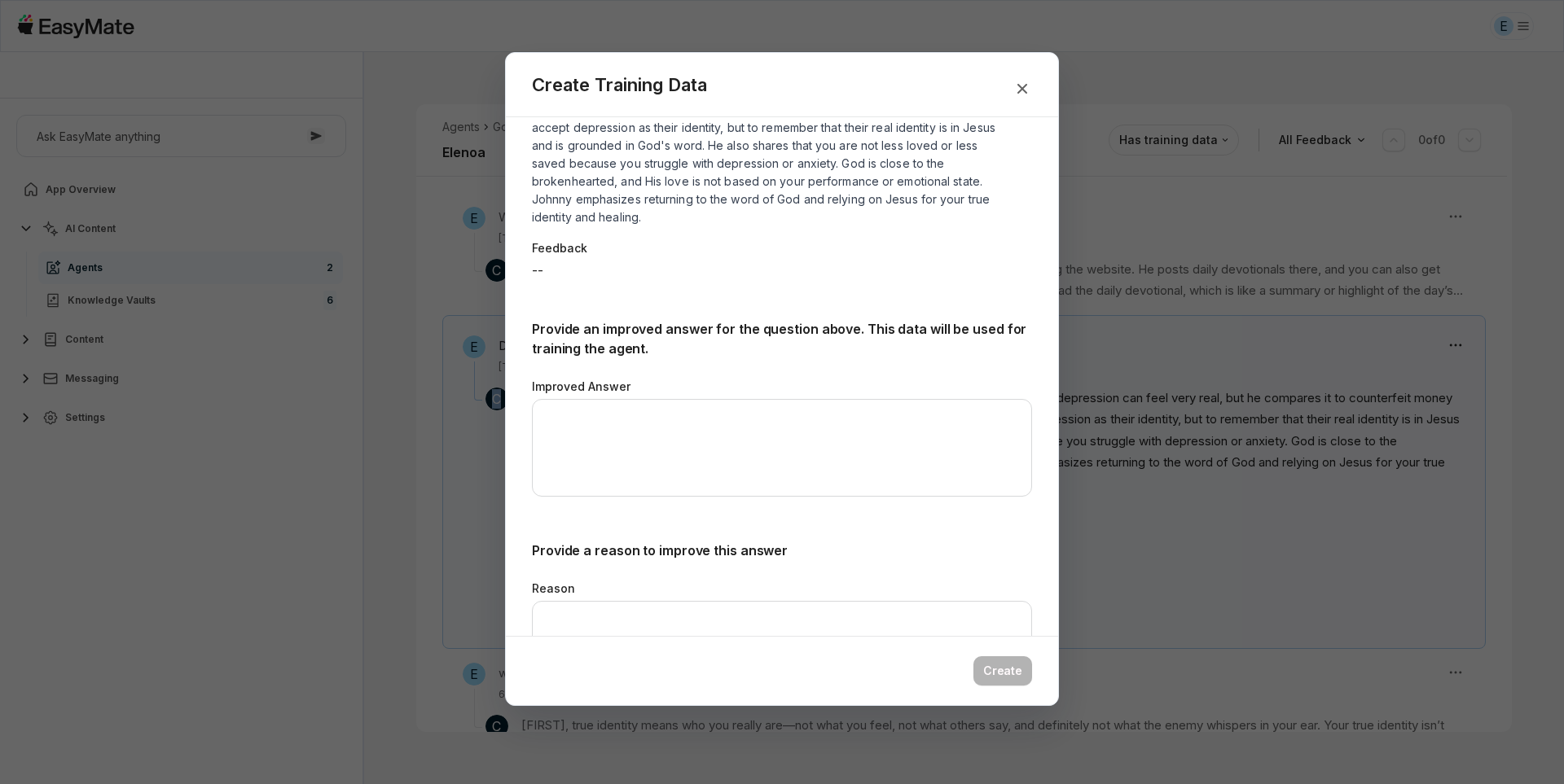 scroll, scrollTop: 194, scrollLeft: 0, axis: vertical 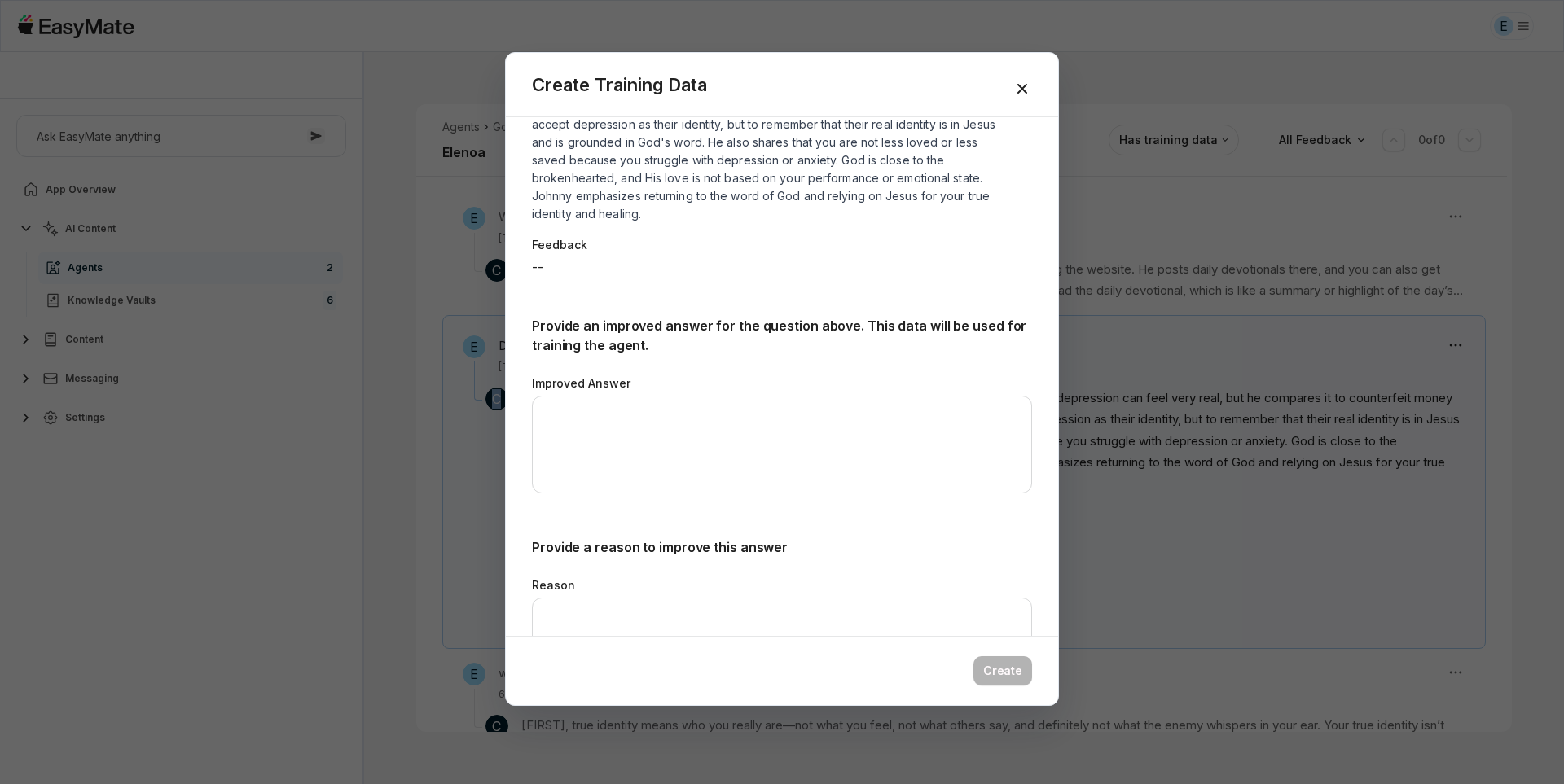 click 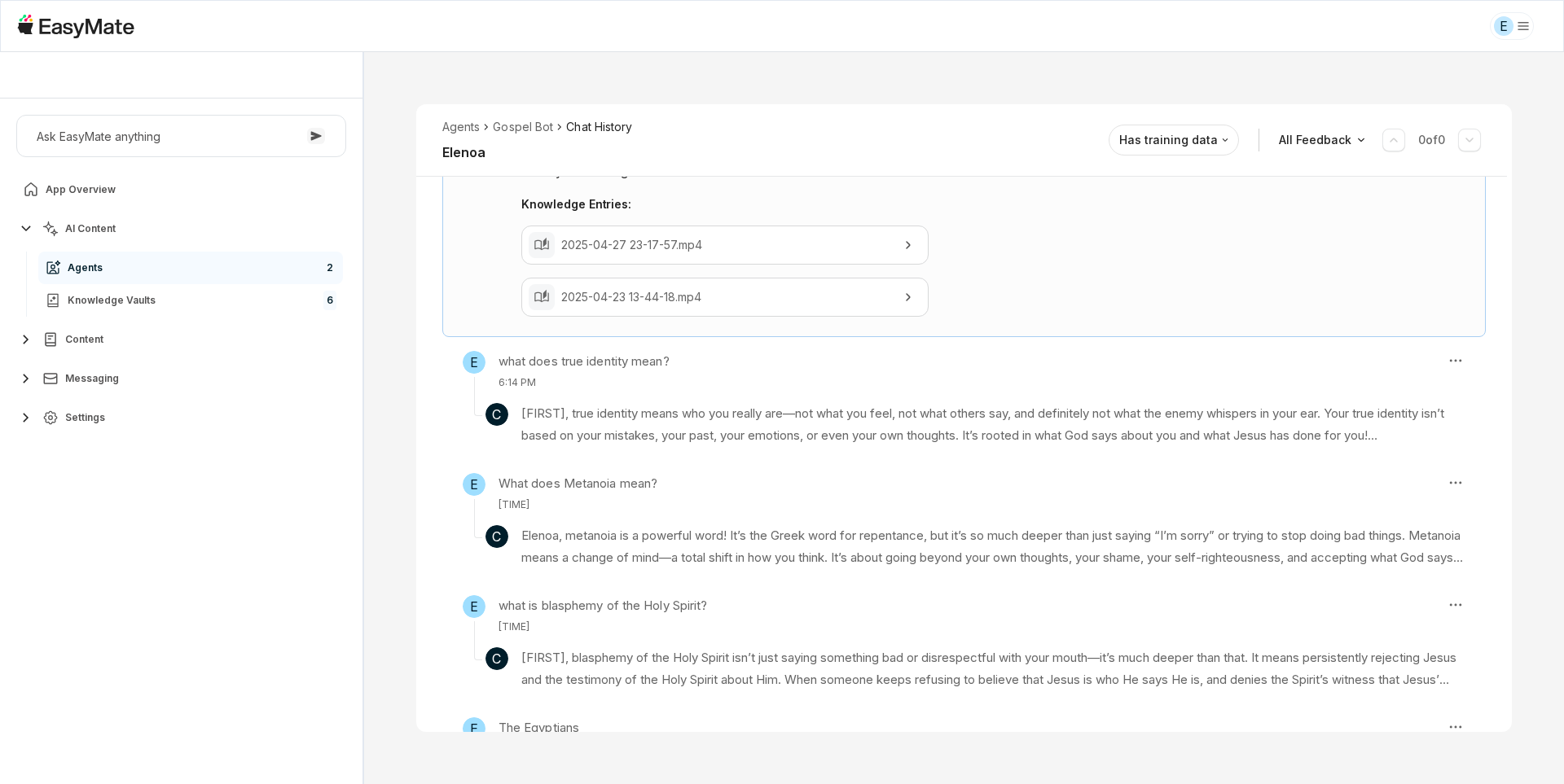 scroll, scrollTop: 1511, scrollLeft: 0, axis: vertical 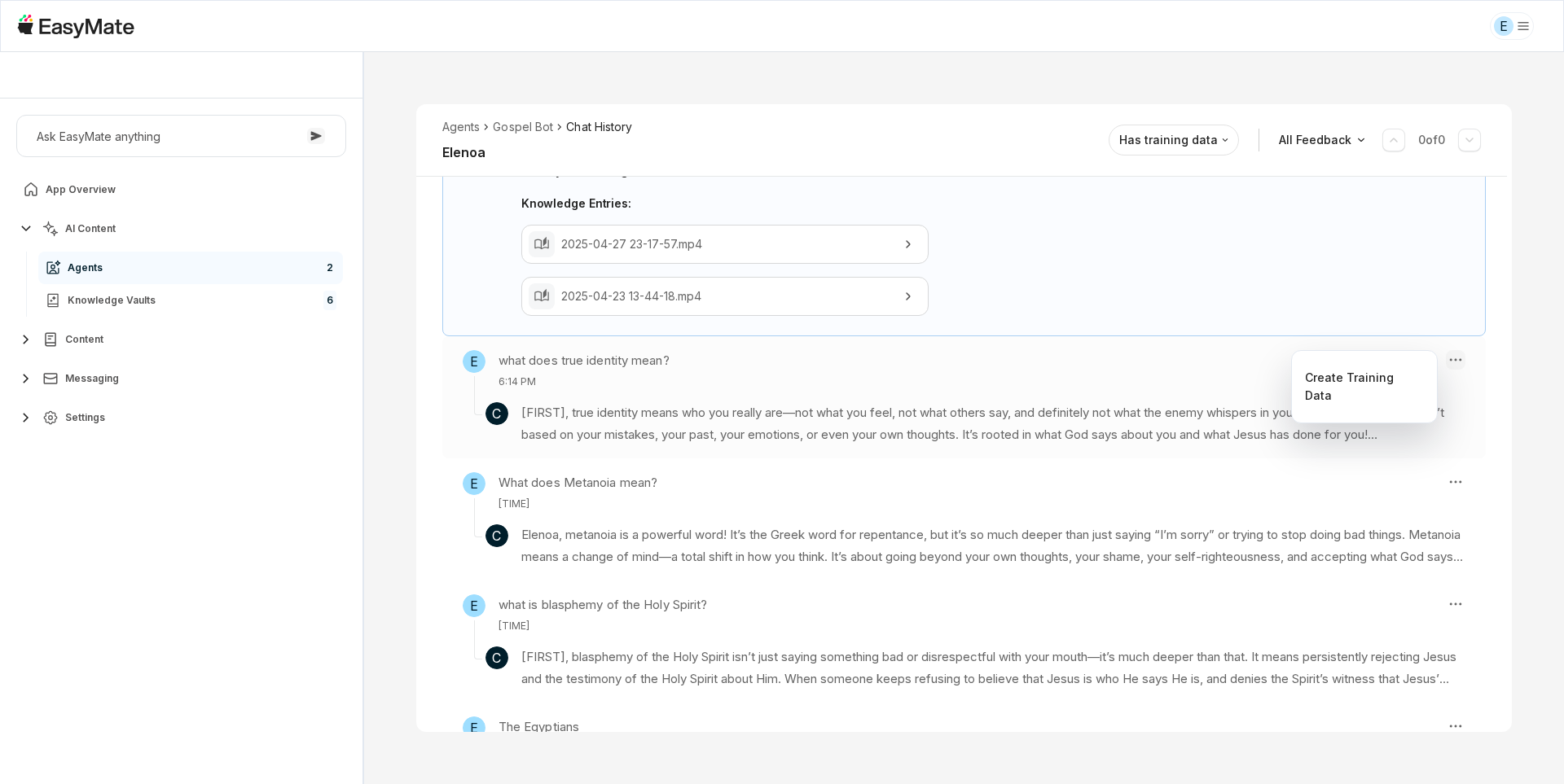 click on "E Core of the Heart Ask EasyMate anything App Overview AI Content Agents 2 Knowledge Vaults 6 Content Messaging Settings B How can I help you today? Scroll to bottom Send Agents Gospel Bot Chat History [FIRST] Reviewed Email [EMAIL] Session ID 695 Session Date [MONTH] 14, [YEAR], [TIME] Chat Duration  32m Positive Feedback 0 Negative Feedback 0 Messages 20 Training Data 0 Agents Gospel Bot Chat History [FIRST] Has training data All Feedback 0  of  0 E What are the verses that say everything in the bible point to Jesus?  [TIME] C
Search the scriptures; for in them ye think ye have eternal life: and they are they which testify of me. (John 5:39 KJV)
Knowledge Entries: 2025-05-18 18-22-01.mp4 Leviticus 7 Part 2.mp4 E What does reading the bible with Grace mean?  [TIME] C Knowledge Entries: daily_devotional_38316.txt daily_devotional_41453.txt 2025-04-12 09-37-46.mp4 E How does the Gospel start in genesis?  [TIME] C
Knowledge Entries: 2025-04-28 14-50-54.mp4" at bounding box center (782, 392) 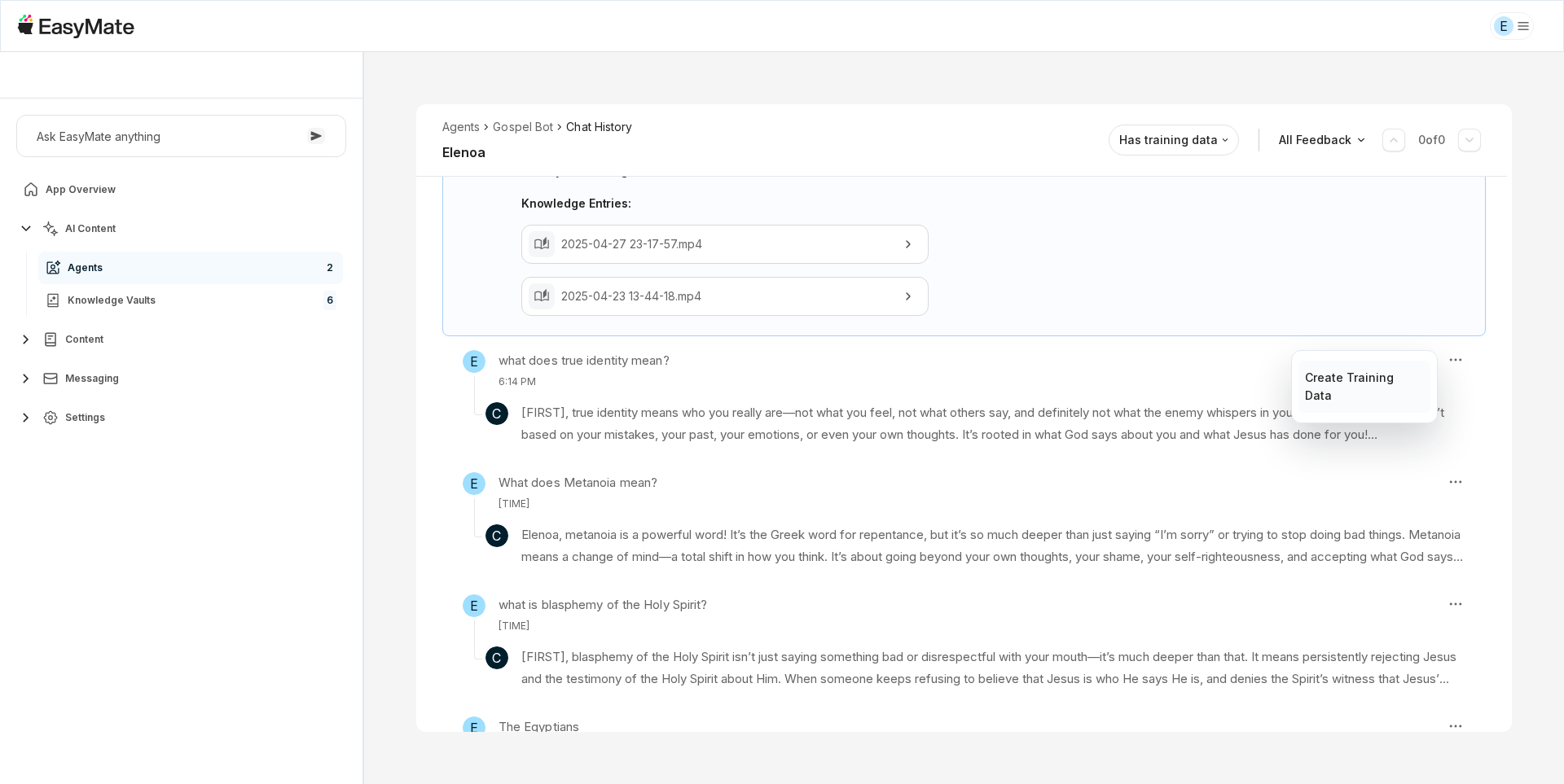 click on "Create Training Data" at bounding box center (1364, 387) 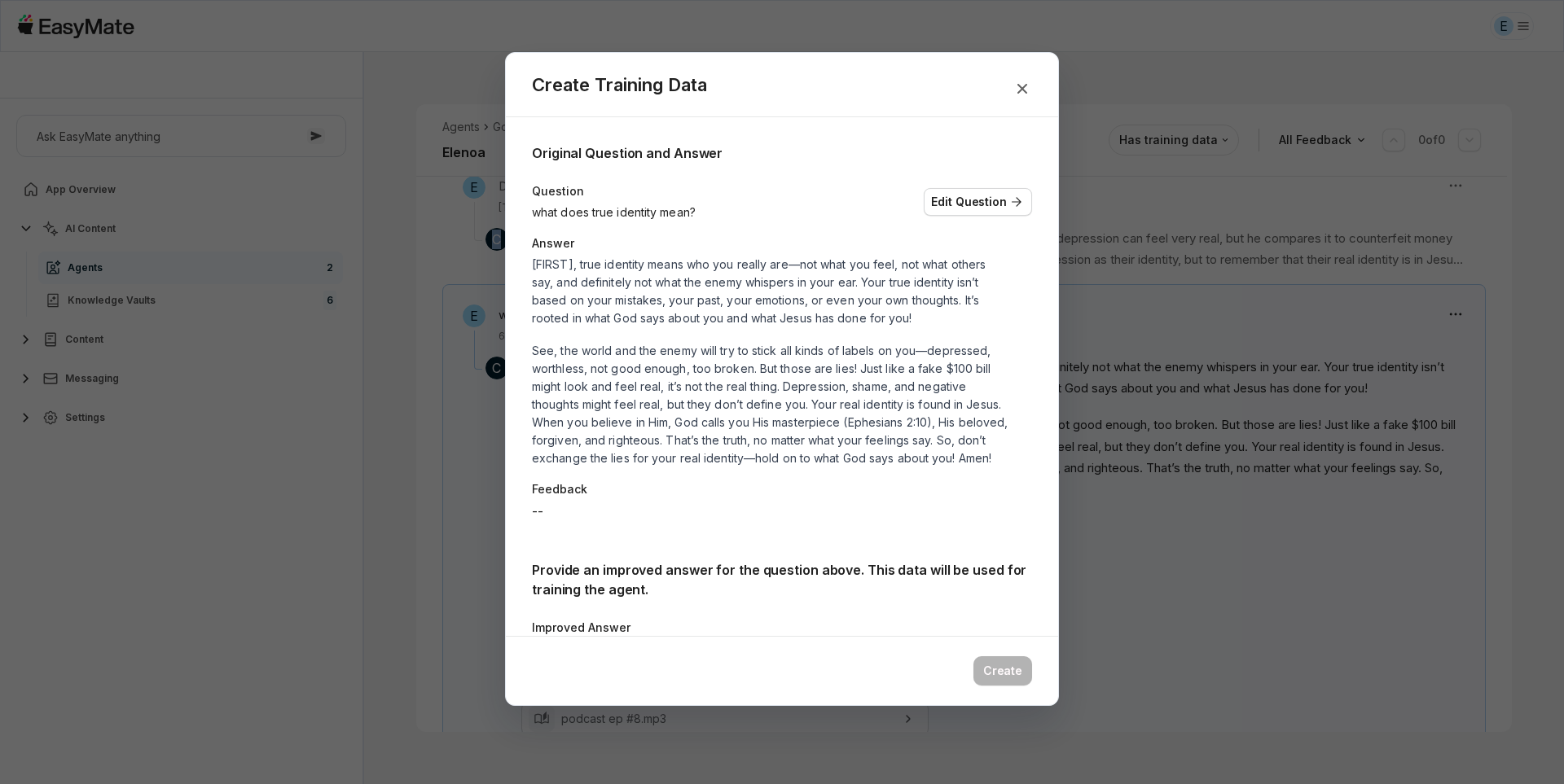 scroll, scrollTop: 1321, scrollLeft: 0, axis: vertical 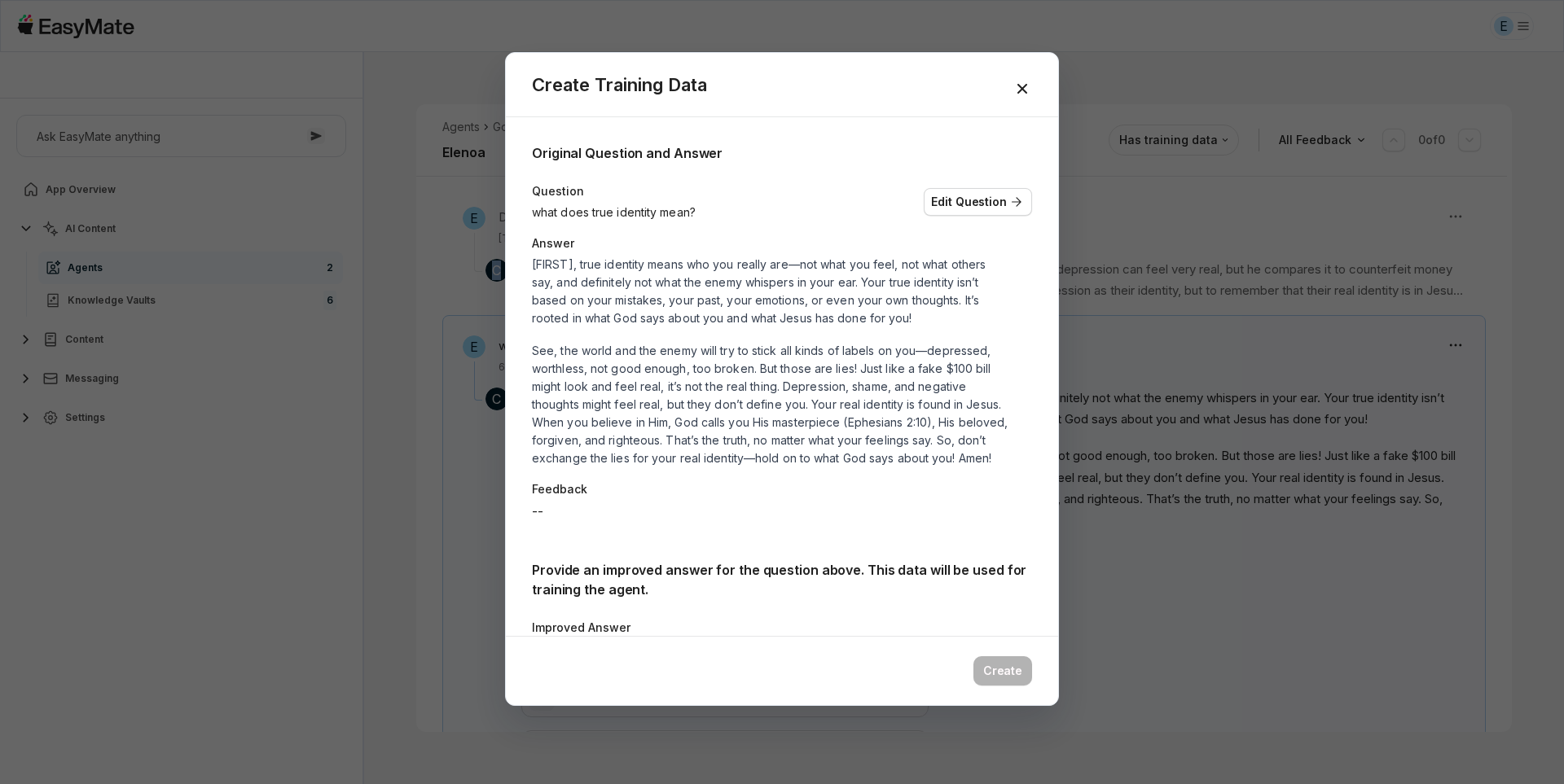 click 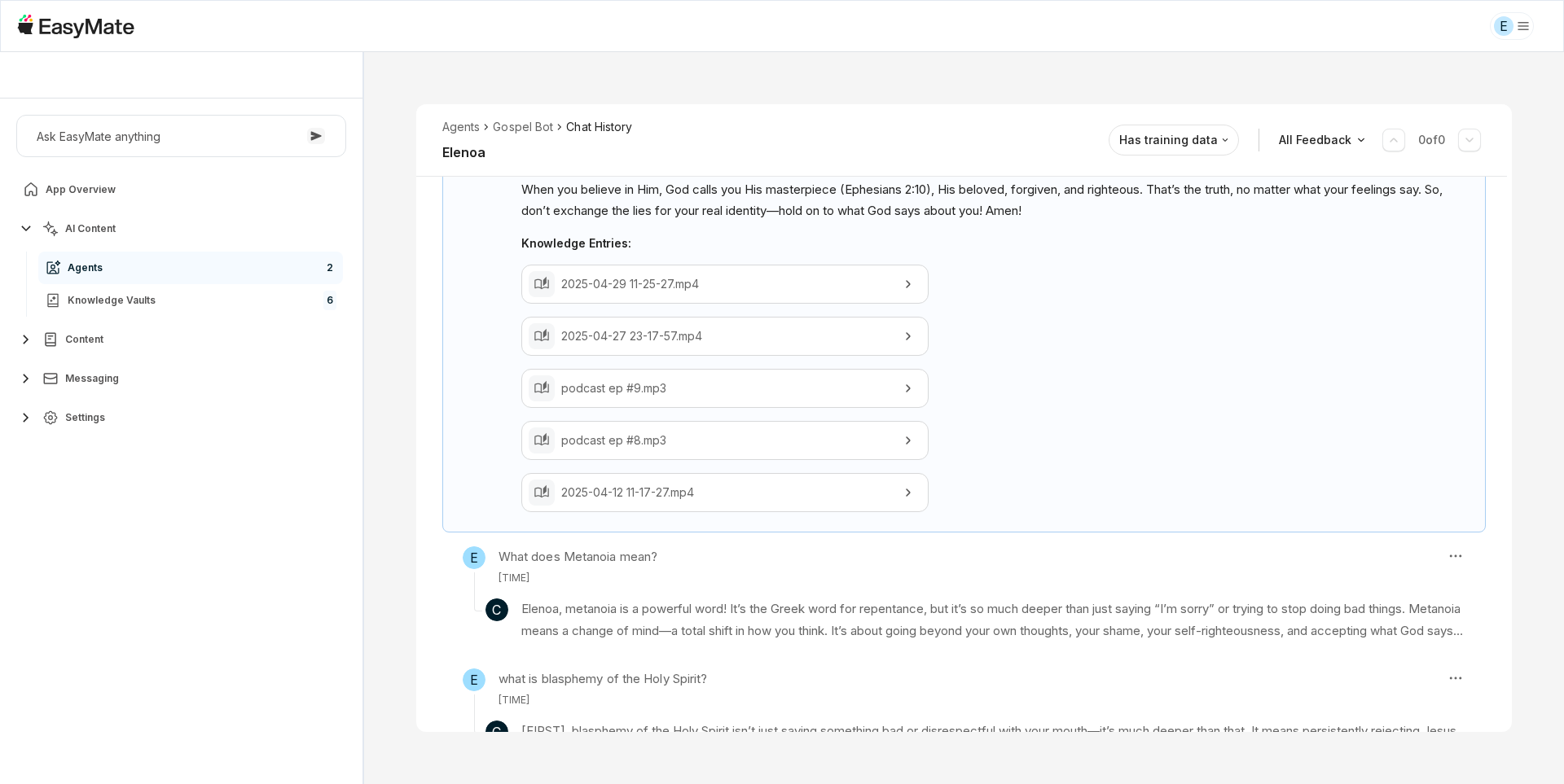 scroll, scrollTop: 1652, scrollLeft: 0, axis: vertical 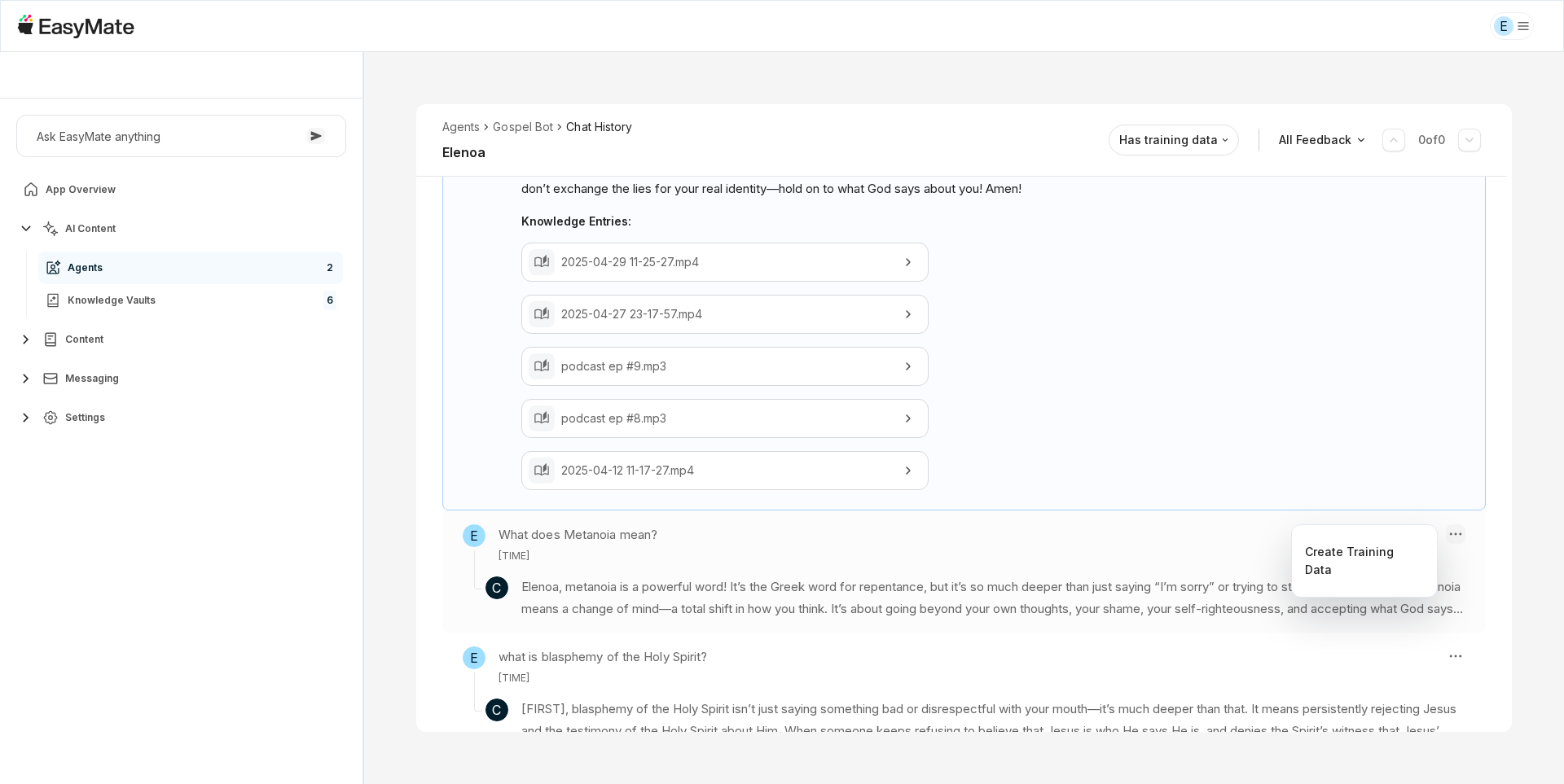 click on "E Core of the Heart Ask EasyMate anything App Overview AI Content Agents 2 Knowledge Vaults 6 Content Messaging Settings B How can I help you today? Scroll to bottom Send Agents Gospel Bot Chat History [FIRST] Reviewed Email [EMAIL] Session ID 695 Session Date [MONTH] 14, [YEAR], [TIME] Chat Duration  32m Positive Feedback 0 Negative Feedback 0 Messages 20 Training Data 0 Agents Gospel Bot Chat History [FIRST] Has training data All Feedback 0  of  0 E What are the verses that say everything in the bible point to Jesus?  [TIME] C
Search the scriptures; for in them ye think ye have eternal life: and they are they which testify of me. (John 5:39 KJV)
Knowledge Entries: 2025-05-18 18-22-01.mp4 Leviticus 7 Part 2.mp4 E What does reading the bible with Grace mean?  [TIME] C Knowledge Entries: daily_devotional_38316.txt daily_devotional_41453.txt 2025-04-12 09-37-46.mp4 E How does the Gospel start in genesis?  [TIME] C
Knowledge Entries: 2025-04-28 14-50-54.mp4" at bounding box center (782, 392) 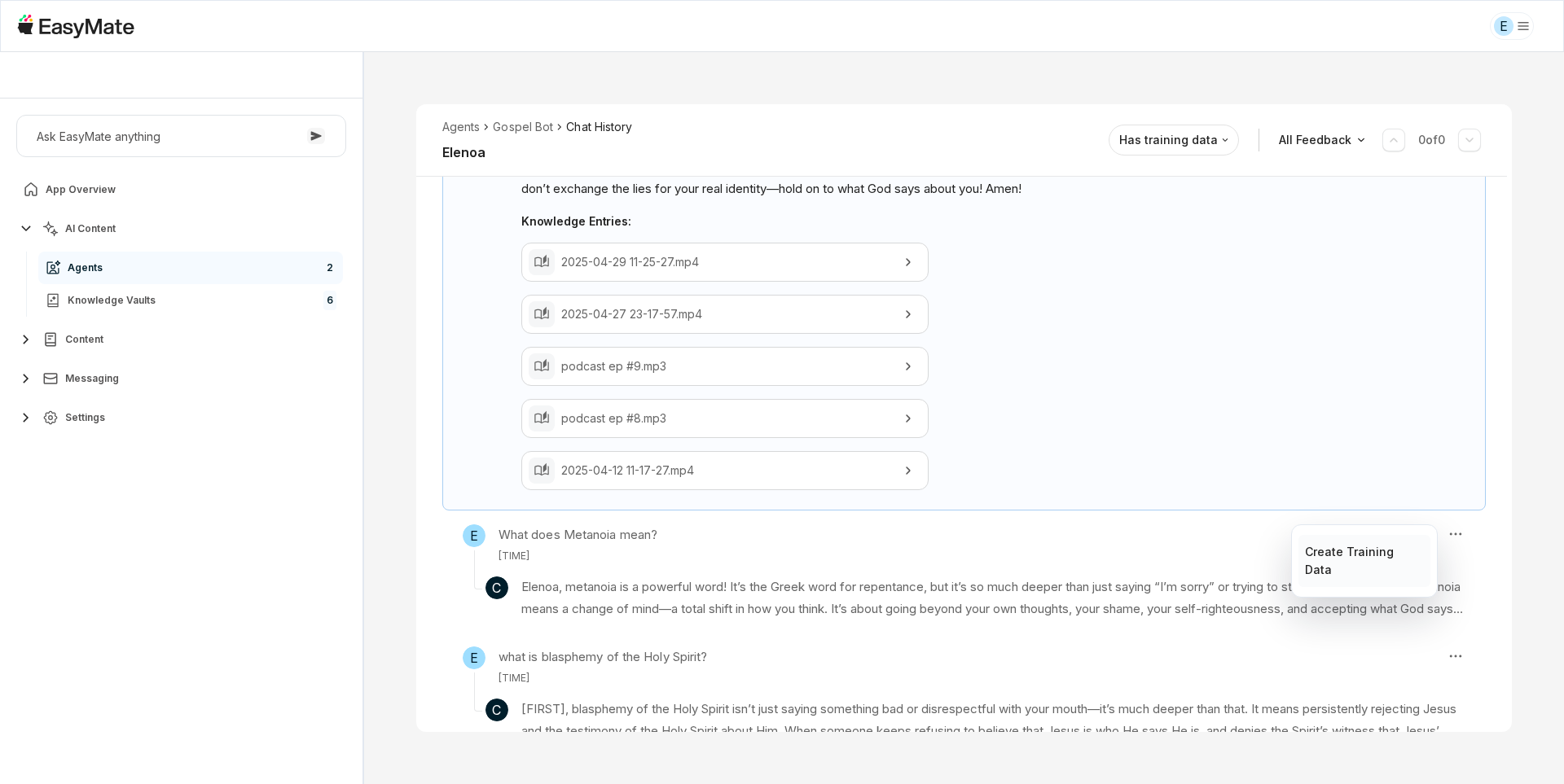 click on "Create Training Data" at bounding box center (1364, 561) 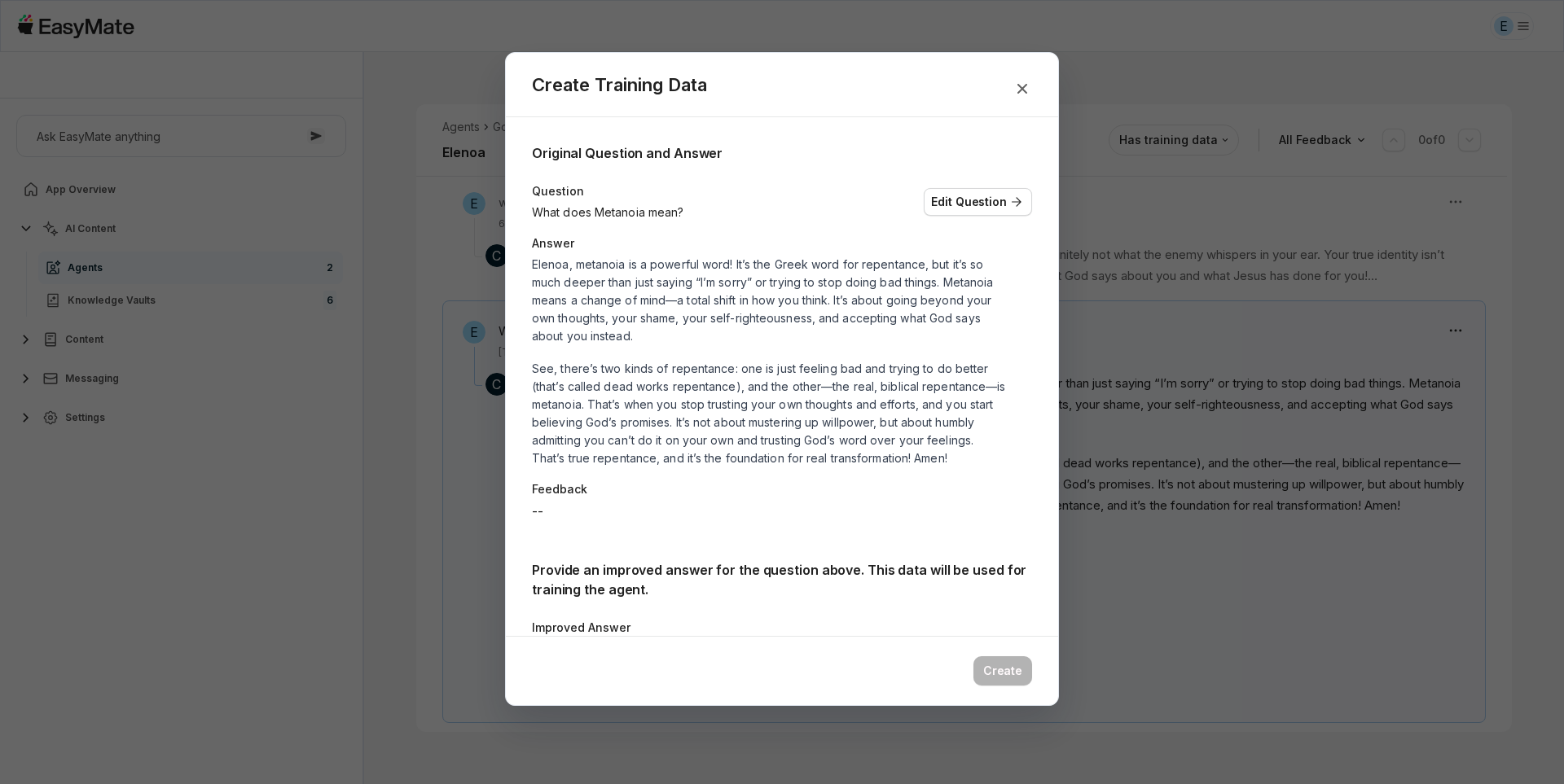 scroll, scrollTop: 1443, scrollLeft: 0, axis: vertical 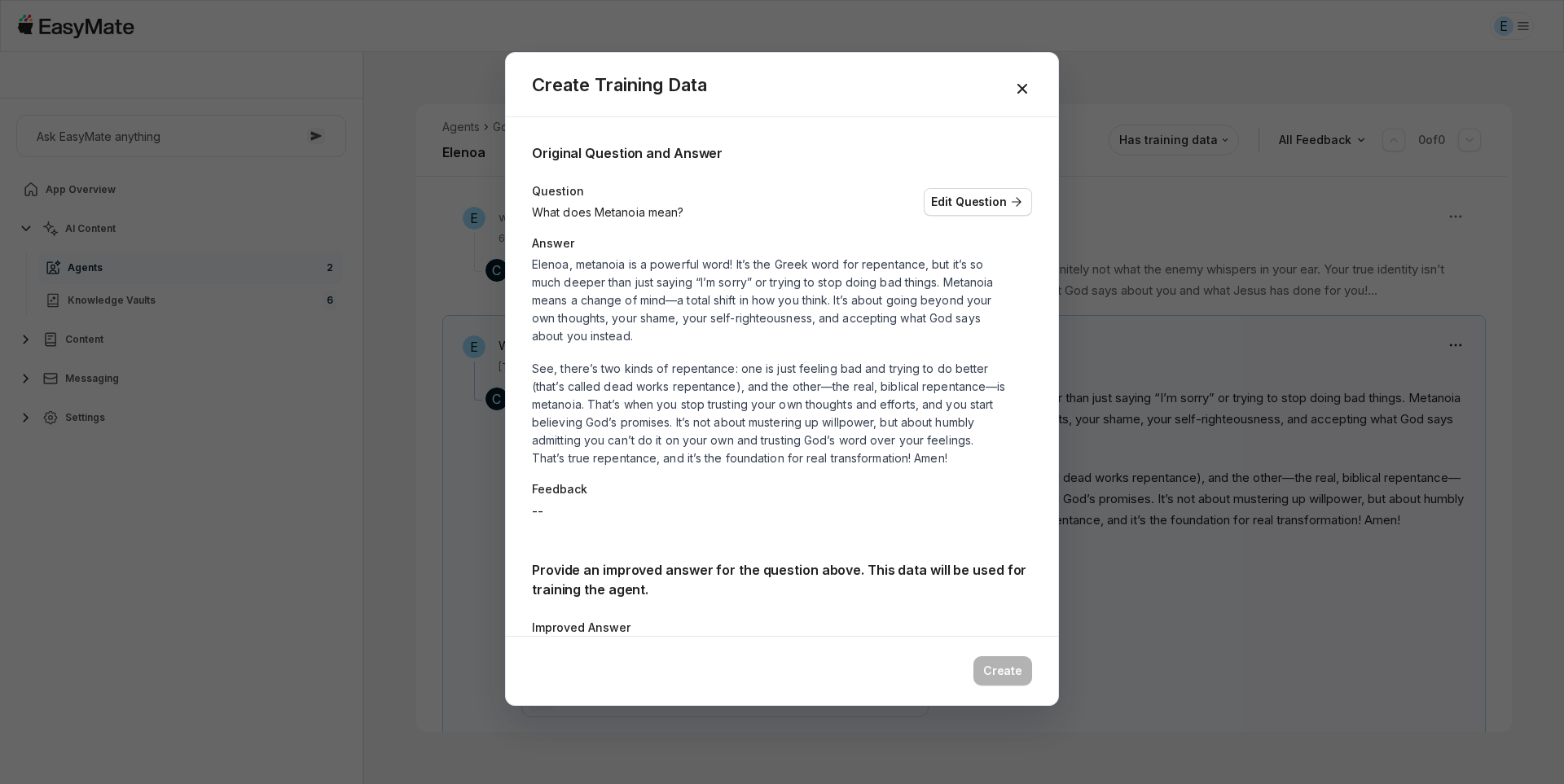 click 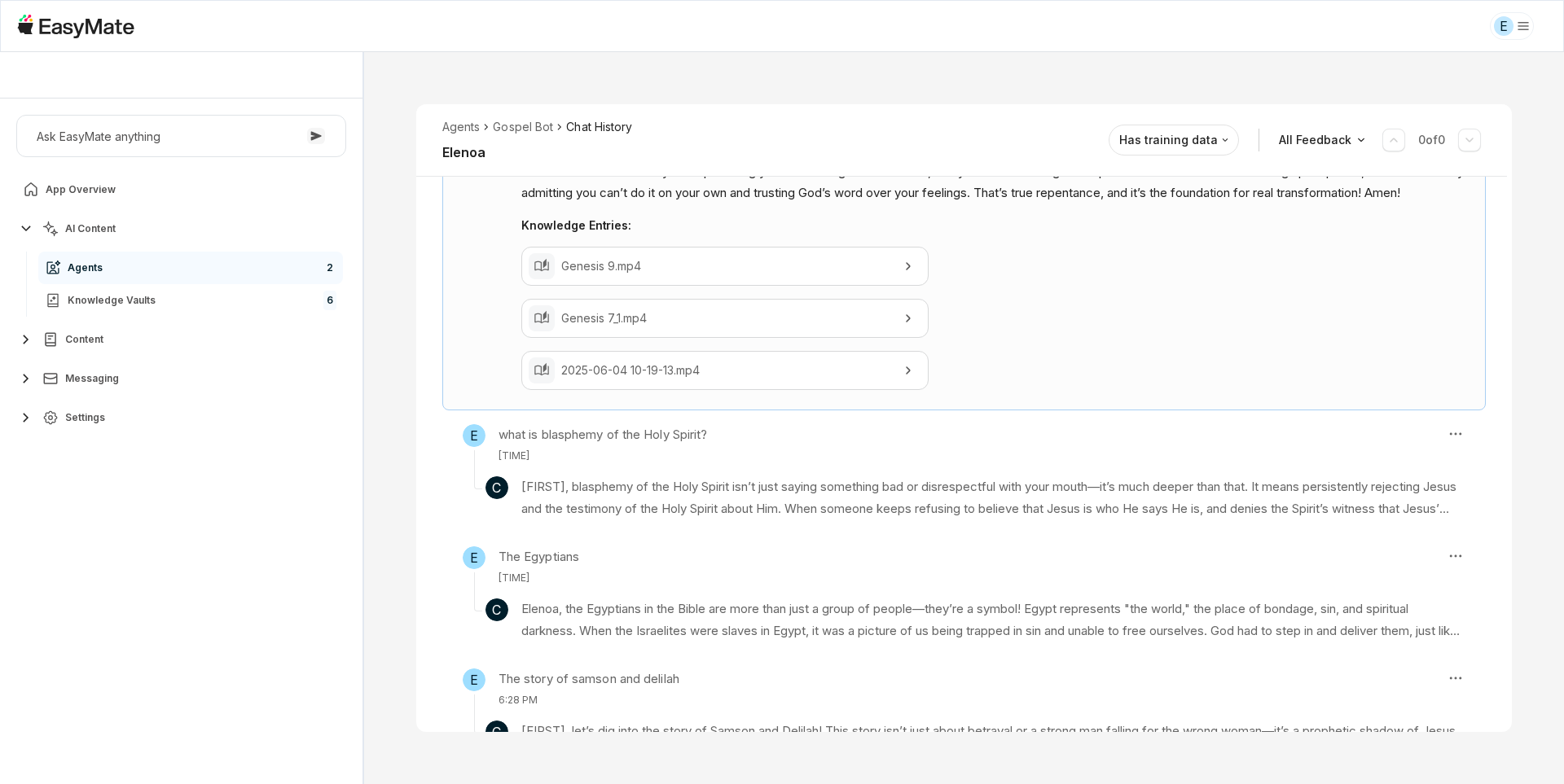 scroll, scrollTop: 1773, scrollLeft: 0, axis: vertical 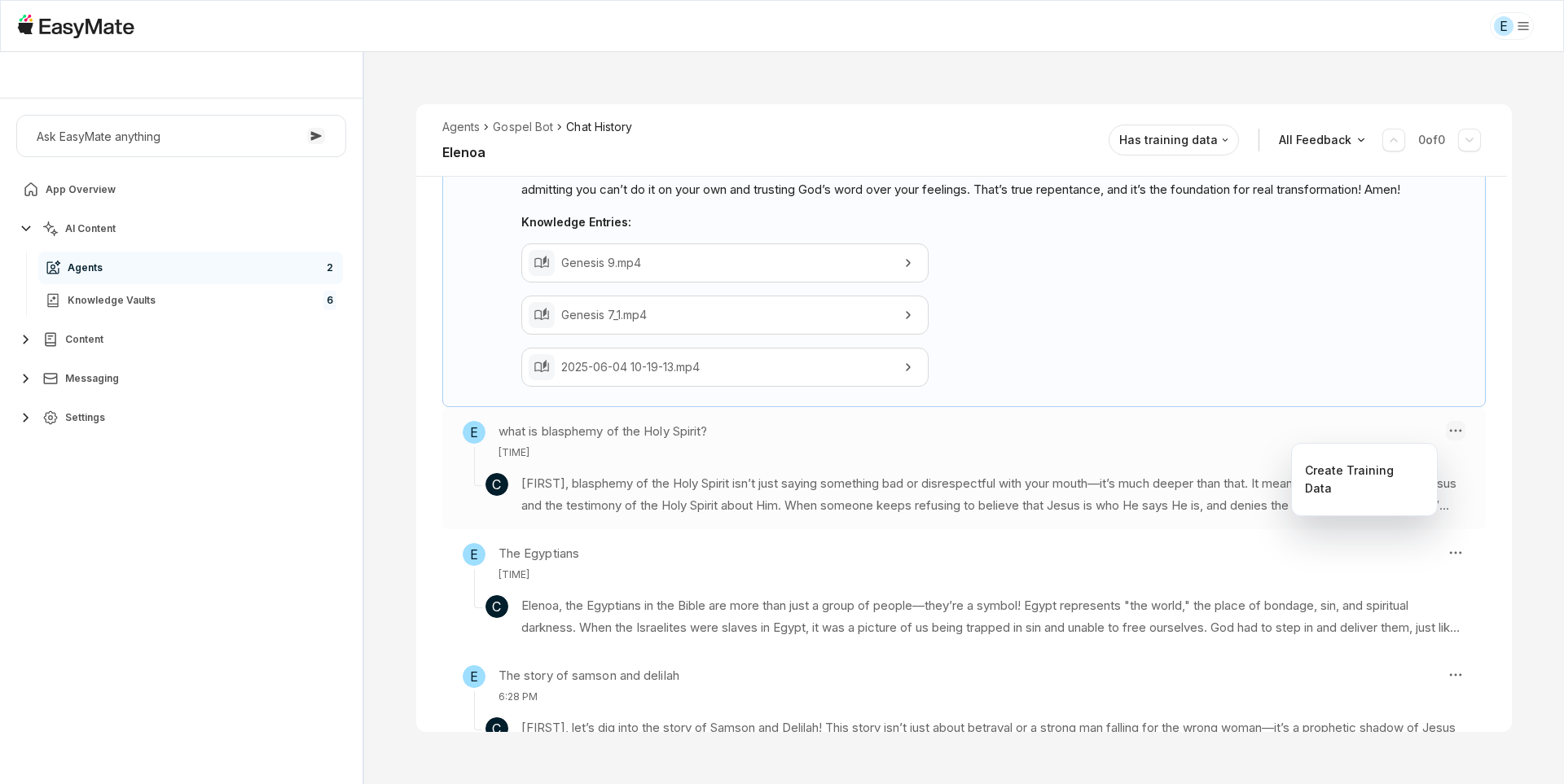 click on "E Core of the Heart Ask EasyMate anything App Overview AI Content Agents 2 Knowledge Vaults 6 Content Messaging Settings B How can I help you today? Scroll to bottom Send Agents Gospel Bot Chat History [FIRST] Reviewed Email [EMAIL] Session ID 695 Session Date [MONTH] 14, [YEAR], [TIME] Chat Duration  32m Positive Feedback 0 Negative Feedback 0 Messages 20 Training Data 0 Agents Gospel Bot Chat History [FIRST] Has training data All Feedback 0  of  0 E What are the verses that say everything in the bible point to Jesus?  [TIME] C
Search the scriptures; for in them ye think ye have eternal life: and they are they which testify of me. (John 5:39 KJV)
Knowledge Entries: 2025-05-18 18-22-01.mp4 Leviticus 7 Part 2.mp4 E What does reading the bible with Grace mean?  [TIME] C Knowledge Entries: daily_devotional_38316.txt daily_devotional_41453.txt 2025-04-12 09-37-46.mp4 E How does the Gospel start in genesis?  [TIME] C
Knowledge Entries: 2025-04-28 14-50-54.mp4" at bounding box center [782, 392] 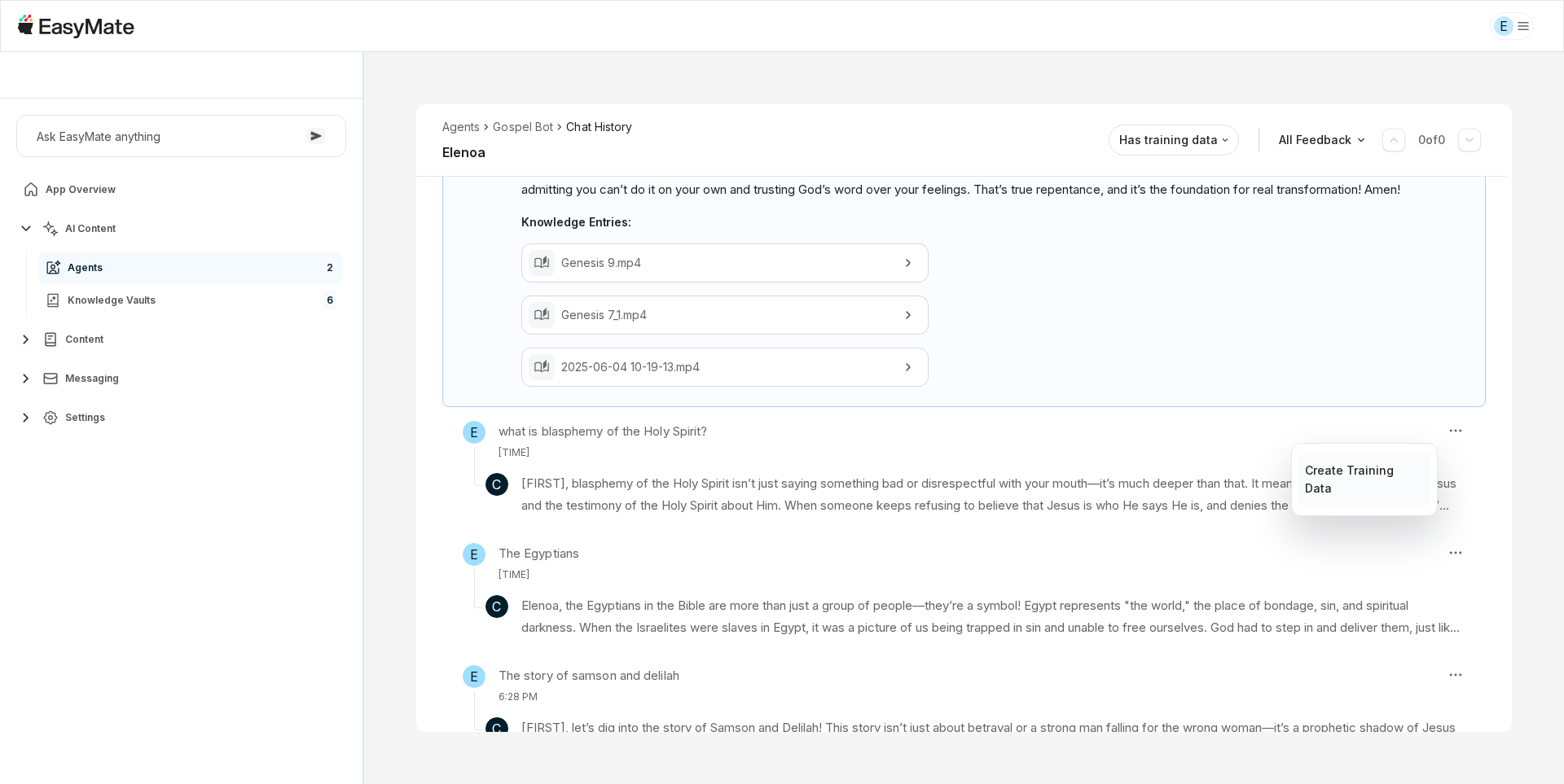 click on "Create Training Data" at bounding box center (1364, 480) 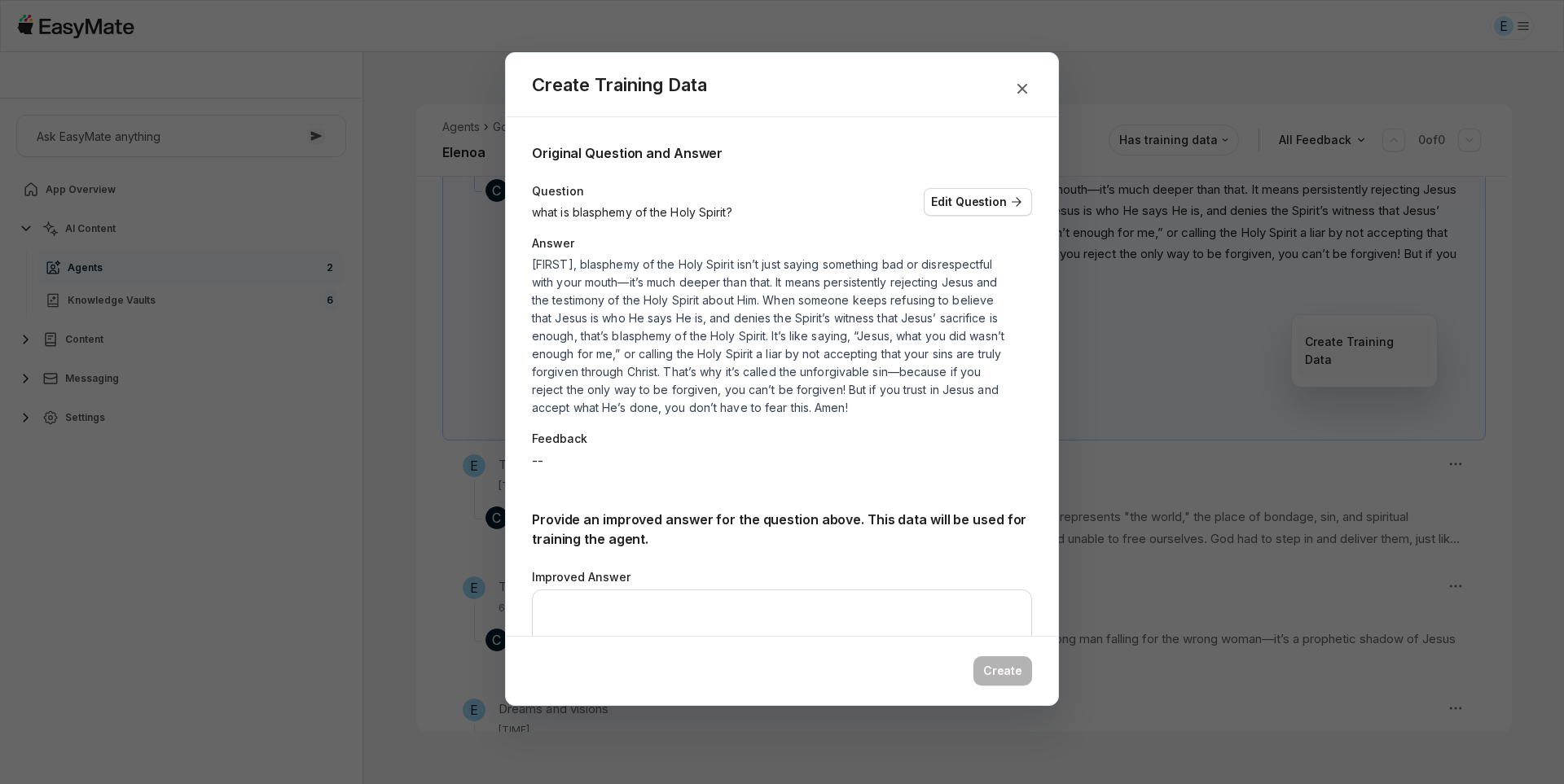 click at bounding box center (782, 392) 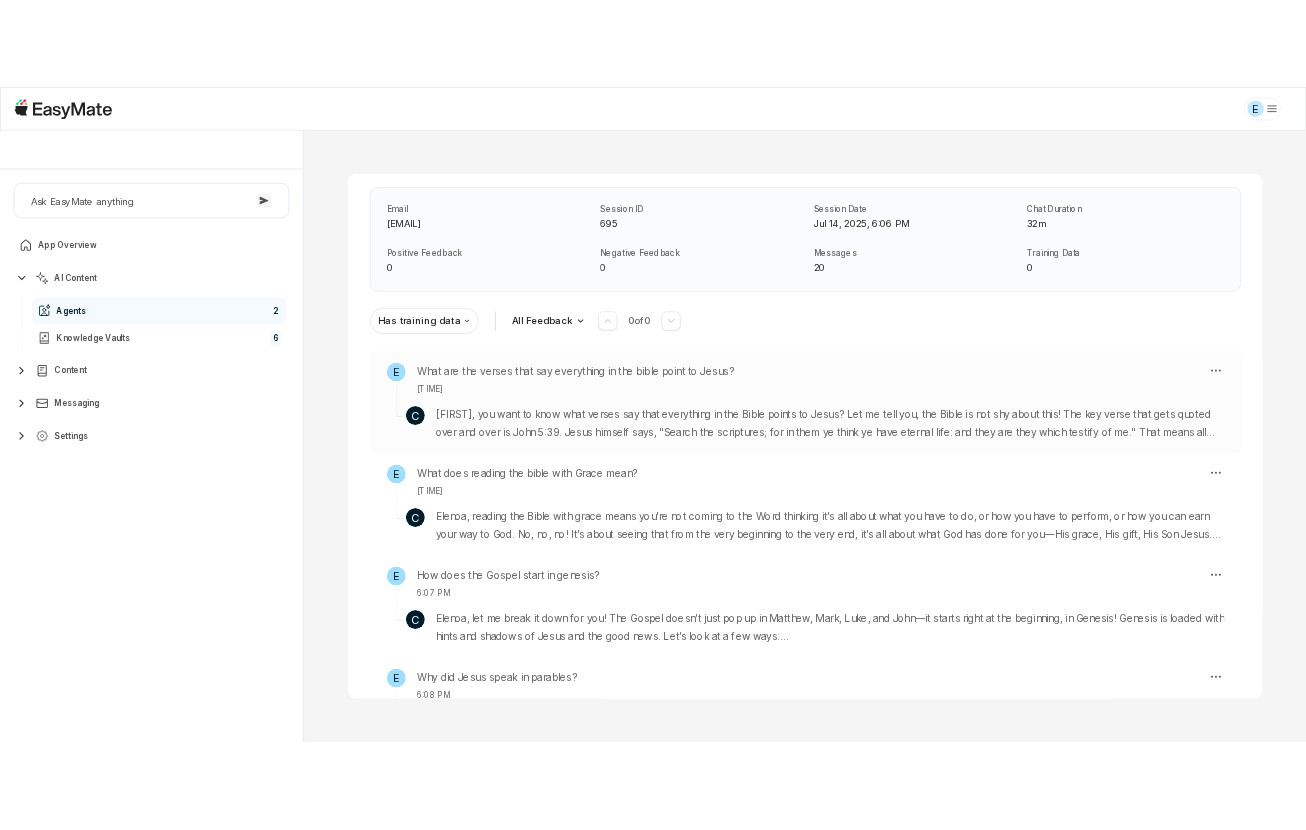 scroll, scrollTop: 0, scrollLeft: 0, axis: both 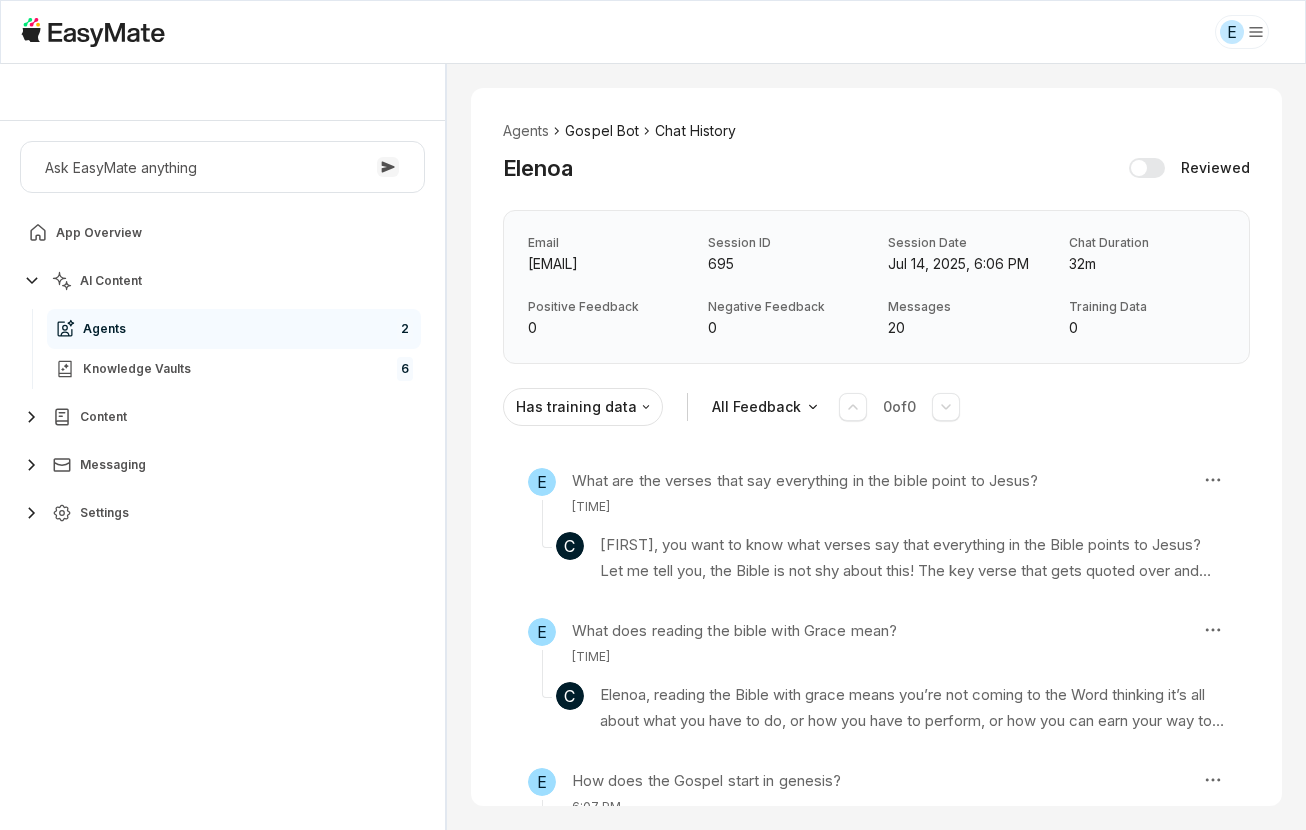 click on "Gospel Bot" at bounding box center [602, 131] 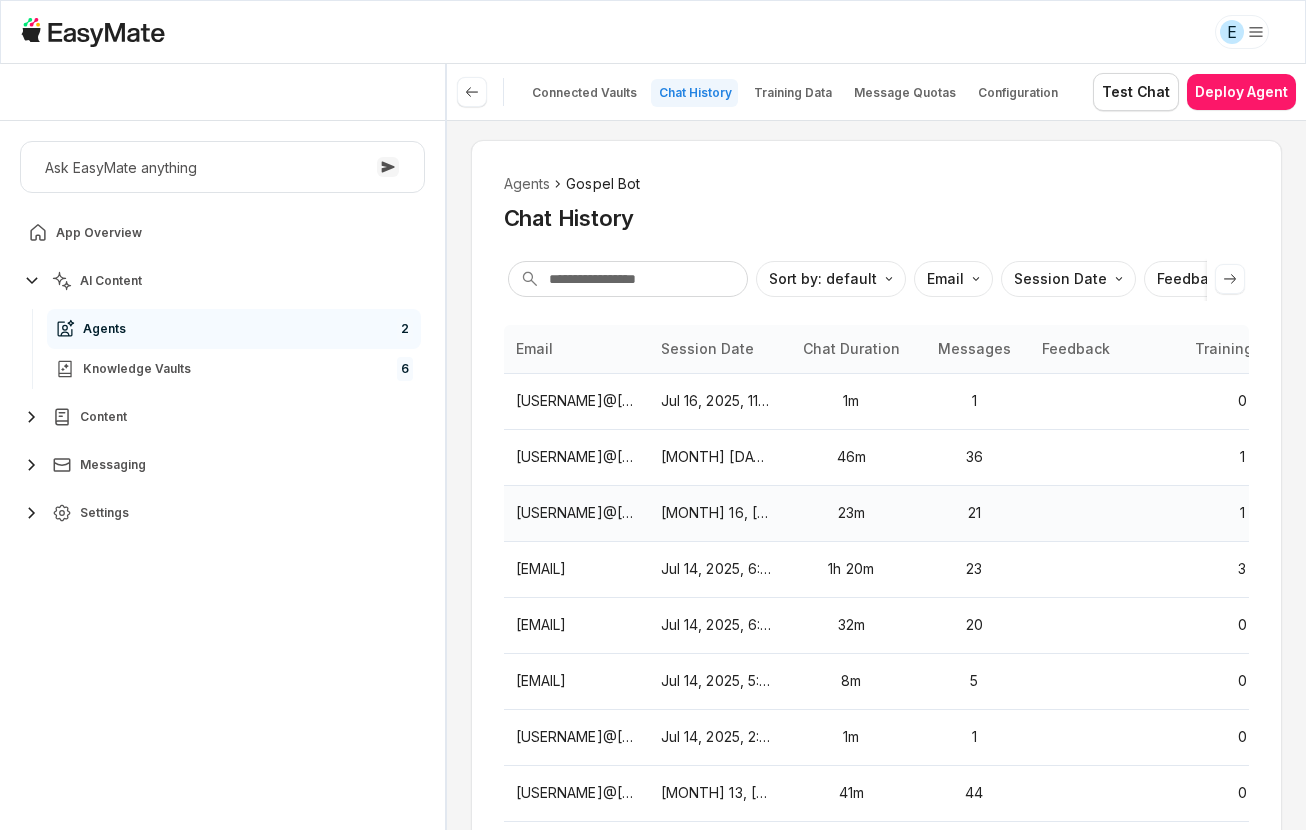 scroll, scrollTop: 8, scrollLeft: 0, axis: vertical 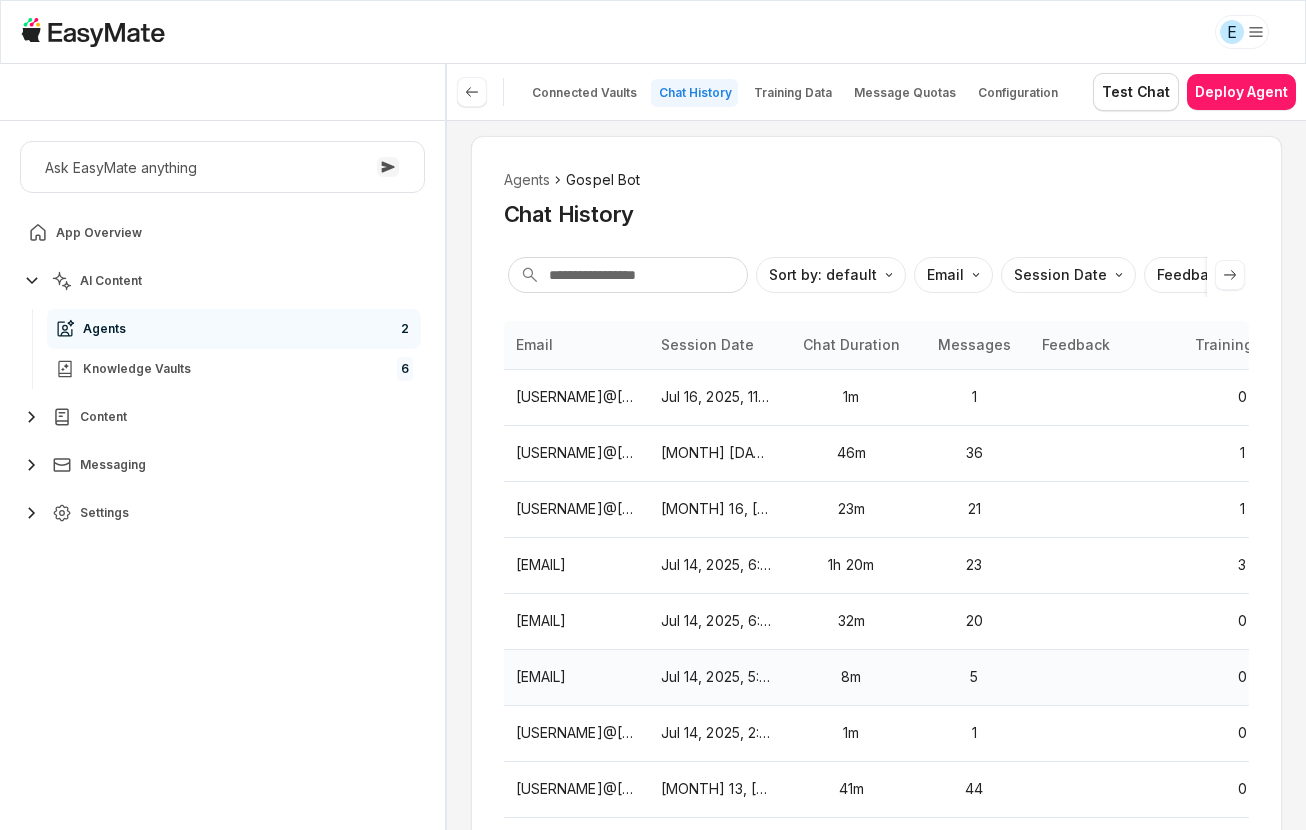 click on "[EMAIL]" at bounding box center [576, 677] 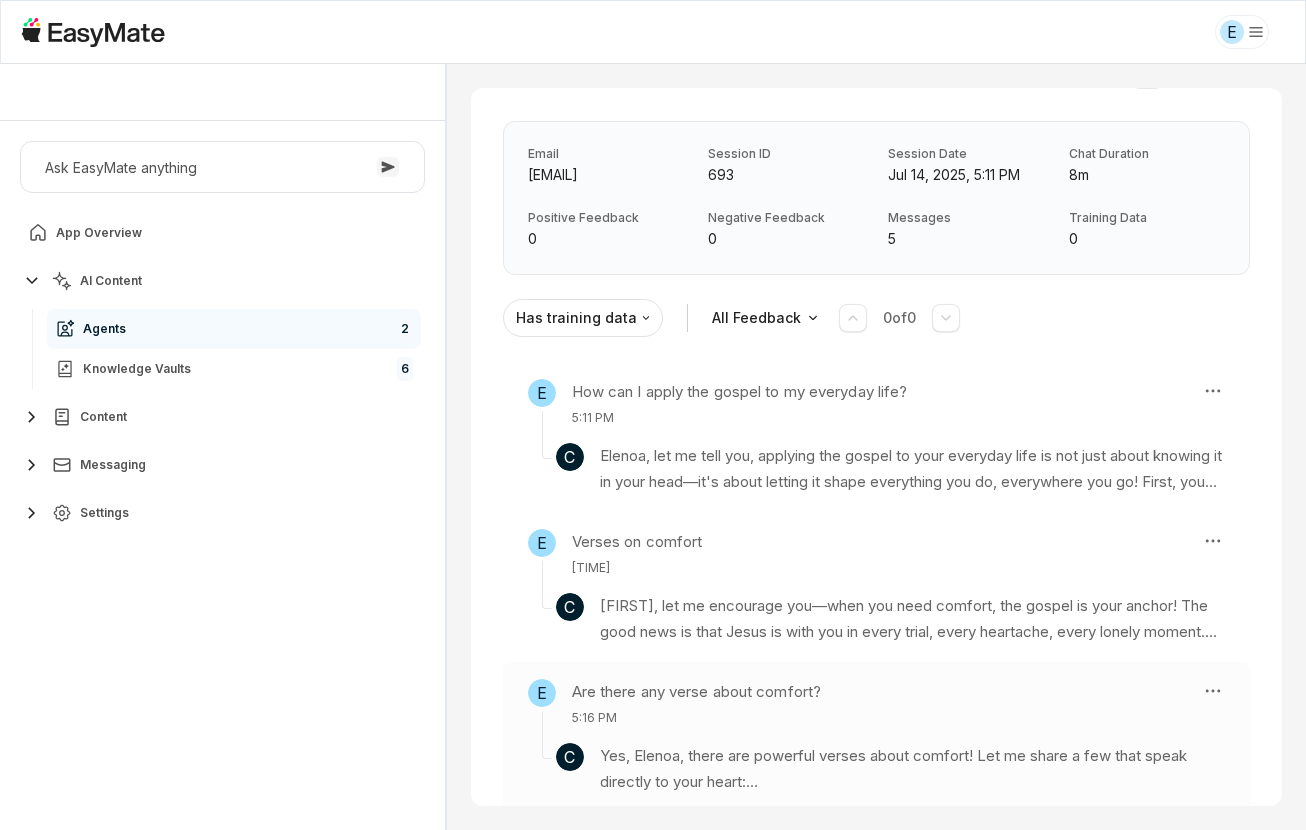 scroll, scrollTop: 111, scrollLeft: 0, axis: vertical 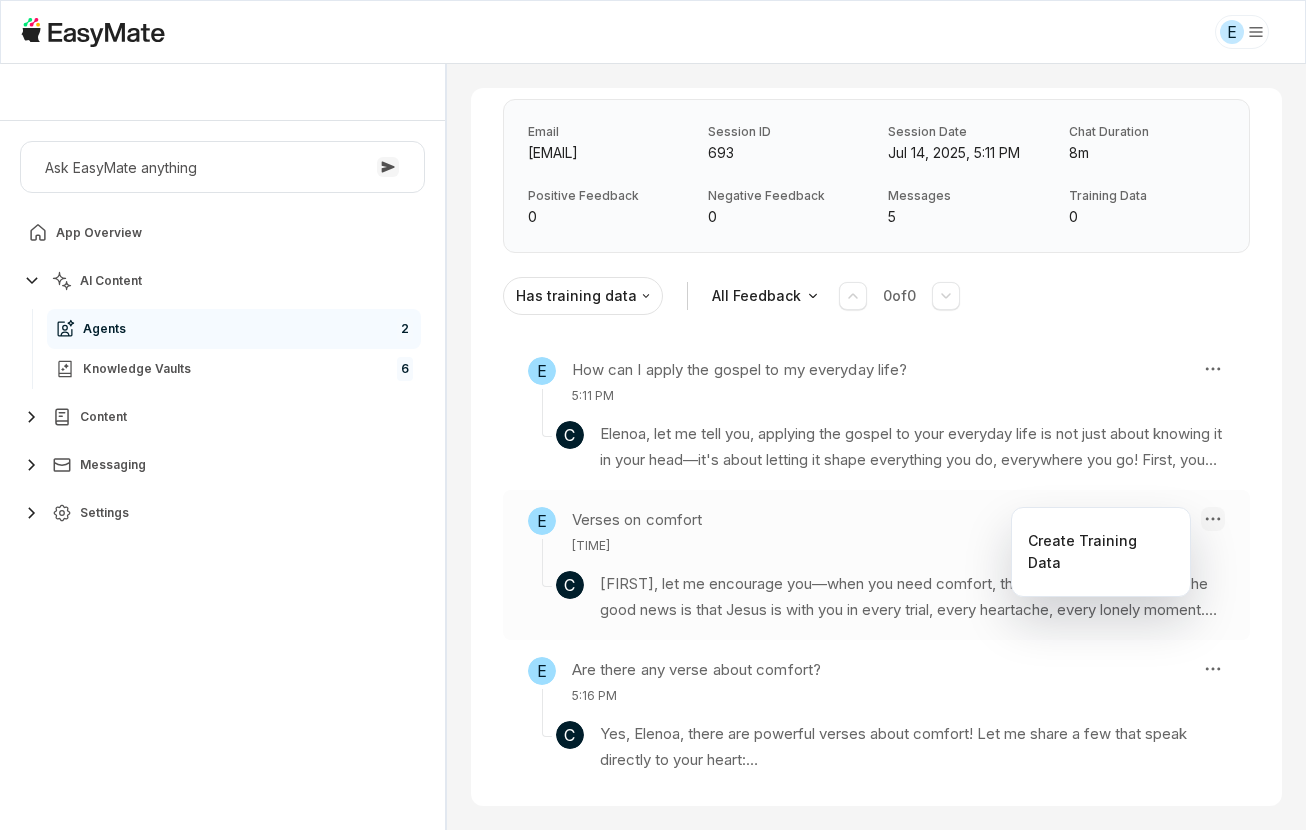 click on "E Core of the Heart Ask EasyMate anything App Overview AI Content Agents 2 Knowledge Vaults 6 Content Messaging Settings B How can I help you today? Scroll to bottom Send Agents Gospel Bot Chat History [FIRST] Reviewed Email [EMAIL] Session ID 693 Session Date [MONTH] 14, [YEAR], [TIME] Chat Duration  8m Positive Feedback 0 Negative Feedback 0 Messages 5 Training Data 0 Has training data All Feedback 0  of  0 E How can I apply the gospel to my everyday life?  [TIME] C [FIRST], let me tell you, applying the gospel to your everyday life is not just about knowing it in your head—it's about letting it shape everything you do, everywhere you go! First, you gotta get into the word of God. Let that word sustain you, feed you, and guide you. It's not enough to just know the gospel, you gotta live it out and let it transform your actions, your choices, your relationships—your whole life!
Knowledge Entries: 2025-02-11 17-59-26.mp4 daily_devotional_78845.txt E [TIME] C" at bounding box center (653, 415) 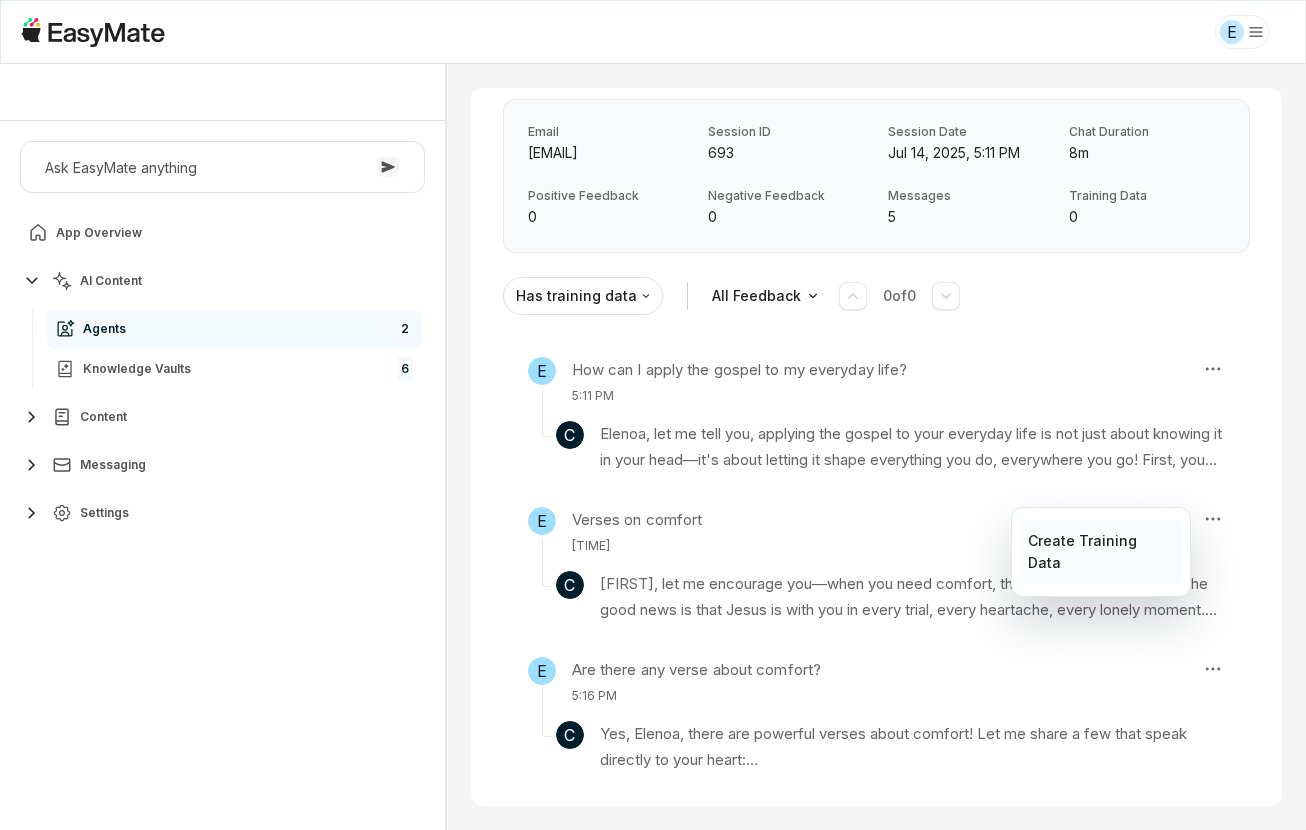 click on "Create Training Data" at bounding box center [1100, 552] 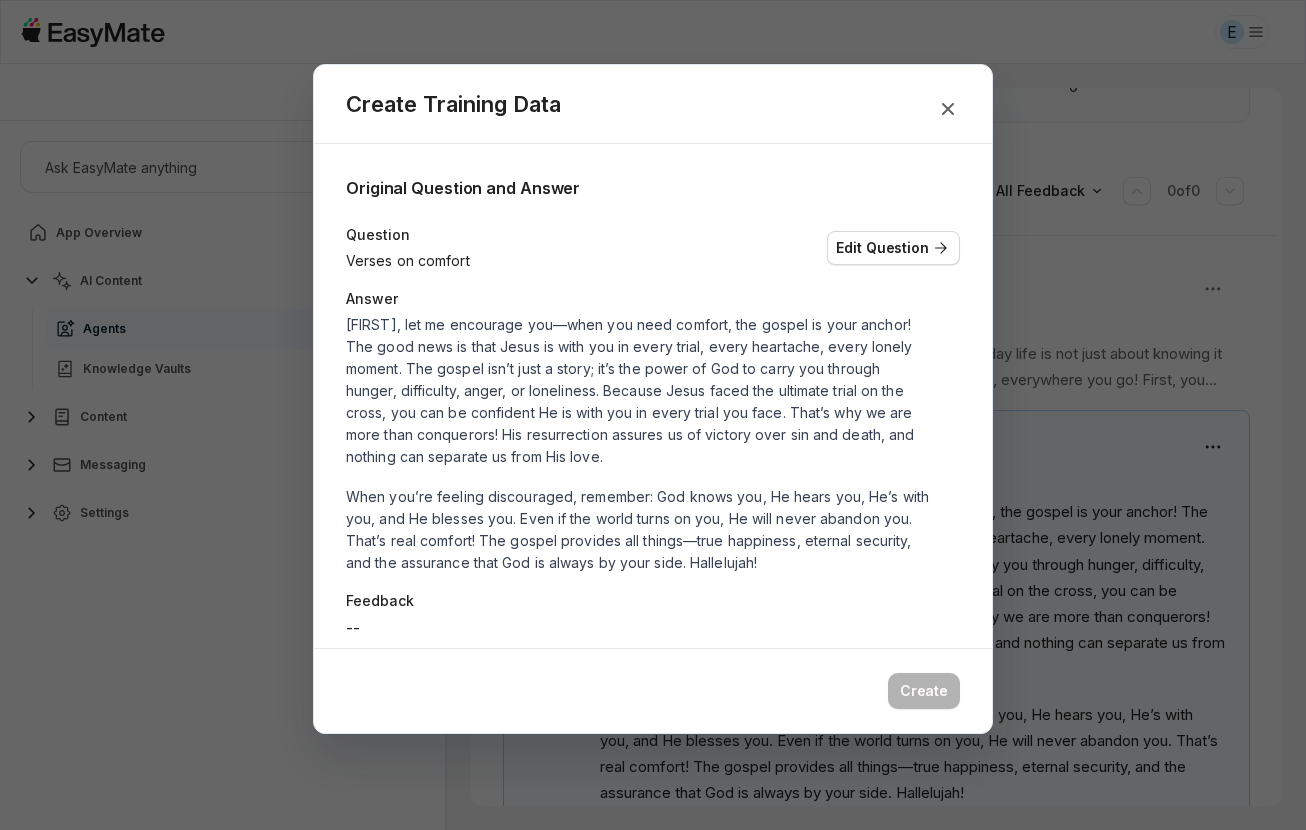 scroll, scrollTop: 304, scrollLeft: 0, axis: vertical 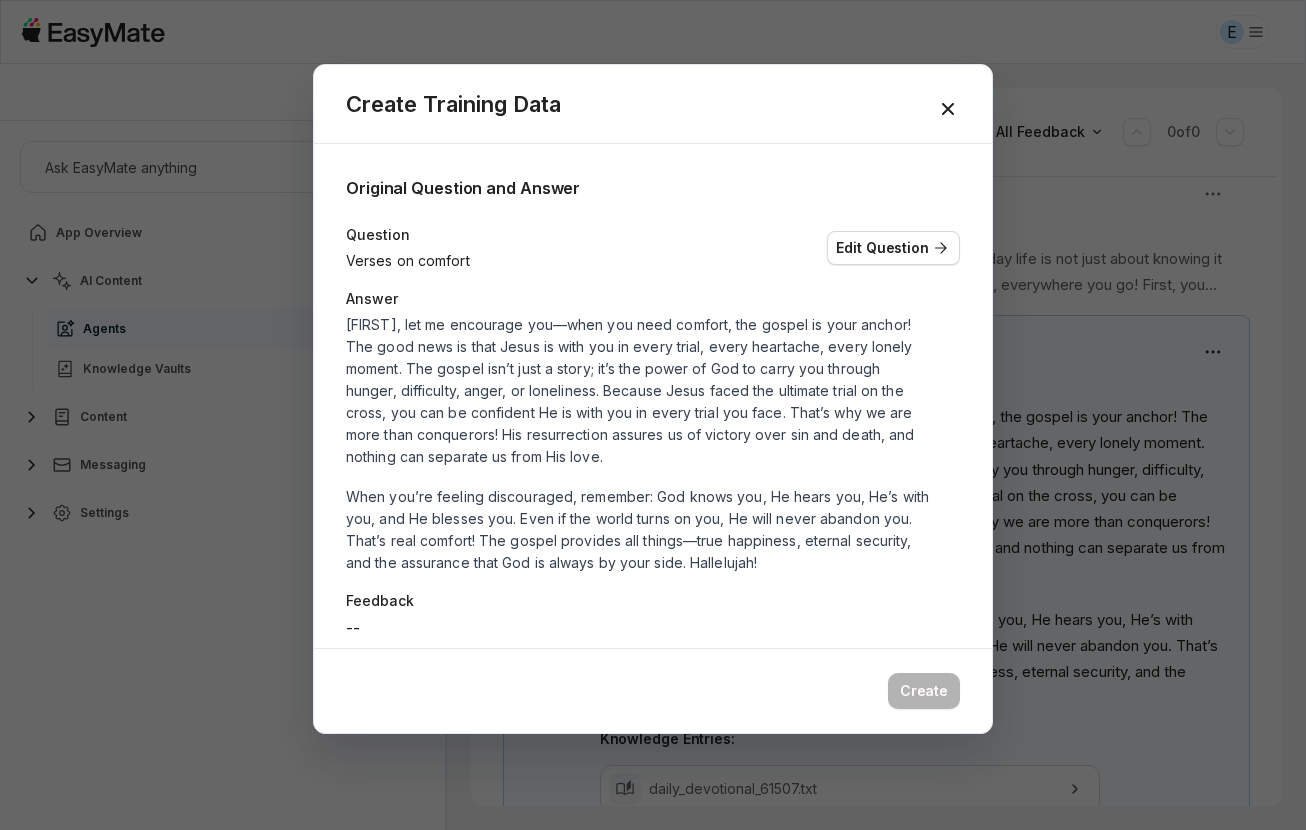 click 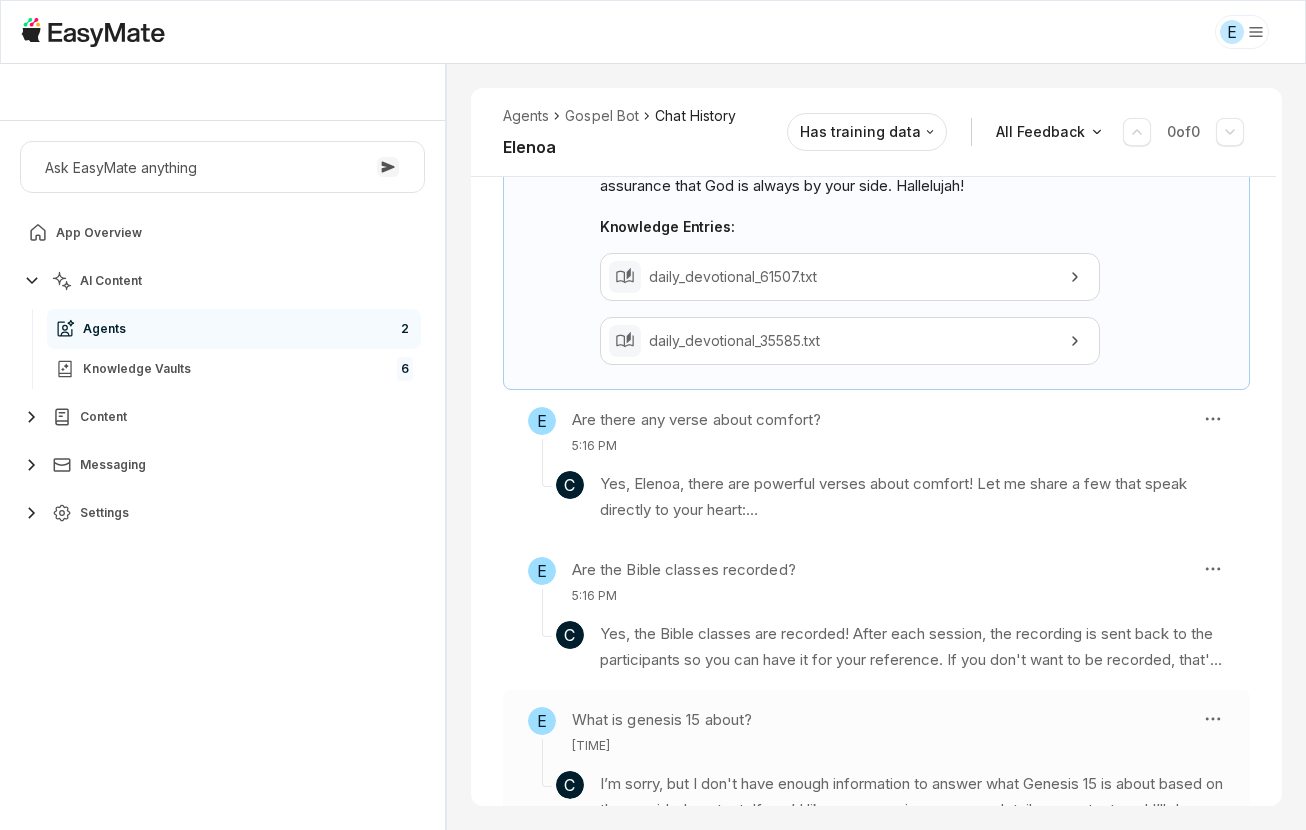 scroll, scrollTop: 865, scrollLeft: 0, axis: vertical 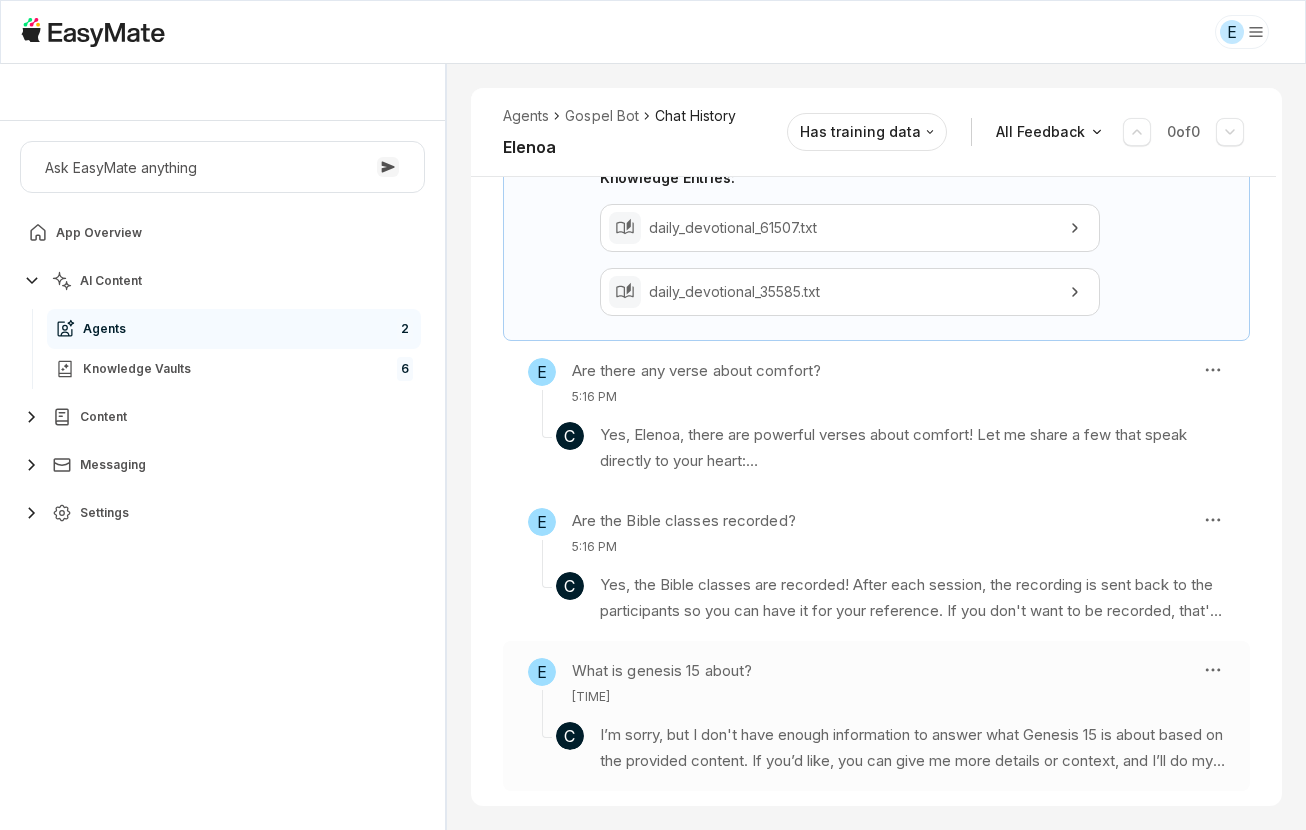 click on "I’m sorry, but I don't have enough information to answer what Genesis 15 is about based on the provided content. If you’d like, you can give me more details or context, and I’ll do my best to help!" at bounding box center (912, 748) 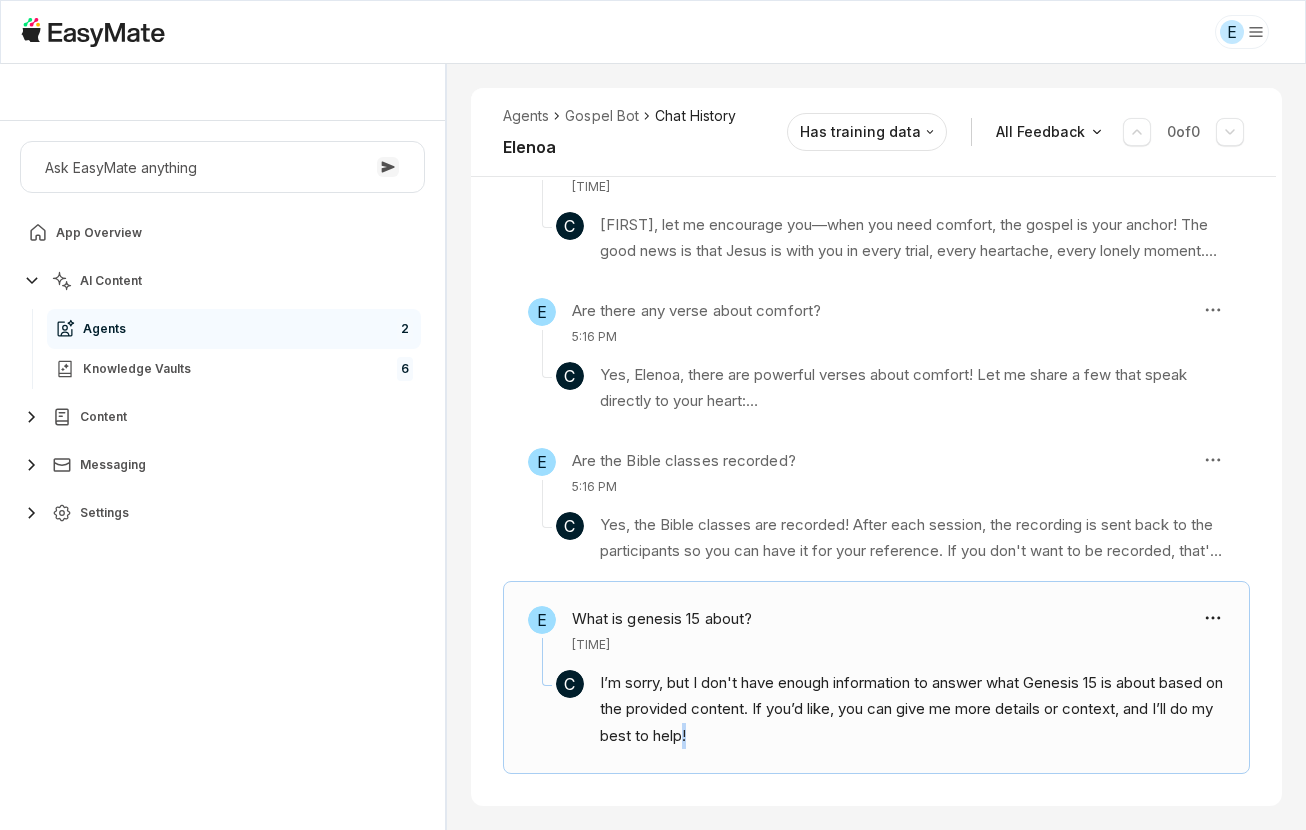 click on "C I’m sorry, but I don’t have enough information to answer what Genesis 15 is about based on the provided content. If you’d like, you can give me more details or context, and I’ll do my best to help!" at bounding box center [890, 709] 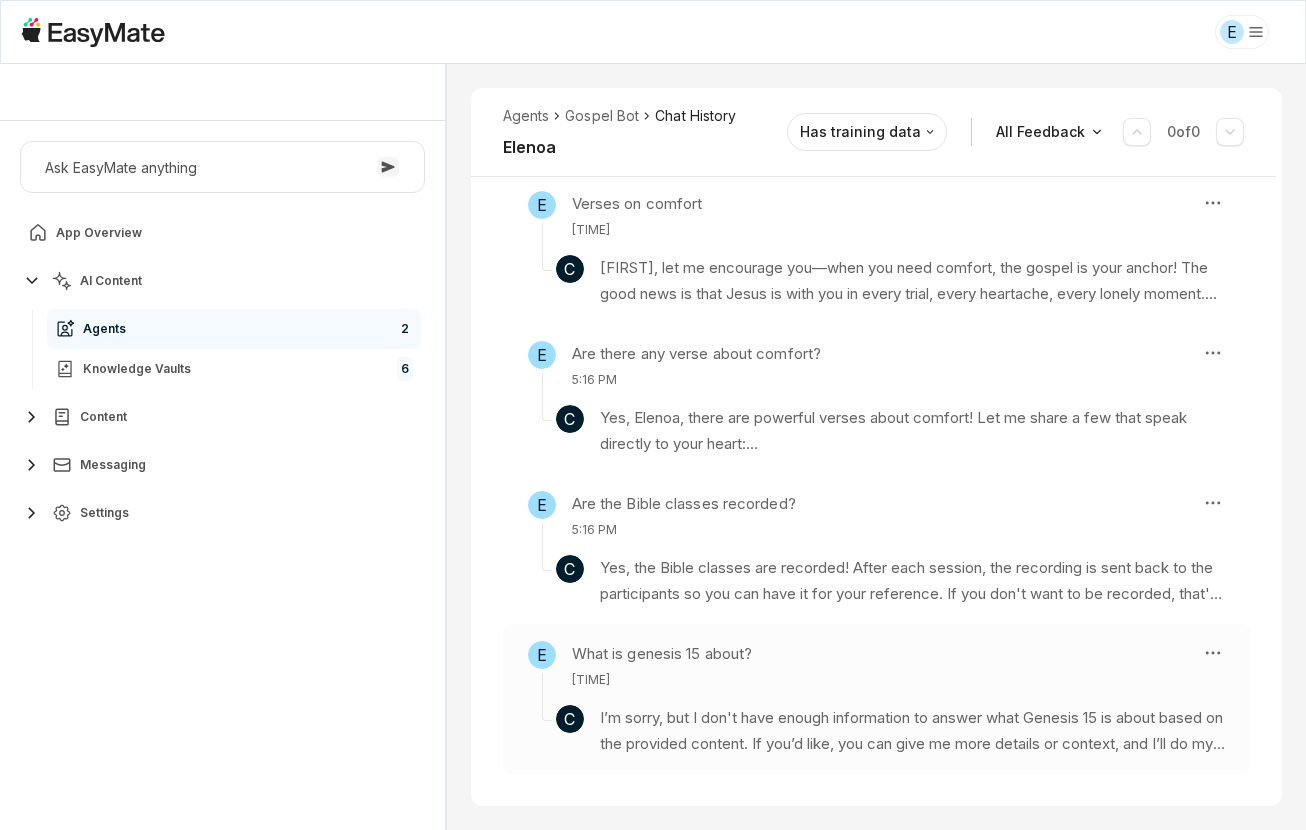 scroll, scrollTop: 445, scrollLeft: 0, axis: vertical 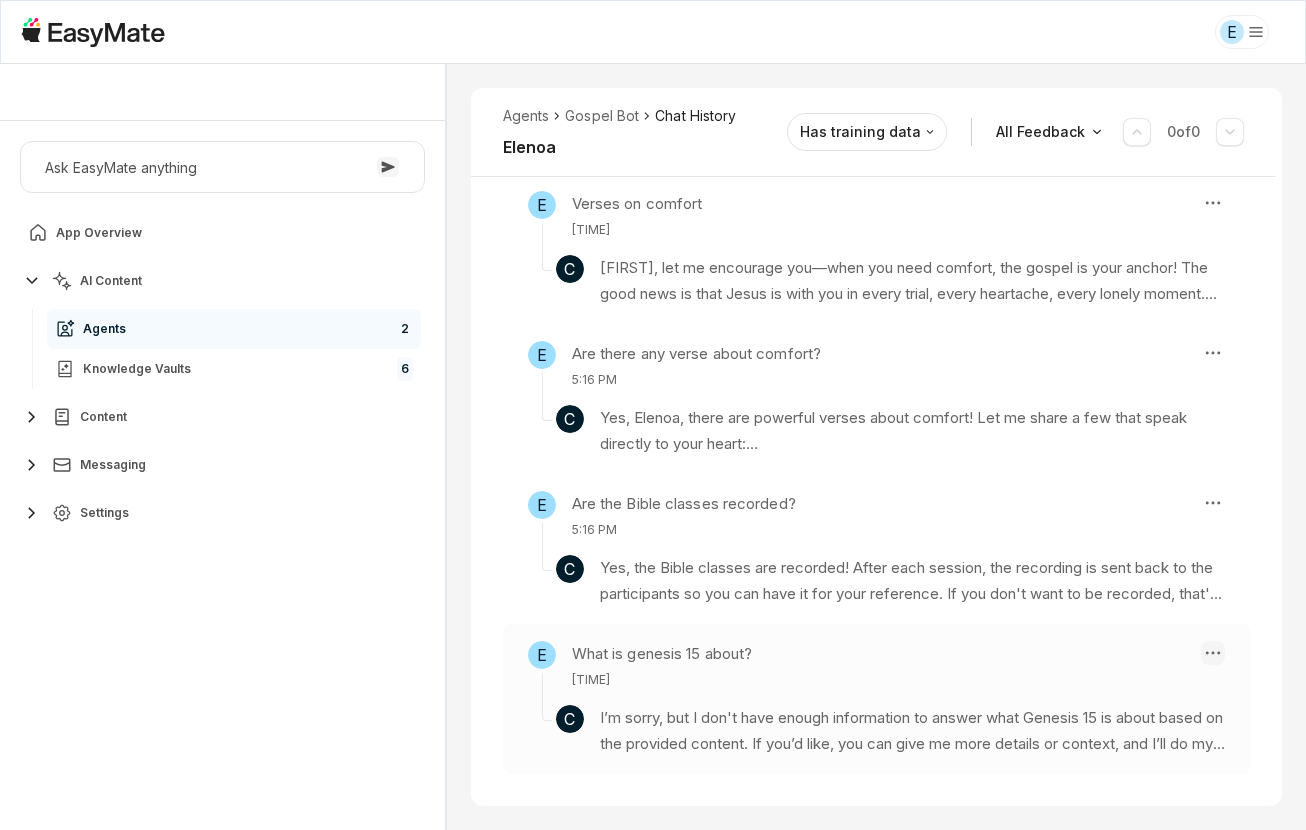 click on "E Core of the Heart Ask EasyMate anything App Overview AI Content Agents 2 Knowledge Vaults 6 Content Messaging Settings B How can I help you today? Scroll to bottom Send Agents Gospel Bot Chat History [USERNAME] Reviewed Email [USERNAME]@[DOMAIN] Session ID 693 Session Date [MONTH] 14, [YEAR], [TIME] Chat Duration  8m Positive Feedback 0 Negative Feedback 0 Messages 5 Training Data 0 Agents Gospel Bot Chat History [USERNAME] Has training data All Feedback 0  of  0 E How can I apply the gospel to my everyday life?  [TIME] C [USERNAME], let me tell you, applying the gospel to your everyday life is not just about knowing it in your head—it's about letting it shape everything you do, everywhere you go! First, you gotta get into the word of God. Let that word sustain you, feed you, and guide you. It's not enough to just know the gospel, you gotta live it out and let it transform your actions, your choices, your relationships—your whole life!
Knowledge Entries: [YEAR]-[MONTH]-[DAY] [TIME].mp4 E" at bounding box center (653, 415) 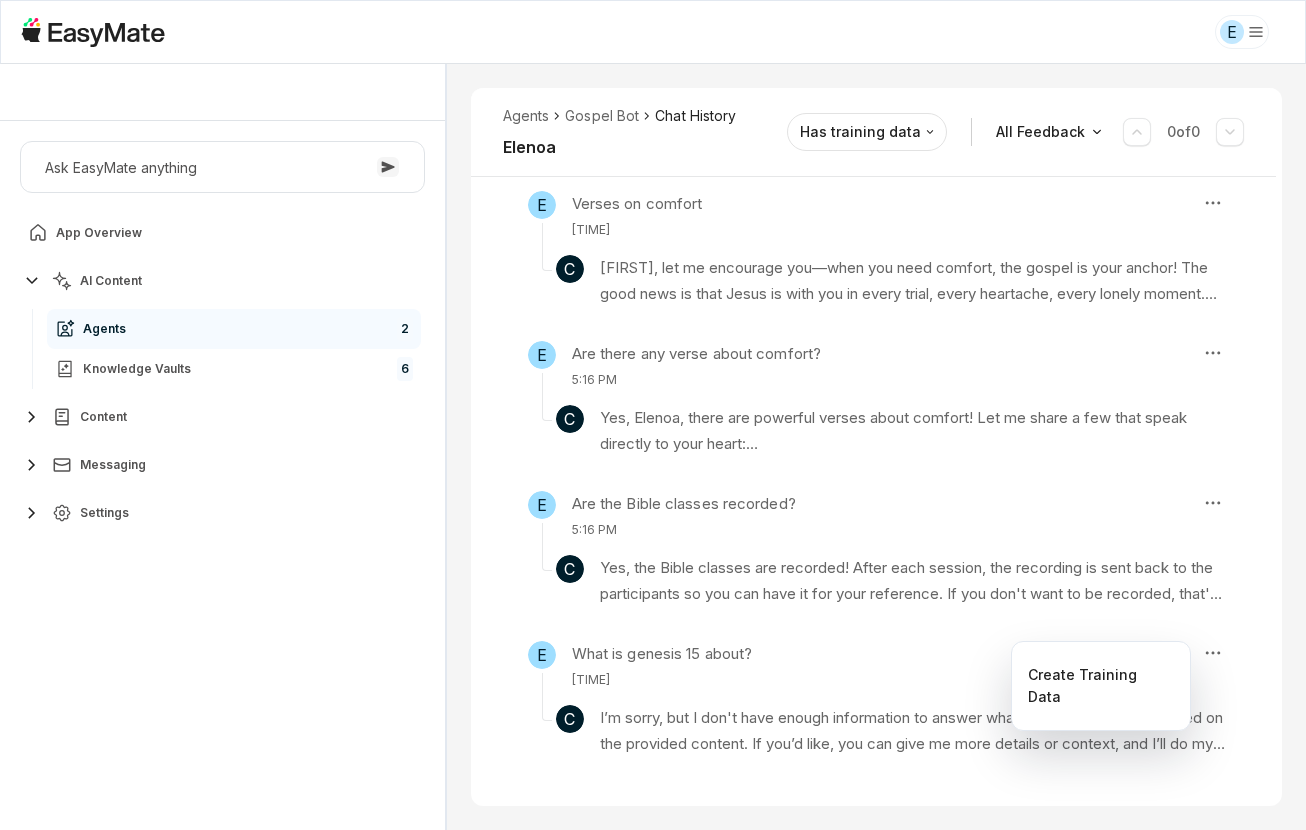 click on "E Core of the Heart Ask EasyMate anything App Overview AI Content Agents 2 Knowledge Vaults 6 Content Messaging Settings B How can I help you today? Scroll to bottom Send Agents Gospel Bot Chat History [USERNAME] Reviewed Email [USERNAME]@[DOMAIN] Session ID 693 Session Date [MONTH] 14, [YEAR], [TIME] Chat Duration  8m Positive Feedback 0 Negative Feedback 0 Messages 5 Training Data 0 Agents Gospel Bot Chat History [USERNAME] Has training data All Feedback 0  of  0 E How can I apply the gospel to my everyday life?  [TIME] C [USERNAME], let me tell you, applying the gospel to your everyday life is not just about knowing it in your head—it's about letting it shape everything you do, everywhere you go! First, you gotta get into the word of God. Let that word sustain you, feed you, and guide you. It's not enough to just know the gospel, you gotta live it out and let it transform your actions, your choices, your relationships—your whole life!
Knowledge Entries: [YEAR]-[MONTH]-[DAY] [TIME].mp4 E" at bounding box center [653, 415] 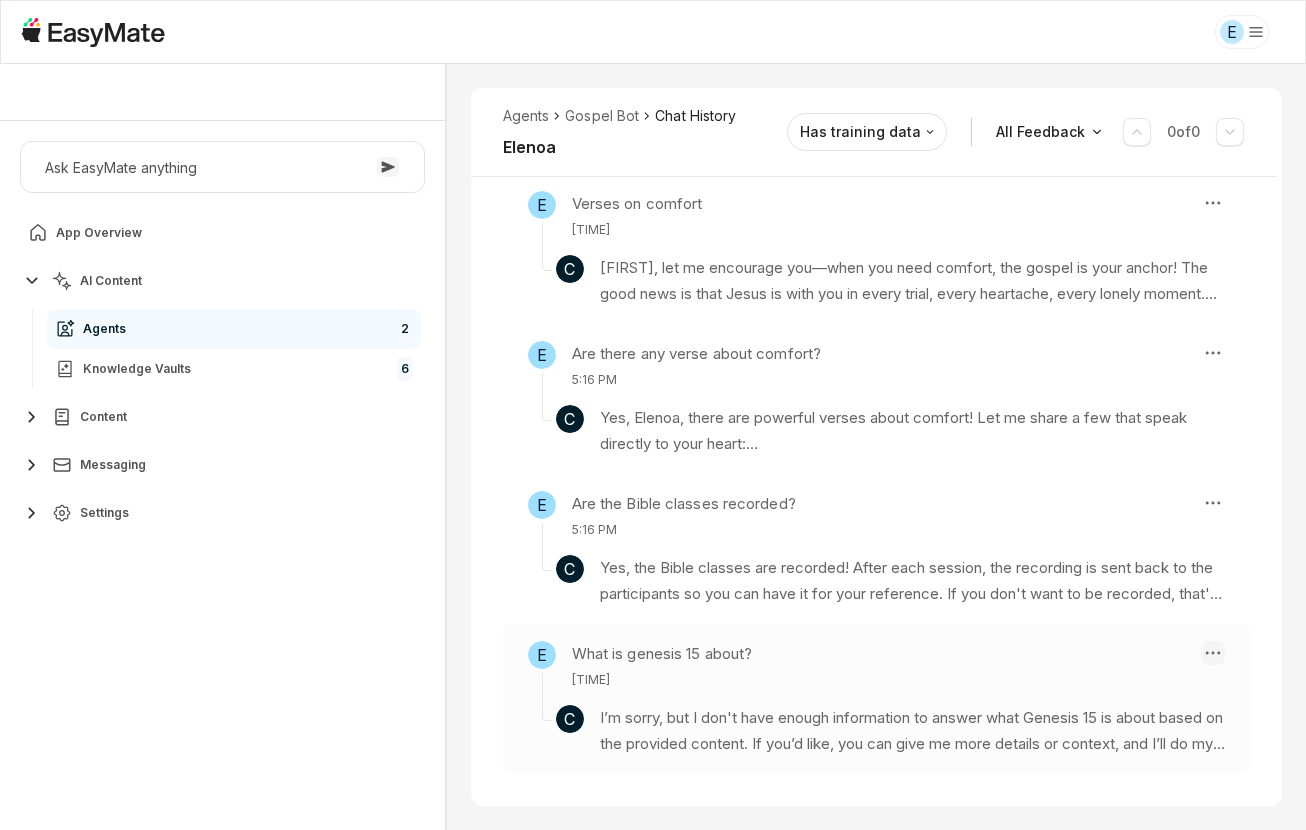 click on "E Core of the Heart Ask EasyMate anything App Overview AI Content Agents 2 Knowledge Vaults 6 Content Messaging Settings B How can I help you today? Scroll to bottom Send Agents Gospel Bot Chat History [USERNAME] Reviewed Email [USERNAME]@[DOMAIN] Session ID 693 Session Date [MONTH] 14, [YEAR], [TIME] Chat Duration  8m Positive Feedback 0 Negative Feedback 0 Messages 5 Training Data 0 Agents Gospel Bot Chat History [USERNAME] Has training data All Feedback 0  of  0 E How can I apply the gospel to my everyday life?  [TIME] C [USERNAME], let me tell you, applying the gospel to your everyday life is not just about knowing it in your head—it's about letting it shape everything you do, everywhere you go! First, you gotta get into the word of God. Let that word sustain you, feed you, and guide you. It's not enough to just know the gospel, you gotta live it out and let it transform your actions, your choices, your relationships—your whole life!
Knowledge Entries: [YEAR]-[MONTH]-[DAY] [TIME].mp4 E" at bounding box center [653, 415] 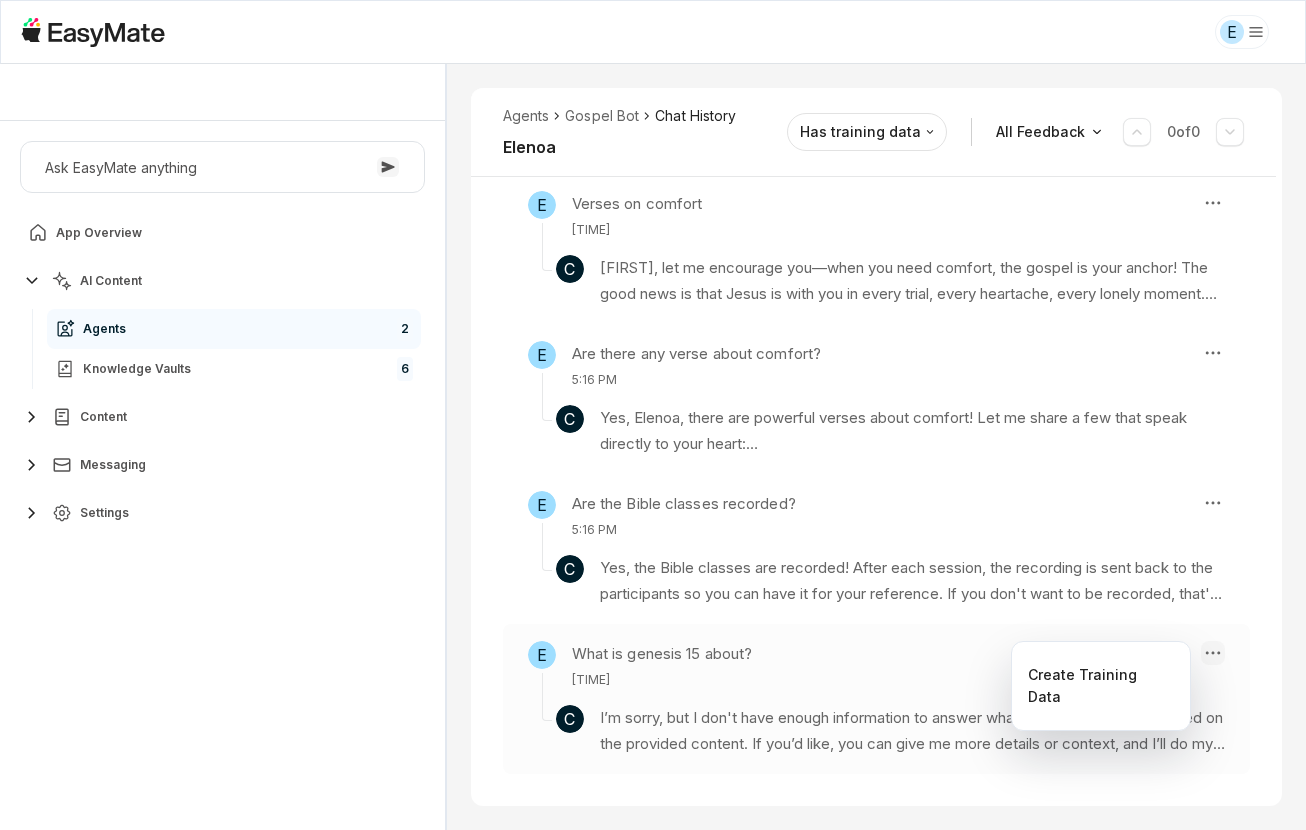 click on "E Core of the Heart Ask EasyMate anything App Overview AI Content Agents 2 Knowledge Vaults 6 Content Messaging Settings B How can I help you today? Scroll to bottom Send Agents Gospel Bot Chat History [USERNAME] Reviewed Email [USERNAME]@[DOMAIN] Session ID 693 Session Date [MONTH] 14, [YEAR], [TIME] Chat Duration  8m Positive Feedback 0 Negative Feedback 0 Messages 5 Training Data 0 Agents Gospel Bot Chat History [USERNAME] Has training data All Feedback 0  of  0 E How can I apply the gospel to my everyday life?  [TIME] C [USERNAME], let me tell you, applying the gospel to your everyday life is not just about knowing it in your head—it's about letting it shape everything you do, everywhere you go! First, you gotta get into the word of God. Let that word sustain you, feed you, and guide you. It's not enough to just know the gospel, you gotta live it out and let it transform your actions, your choices, your relationships—your whole life!
Knowledge Entries: [YEAR]-[MONTH]-[DAY] [TIME].mp4 E" at bounding box center (653, 415) 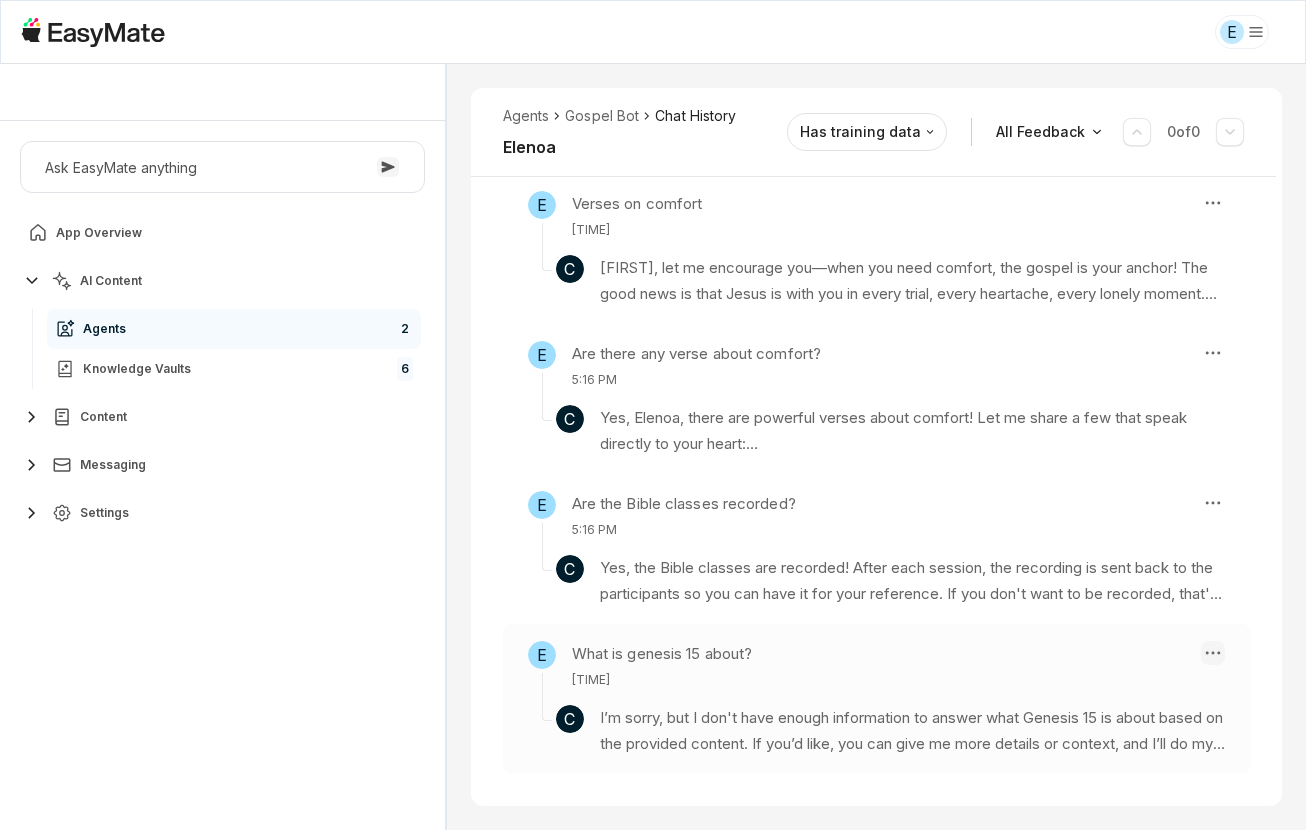 click 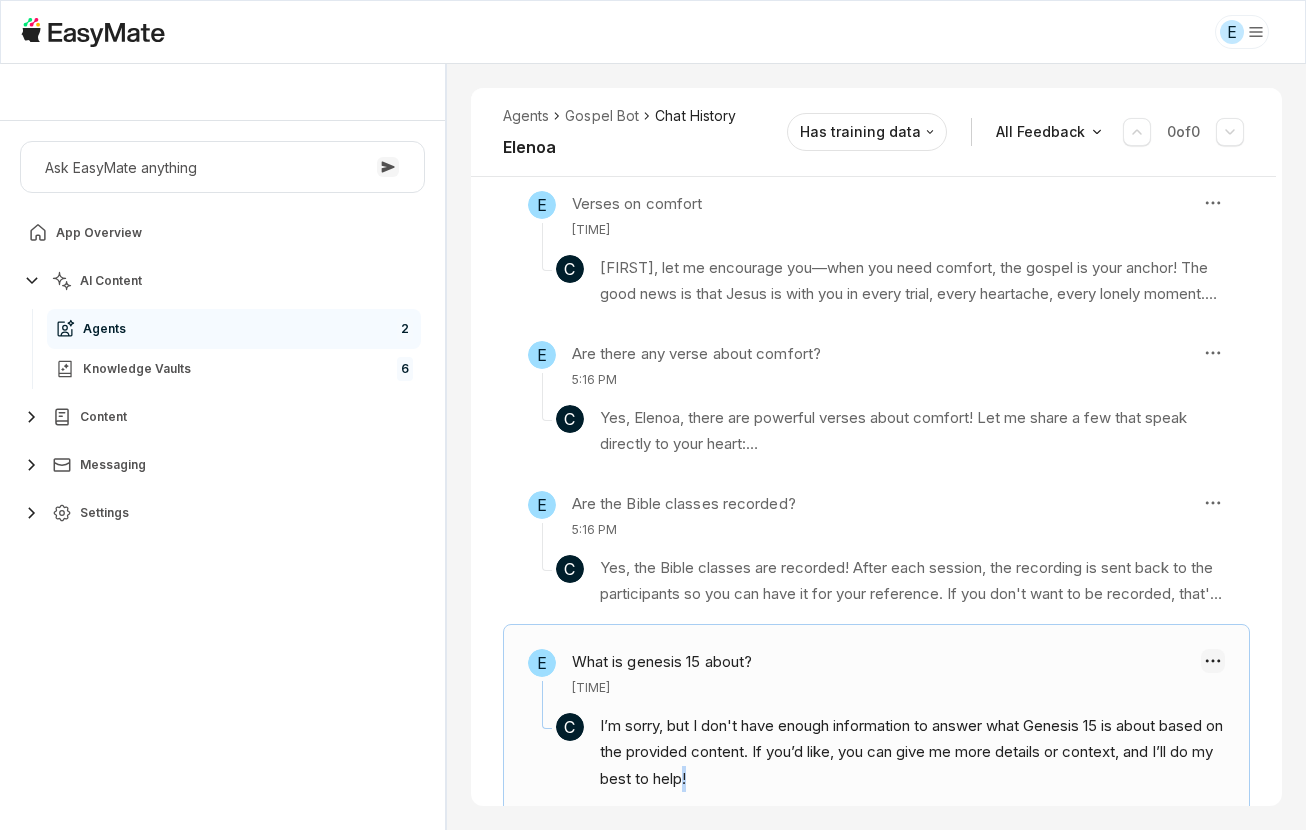 scroll, scrollTop: 488, scrollLeft: 0, axis: vertical 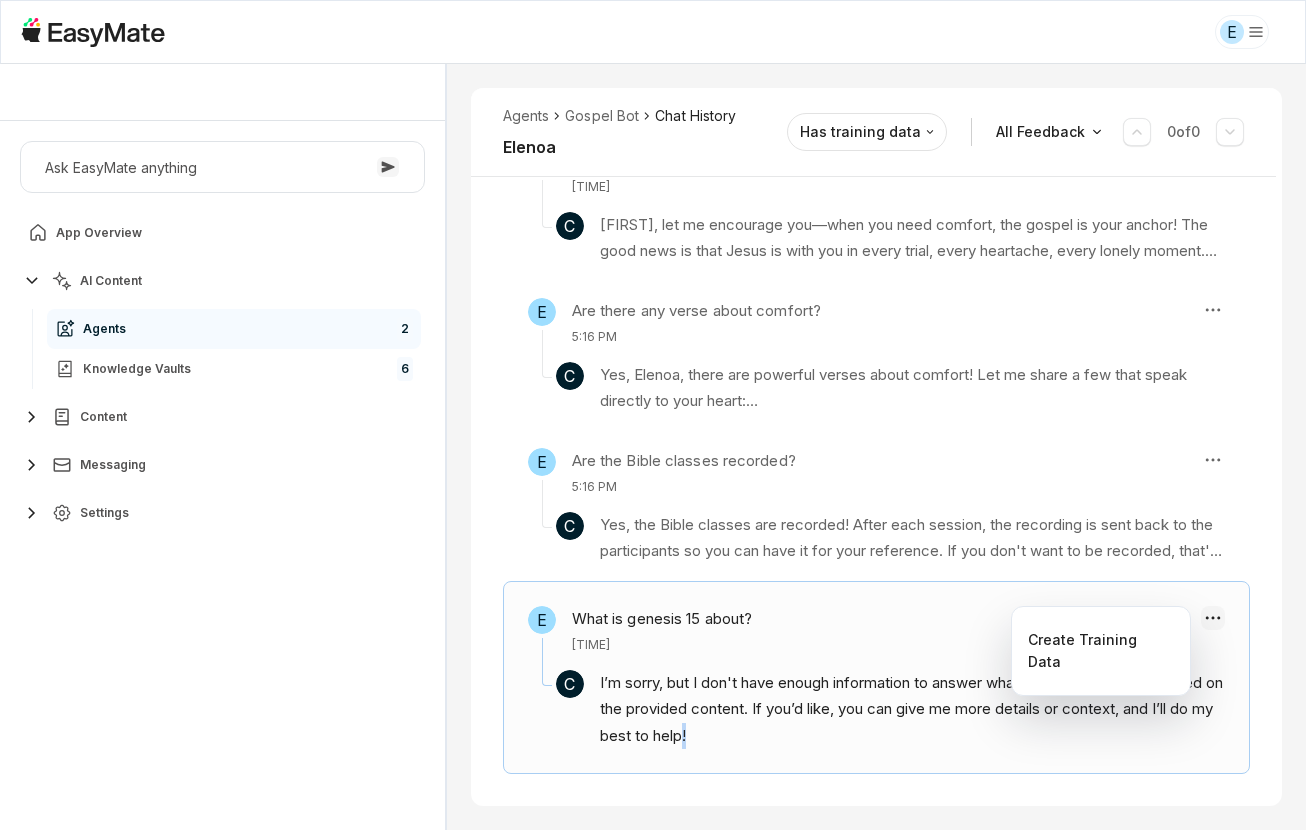 click on "E Core of the Heart Ask EasyMate anything App Overview AI Content Agents 2 Knowledge Vaults 6 Content Messaging Settings B How can I help you today? Scroll to bottom Send Agents Gospel Bot Chat History [USERNAME] Reviewed Email [USERNAME]@[DOMAIN] Session ID 693 Session Date [MONTH] 14, [YEAR], [TIME] Chat Duration  8m Positive Feedback 0 Negative Feedback 0 Messages 5 Training Data 0 Agents Gospel Bot Chat History [USERNAME] Has training data All Feedback 0  of  0 E How can I apply the gospel to my everyday life?  [TIME] C [USERNAME], let me tell you, applying the gospel to your everyday life is not just about knowing it in your head—it's about letting it shape everything you do, everywhere you go! First, you gotta get into the word of God. Let that word sustain you, feed you, and guide you. It's not enough to just know the gospel, you gotta live it out and let it transform your actions, your choices, your relationships—your whole life!
Knowledge Entries: [YEAR]-[MONTH]-[DAY] [TIME].mp4 E" at bounding box center [653, 415] 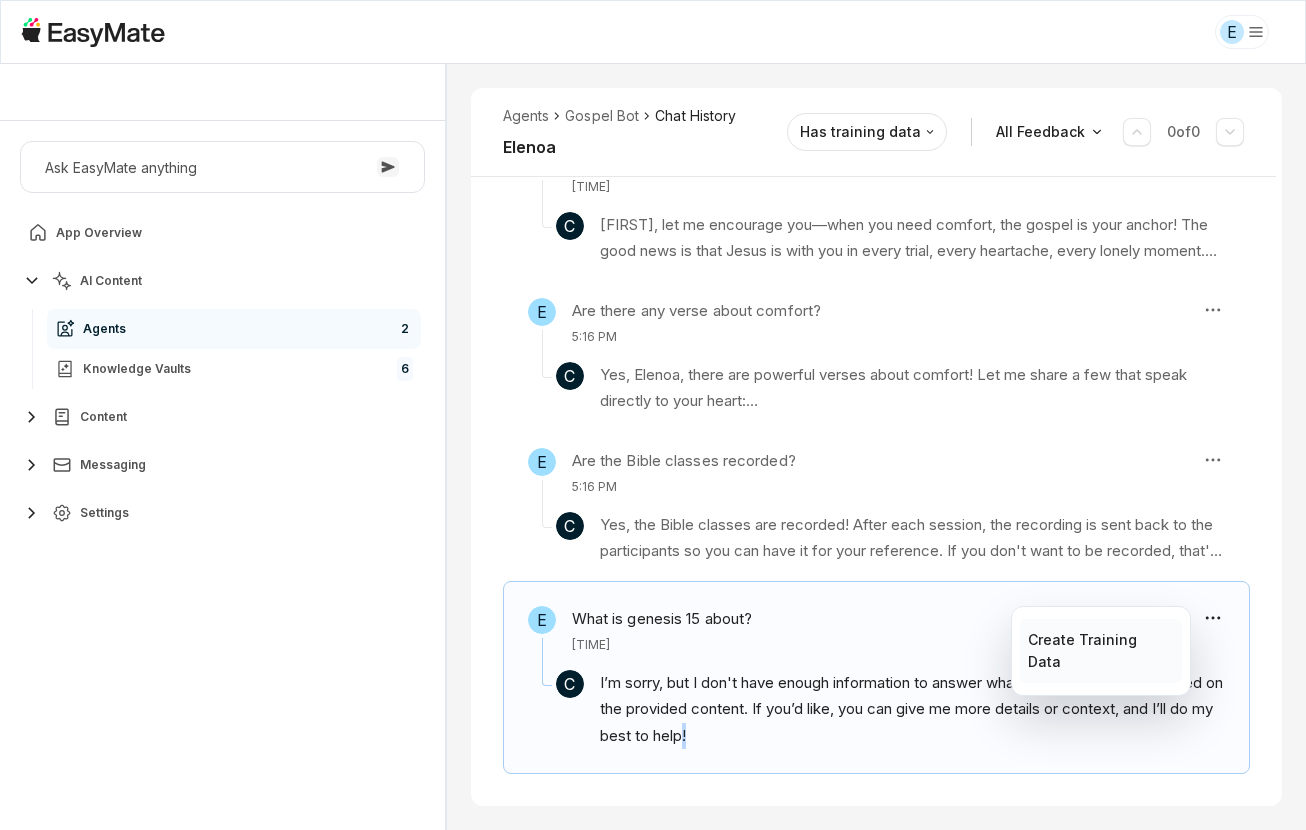 click on "Create Training Data" at bounding box center (1100, 651) 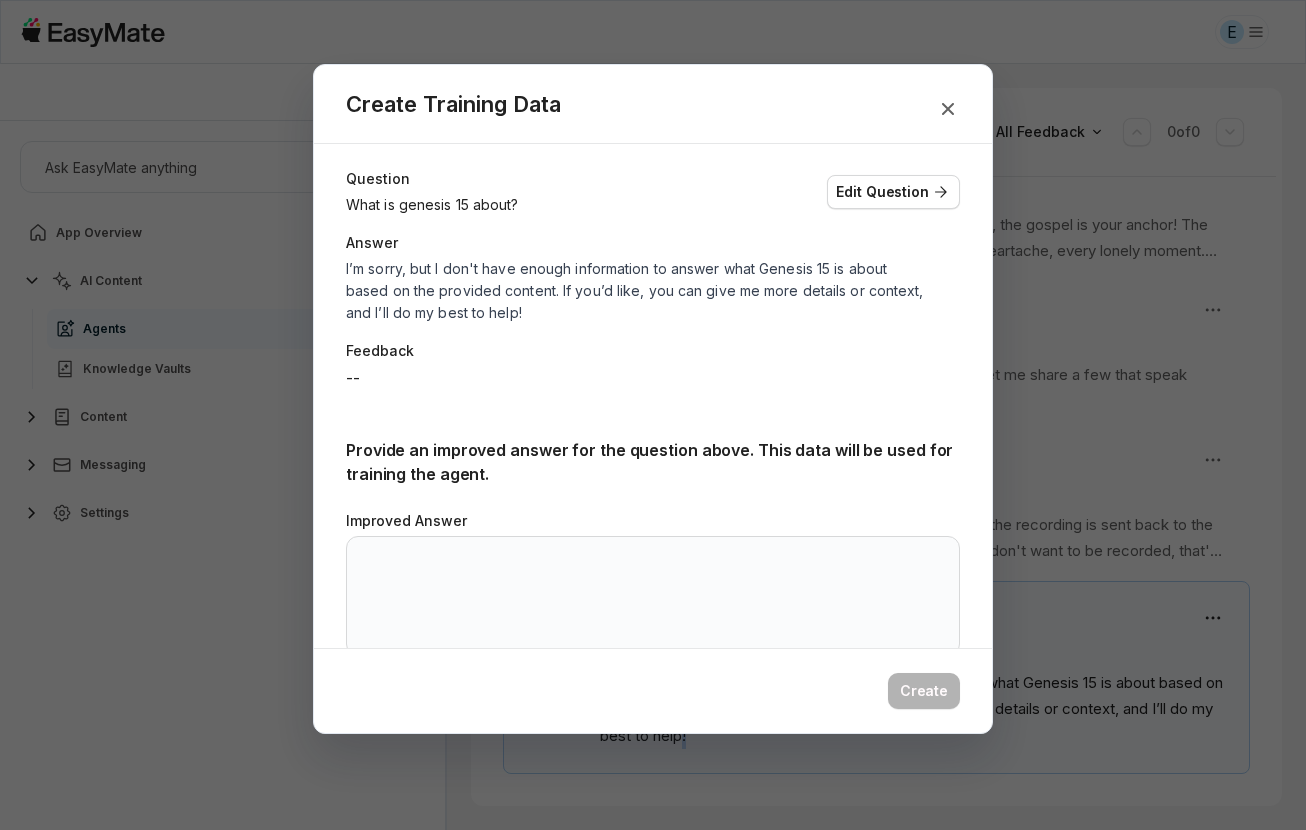 scroll, scrollTop: 68, scrollLeft: 0, axis: vertical 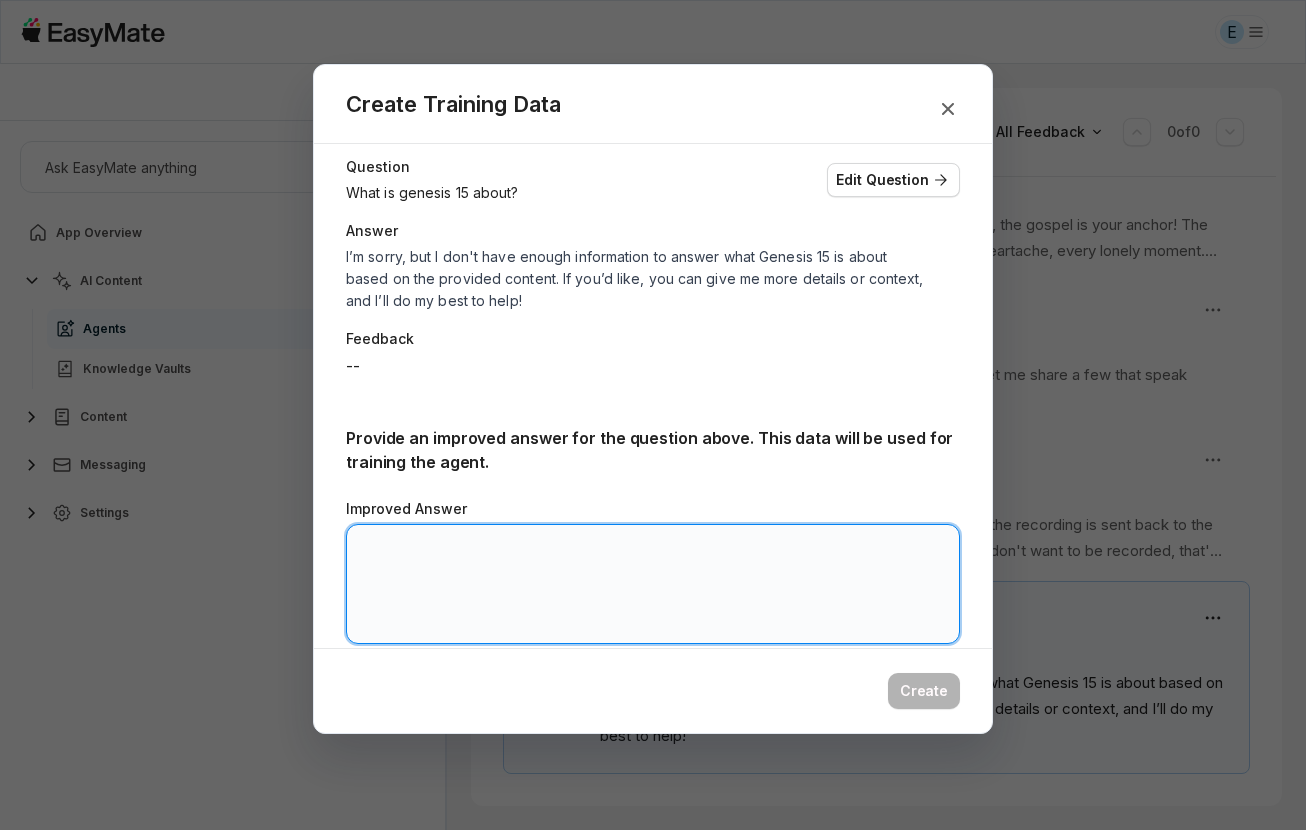 click on "Improved Answer" at bounding box center (653, 584) 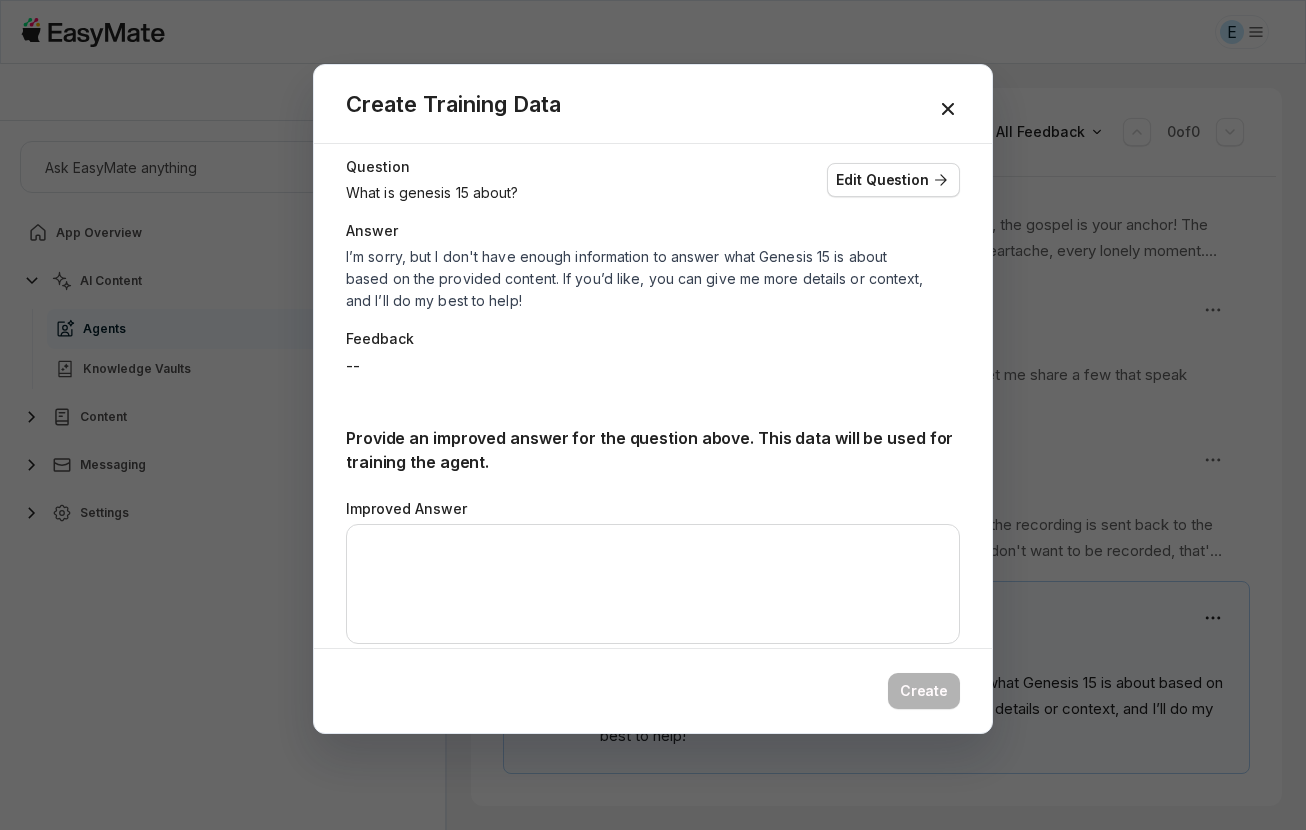 click 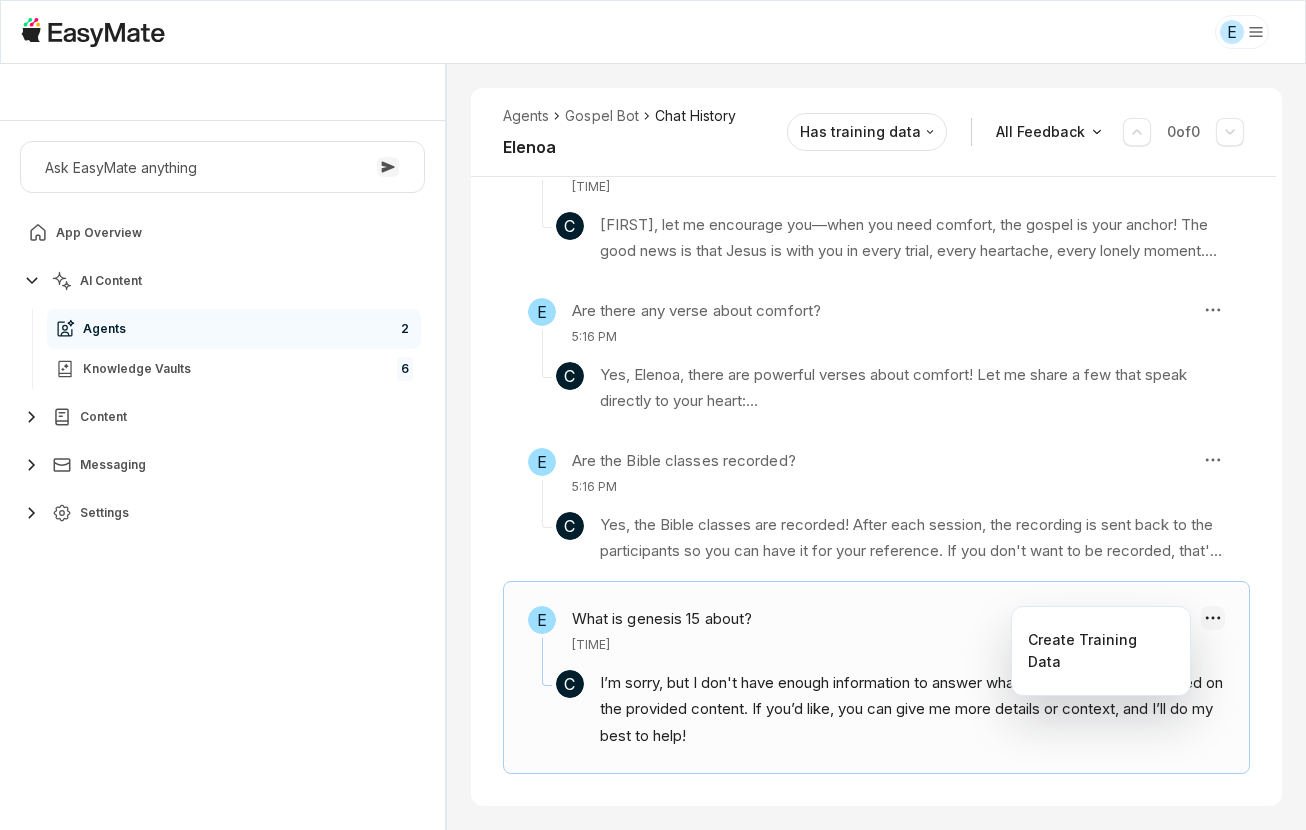 click on "E Core of the Heart Ask EasyMate anything App Overview AI Content Agents 2 Knowledge Vaults 6 Content Messaging Settings B How can I help you today? Scroll to bottom Send Agents Gospel Bot Chat History [USERNAME] Reviewed Email [USERNAME]@[DOMAIN] Session ID 693 Session Date [MONTH] 14, [YEAR], [TIME] Chat Duration  8m Positive Feedback 0 Negative Feedback 0 Messages 5 Training Data 0 Agents Gospel Bot Chat History [USERNAME] Has training data All Feedback 0  of  0 E How can I apply the gospel to my everyday life?  [TIME] C [USERNAME], let me tell you, applying the gospel to your everyday life is not just about knowing it in your head—it's about letting it shape everything you do, everywhere you go! First, you gotta get into the word of God. Let that word sustain you, feed you, and guide you. It's not enough to just know the gospel, you gotta live it out and let it transform your actions, your choices, your relationships—your whole life!
Knowledge Entries: [YEAR]-[MONTH]-[DAY] [TIME].mp4 E" at bounding box center (653, 415) 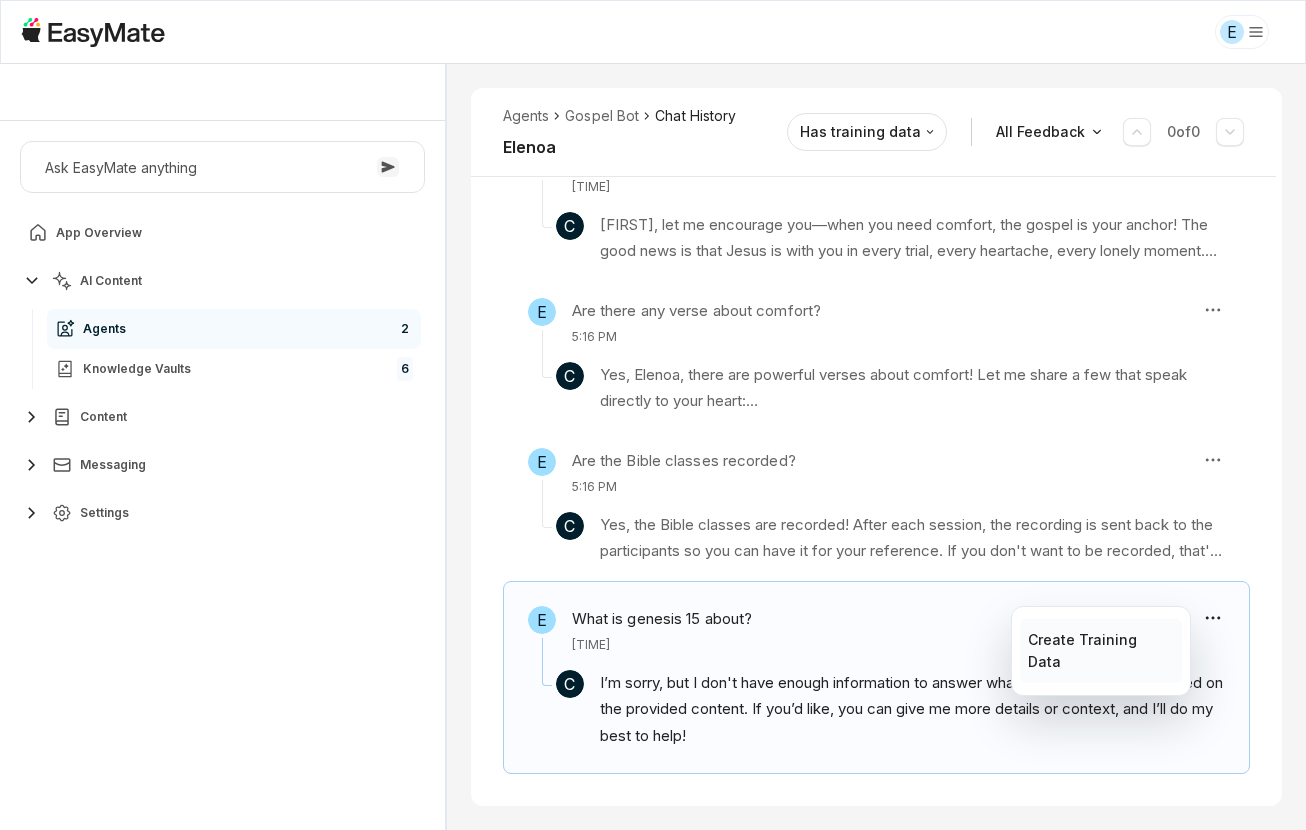 click on "Create Training Data" at bounding box center [1100, 651] 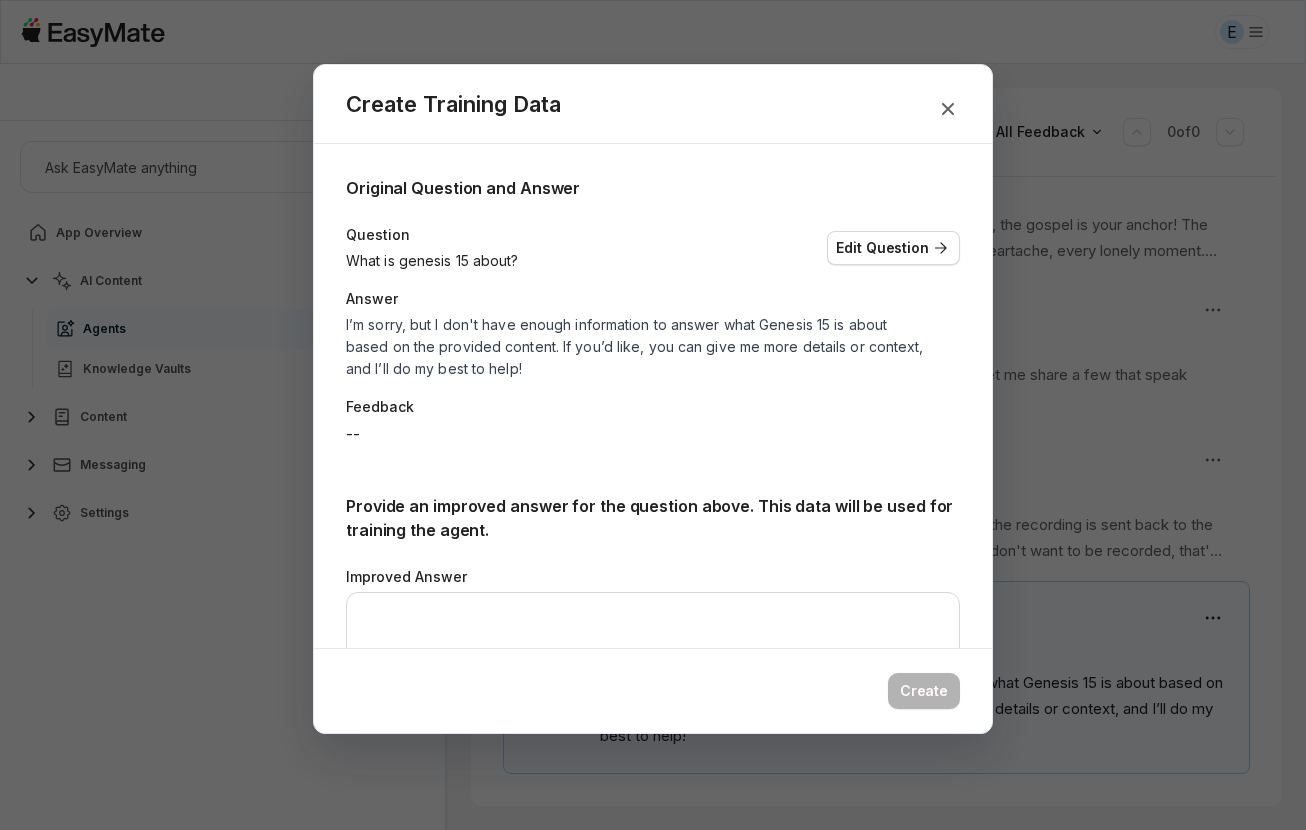 click at bounding box center [653, 415] 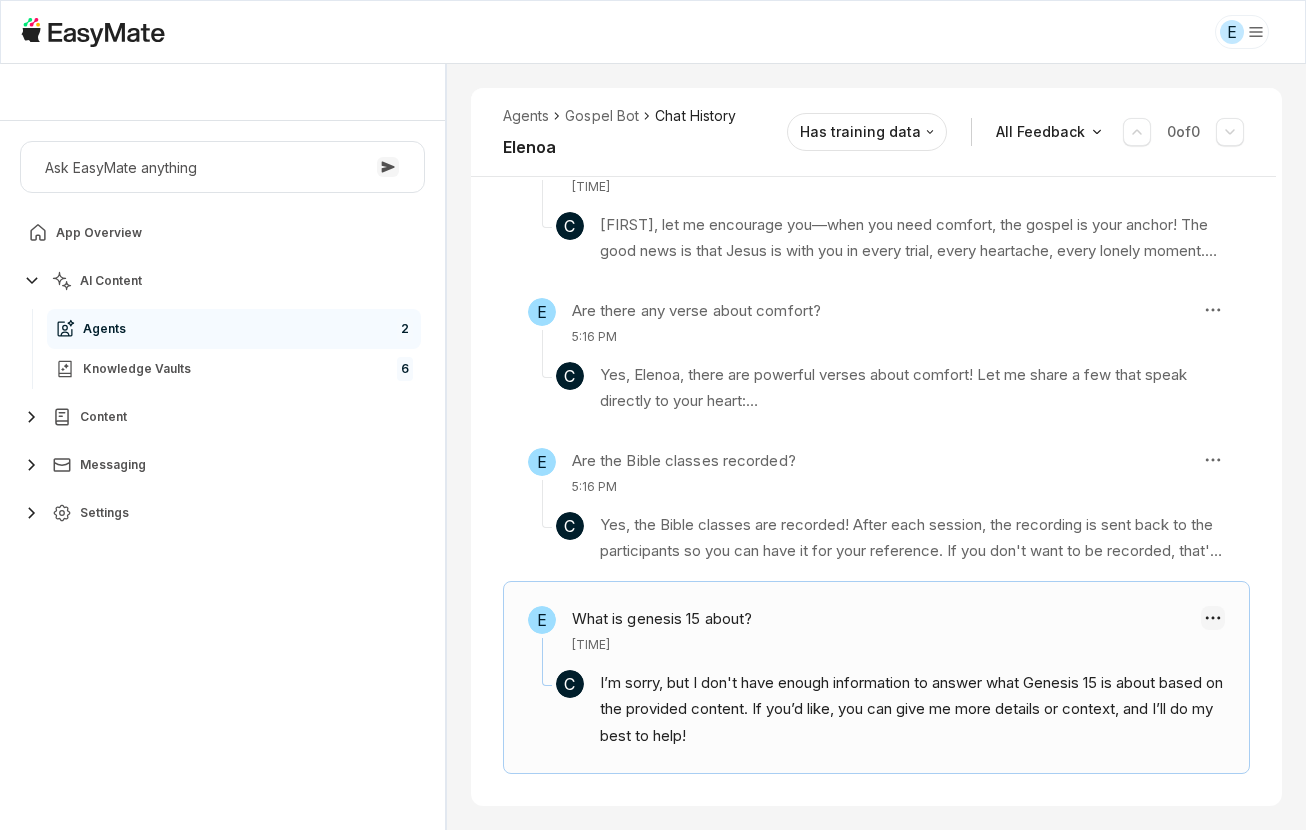 type on "*" 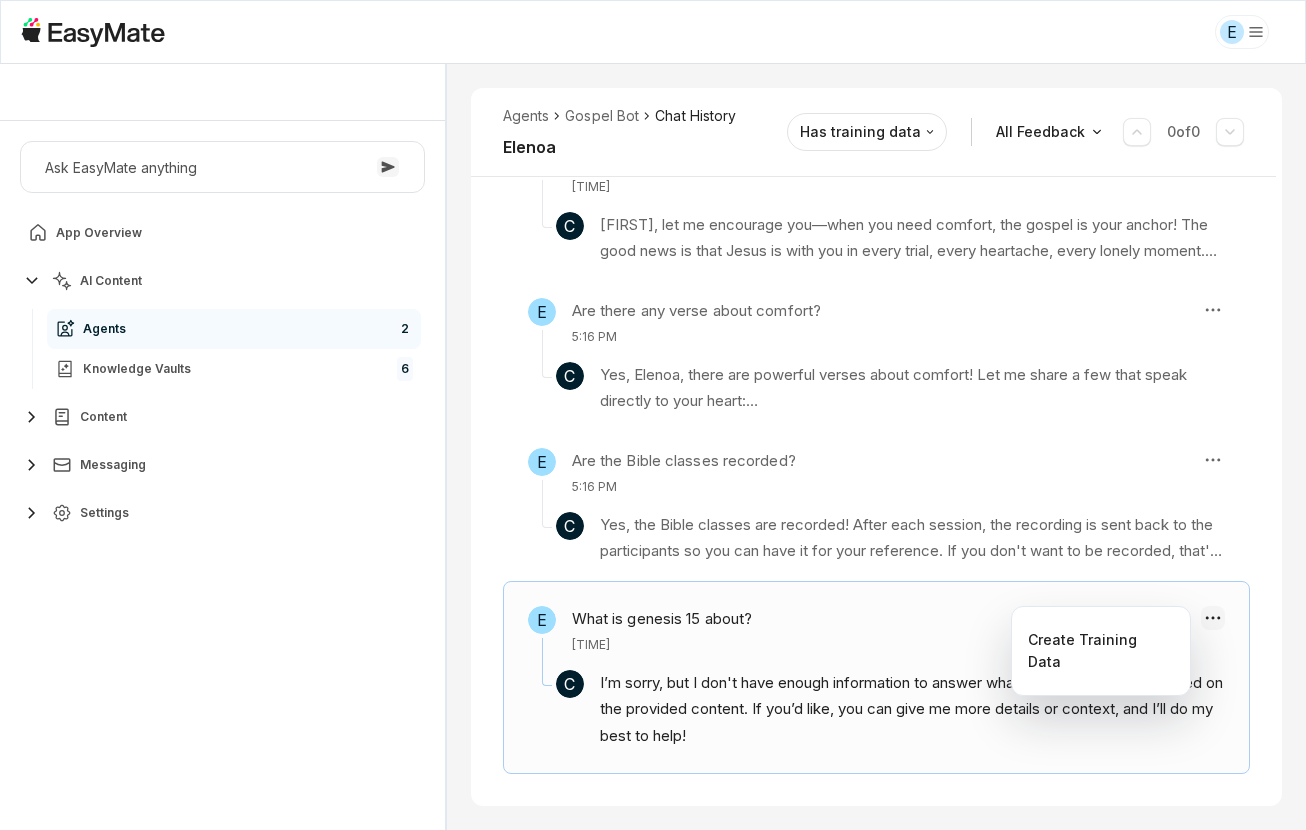 click on "E Core of the Heart Ask EasyMate anything App Overview AI Content Agents 2 Knowledge Vaults 6 Content Messaging Settings B How can I help you today? Scroll to bottom Send Agents Gospel Bot Chat History [USERNAME] Reviewed Email [USERNAME]@[DOMAIN] Session ID 693 Session Date [MONTH] 14, [YEAR], [TIME] Chat Duration  8m Positive Feedback 0 Negative Feedback 0 Messages 5 Training Data 0 Agents Gospel Bot Chat History [USERNAME] Has training data All Feedback 0  of  0 E How can I apply the gospel to my everyday life?  [TIME] C [USERNAME], let me tell you, applying the gospel to your everyday life is not just about knowing it in your head—it's about letting it shape everything you do, everywhere you go! First, you gotta get into the word of God. Let that word sustain you, feed you, and guide you. It's not enough to just know the gospel, you gotta live it out and let it transform your actions, your choices, your relationships—your whole life!
Knowledge Entries: [YEAR]-[MONTH]-[DAY] [TIME].mp4 E" at bounding box center [653, 415] 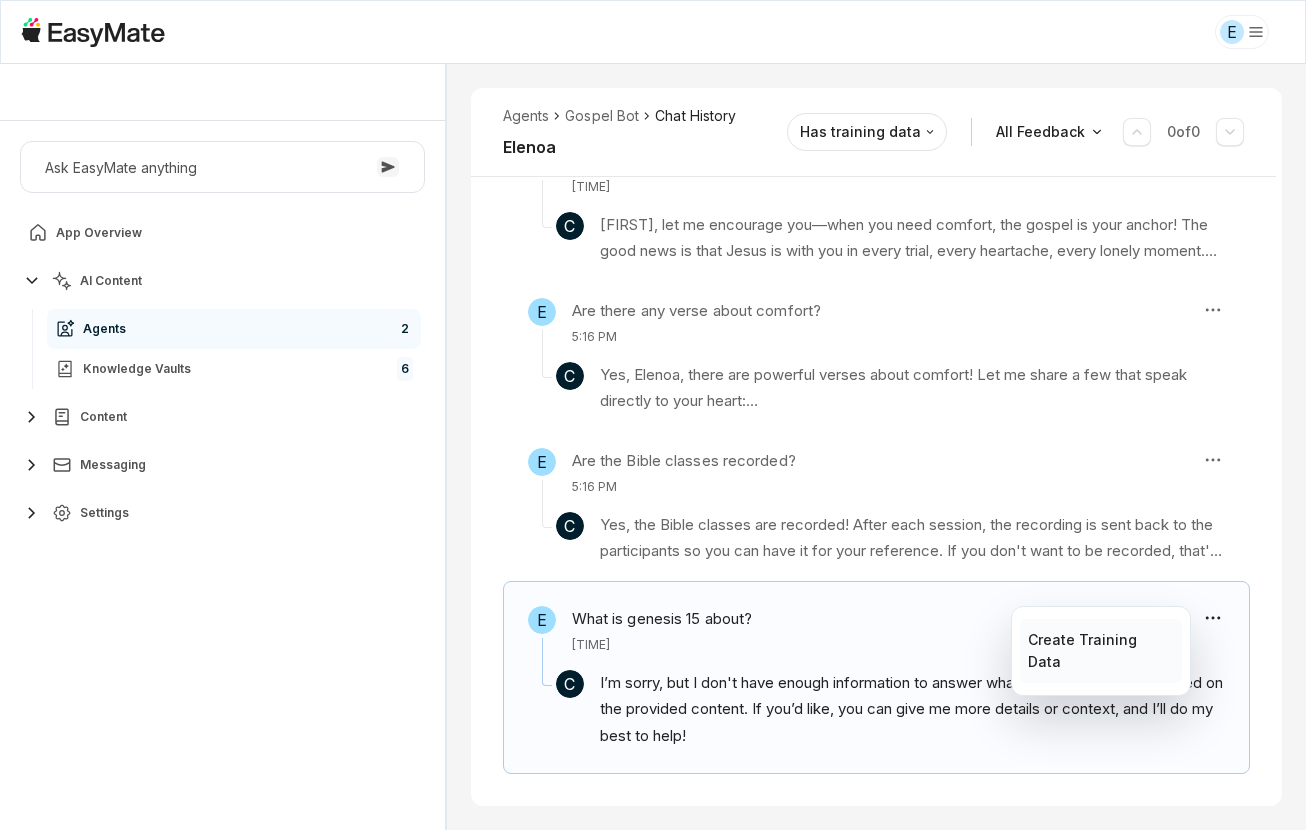 click on "Create Training Data" at bounding box center [1100, 651] 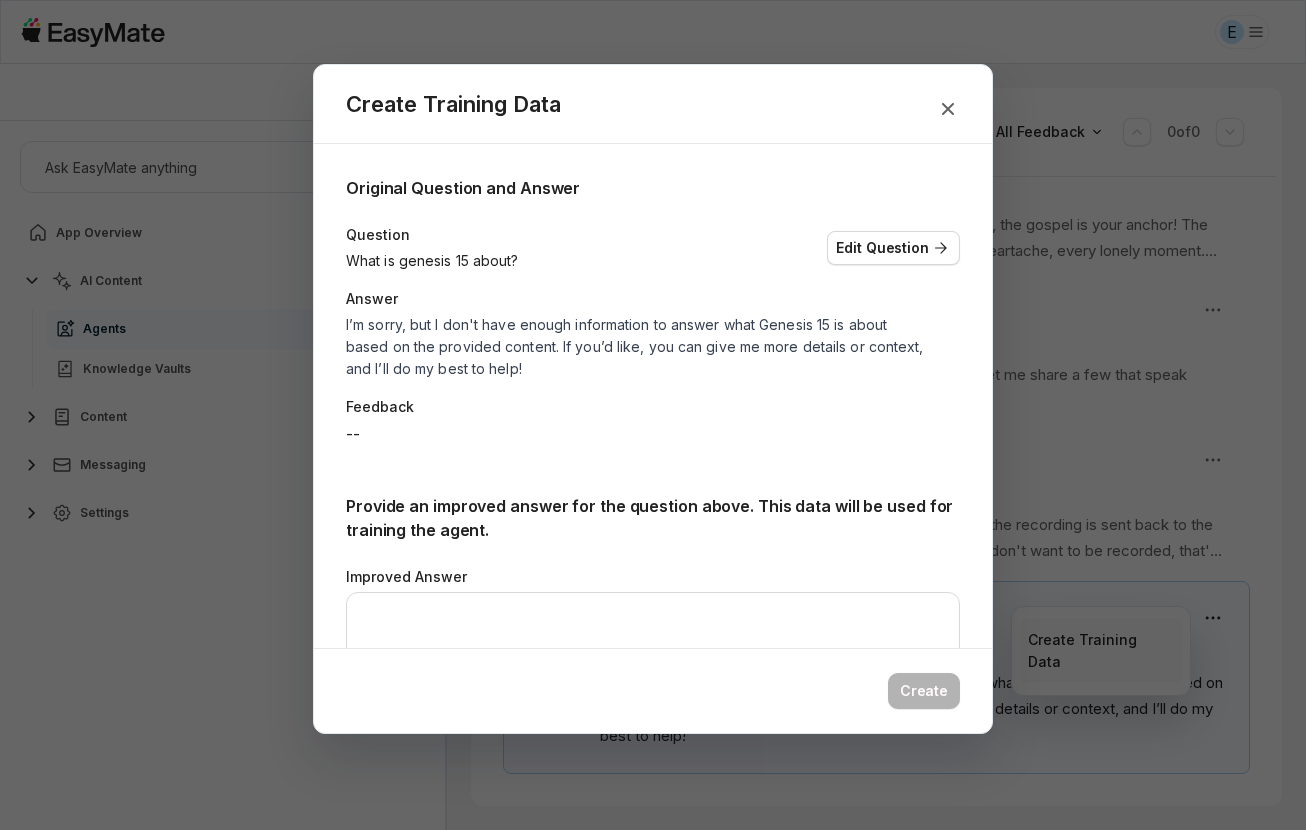 click at bounding box center (653, 415) 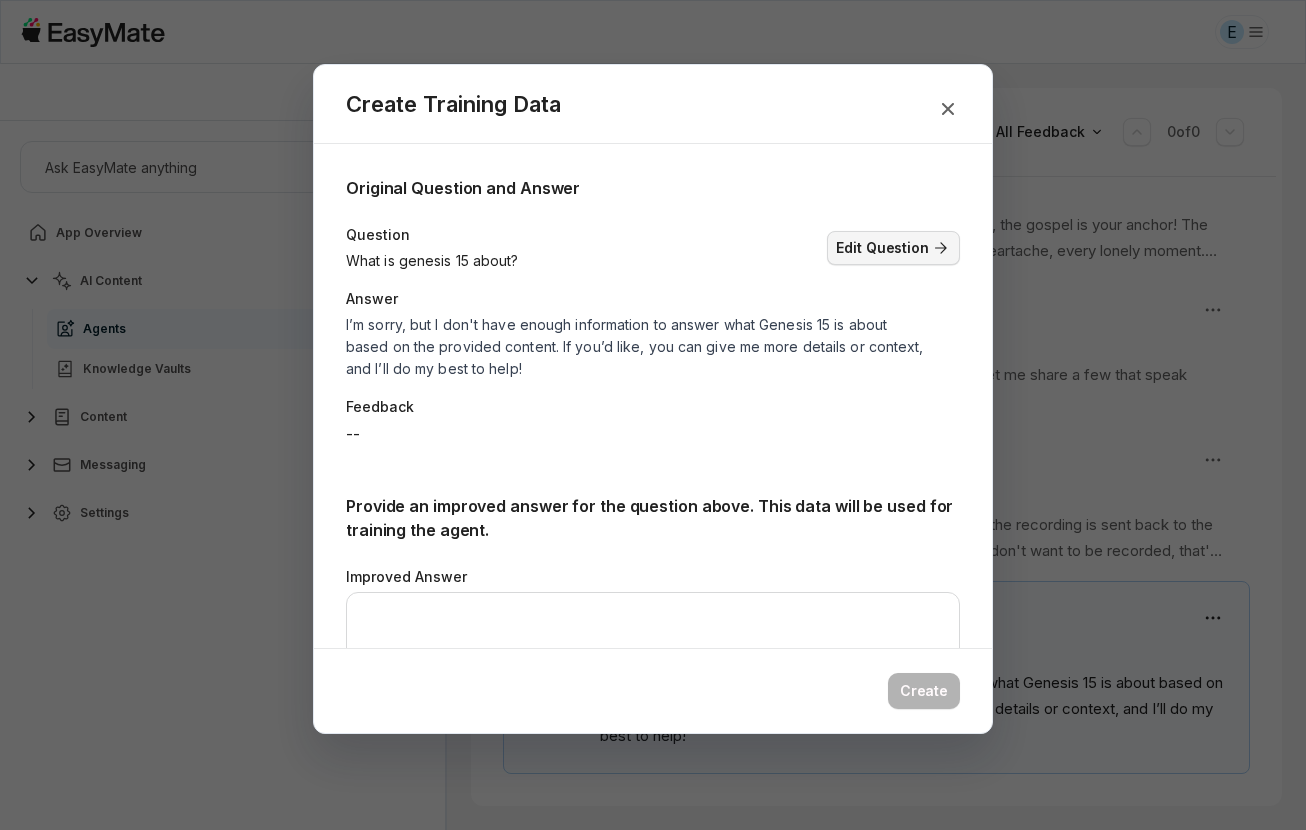 click on "Edit Question" at bounding box center (893, 248) 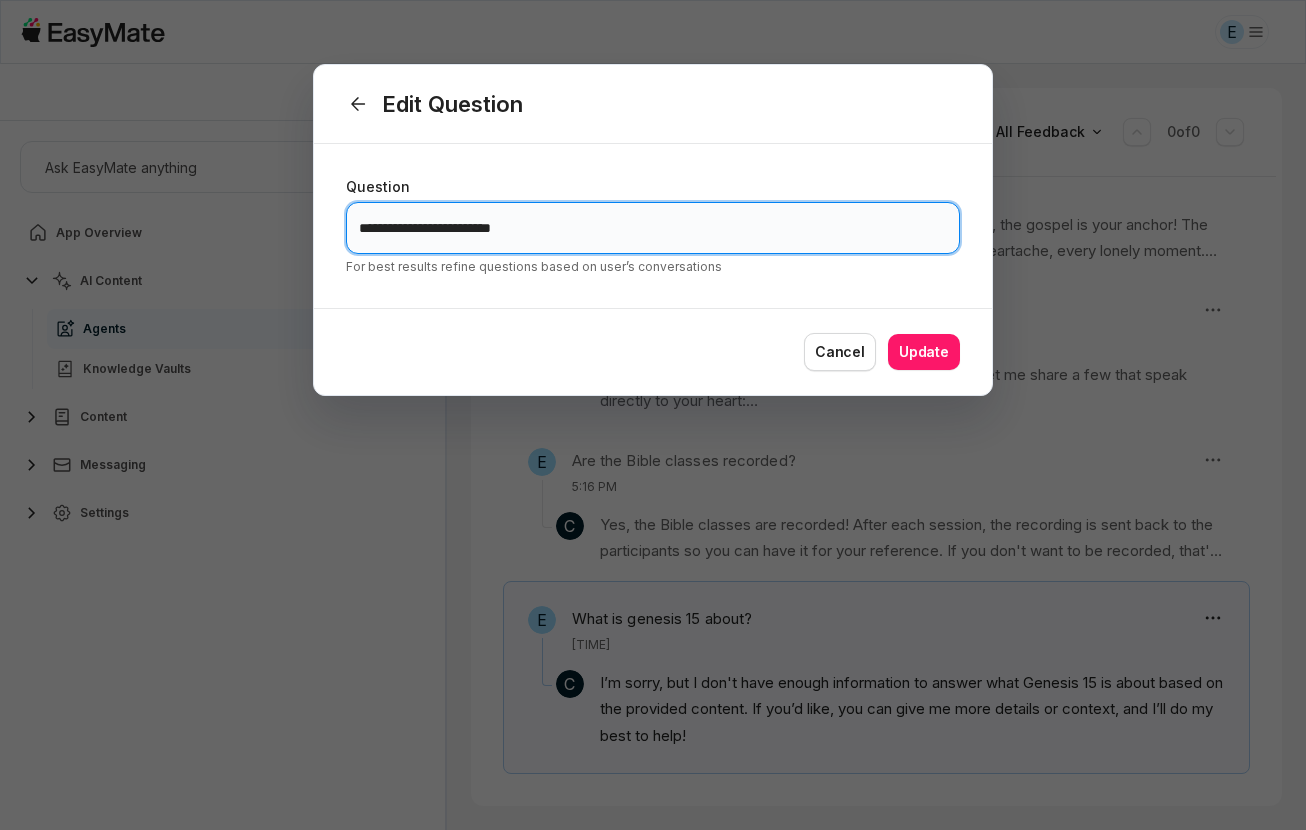 drag, startPoint x: 544, startPoint y: 229, endPoint x: 380, endPoint y: 237, distance: 164.195 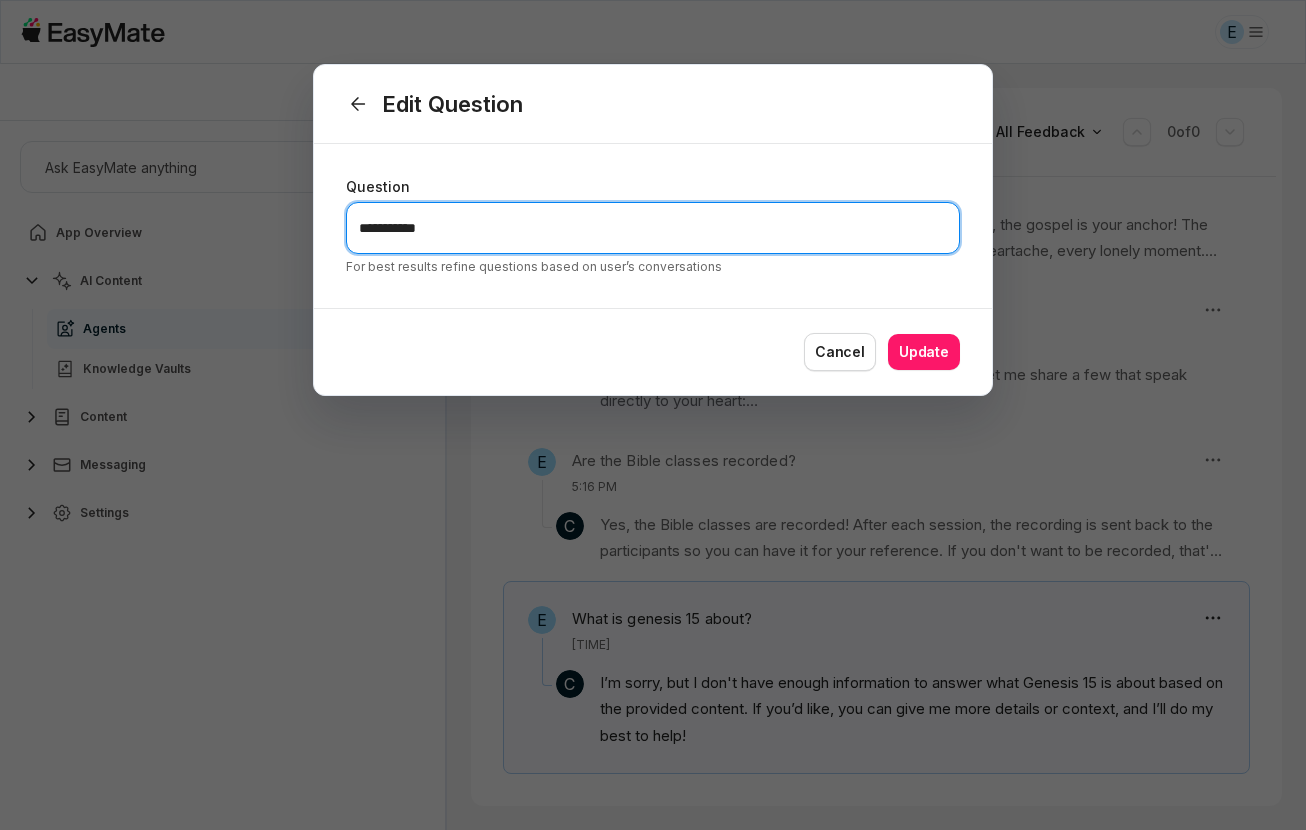 type on "**********" 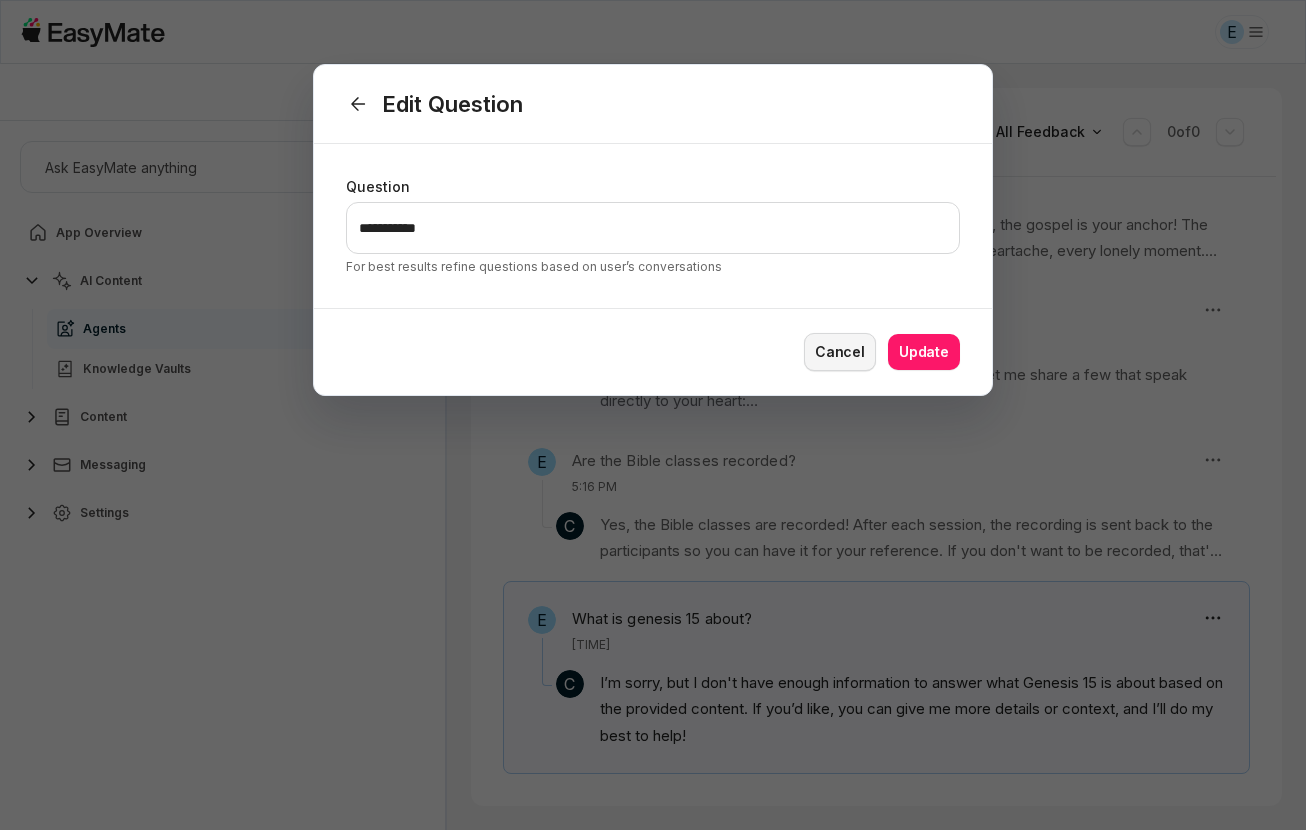 click on "Cancel" at bounding box center [840, 352] 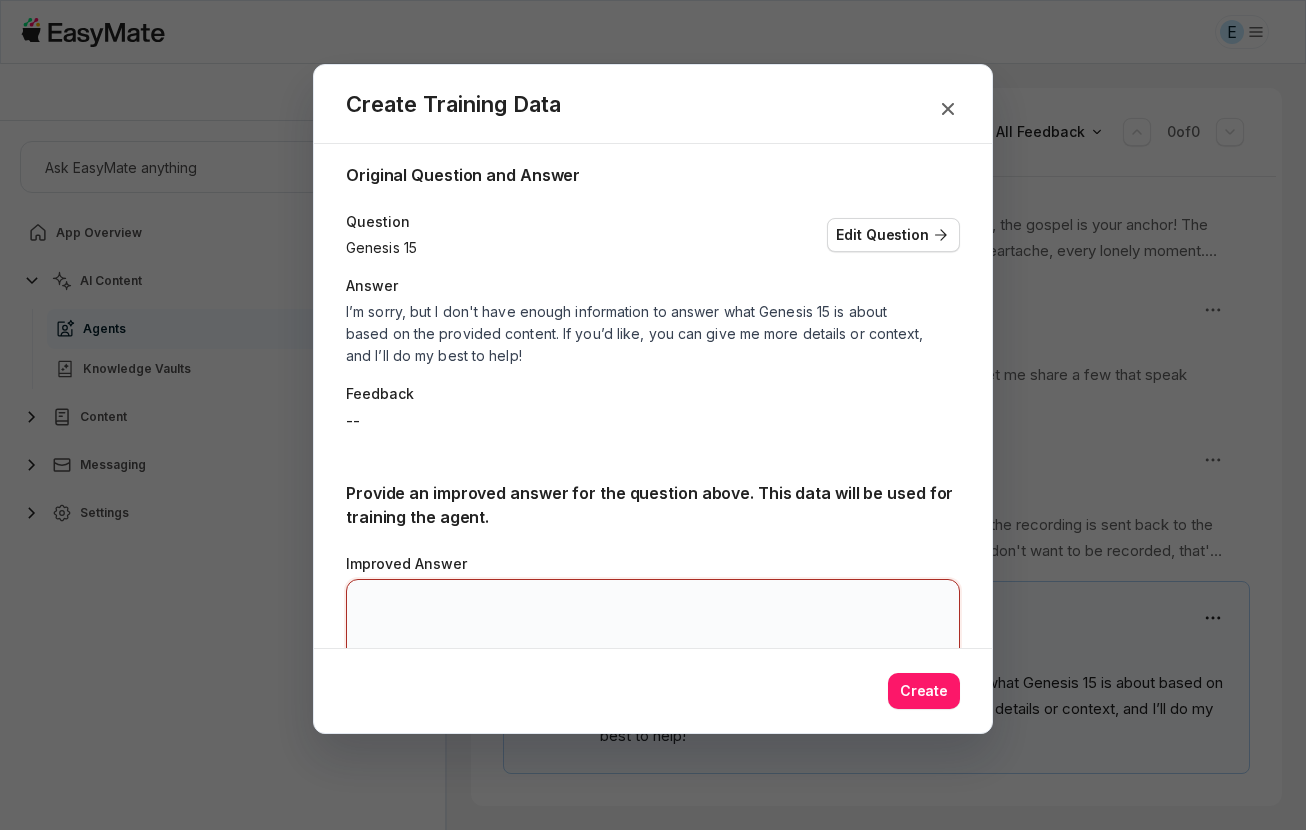 scroll, scrollTop: 0, scrollLeft: 0, axis: both 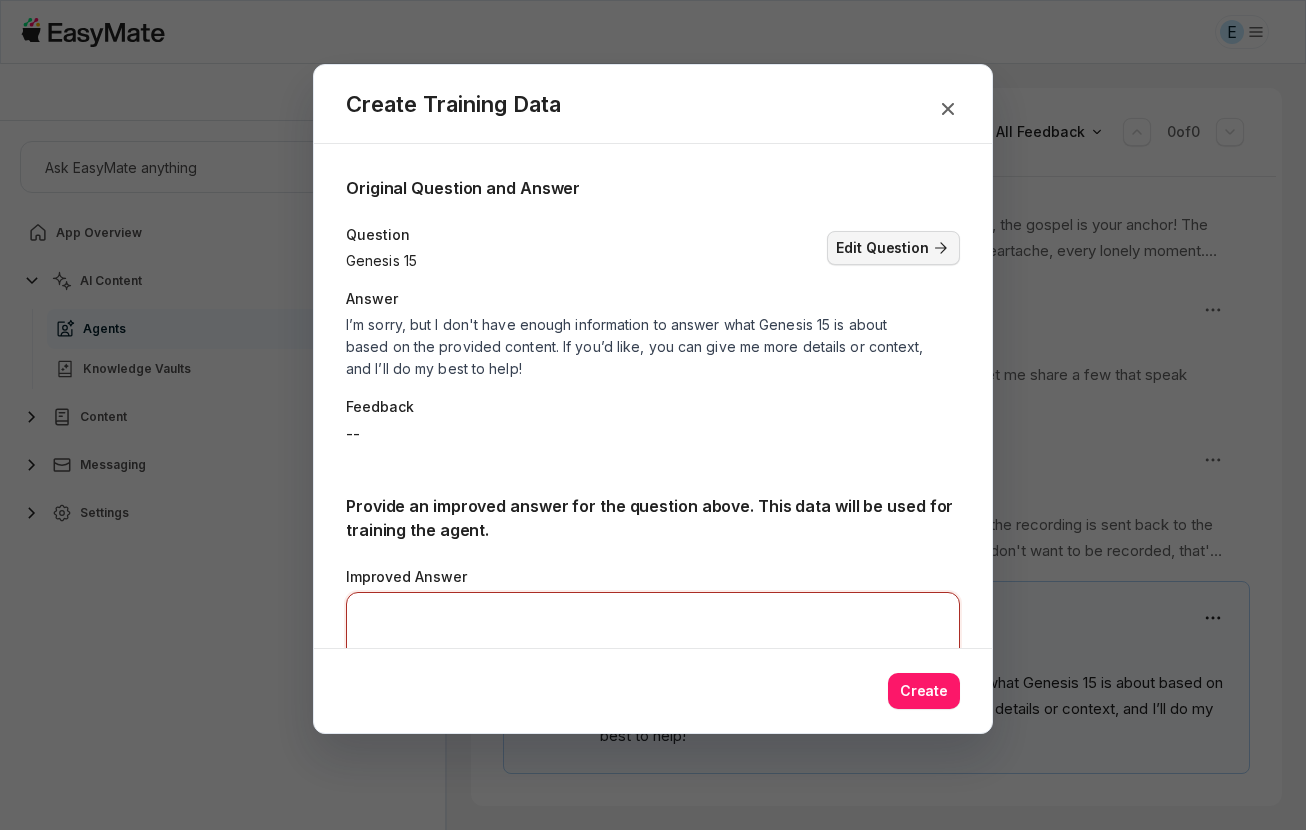 click on "Edit Question" at bounding box center [893, 248] 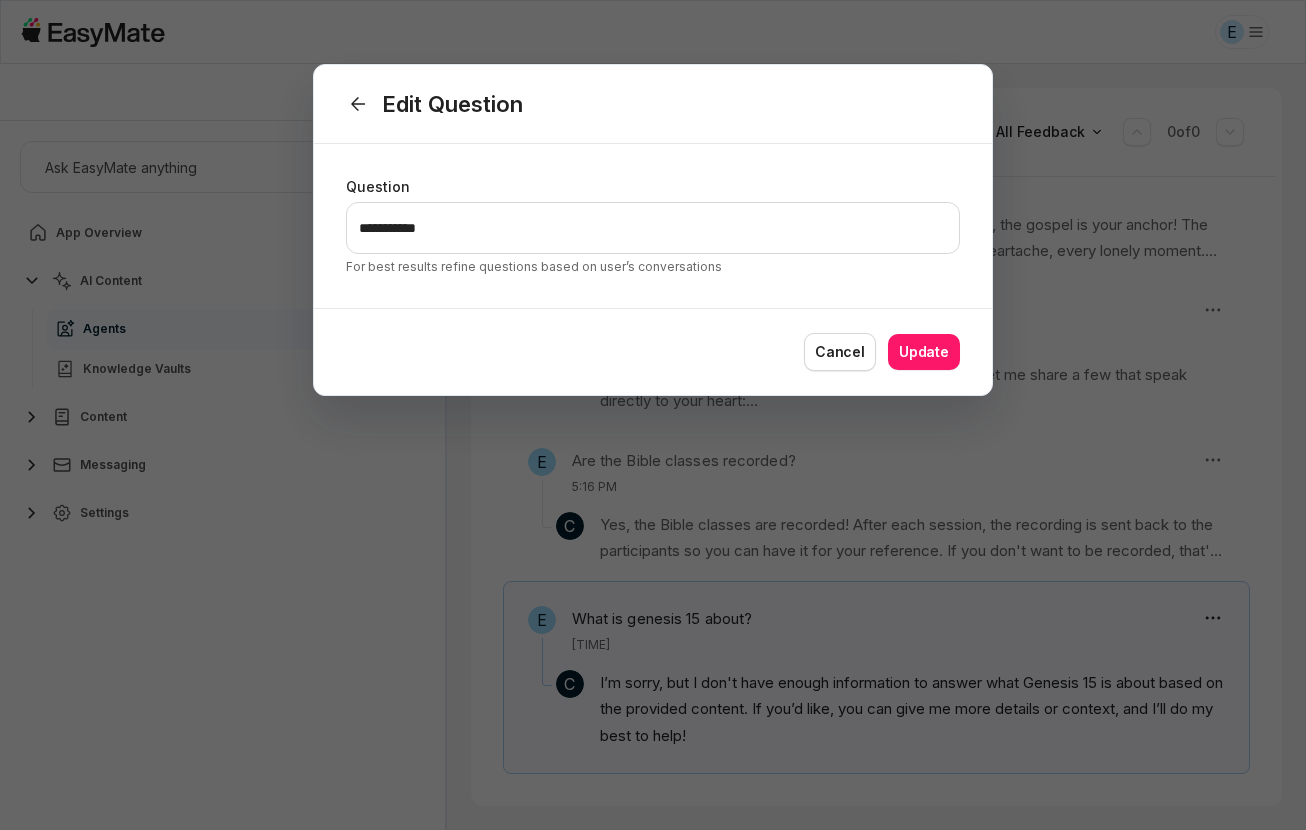 click on "**********" at bounding box center (653, 228) 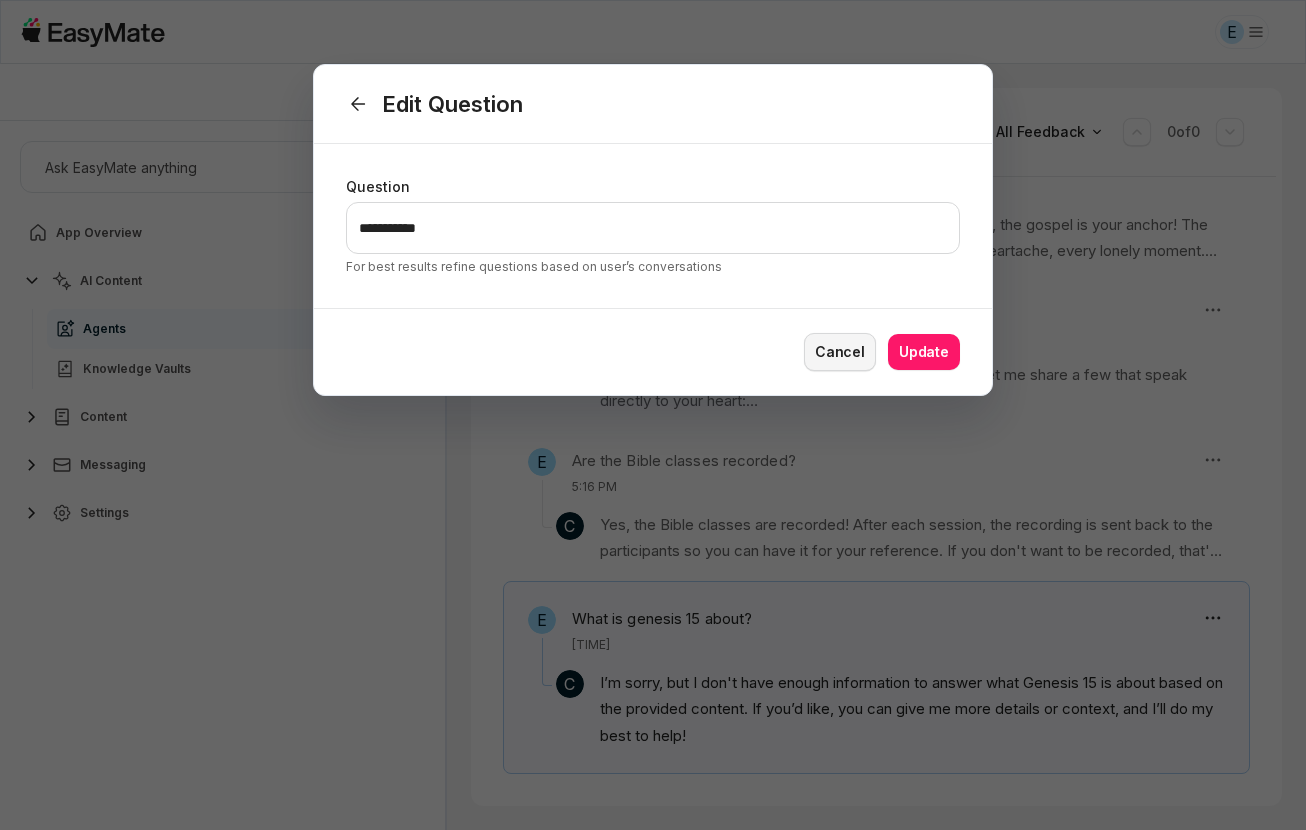 click on "Cancel" at bounding box center [840, 352] 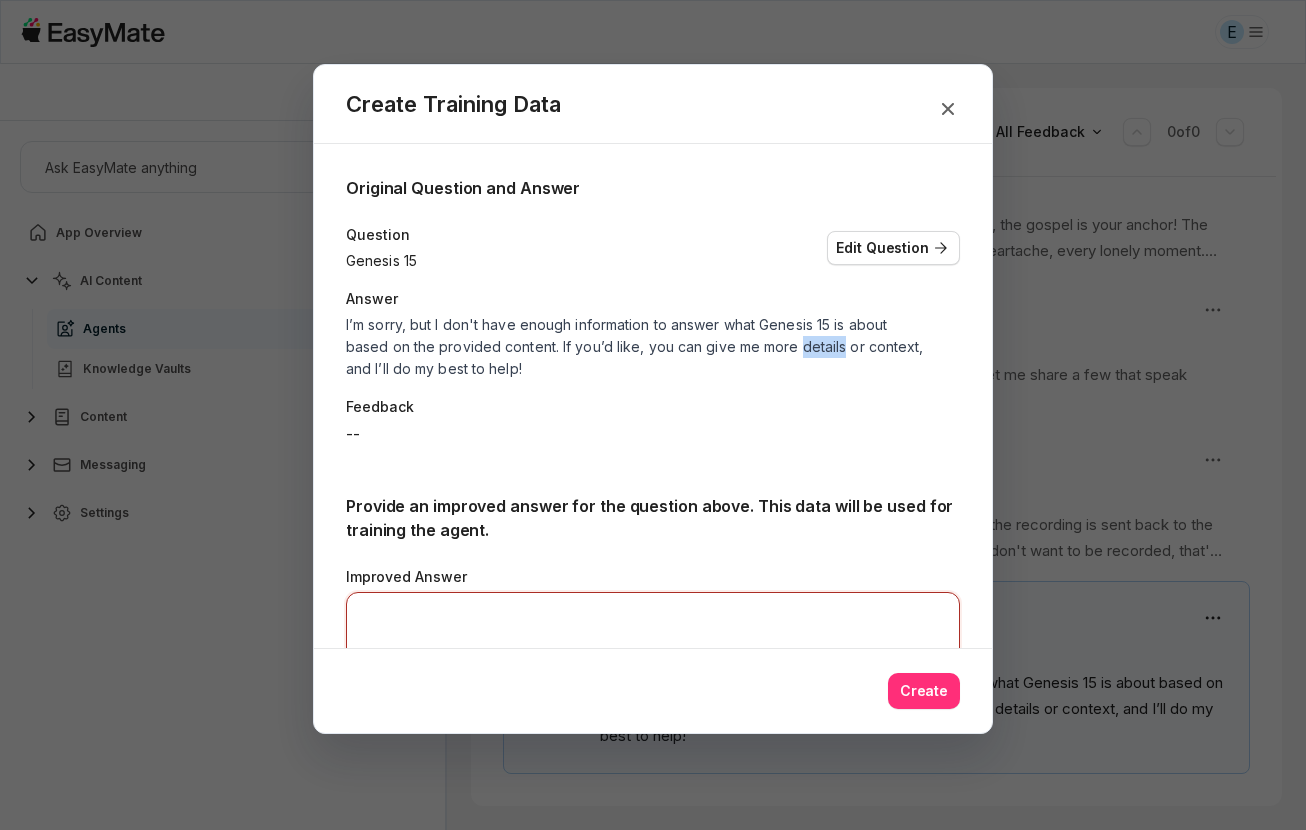 click on "I’m sorry, but I don't have enough information to answer what Genesis 15 is about based on the provided content. If you’d like, you can give me more details or context, and I’ll do my best to help!" at bounding box center [638, 347] 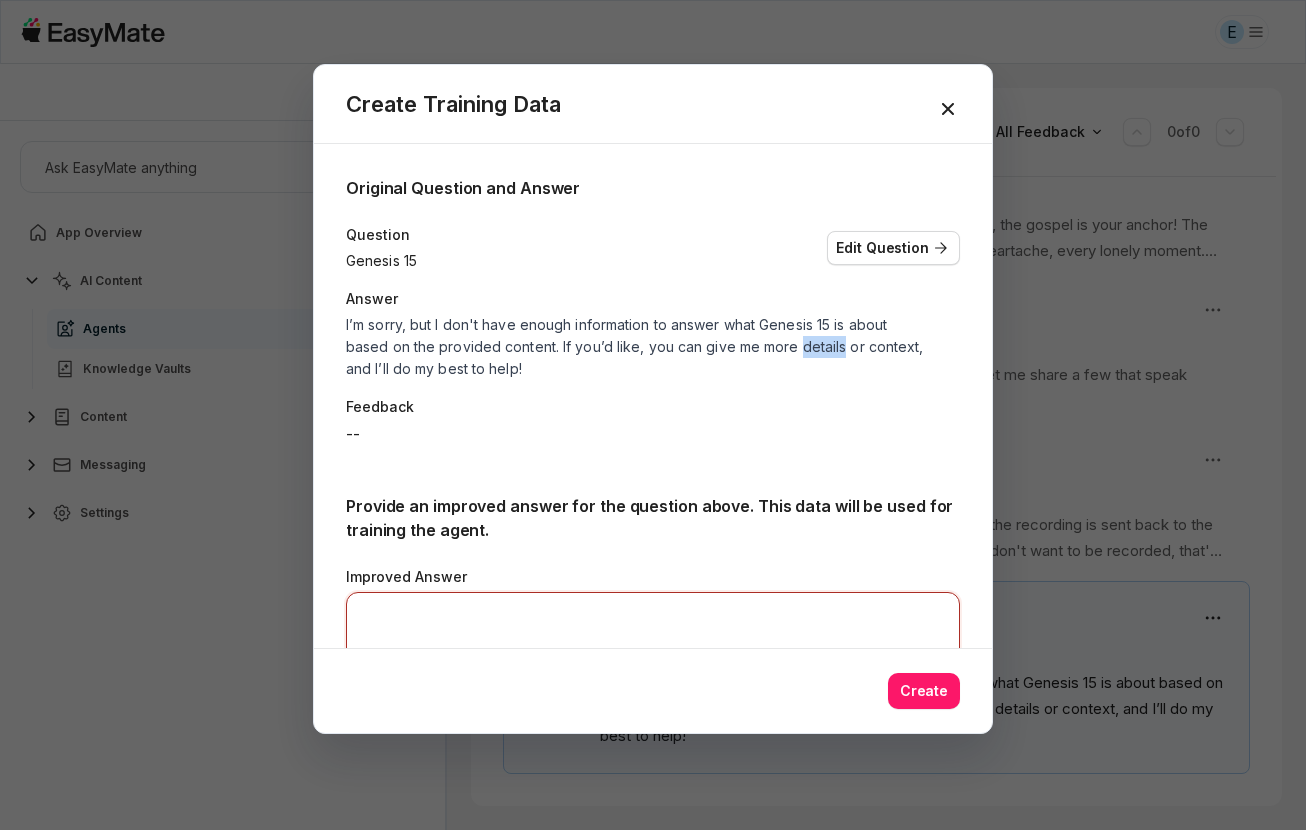 click 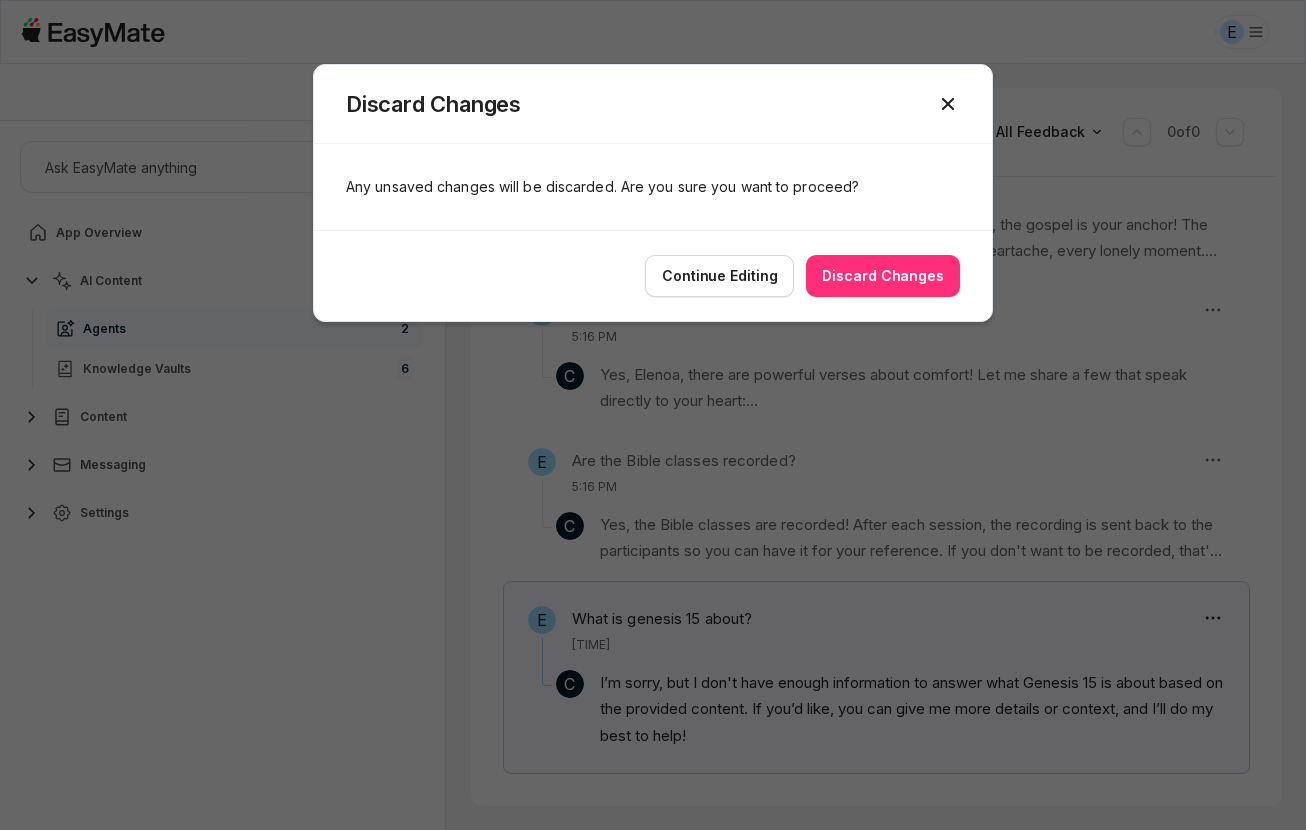 click on "Discard Changes" at bounding box center [883, 276] 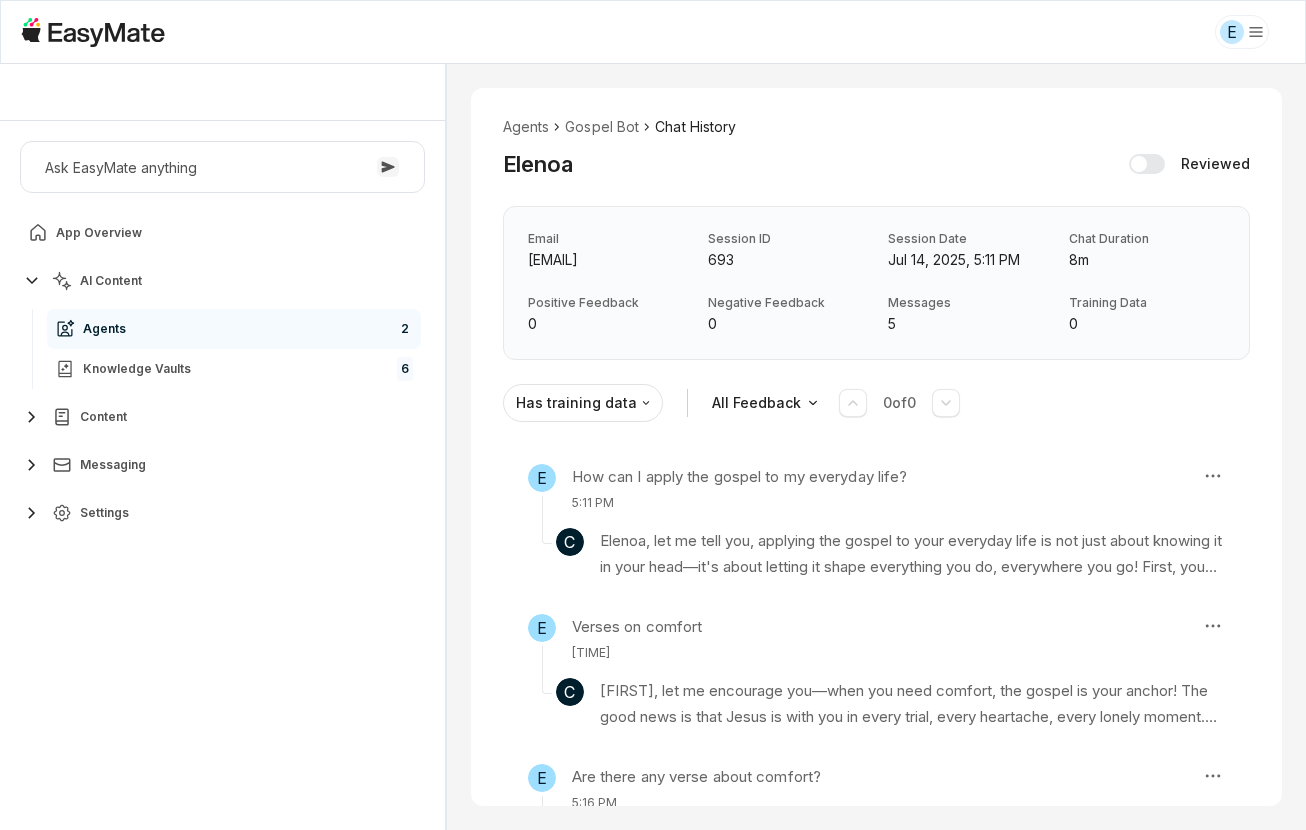 scroll, scrollTop: 0, scrollLeft: 0, axis: both 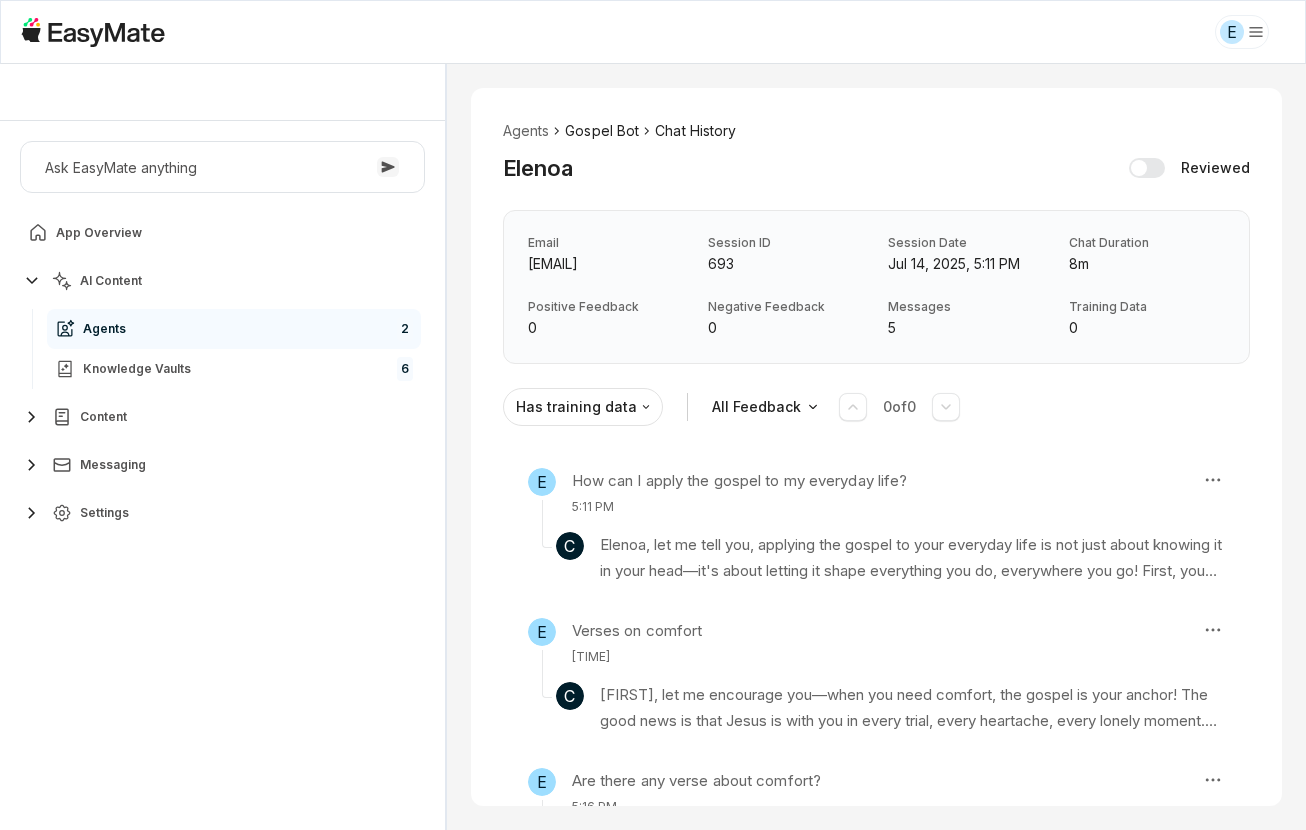 click on "Gospel Bot" at bounding box center (602, 131) 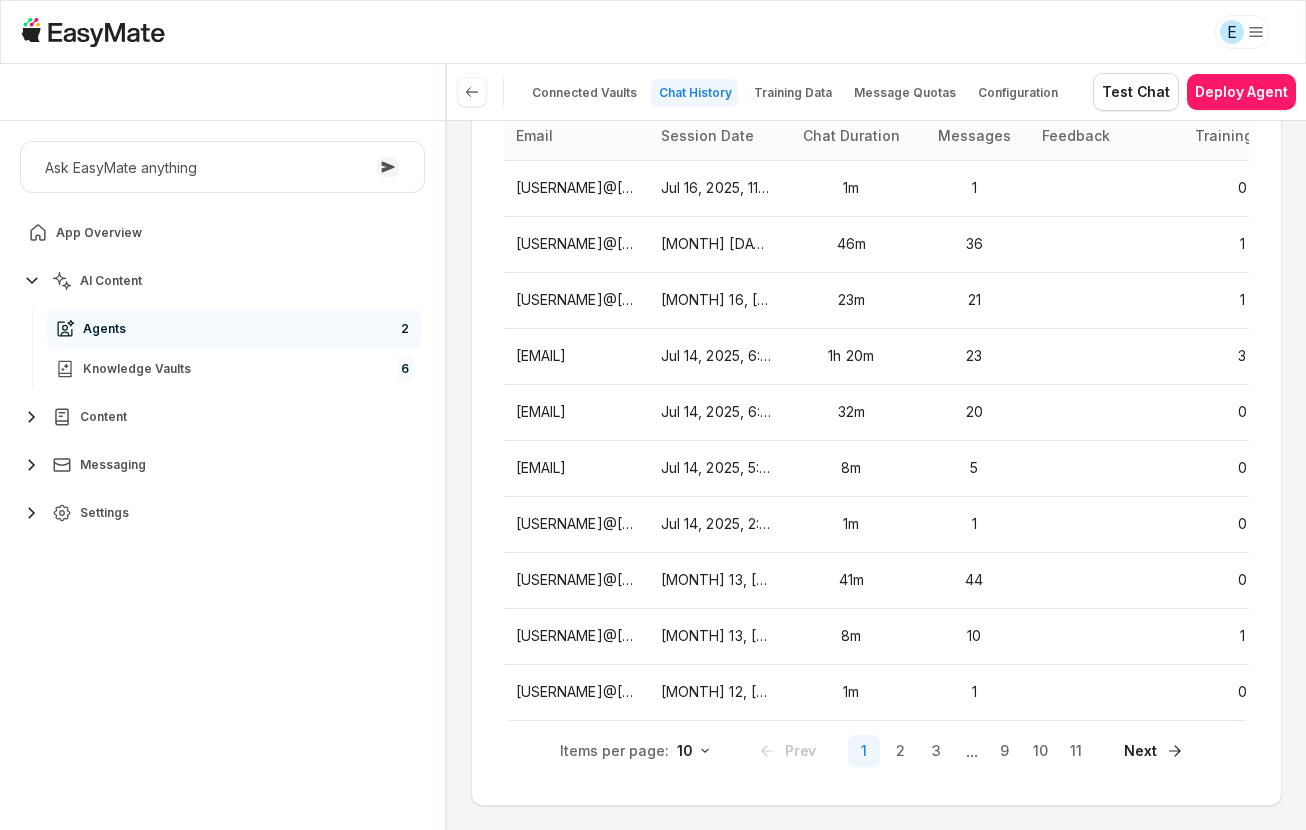 scroll, scrollTop: 223, scrollLeft: 0, axis: vertical 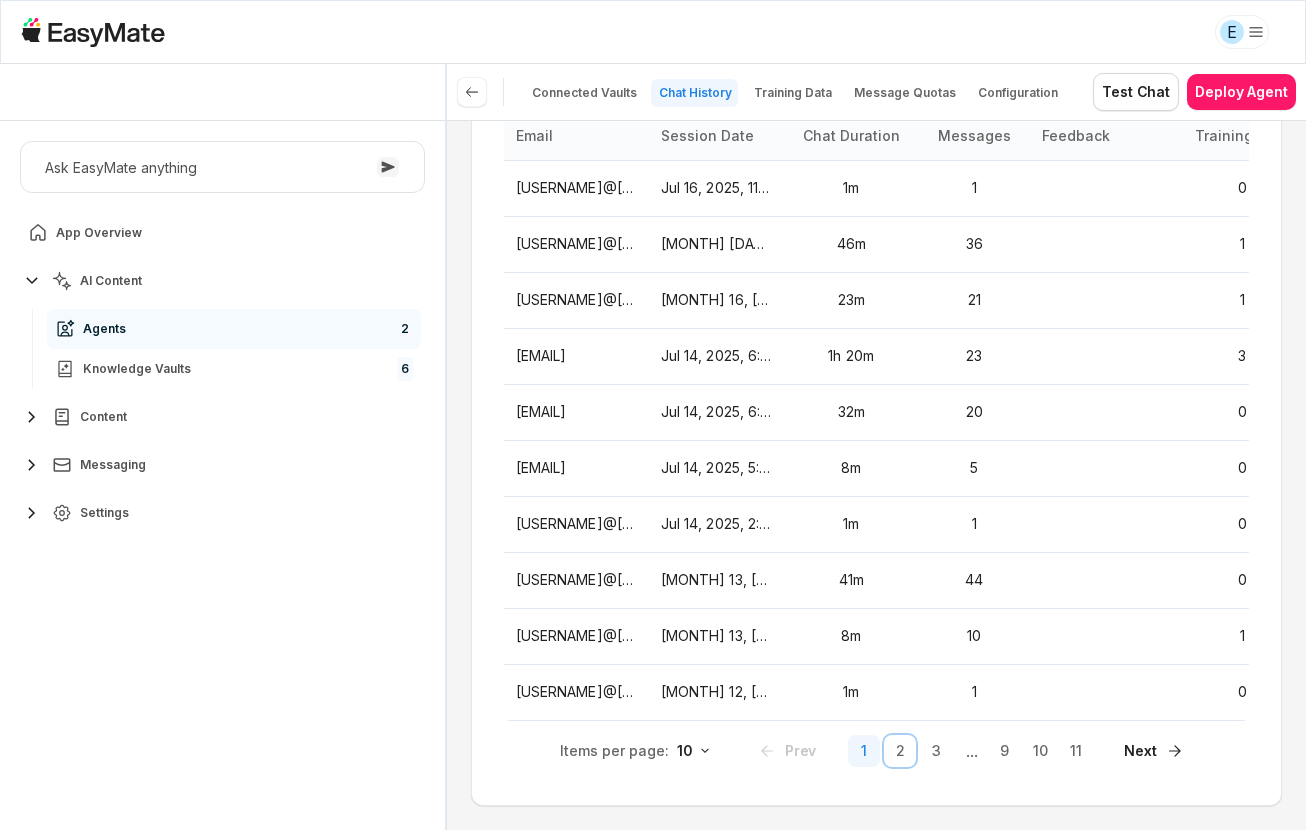 click on "2" at bounding box center [900, 751] 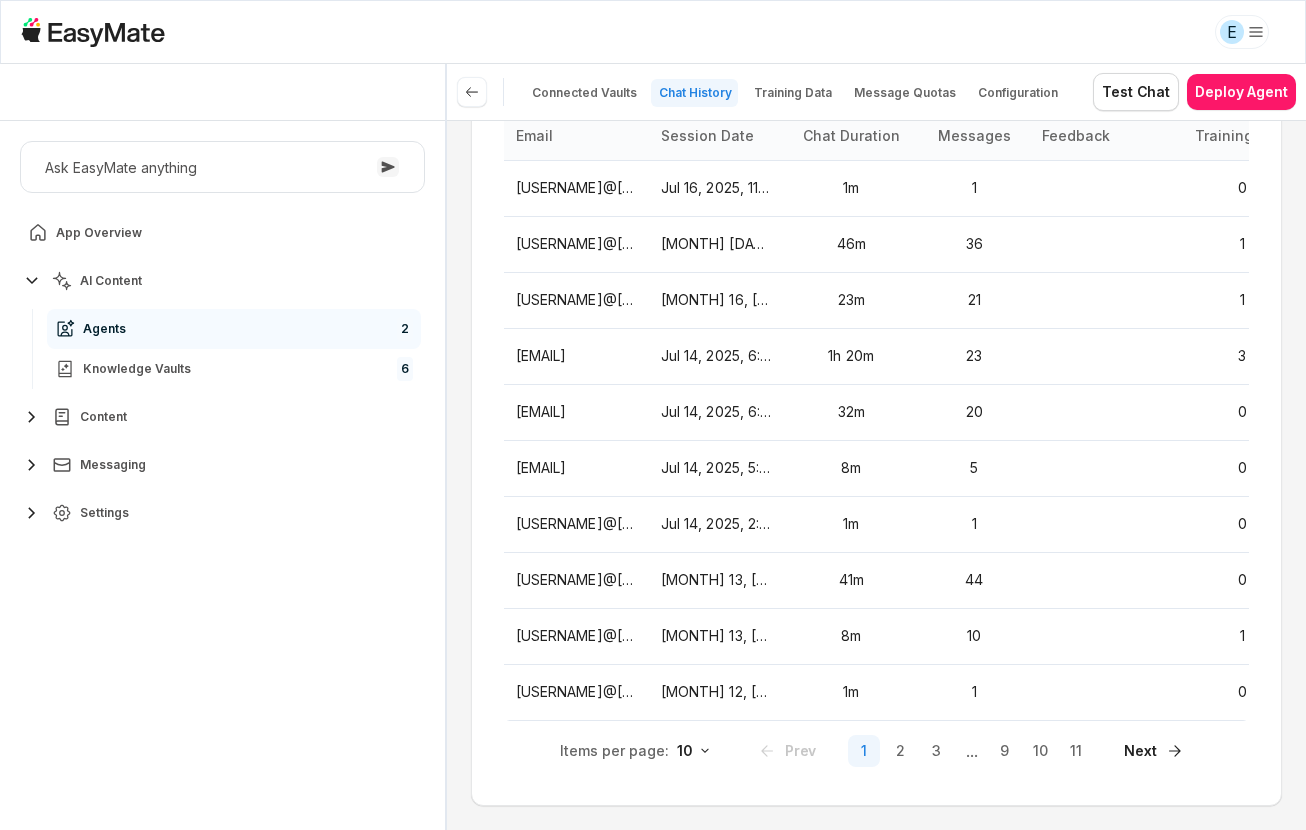 click on "Agents Gospel Bot Chat History Sort by: default Direction Email Session Date Feedback Reviewed Email Session Date Chat Duration Messages Feedback Training Data Reviewed amndcook1@gmail.com Jul 16, 2025, 11:26 AM 1m 1 0 Ellafaithdavis@gmail.com Jul 16, 2025, 9:49 AM  46m 36 1 Ellafaithdavis@gmail.com Jul 16, 2025, 9:01 AM  23m 21 1 [FIRST]@[EMAIL] Jul 14, 2025, 6:41 PM 1h 20m 23 3 [FIRST]@[EMAIL] Jul 14, 2025, 6:06 PM  32m 20 0 [FIRST]@[EMAIL] Jul 14, 2025, 5:11 PM  8m 5 0 danieldggonzalez2019@gmail.com Jul 14, 2025, 2:19 PM 1m 1 0 Ellafaithdavis@gmail.com Jul 13, 2025, 5:08 PM  41m 44 0 Ellafaithdavis@gmail.com Jul 13, 2025, 4:56 PM  8m 10 1 danieldggonzalez2019@gmail.com Jul 12, 2025, 2:05 PM 1m 1 0 Items per page: 10 Prev 1 2 3 ... 9 10 11 Next" at bounding box center (876, 475) 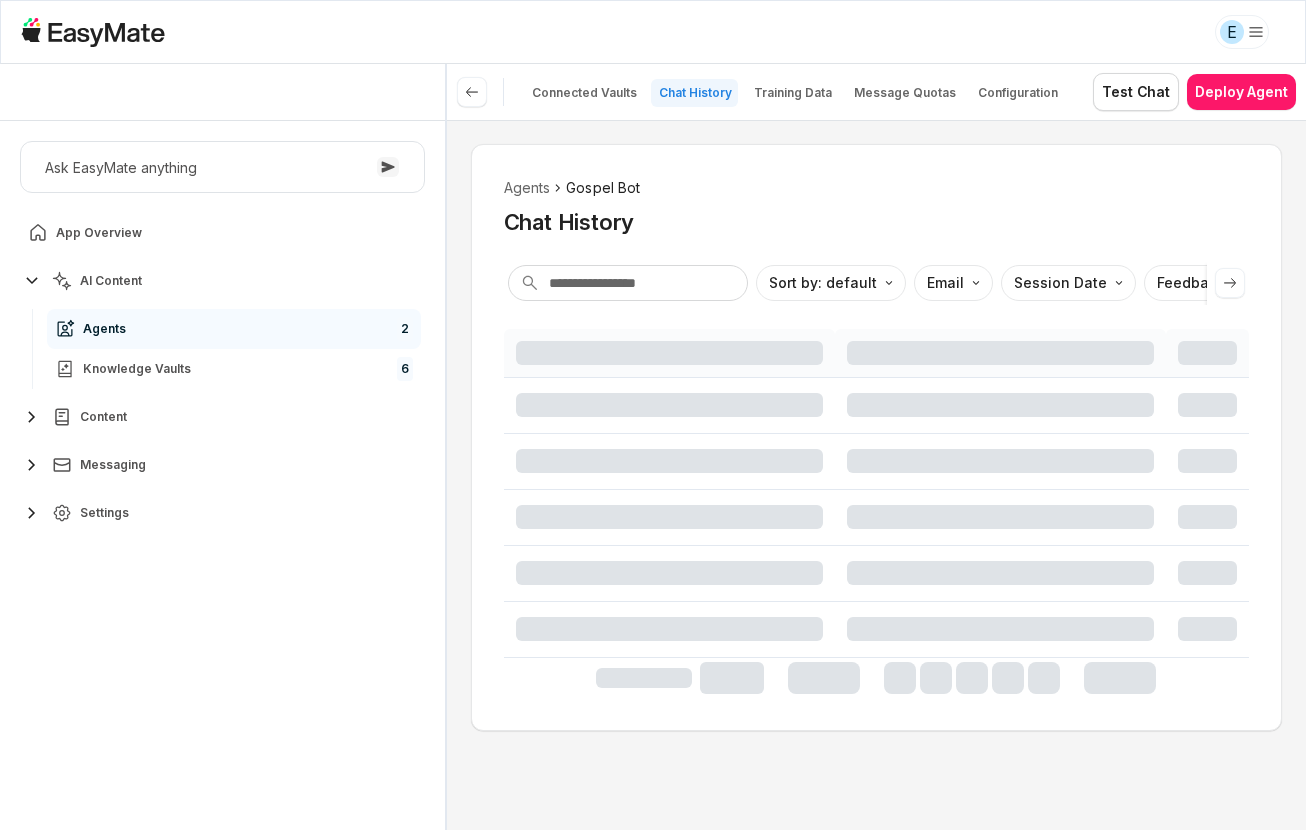 click on "Agents Gospel Bot Chat History Sort by: default Direction Email Session Date Feedback Reviewed" at bounding box center [876, 475] 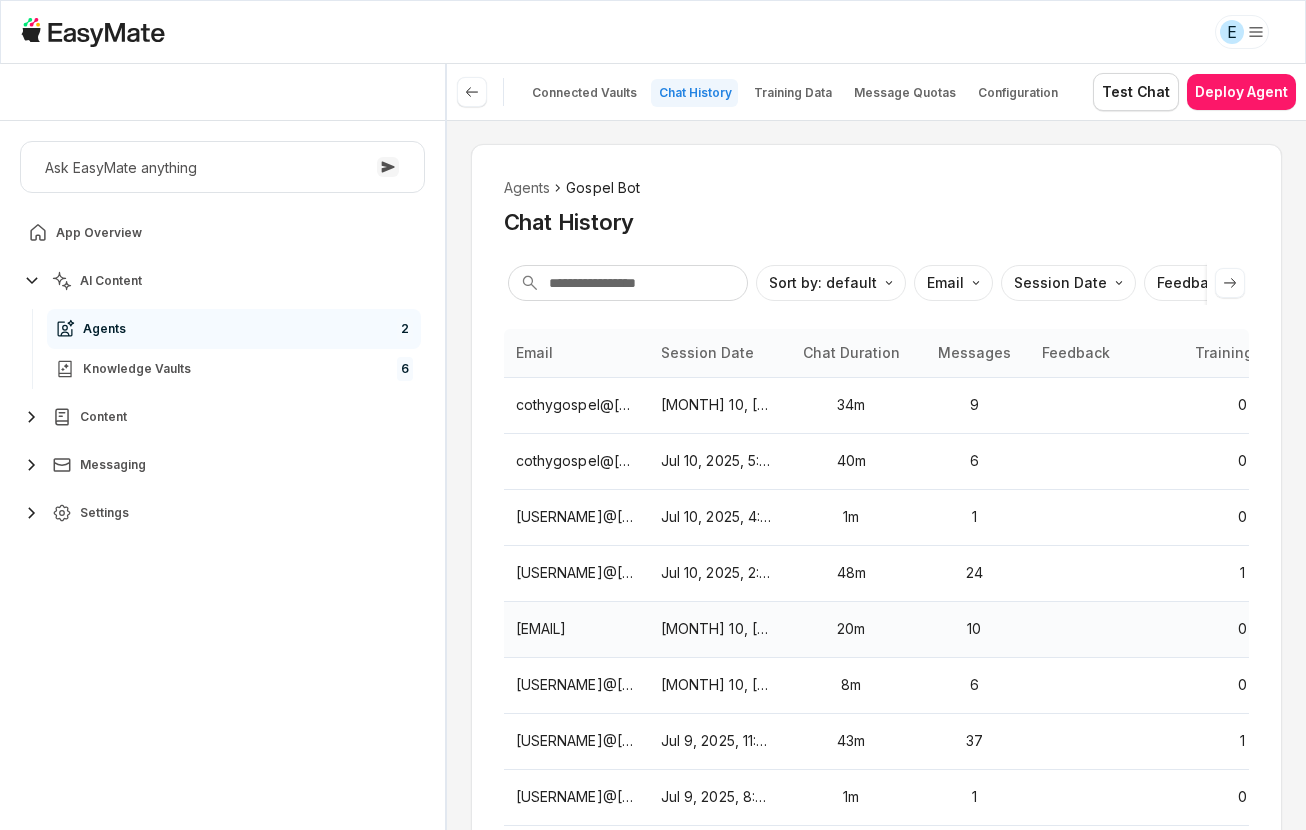 click on "[EMAIL]" at bounding box center (576, 629) 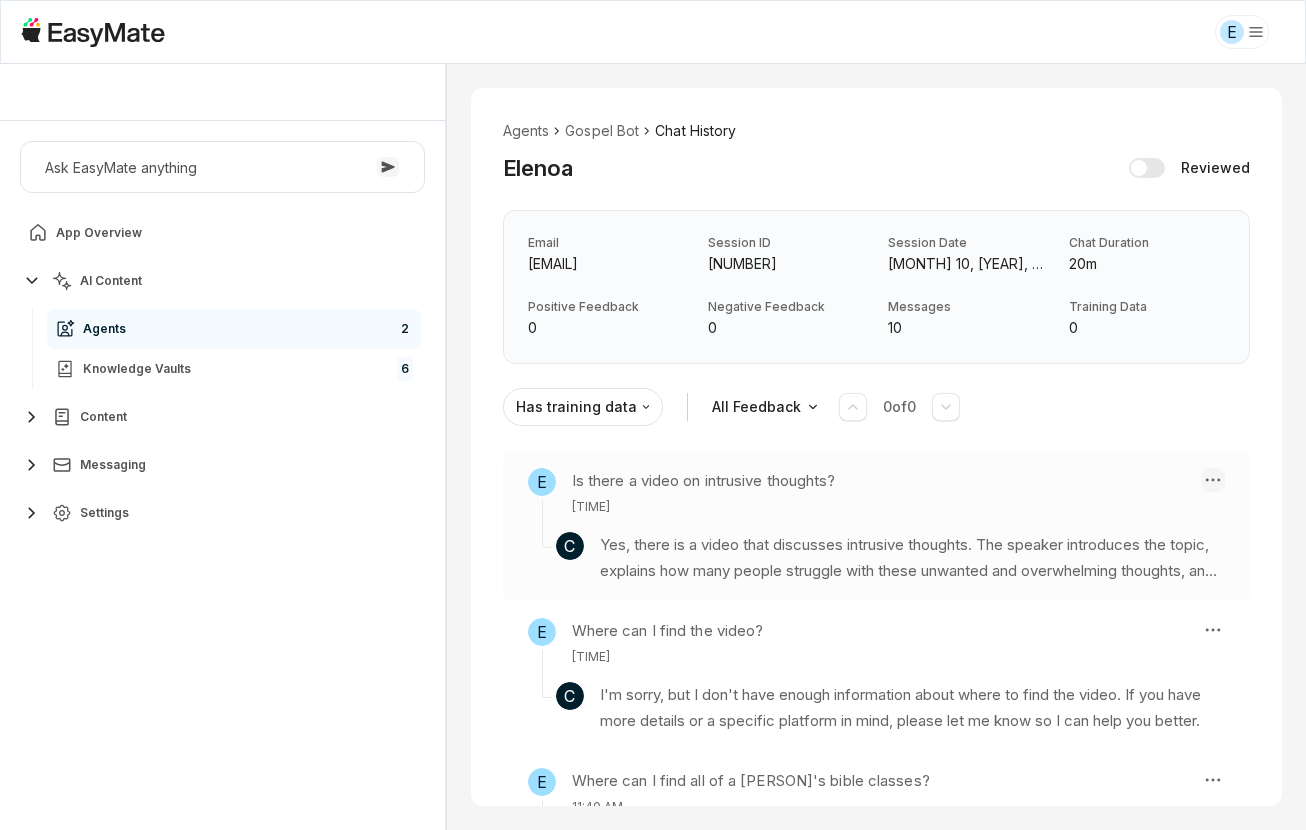 type on "*" 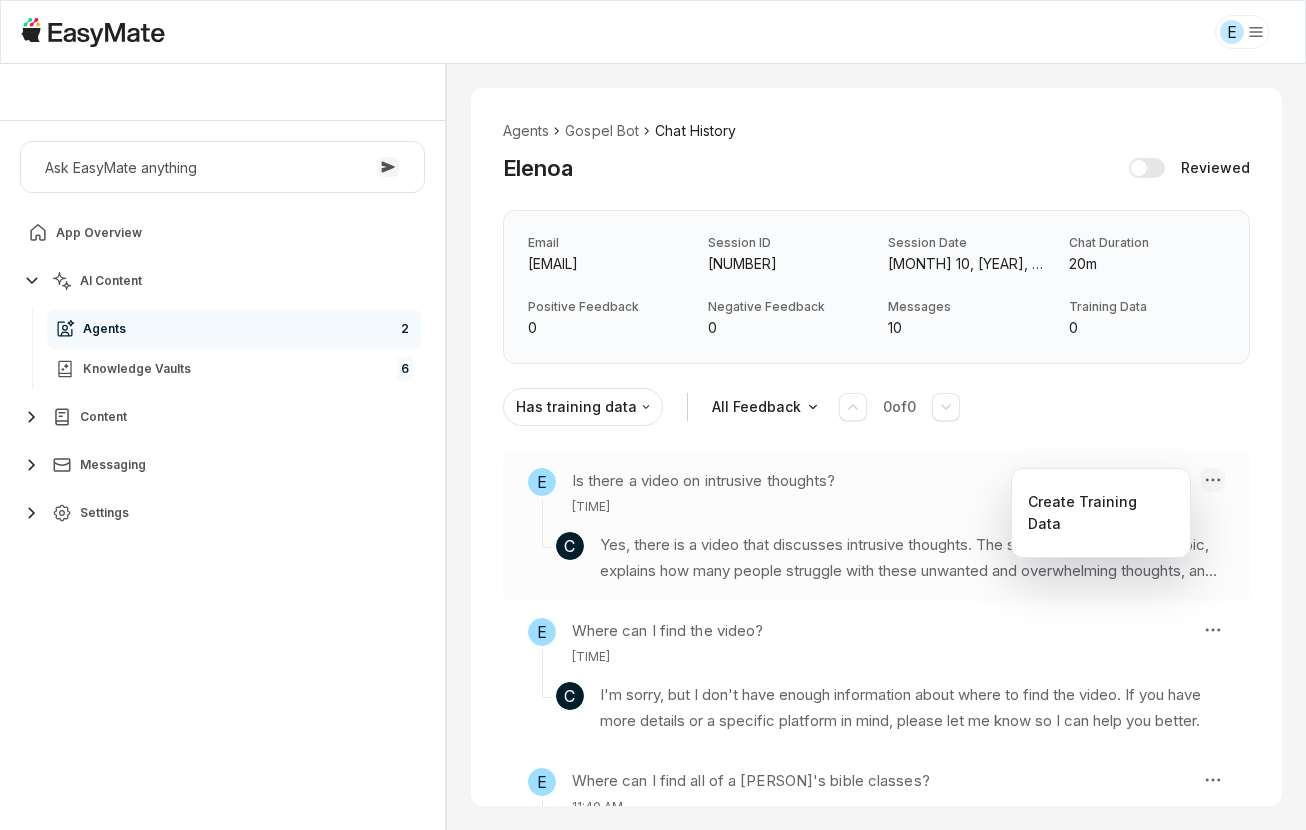 click on "E Core of the Heart Ask EasyMate anything App Overview AI Content Agents 2 Knowledge Vaults 6 Content Messaging Settings B How can I help you today? Scroll to bottom Send Agents Gospel Bot Chat History [FIRST] Reviewed Email [EMAIL] Session ID 652 Session Date Jul 10, 2025, 11:35 AM Chat Duration  20m Positive Feedback 0 Negative Feedback 0 Messages 10 Training Data 0 Has training data All Feedback 0  of  0 E Is there a video on intrusive thoughts?  11:35 AM C Yes, there is a video that discusses intrusive thoughts. The speaker introduces the topic, explains how many people struggle with these unwanted and overwhelming thoughts, and emphasizes a Christian perspective on overcoming them to find peace and positivity. Knowledge Entries: Overcoming #IntrusiveThoughts_ Empowering tips from a Christian Perspective.mp4 E Where can I find the video?  11:36 AM C E Where can I find all of a Johnny’s bible classes?  11:40 AM C Knowledge Entries: podcast ep #5.mp3 E C
E" at bounding box center (653, 415) 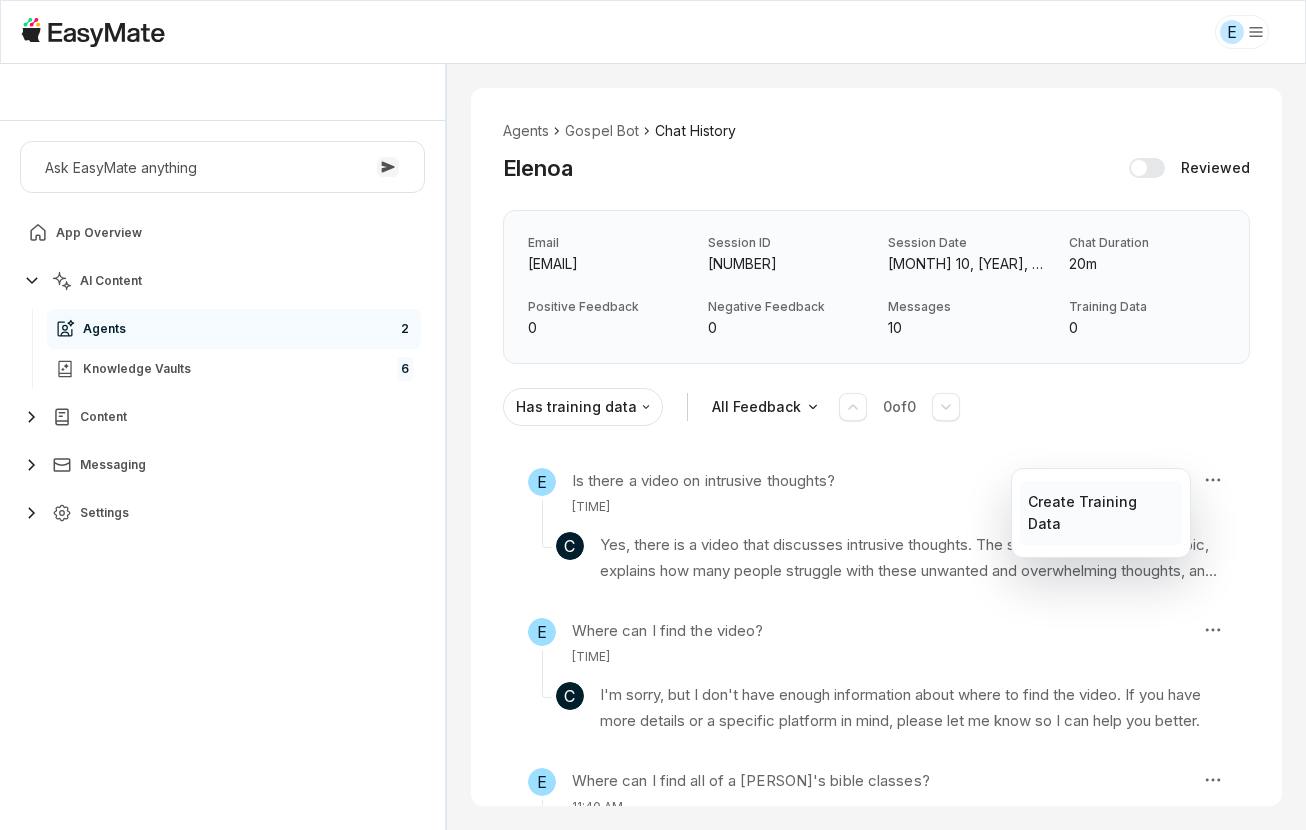click on "Create Training Data" at bounding box center [1100, 513] 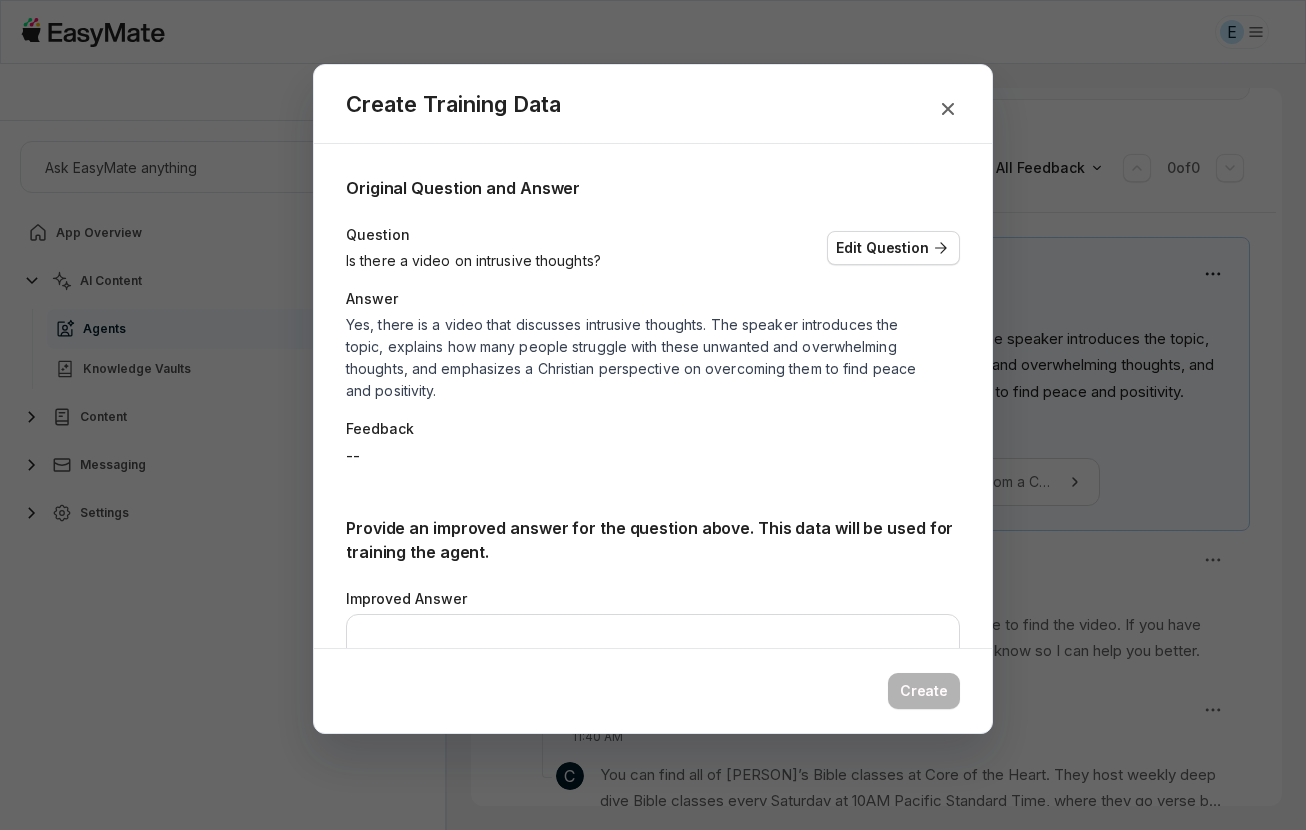 scroll, scrollTop: 276, scrollLeft: 0, axis: vertical 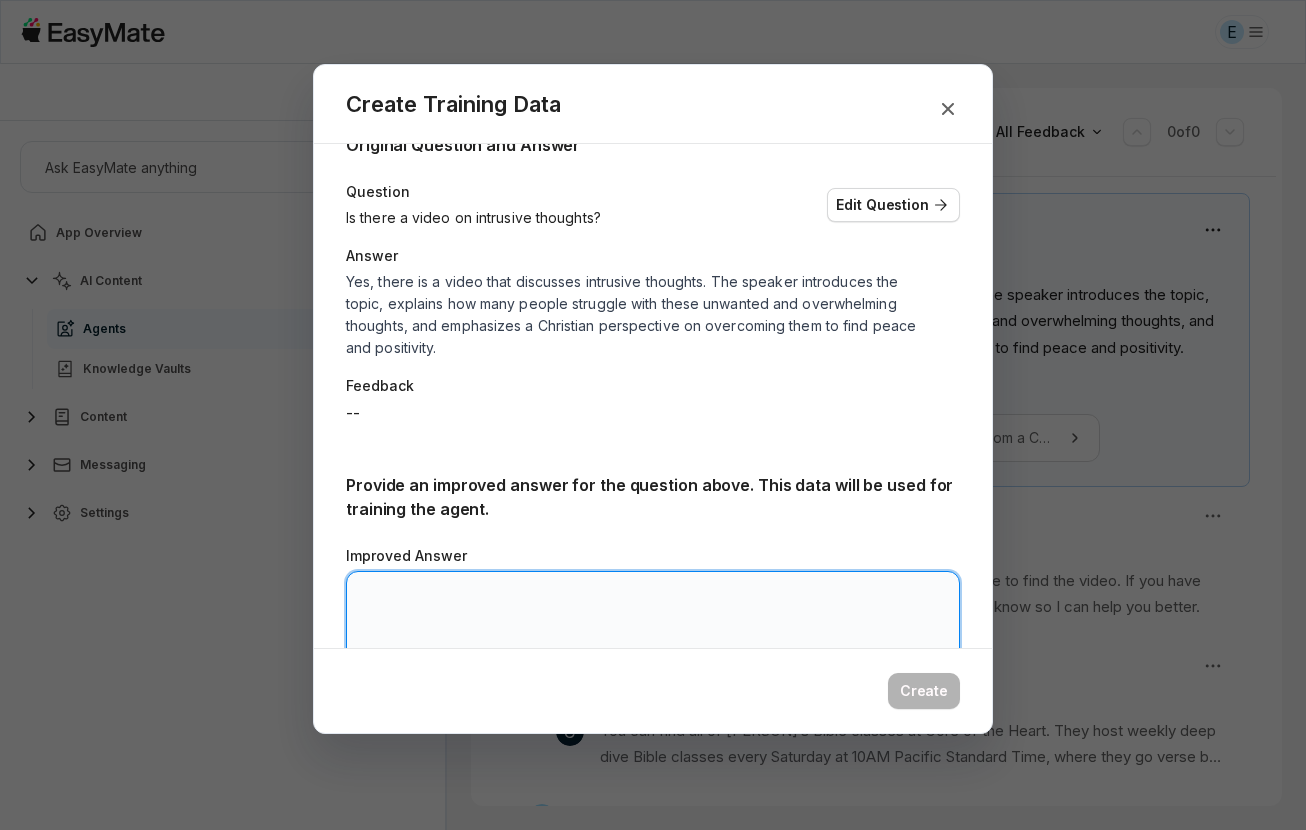 click on "Improved Answer" at bounding box center (653, 631) 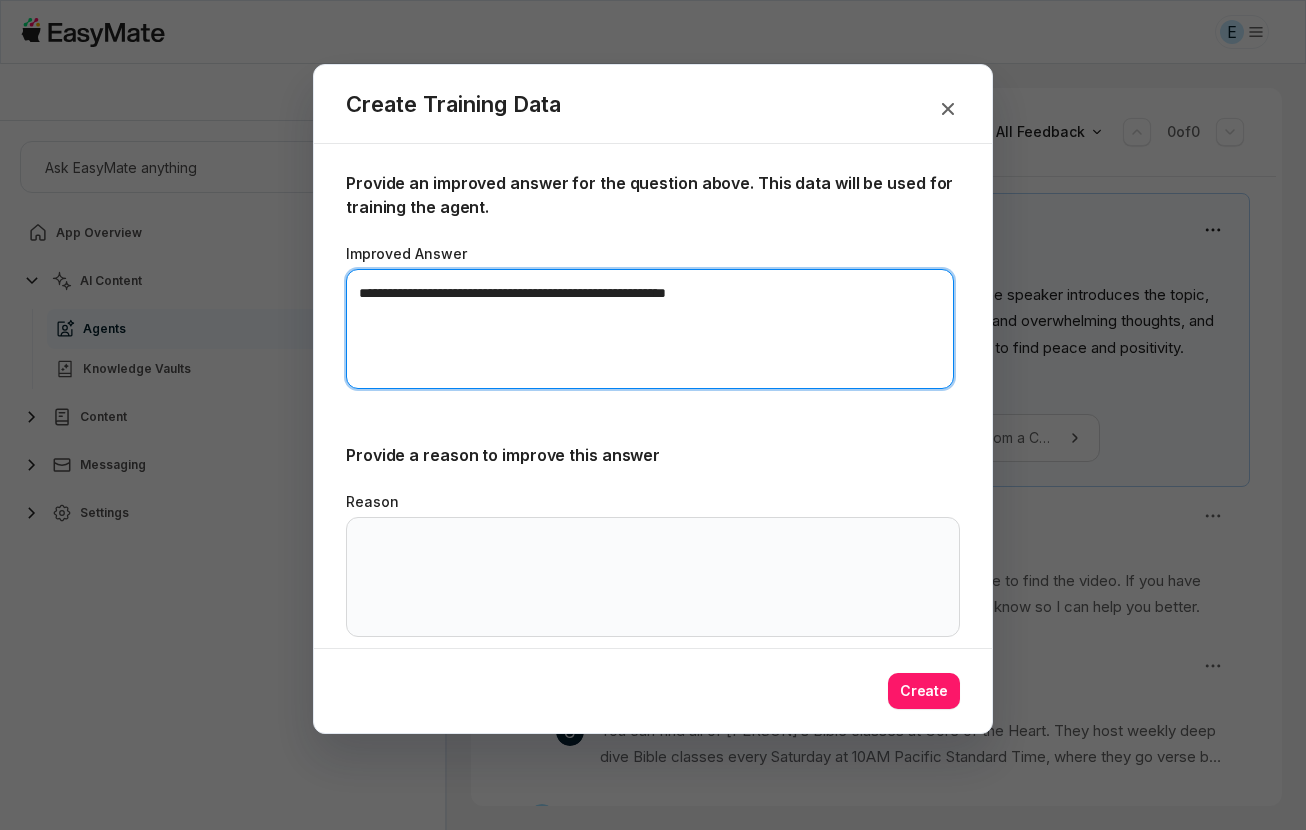 scroll, scrollTop: 349, scrollLeft: 0, axis: vertical 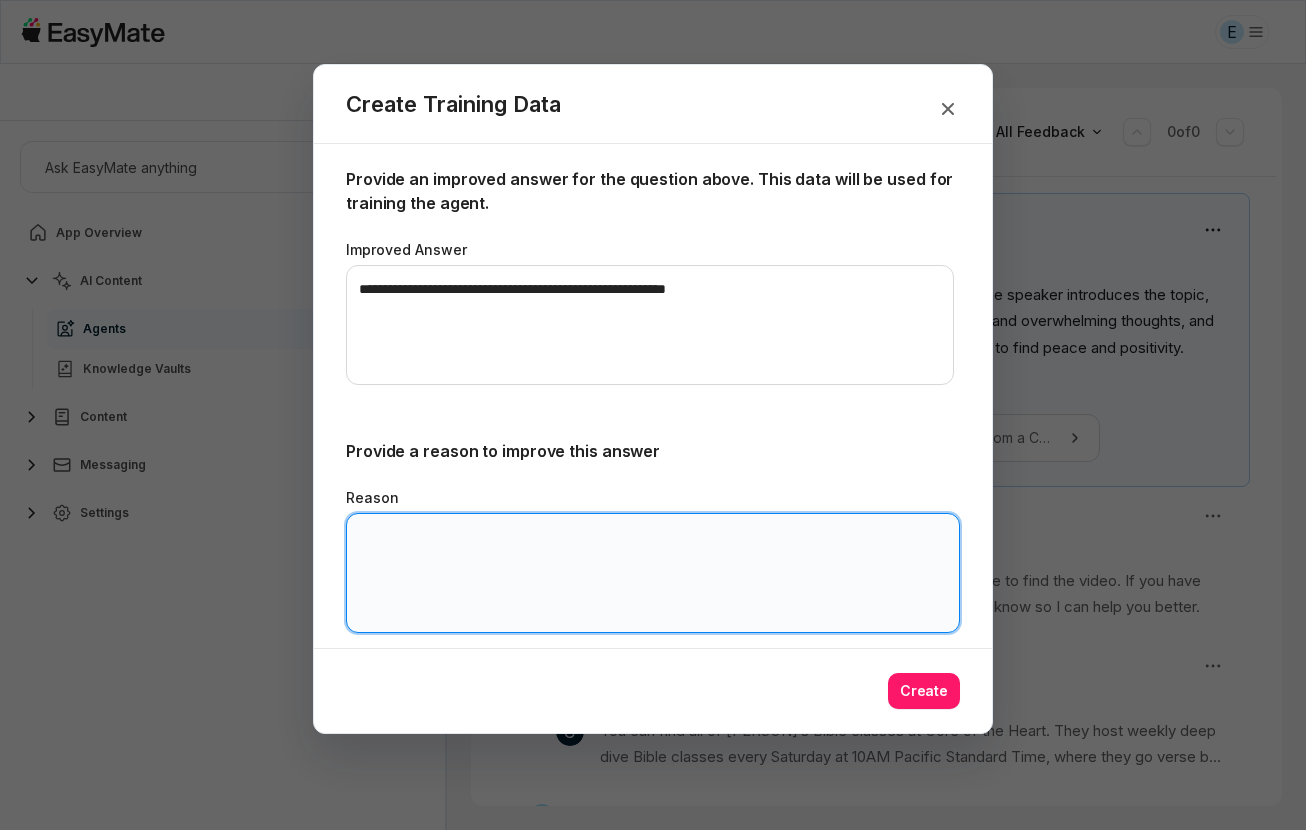 click on "Reason" at bounding box center [653, 573] 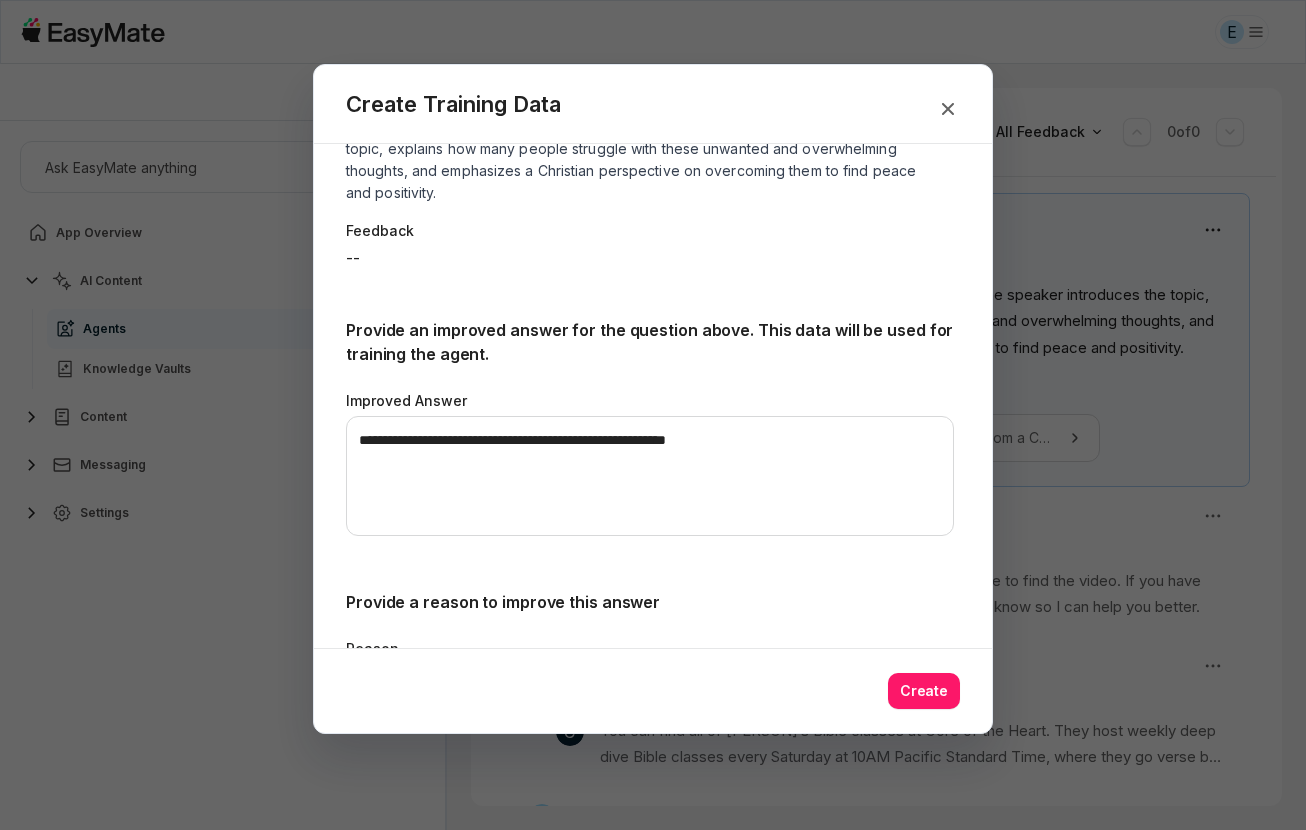 scroll, scrollTop: 22, scrollLeft: 0, axis: vertical 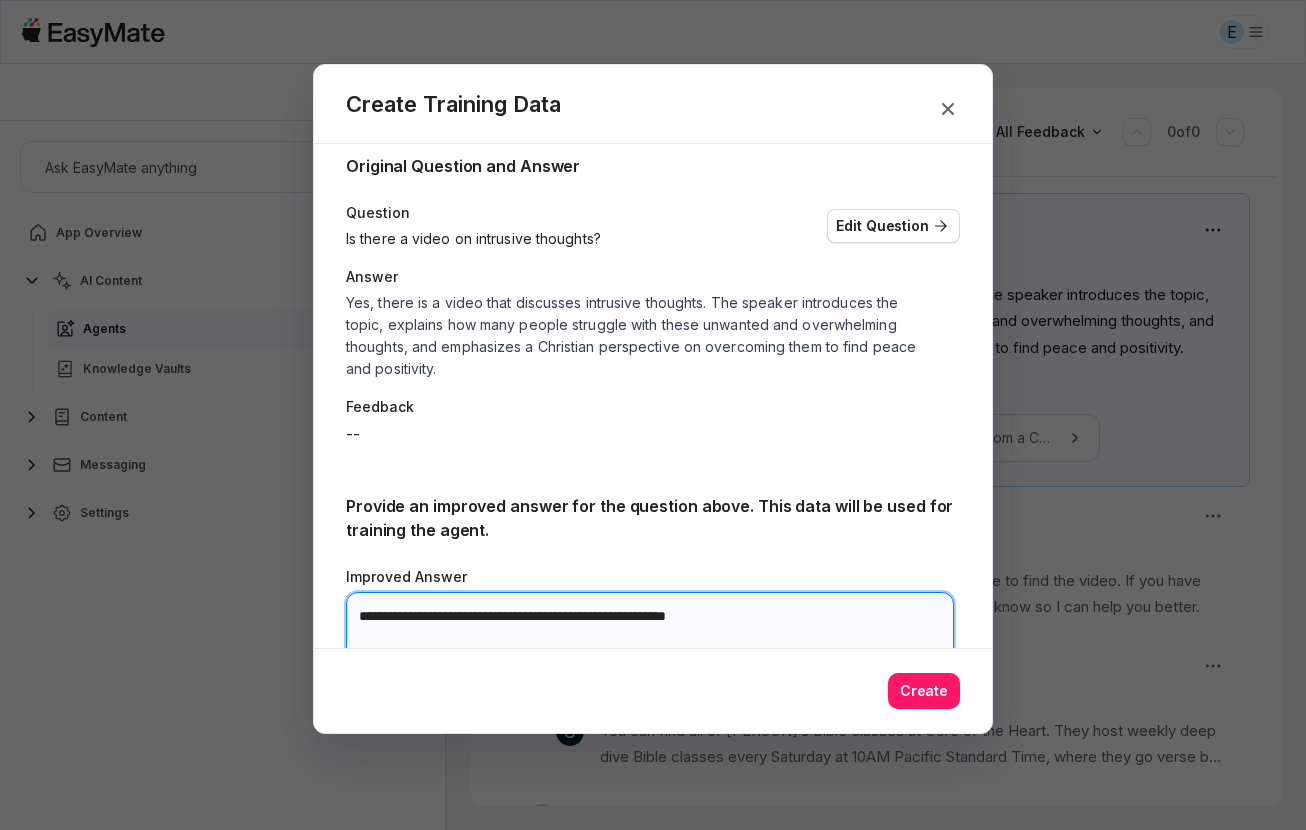 click on "**********" at bounding box center (650, 652) 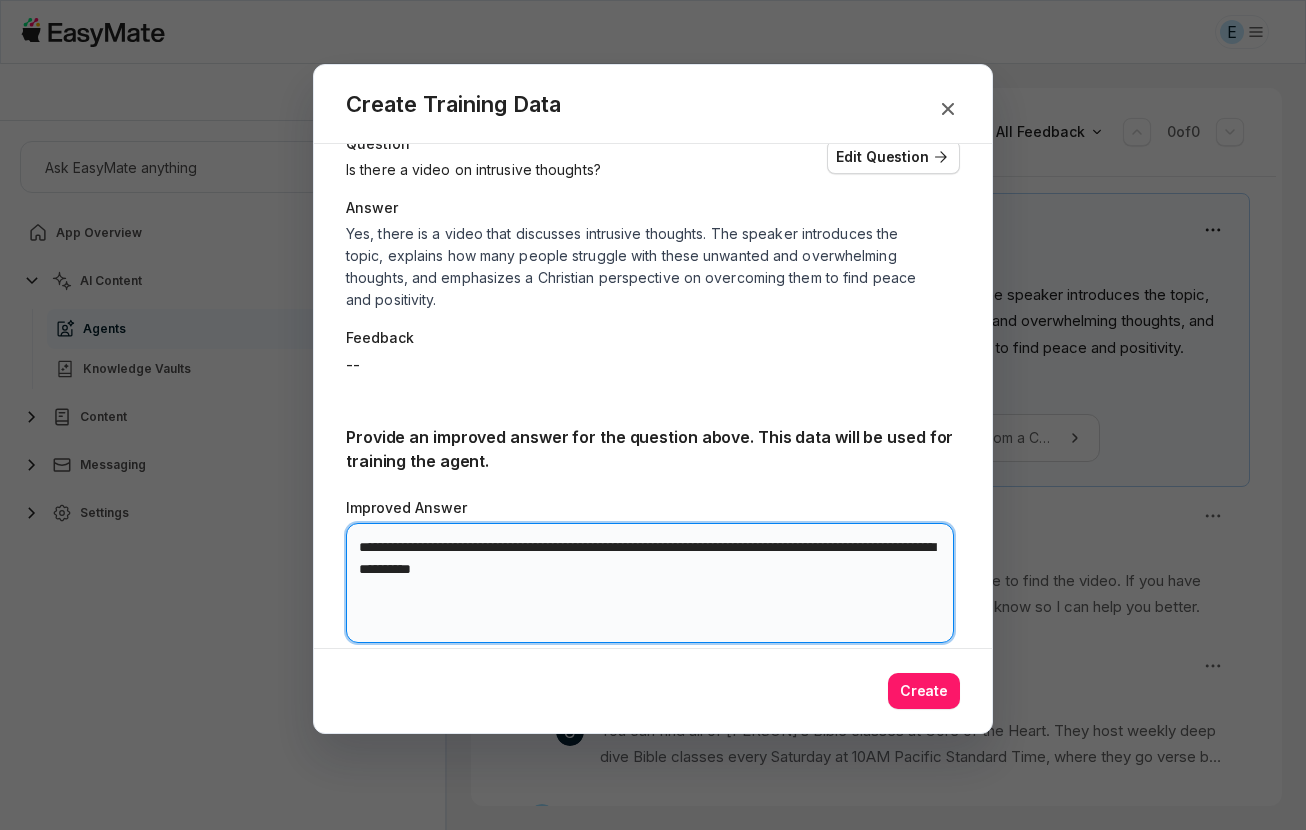 scroll, scrollTop: 93, scrollLeft: 0, axis: vertical 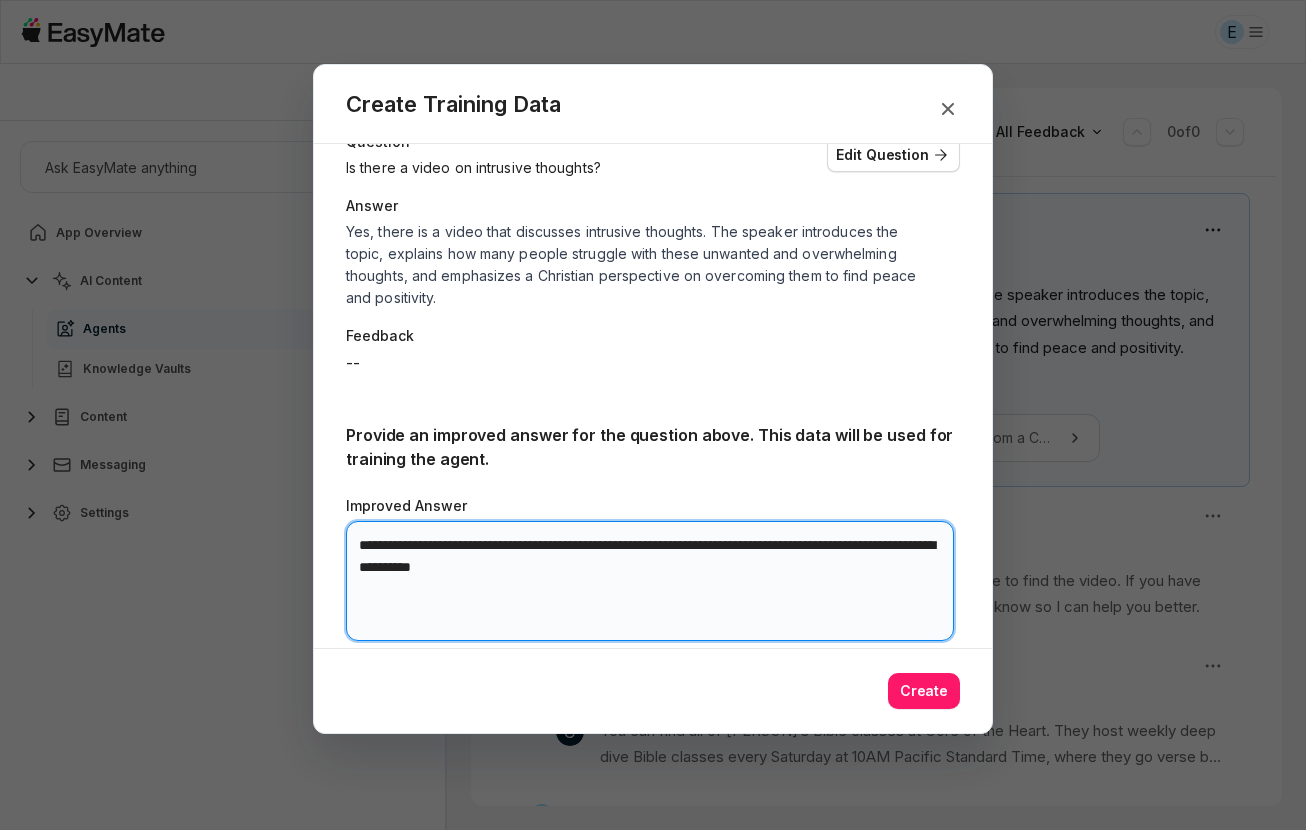 drag, startPoint x: 543, startPoint y: 570, endPoint x: 515, endPoint y: 570, distance: 28 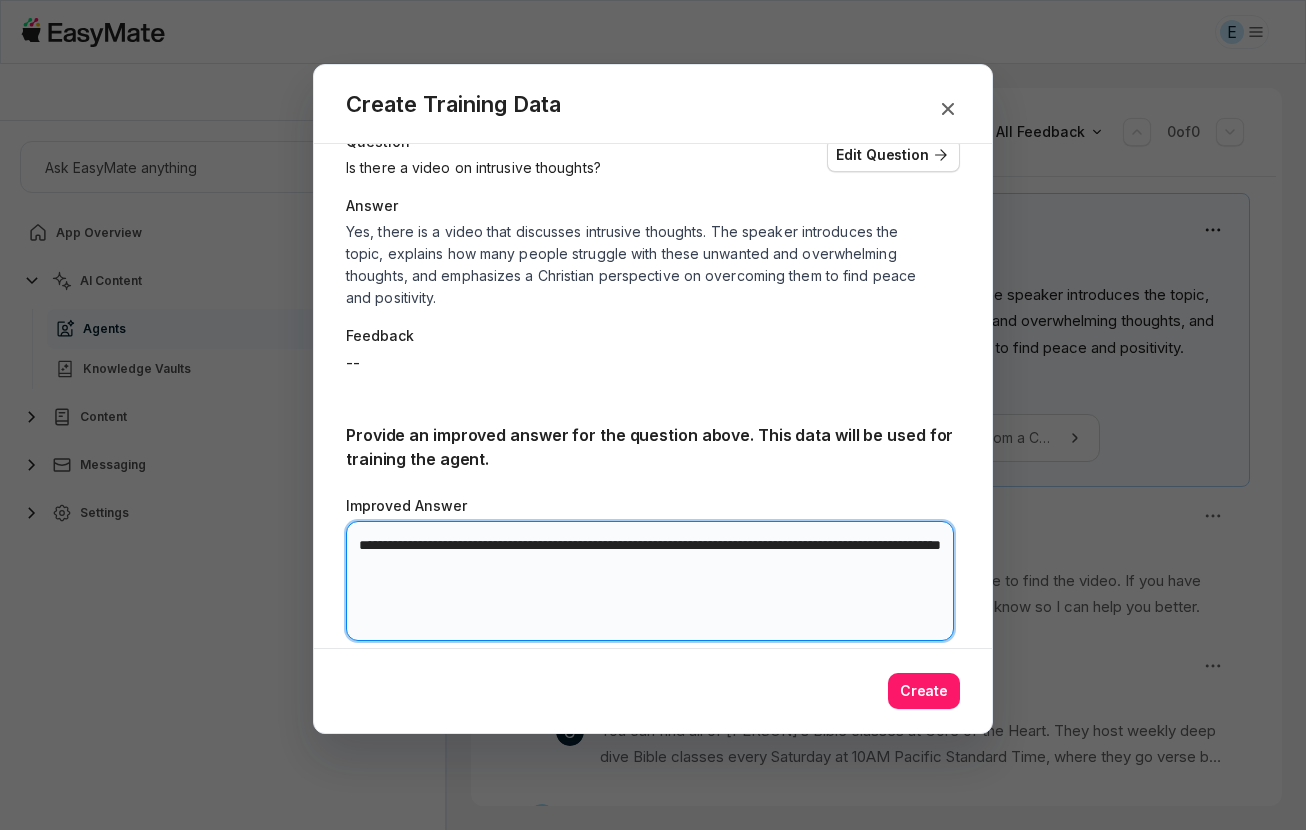 click on "**********" at bounding box center (650, 581) 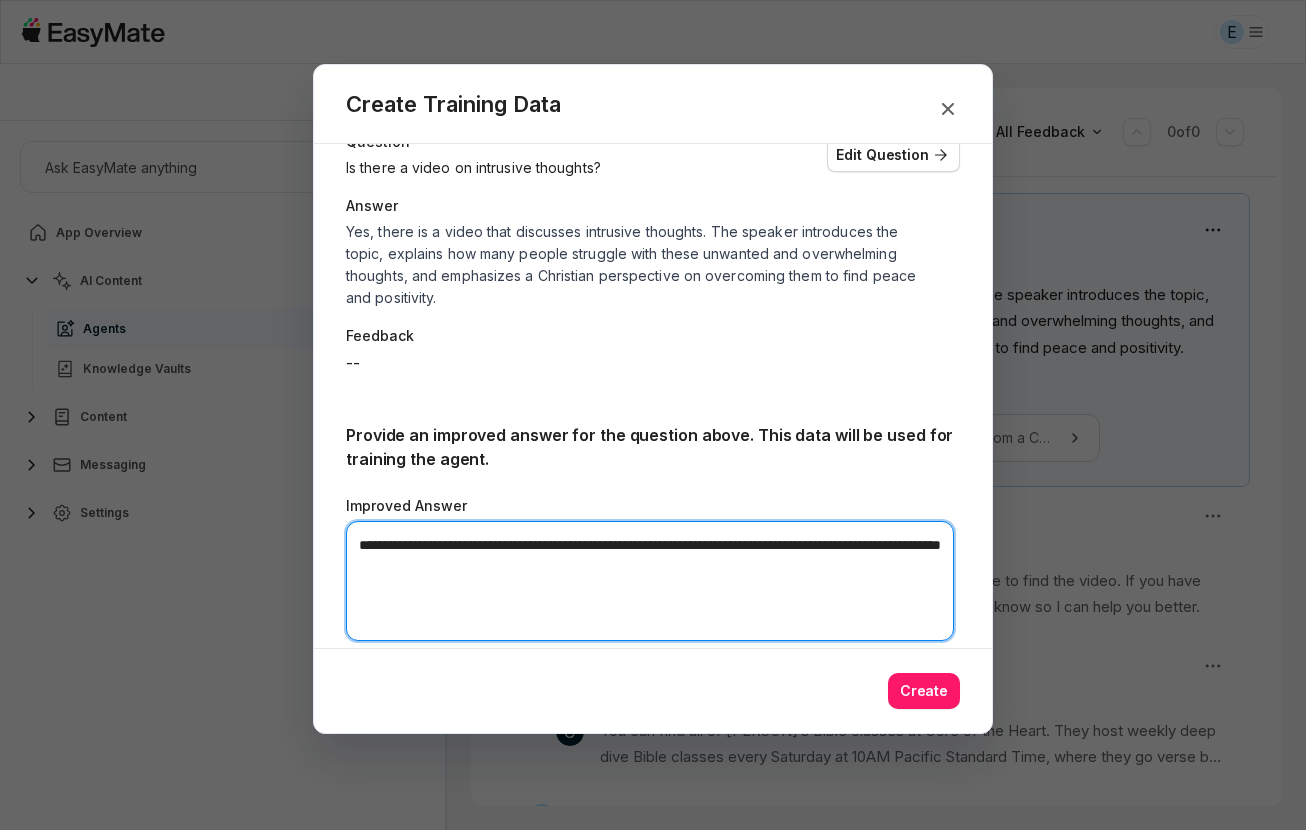 type on "**********" 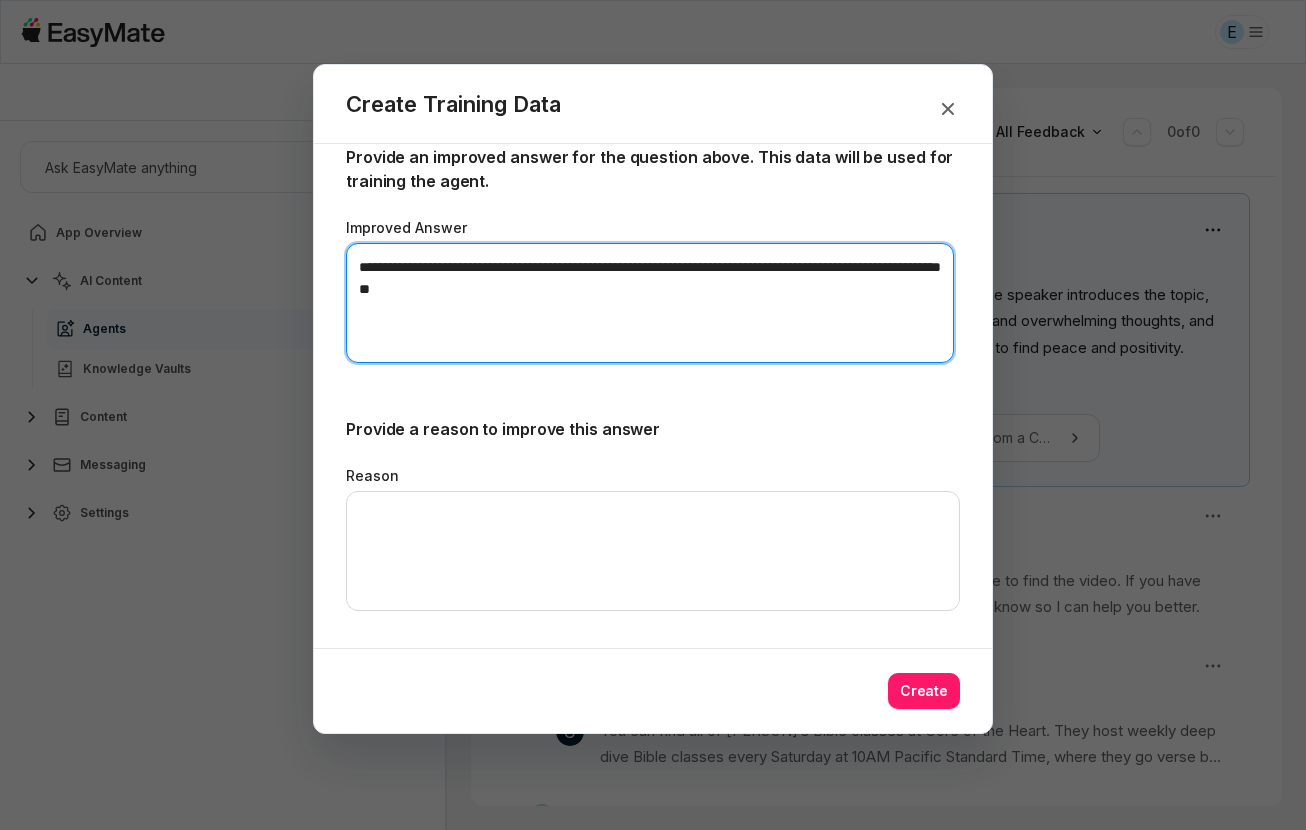 scroll, scrollTop: 372, scrollLeft: 0, axis: vertical 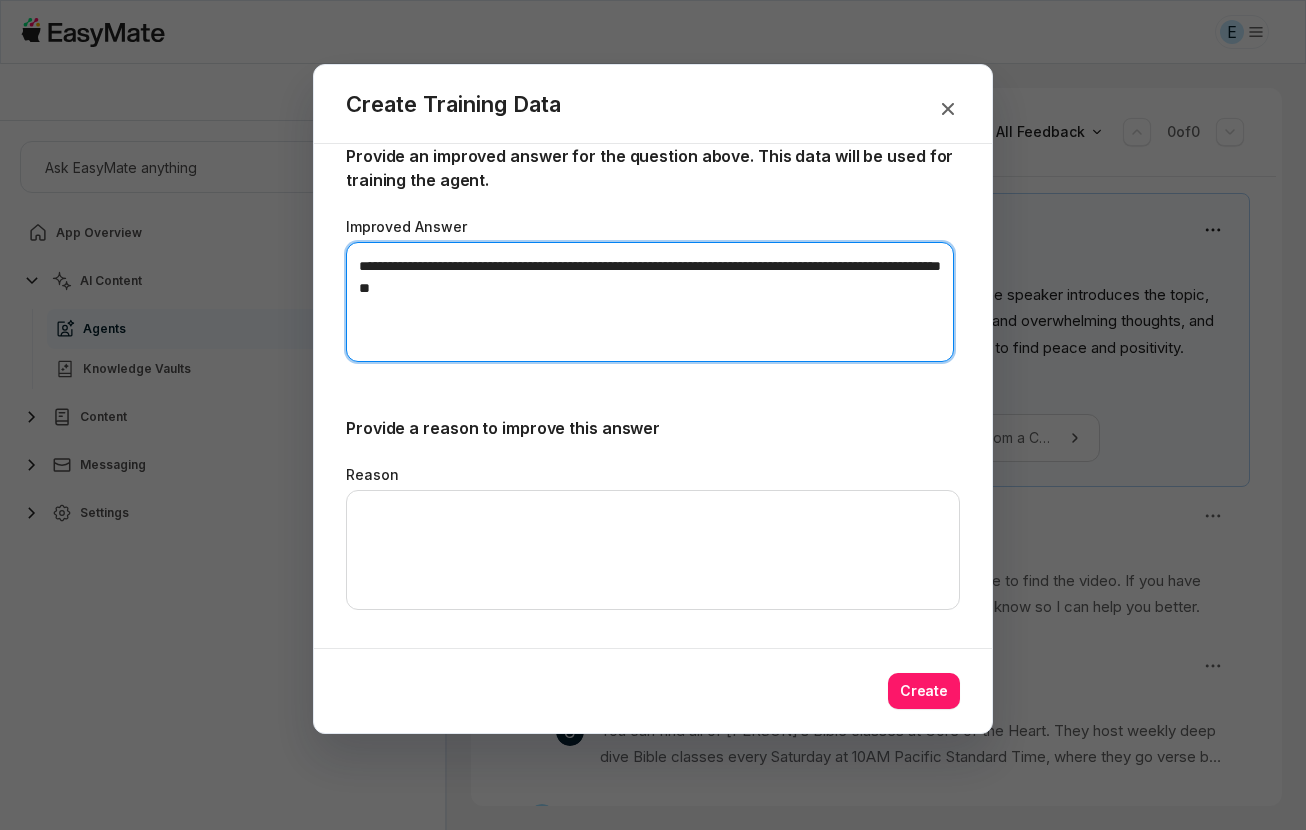 type on "*" 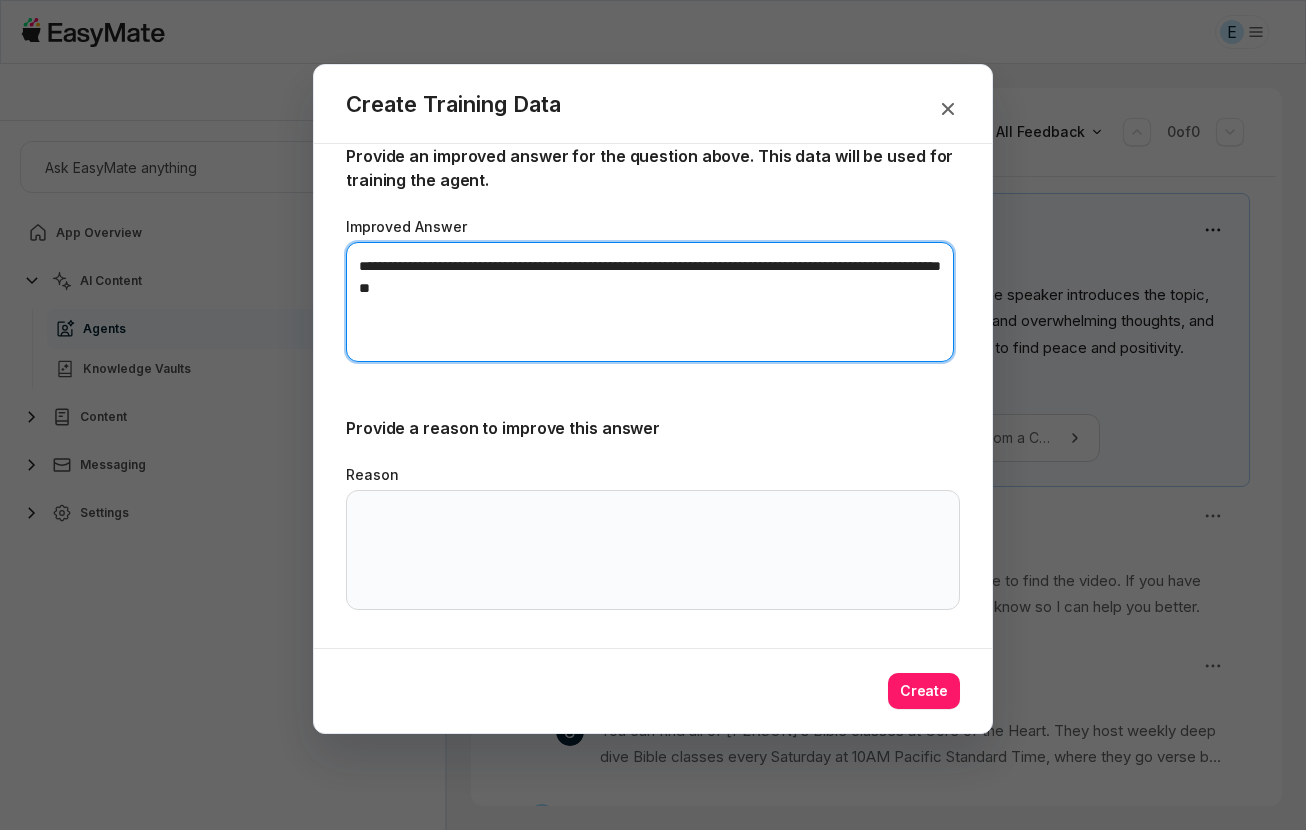 type on "**********" 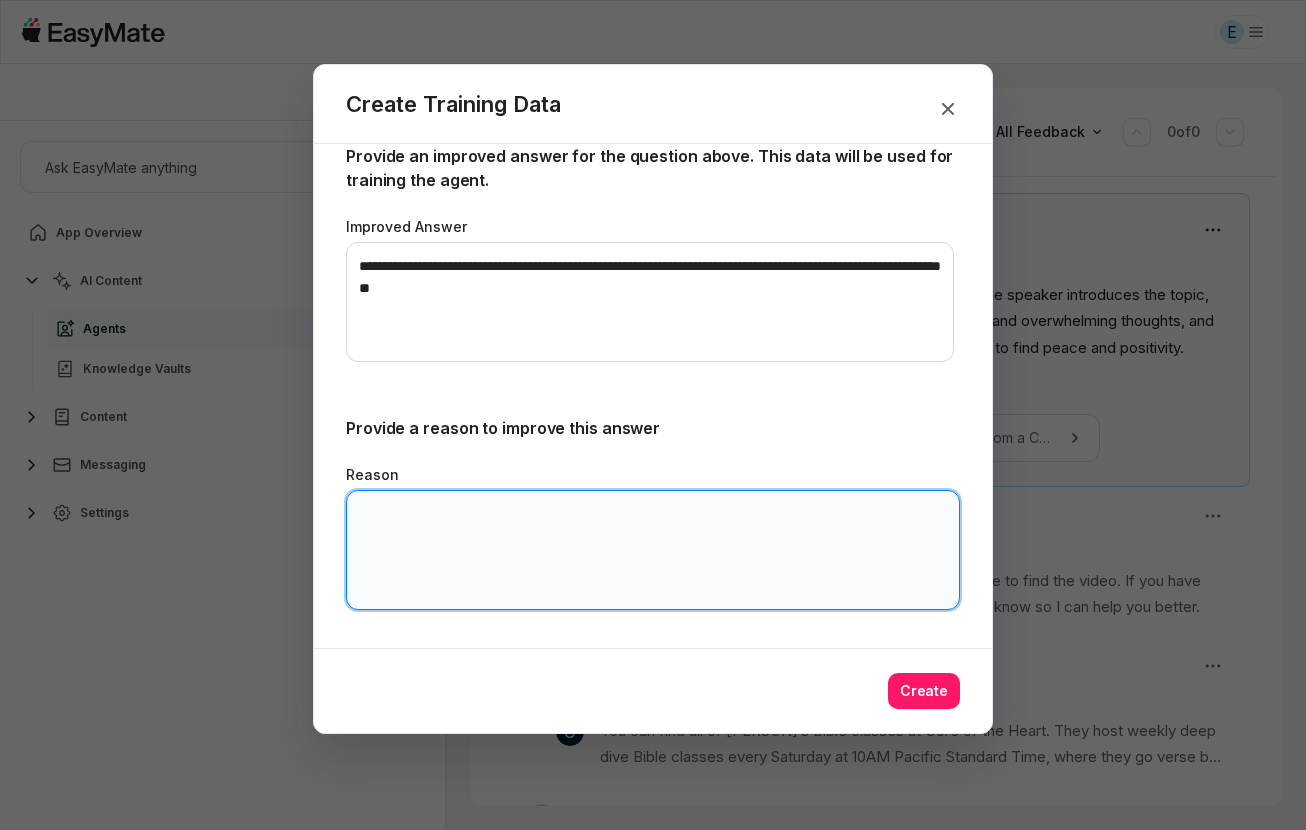 click on "Reason" at bounding box center [653, 550] 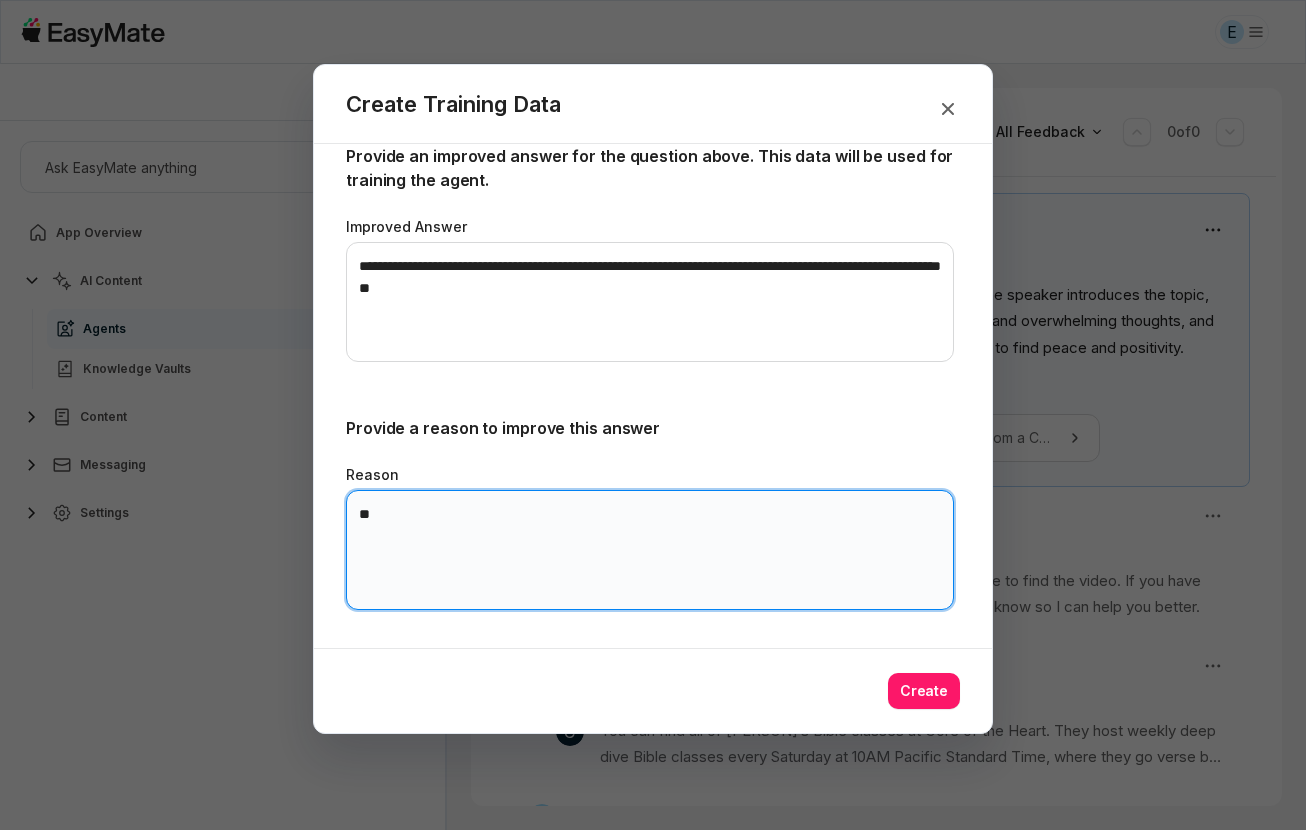 type on "*" 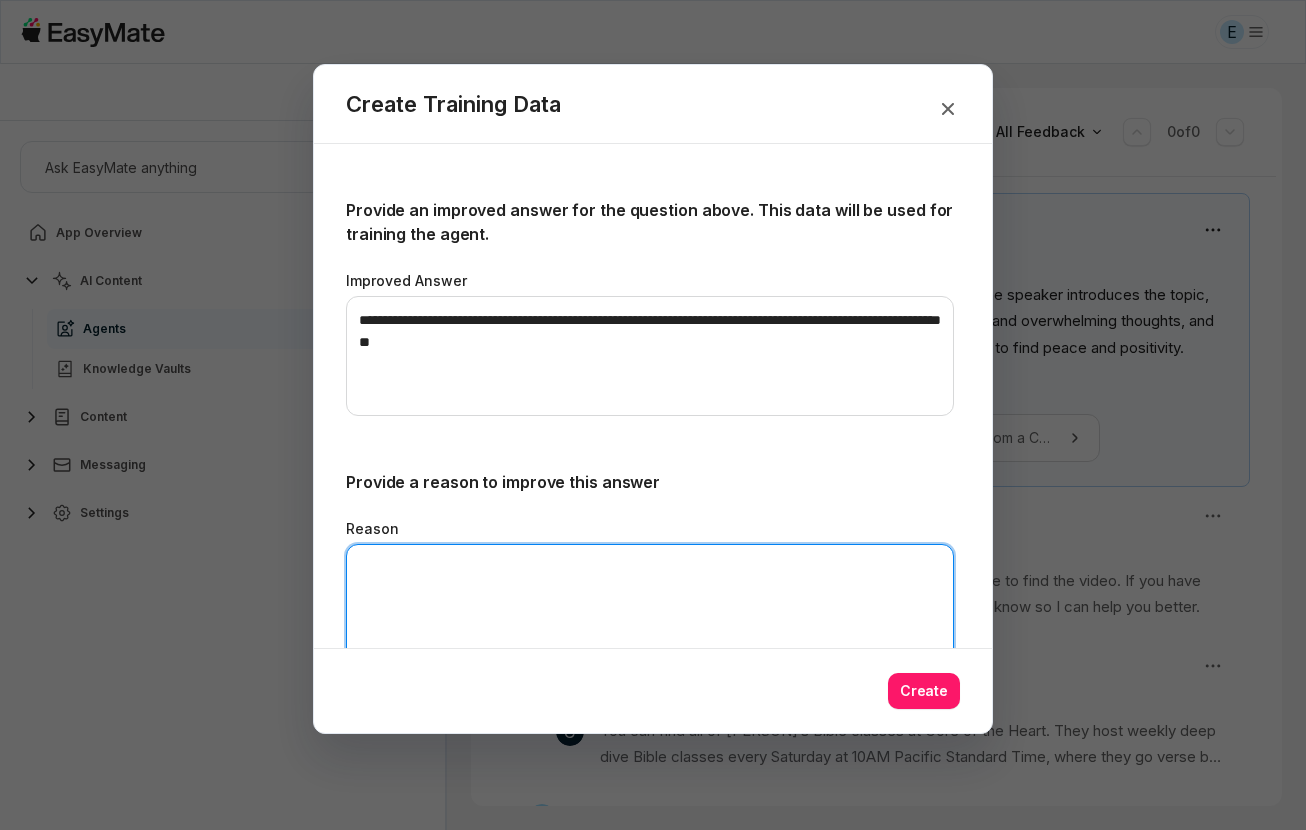 scroll, scrollTop: 372, scrollLeft: 0, axis: vertical 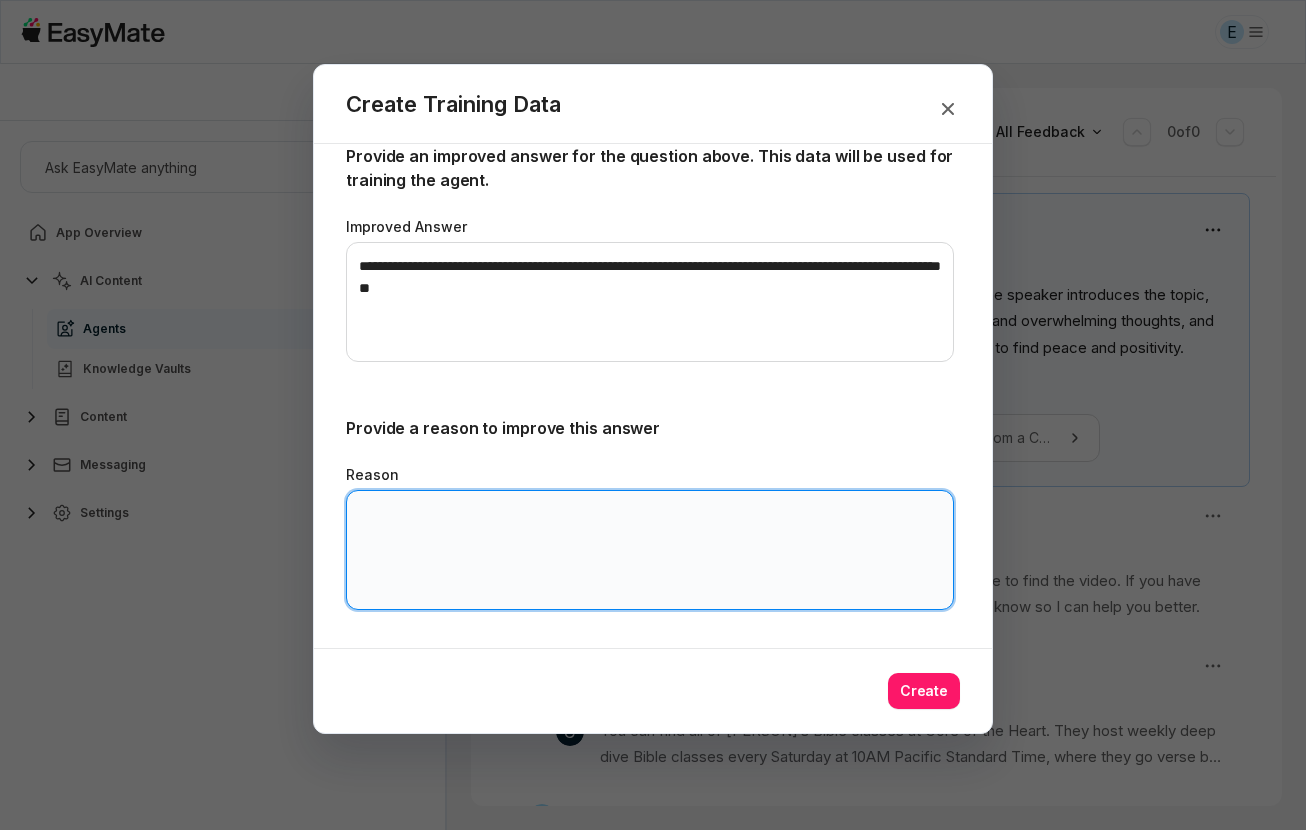 click on "Reason" at bounding box center [650, 550] 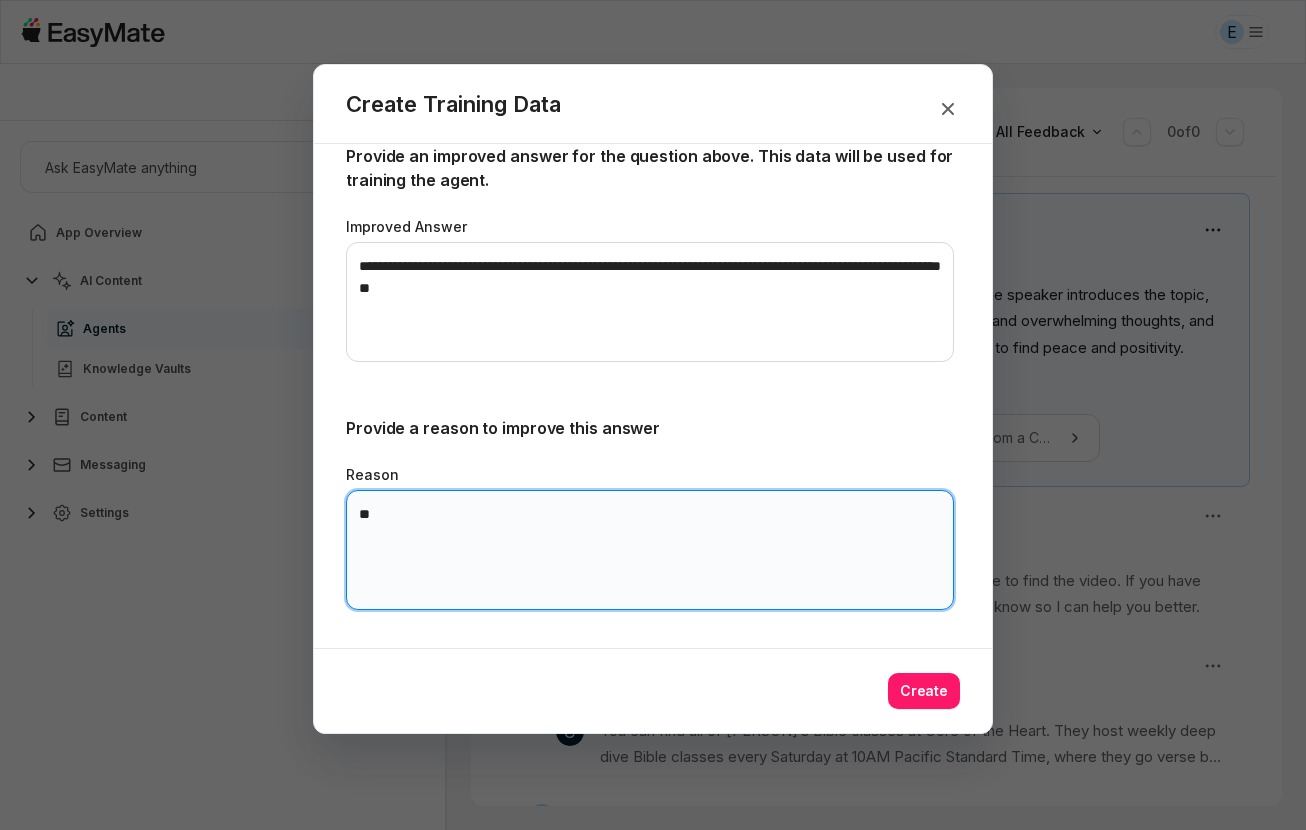 type on "*" 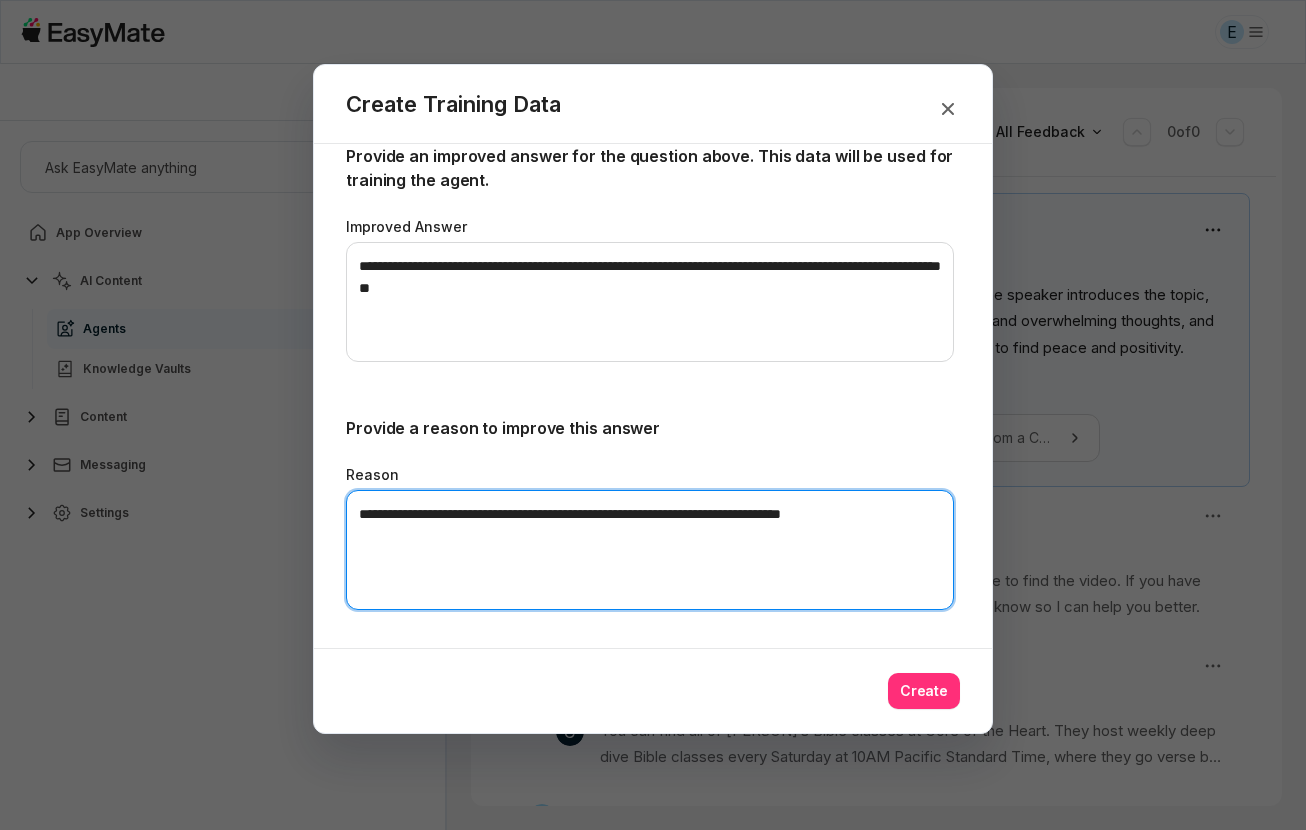 type on "**********" 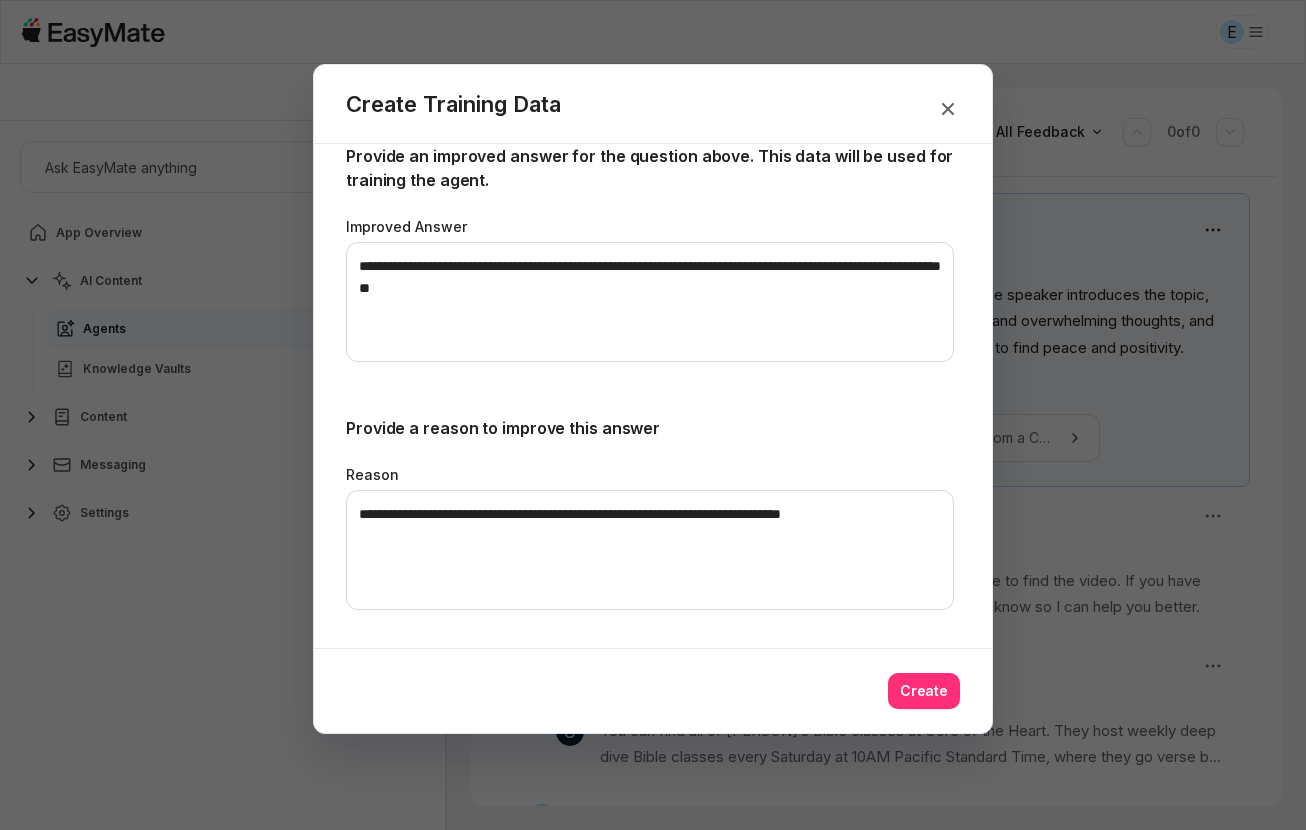 click on "Create" at bounding box center (924, 691) 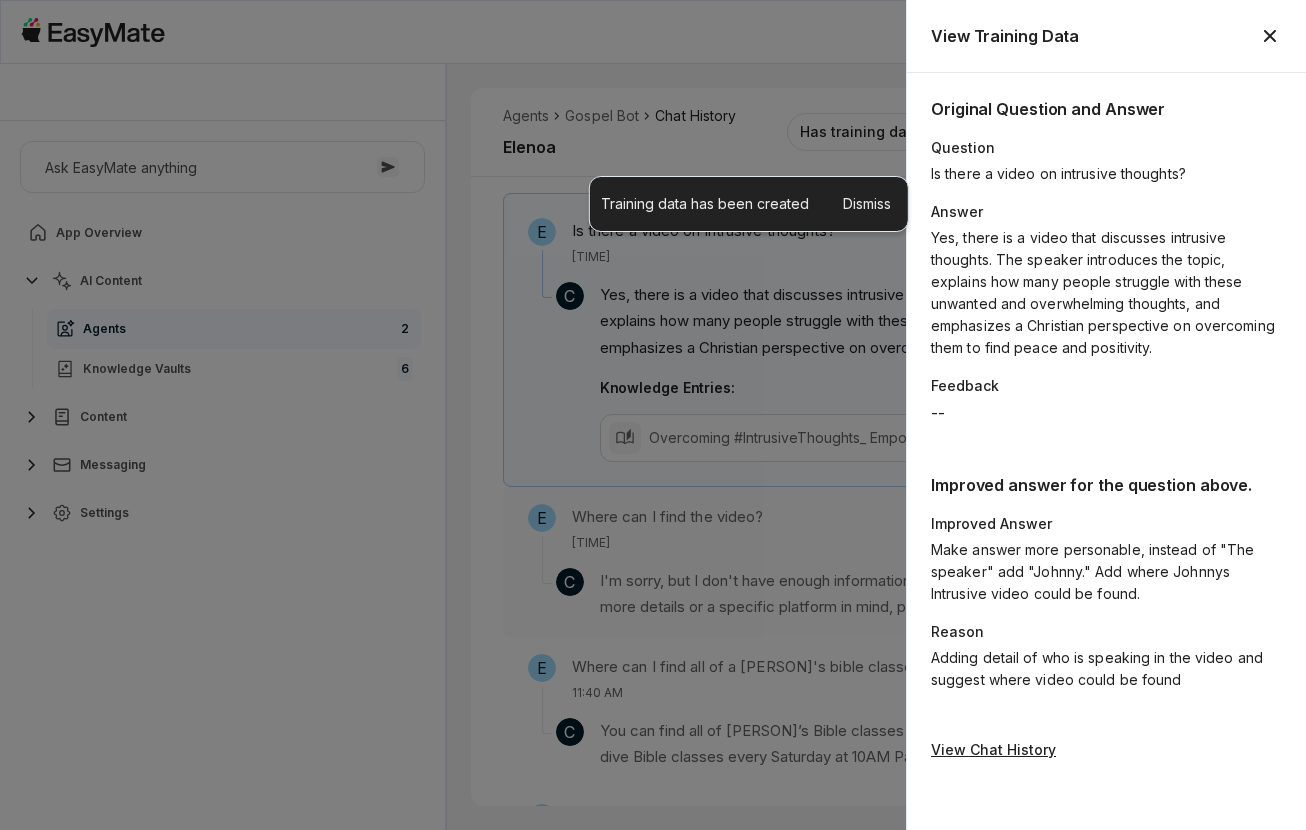 scroll, scrollTop: 244, scrollLeft: 0, axis: vertical 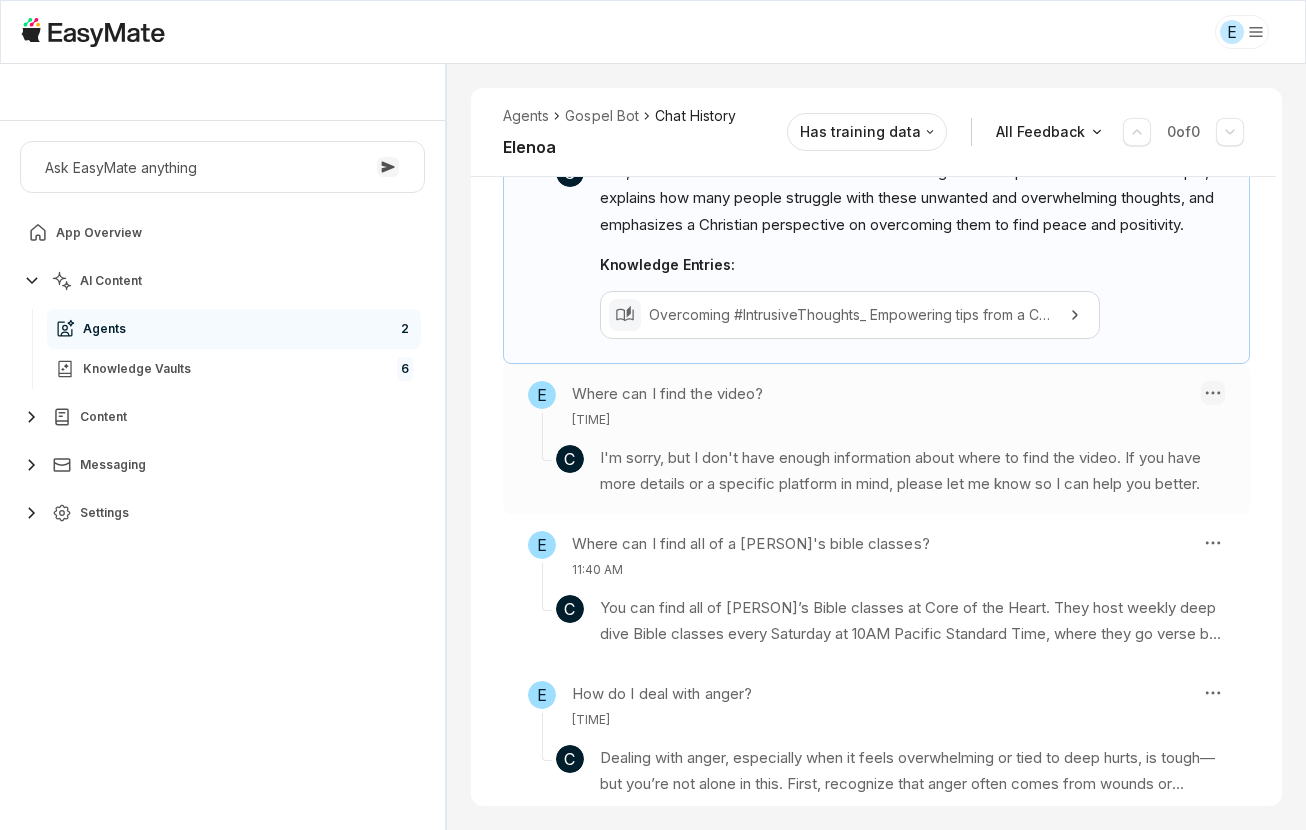 click on "E Core of the Heart Ask EasyMate anything App Overview AI Content Agents 2 Knowledge Vaults 6 Content Messaging Settings B How can I help you today? Scroll to bottom Send Agents Gospel Bot Chat History [FIRST] Reviewed Email [FIRST] Has training data All Feedback 0  of  0 E Is there a video on intrusive thoughts?  11:35 AM C Yes, there is a video that discusses intrusive thoughts. The speaker introduces the topic, explains how many people struggle with these unwanted and overwhelming thoughts, and emphasizes a Christian perspective on overcoming them to find peace and positivity. Knowledge Entries: Overcoming #IntrusiveThoughts_ Empowering tips from a Christian Perspective.mp4 E Where can I find the video?  11:36 AM C E Where can I find all of a Johnny’s bible classes?  11:40 AM C E C" at bounding box center [653, 415] 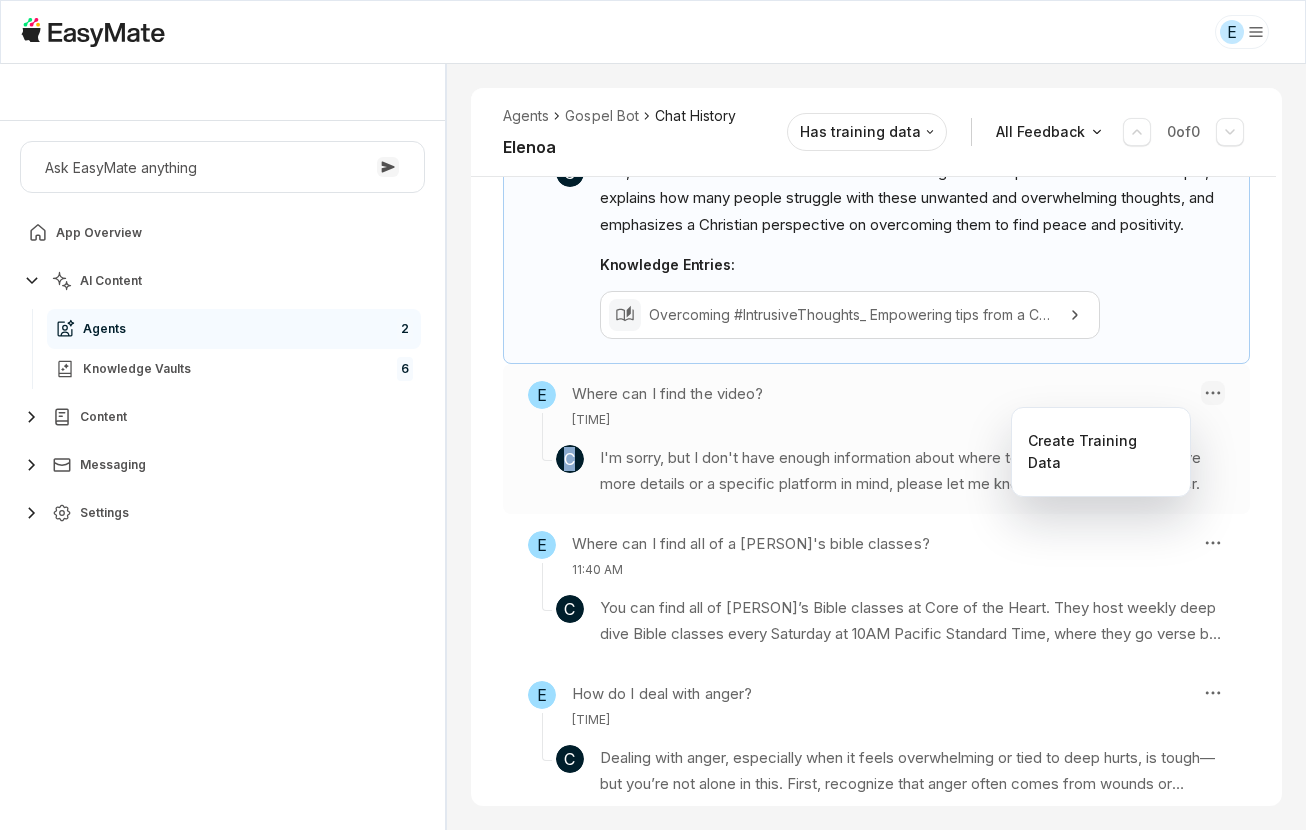 click on "E Core of the Heart Ask EasyMate anything App Overview AI Content Agents 2 Knowledge Vaults 6 Content Messaging Settings B How can I help you today? Scroll to bottom Send Agents Gospel Bot Chat History [FIRST] Reviewed Email [FIRST] Has training data All Feedback 0  of  0 E Is there a video on intrusive thoughts?  11:35 AM C Yes, there is a video that discusses intrusive thoughts. The speaker introduces the topic, explains how many people struggle with these unwanted and overwhelming thoughts, and emphasizes a Christian perspective on overcoming them to find peace and positivity. Knowledge Entries: Overcoming #IntrusiveThoughts_ Empowering tips from a Christian Perspective.mp4 E Where can I find the video?  11:36 AM C E Where can I find all of a Johnny’s bible classes?  11:40 AM C E C" at bounding box center [653, 415] 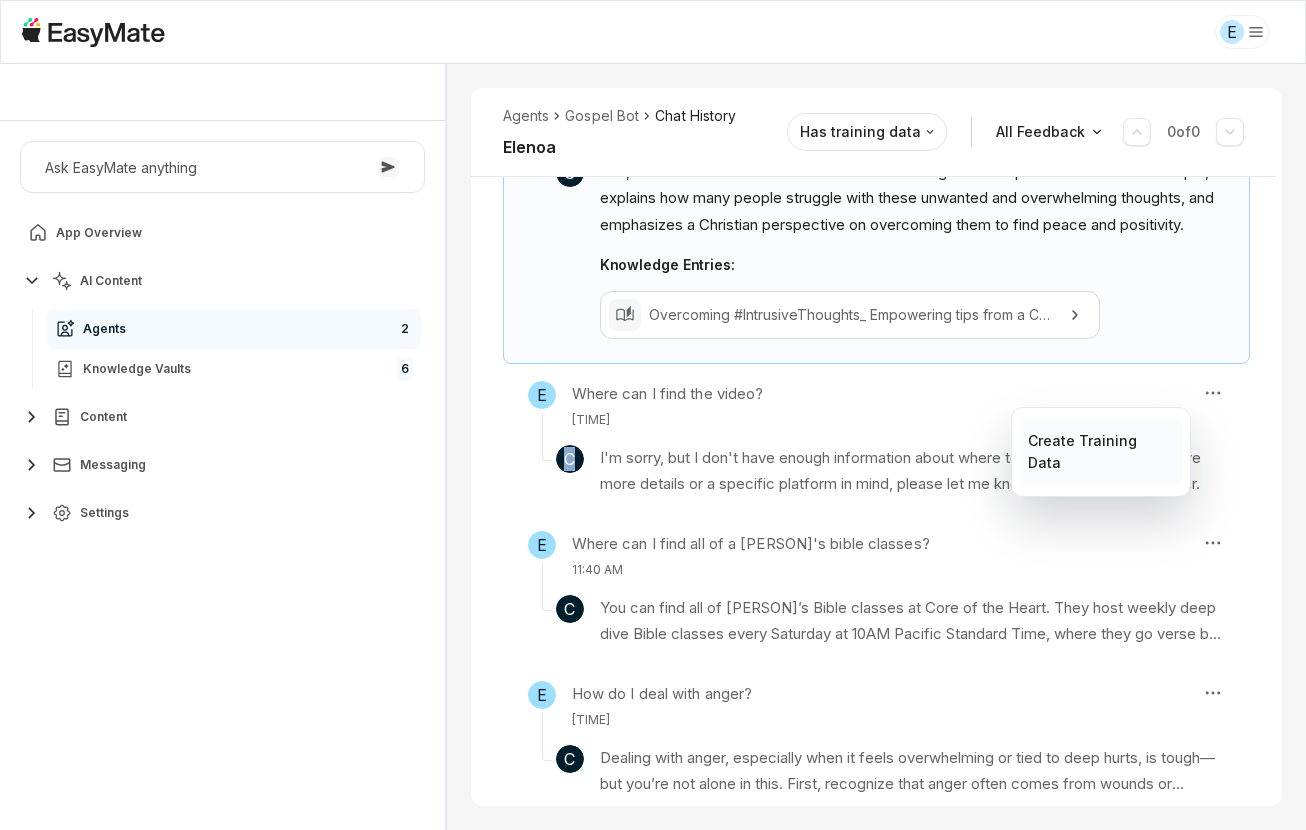 drag, startPoint x: 1120, startPoint y: 433, endPoint x: 1106, endPoint y: 447, distance: 19.79899 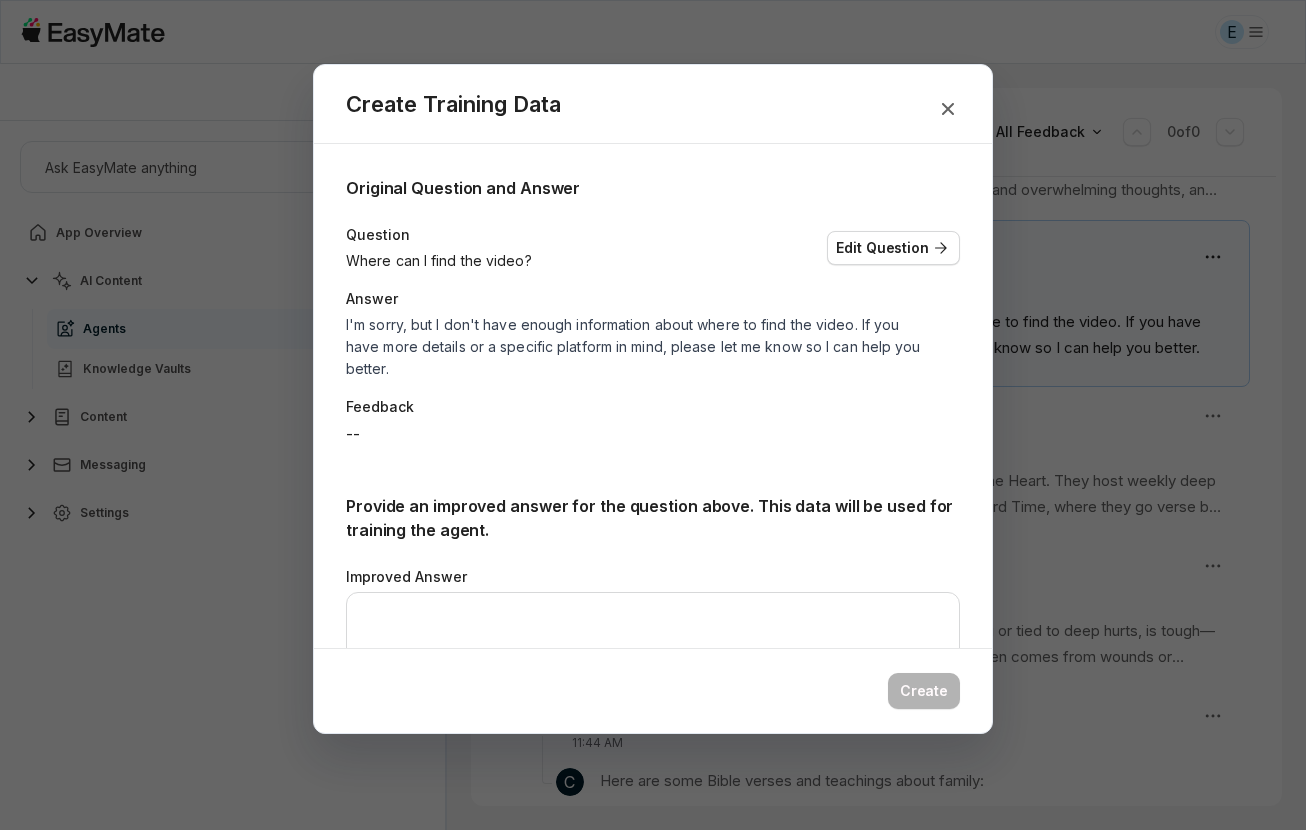scroll, scrollTop: 272, scrollLeft: 0, axis: vertical 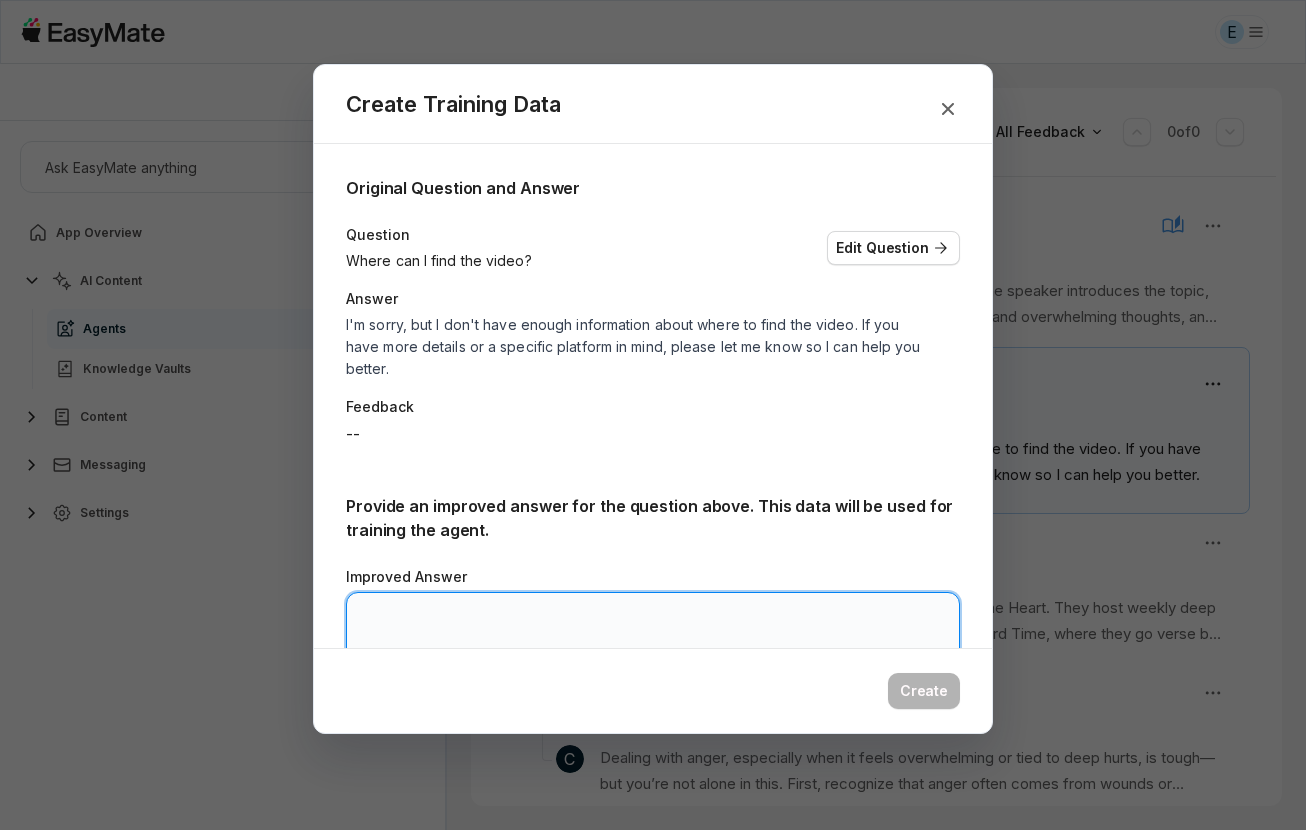 click on "Improved Answer" at bounding box center [653, 652] 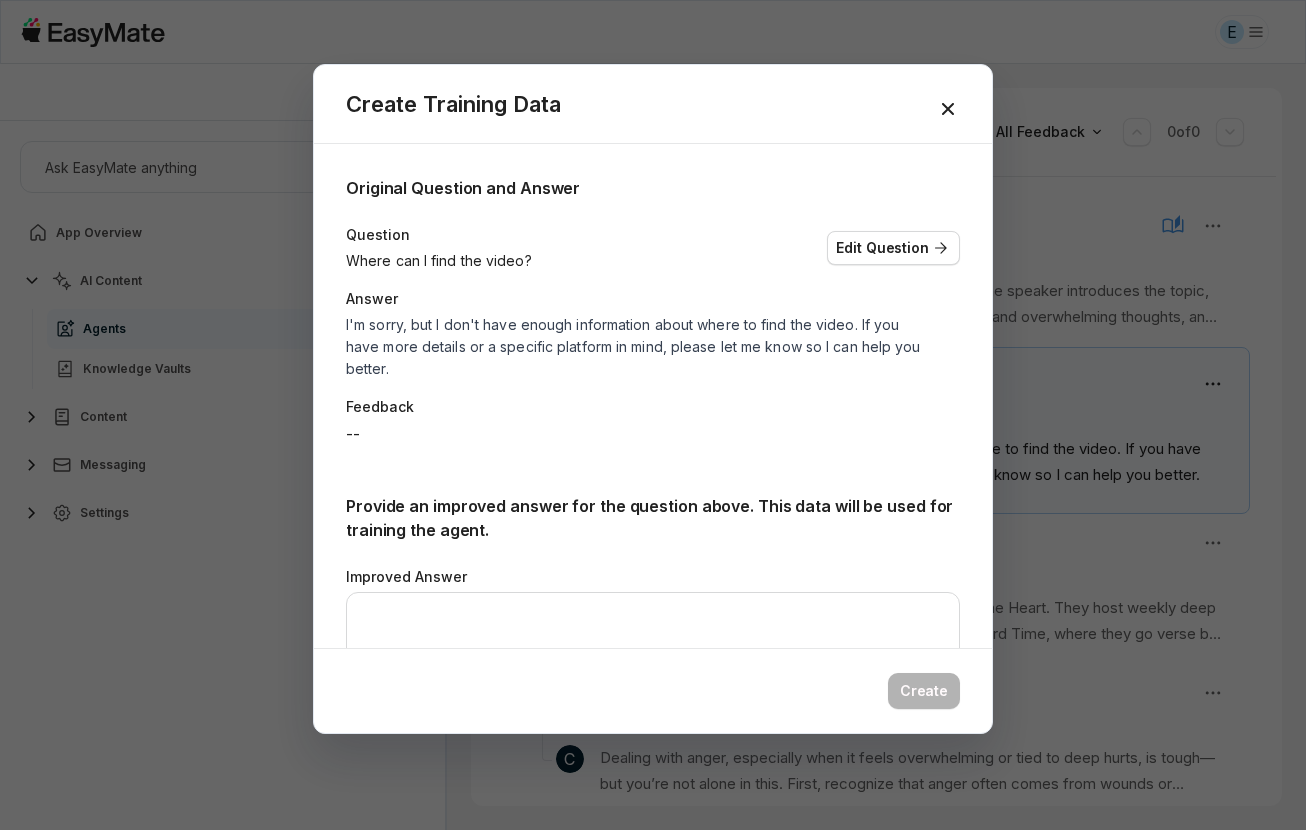 click 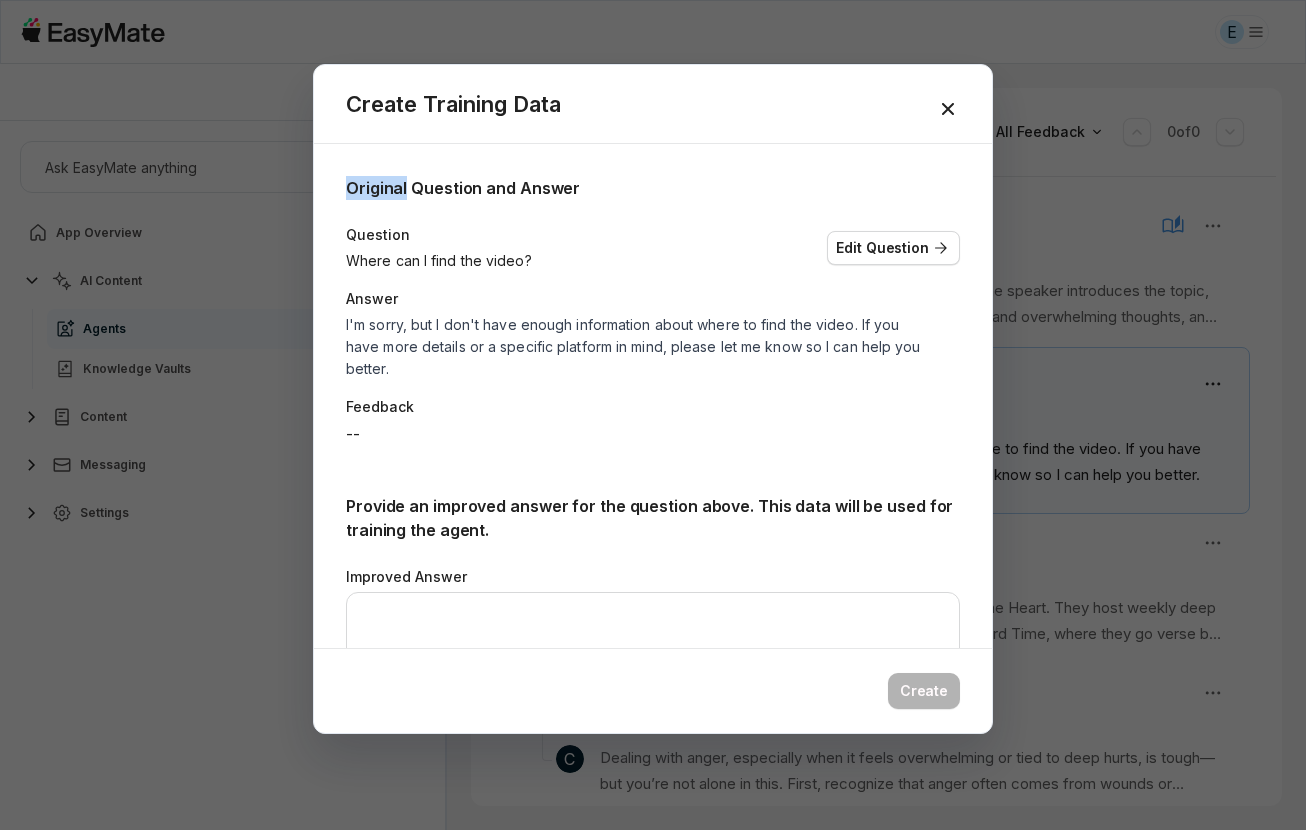 click on "Original Question and Answer Question Where can I find the video?  Edit Question Answer I'm sorry, but I don't have enough information about where to find the video. If you have more details or a specific platform in mind, please let me know so I can help you better. Feedback -- Provide an improved answer for the question above. This data will be used for training the agent. Improved Answer Provide a reason to improve this answer Reason" at bounding box center (653, 571) 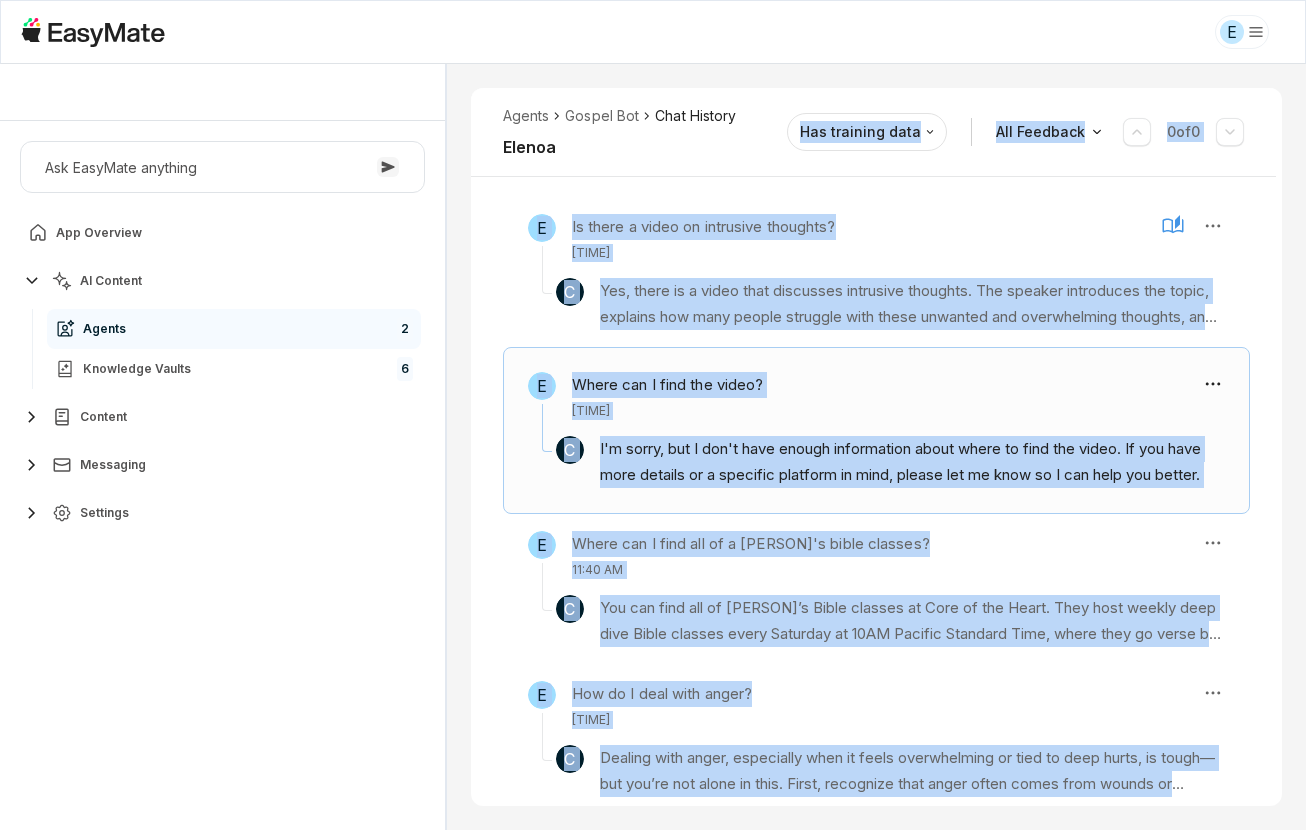 click on "E Where can I find the video?  [TIME]" at bounding box center [856, 396] 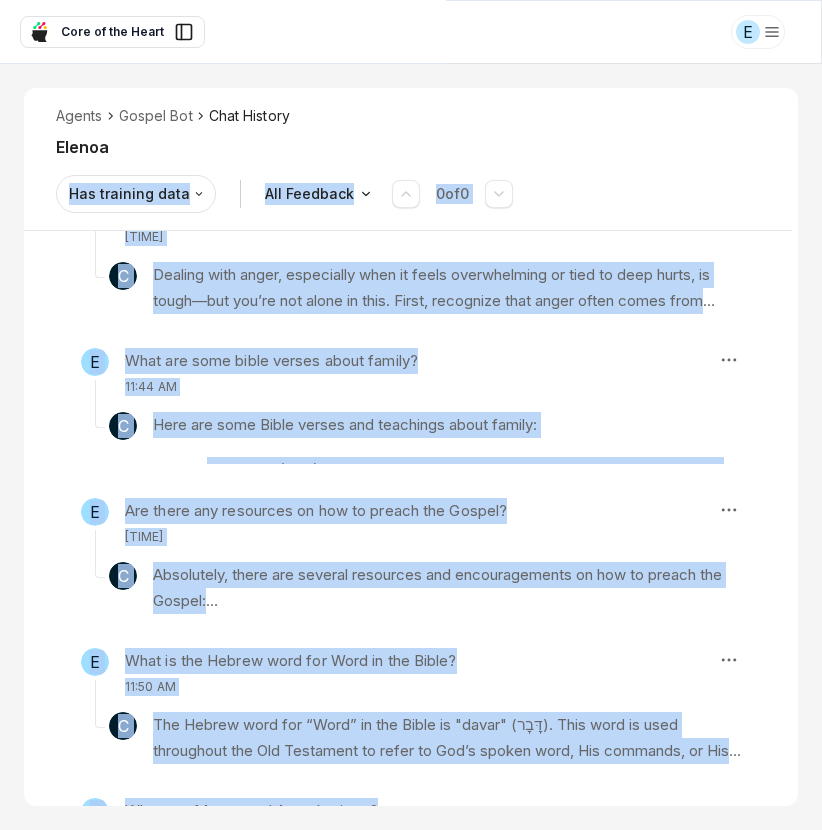 scroll, scrollTop: 889, scrollLeft: 0, axis: vertical 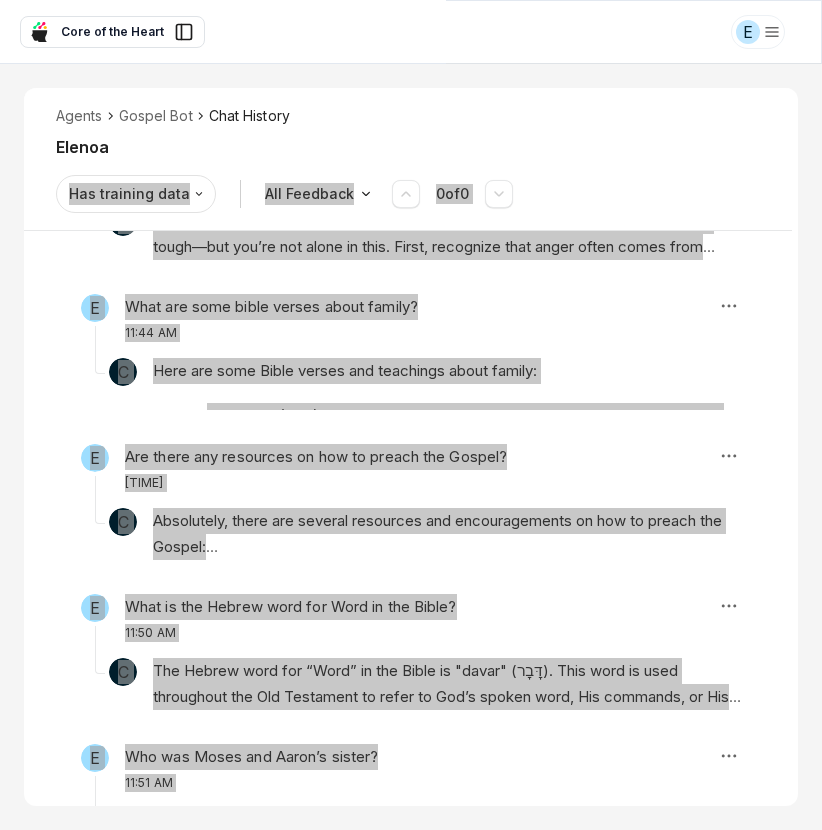 type on "*" 